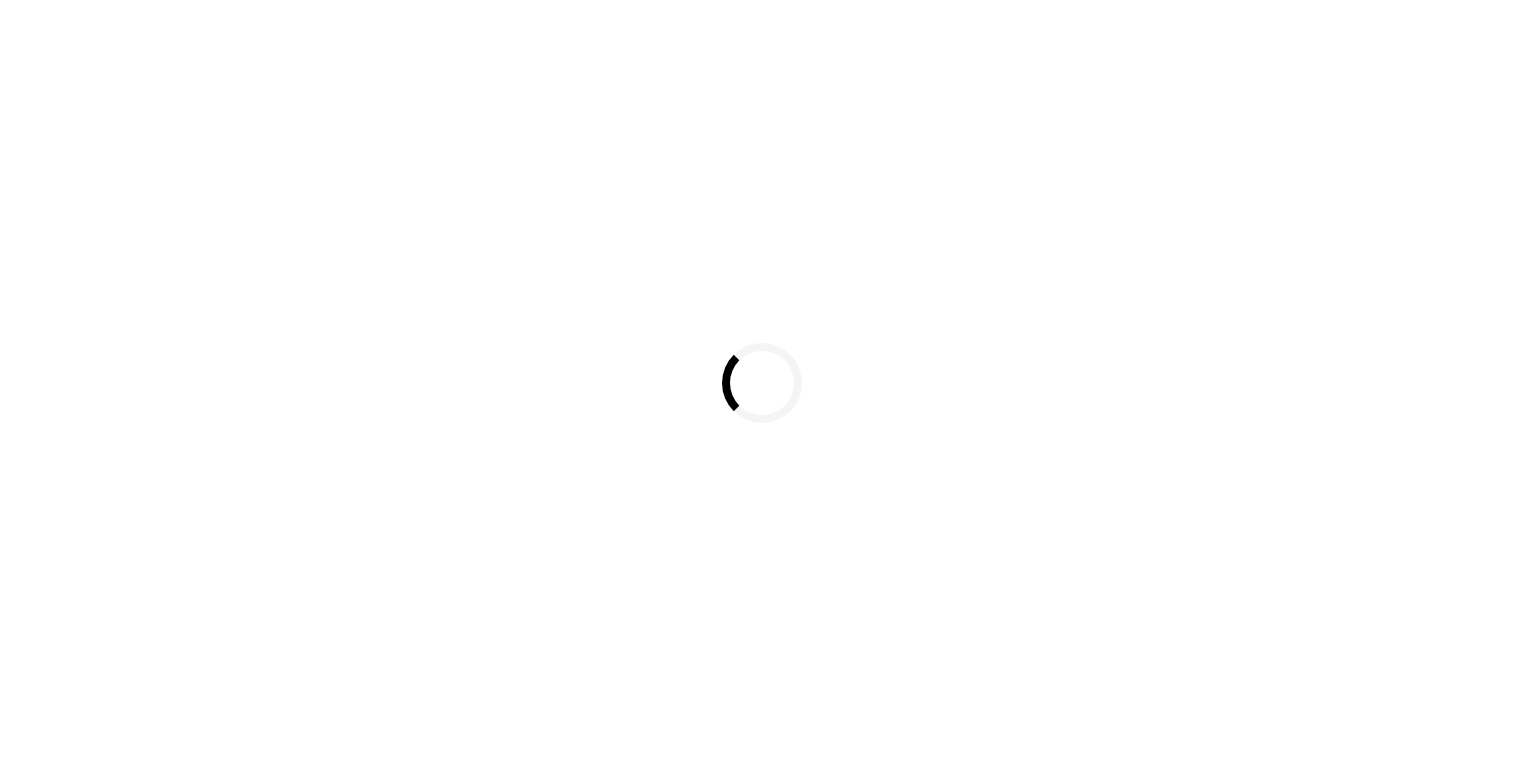 scroll, scrollTop: 0, scrollLeft: 0, axis: both 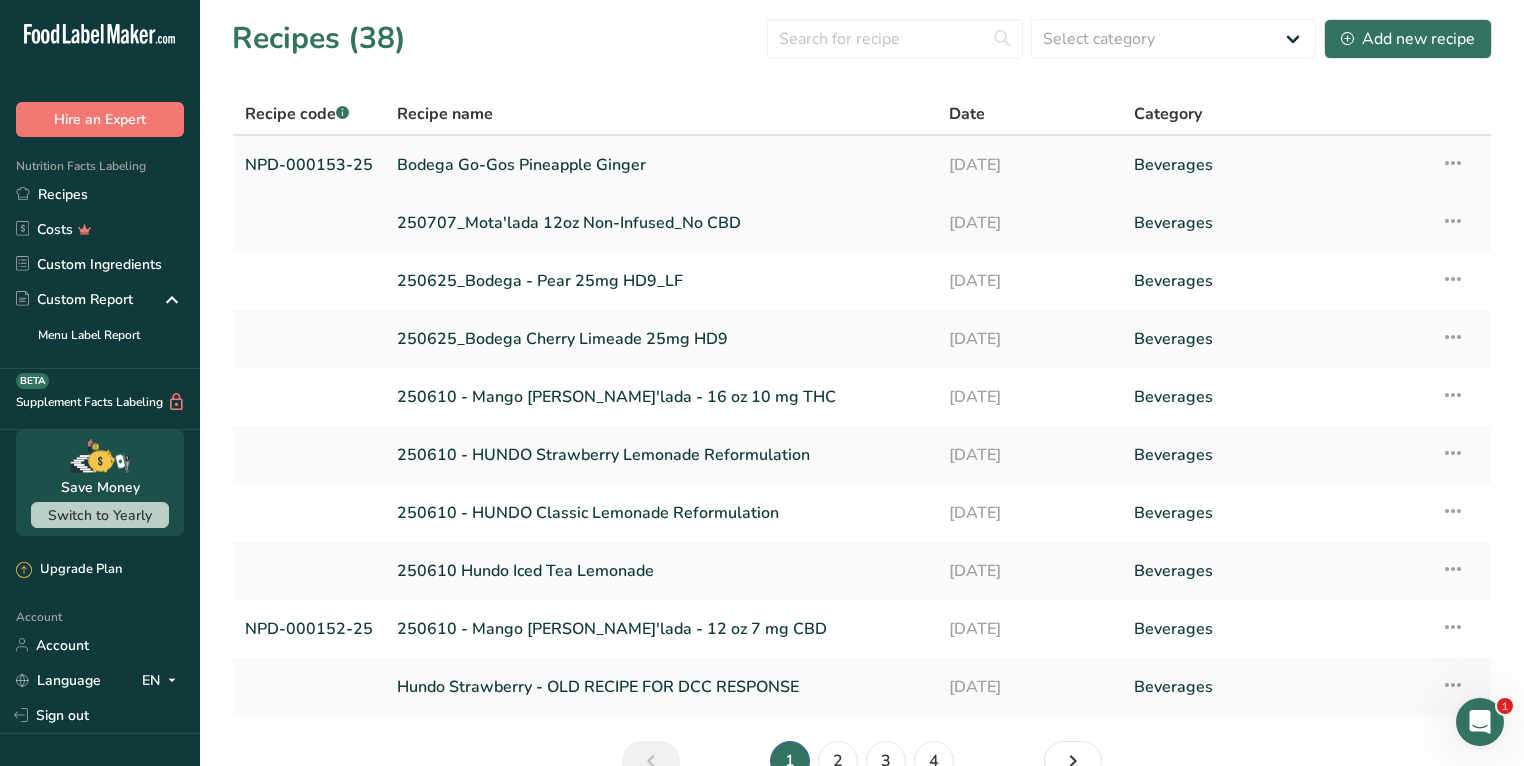 click on "Bodega Go-Gos Pineapple Ginger" at bounding box center [661, 165] 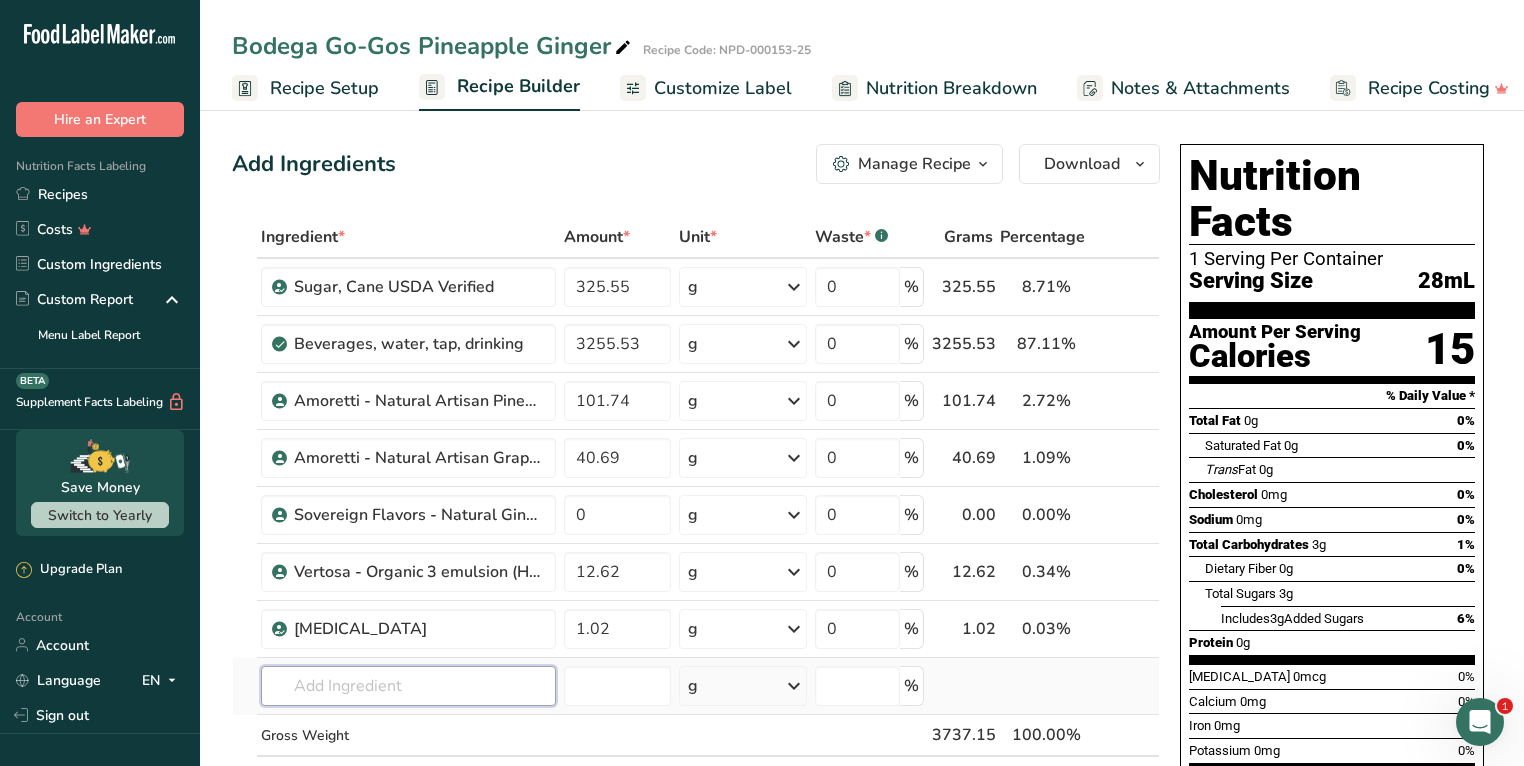 click at bounding box center [408, 686] 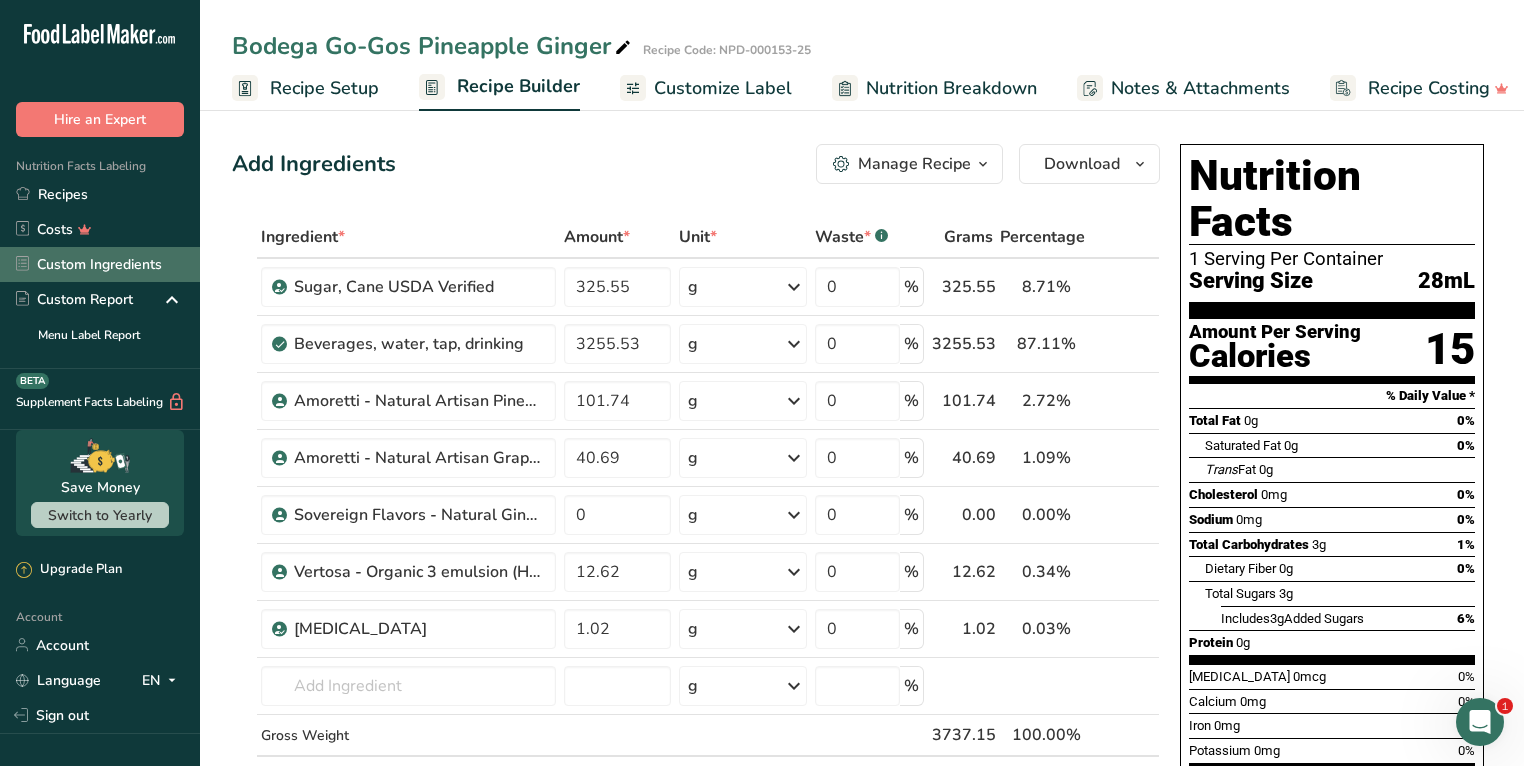 click on "Custom Ingredients" at bounding box center (100, 264) 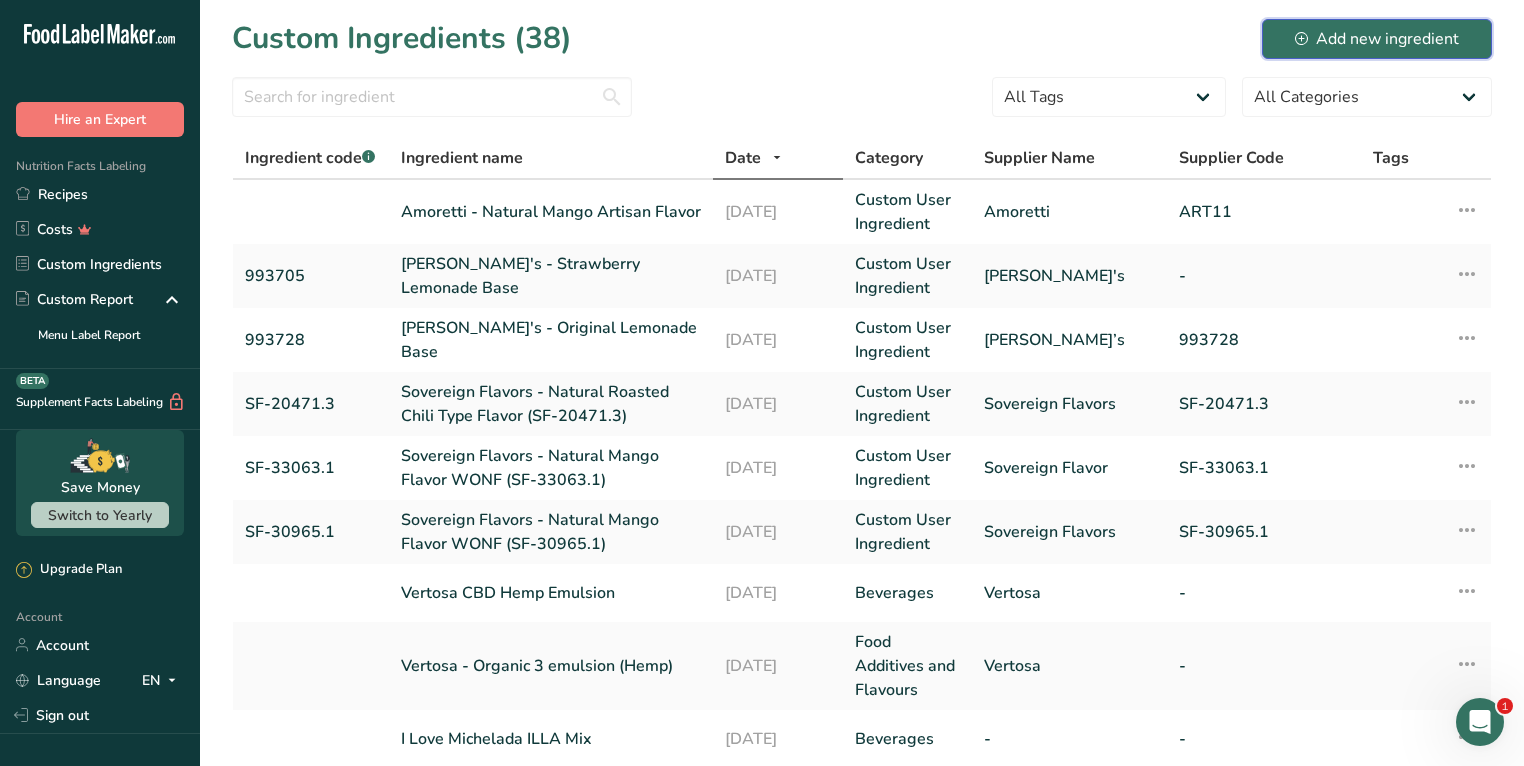 click on "Add new ingredient" at bounding box center [1377, 39] 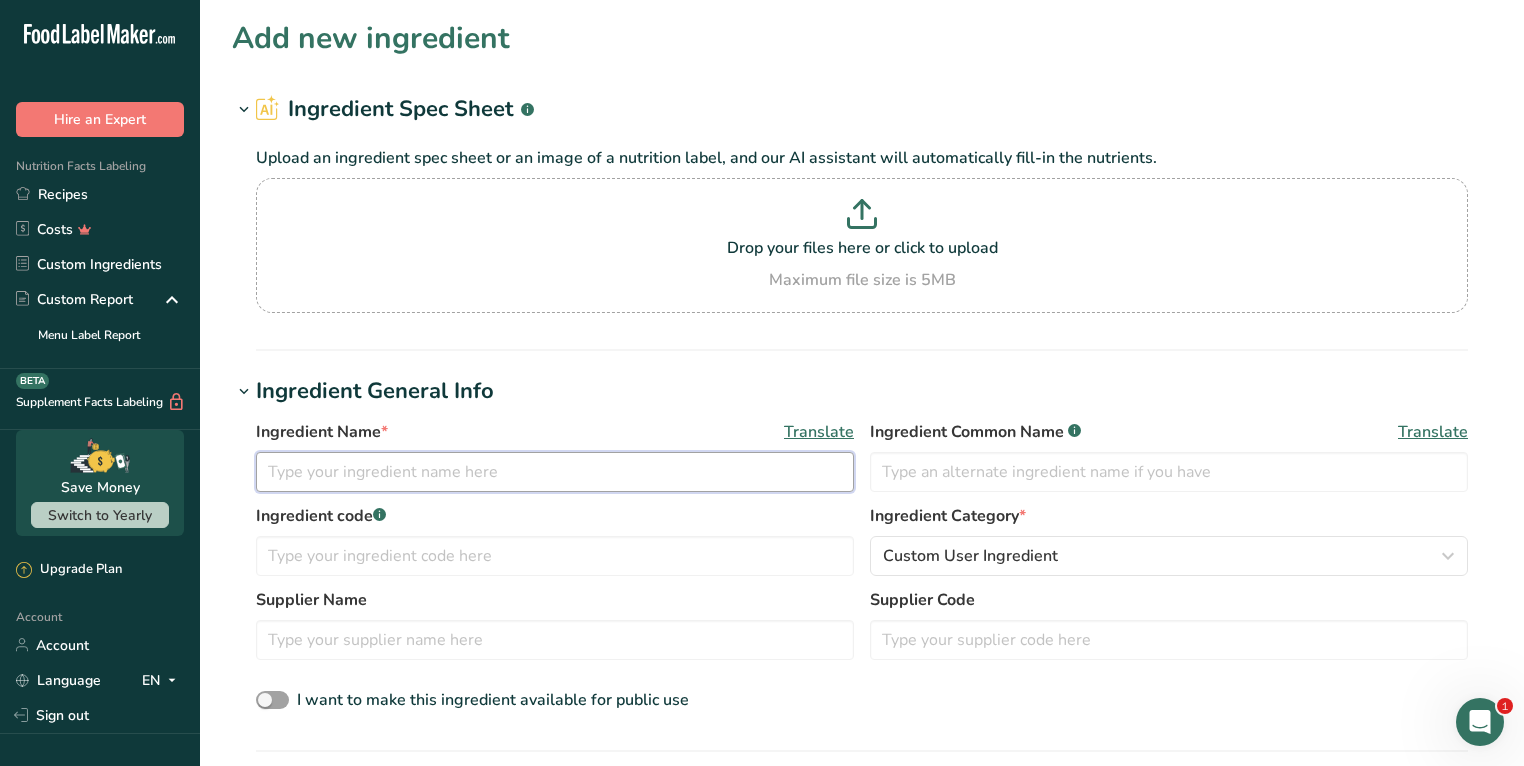 click at bounding box center [555, 472] 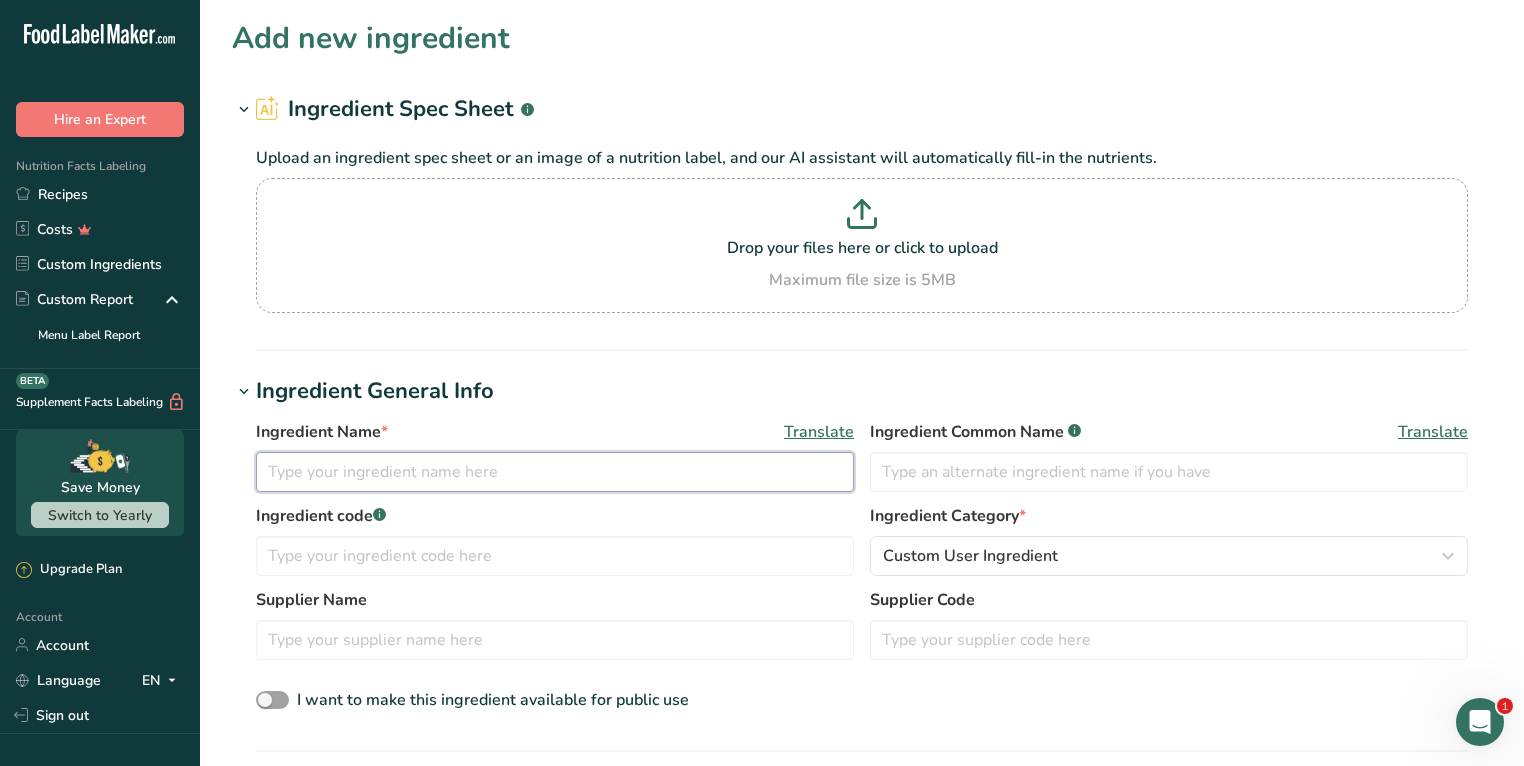 paste on "pineapple Extract 45125.1" 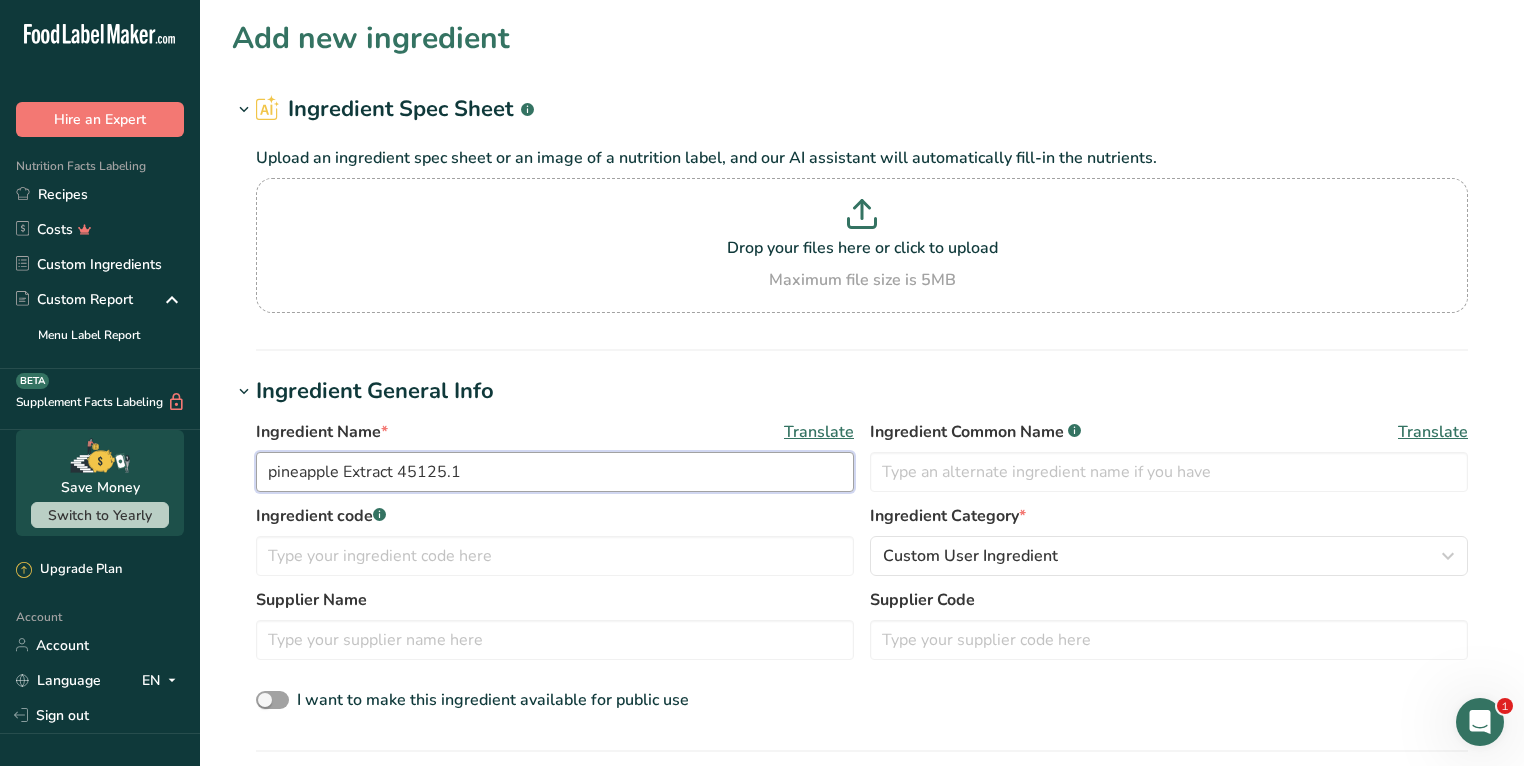 click on "pineapple Extract 45125.1" at bounding box center [555, 472] 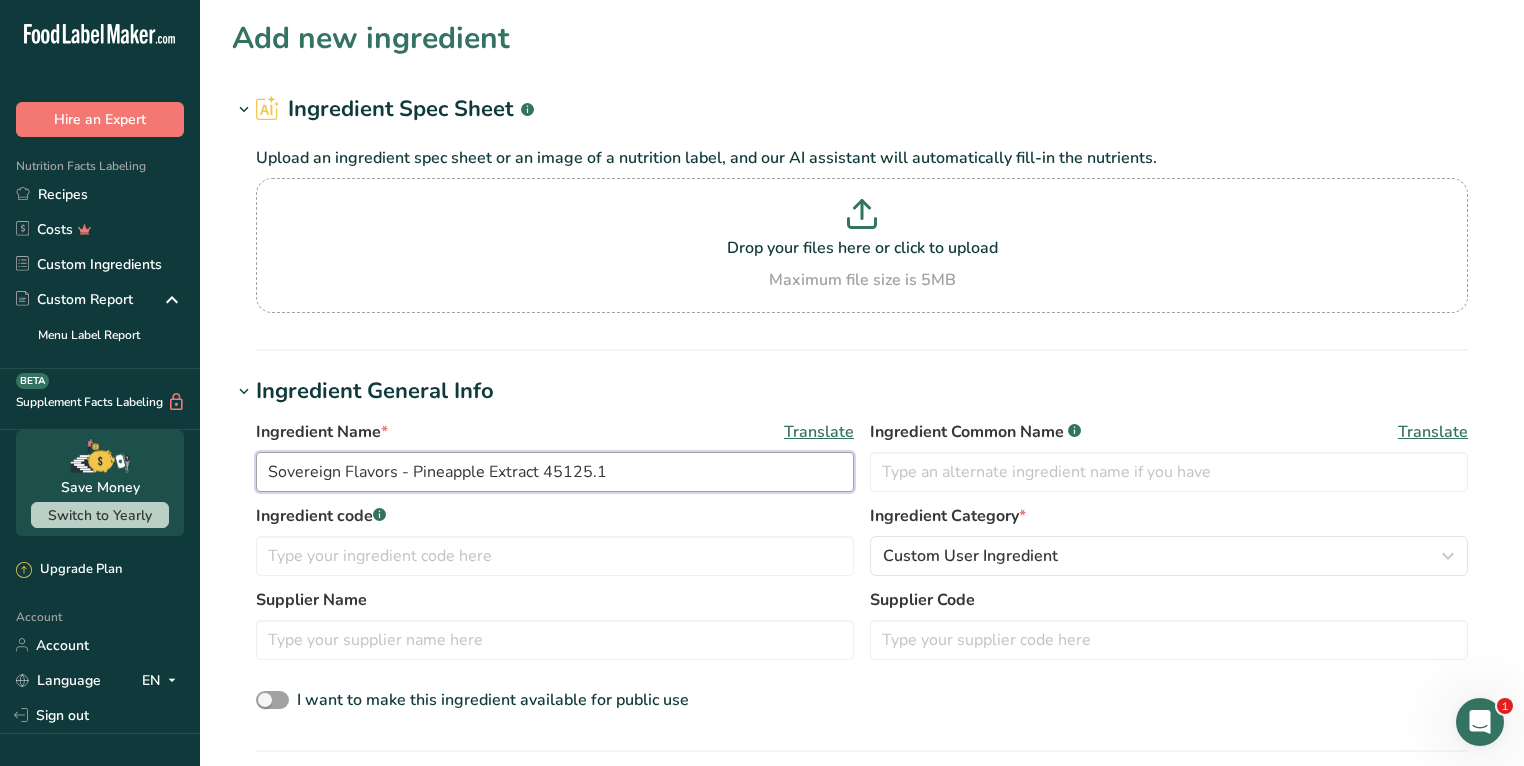 drag, startPoint x: 613, startPoint y: 476, endPoint x: 544, endPoint y: 473, distance: 69.065186 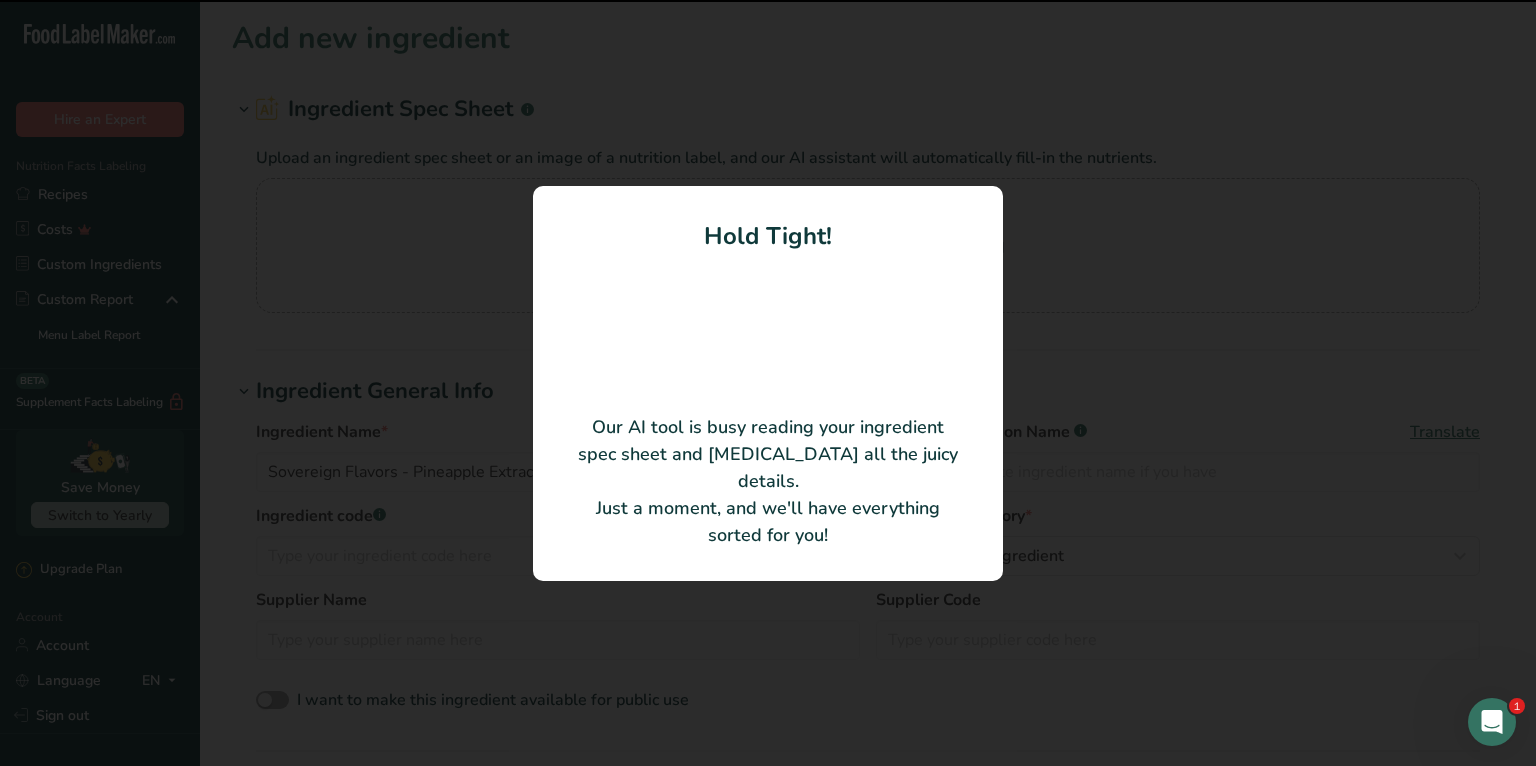 type on "Natural Pineapple Flavor WONF" 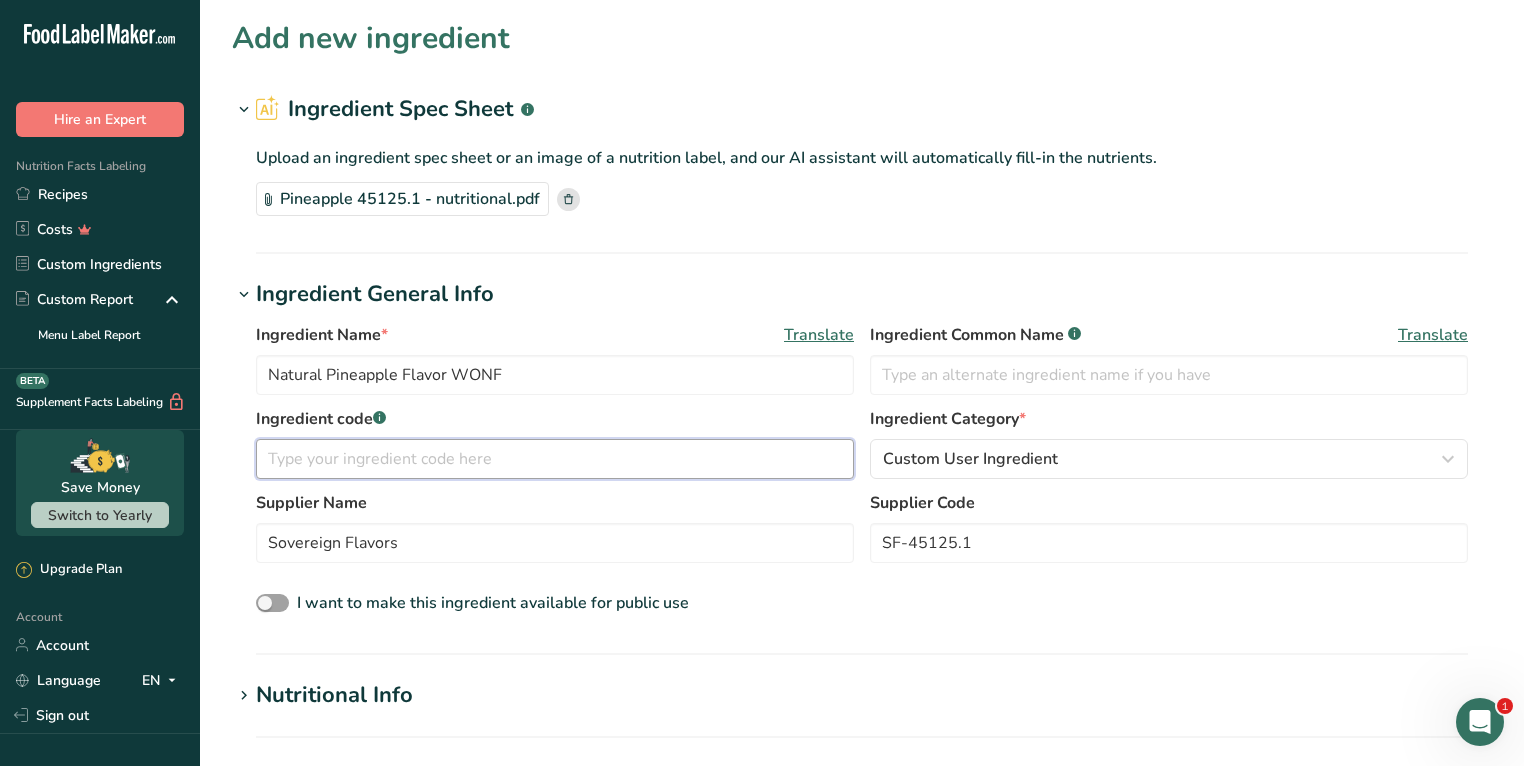 click at bounding box center (555, 459) 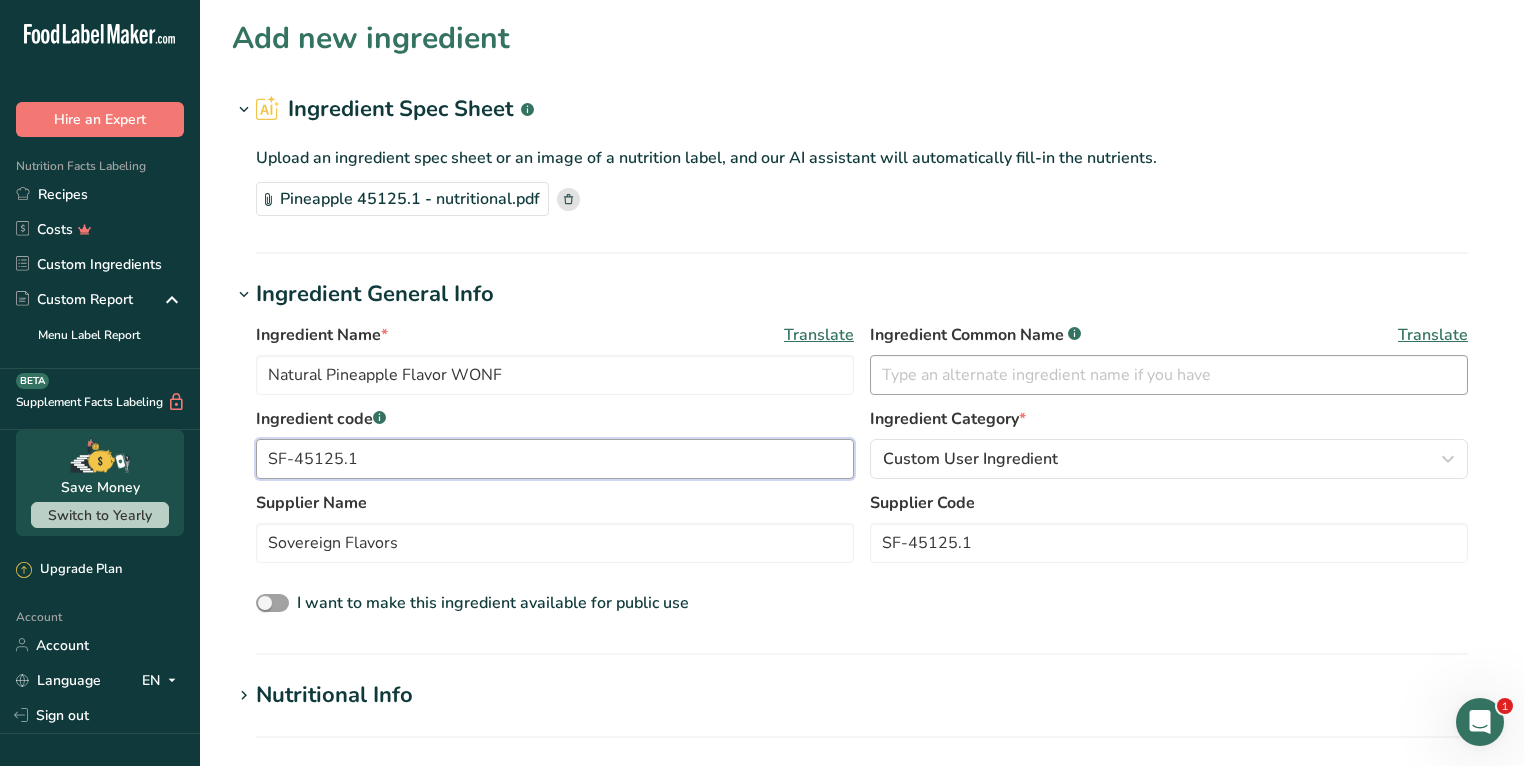 type on "SF-45125.1" 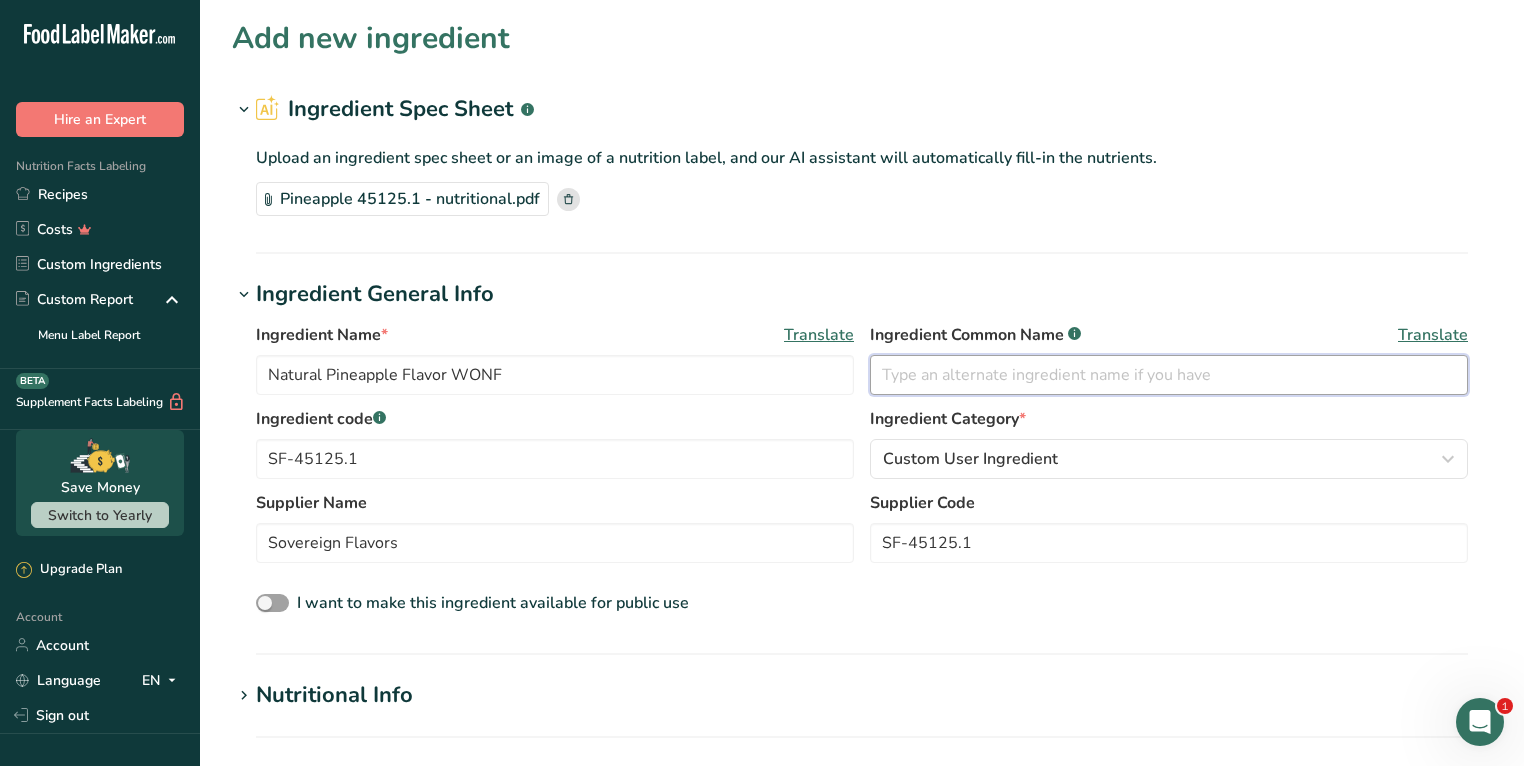 click at bounding box center (1169, 375) 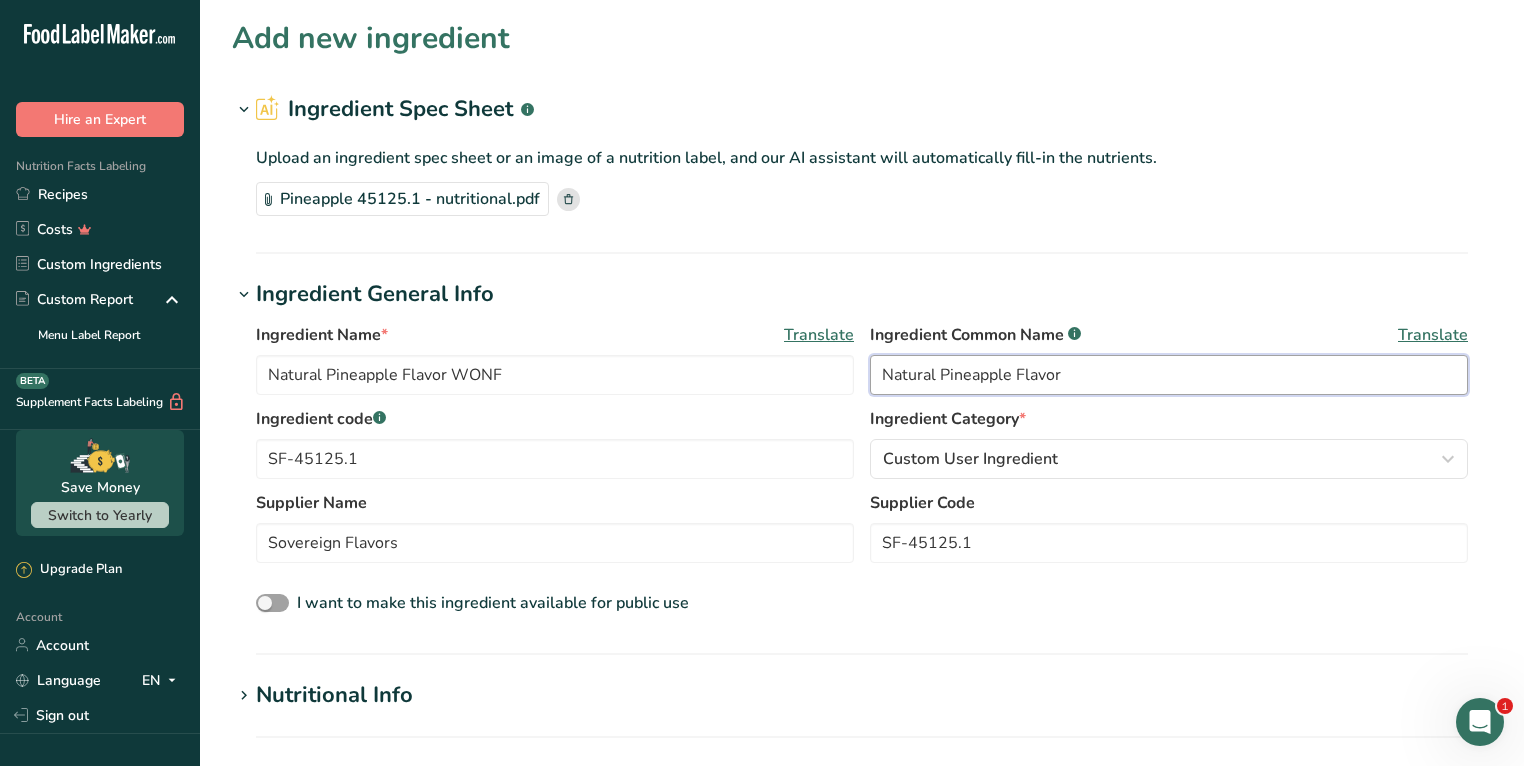drag, startPoint x: 1081, startPoint y: 379, endPoint x: 934, endPoint y: 376, distance: 147.03061 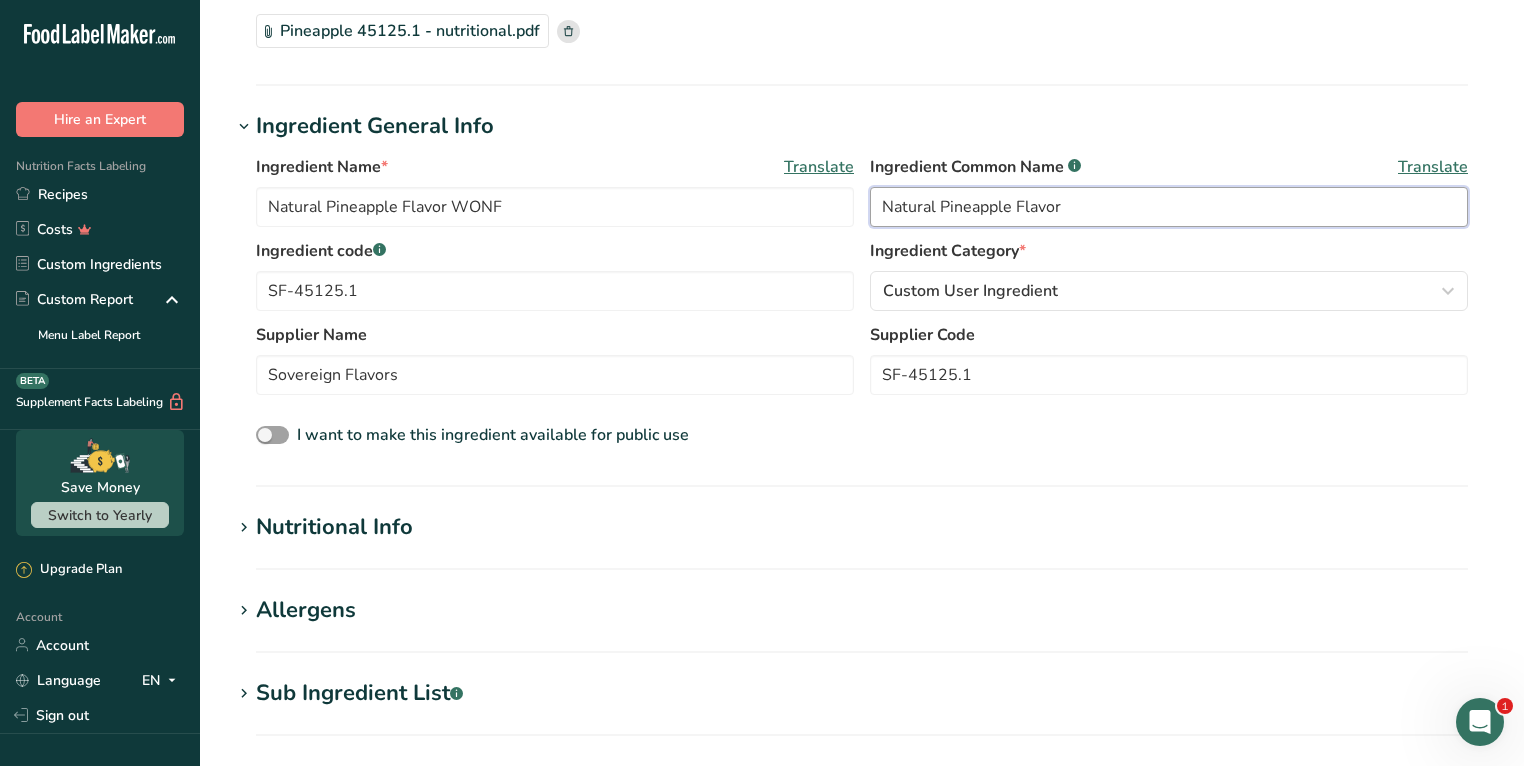 scroll, scrollTop: 292, scrollLeft: 0, axis: vertical 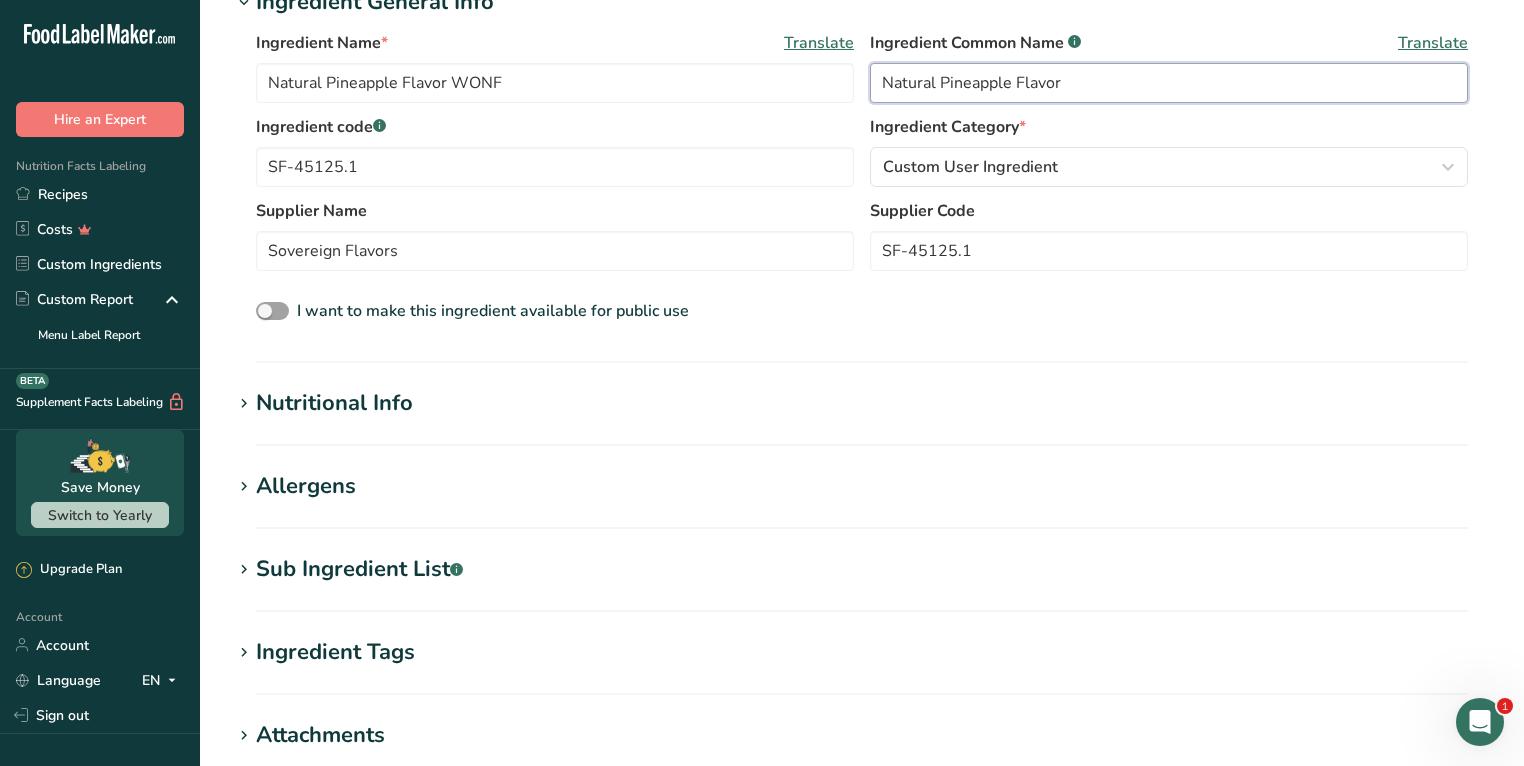type on "Natural Pineapple Flavor" 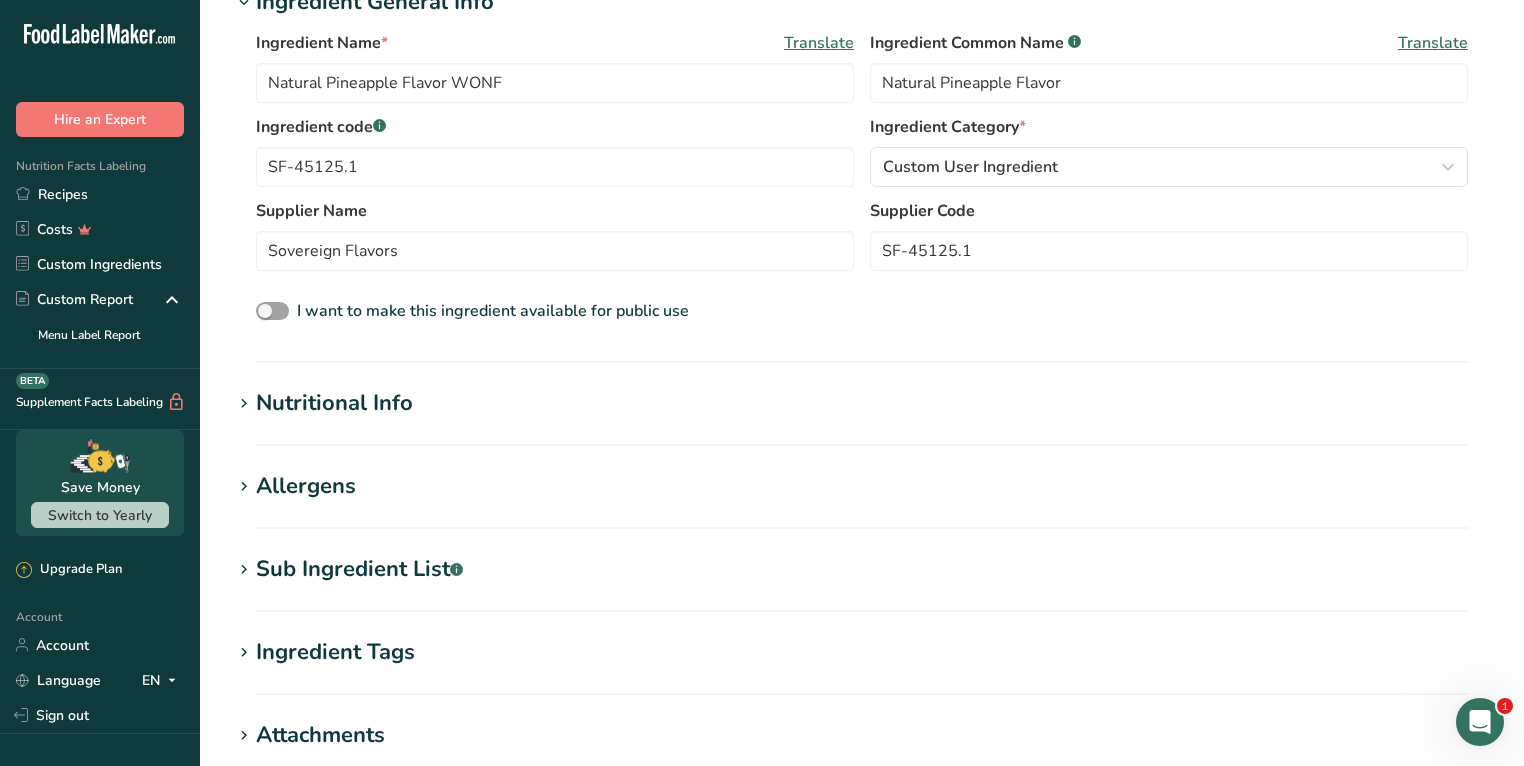 click on "Nutritional Info" at bounding box center (334, 403) 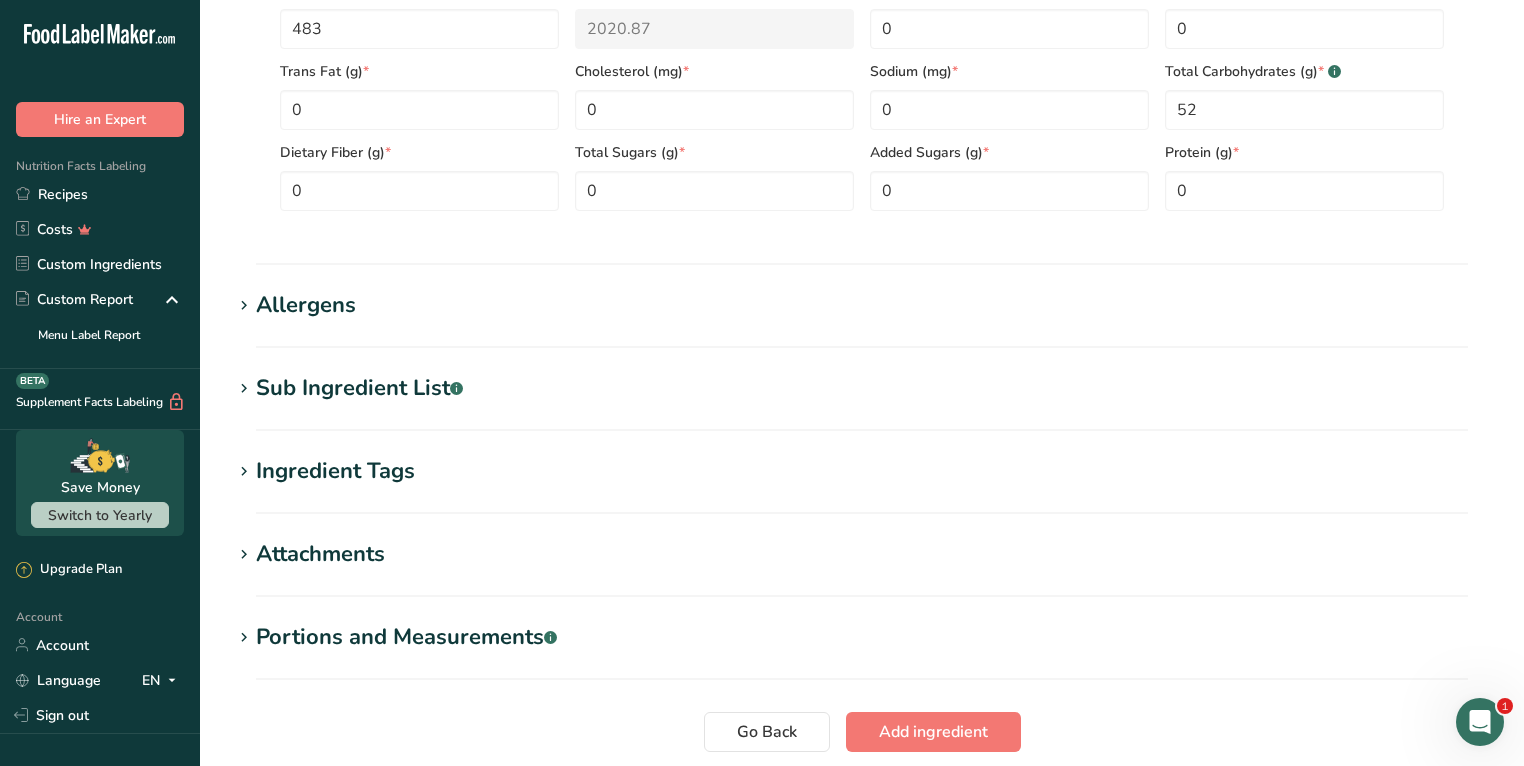 scroll, scrollTop: 956, scrollLeft: 0, axis: vertical 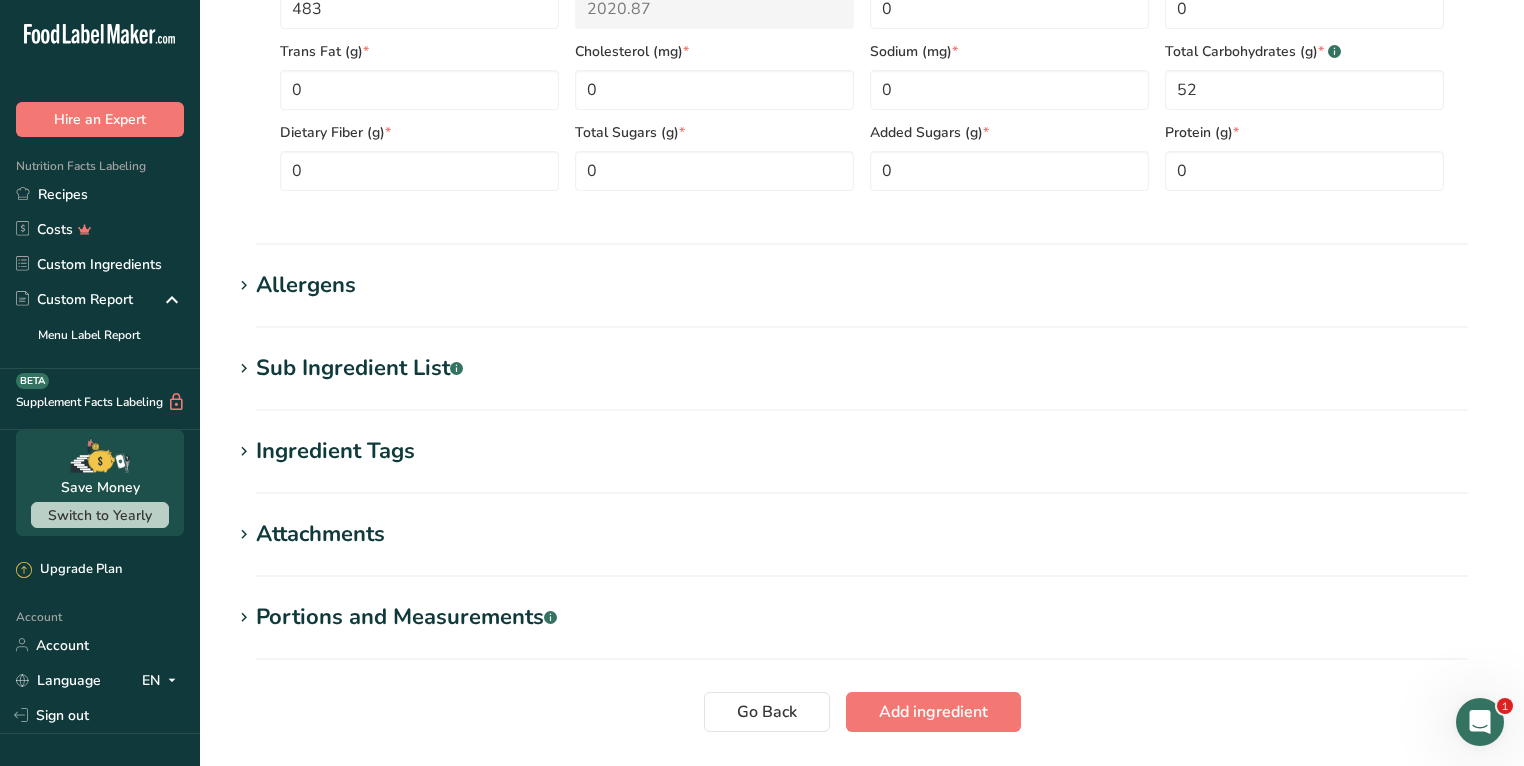 click on "Allergens" at bounding box center (306, 285) 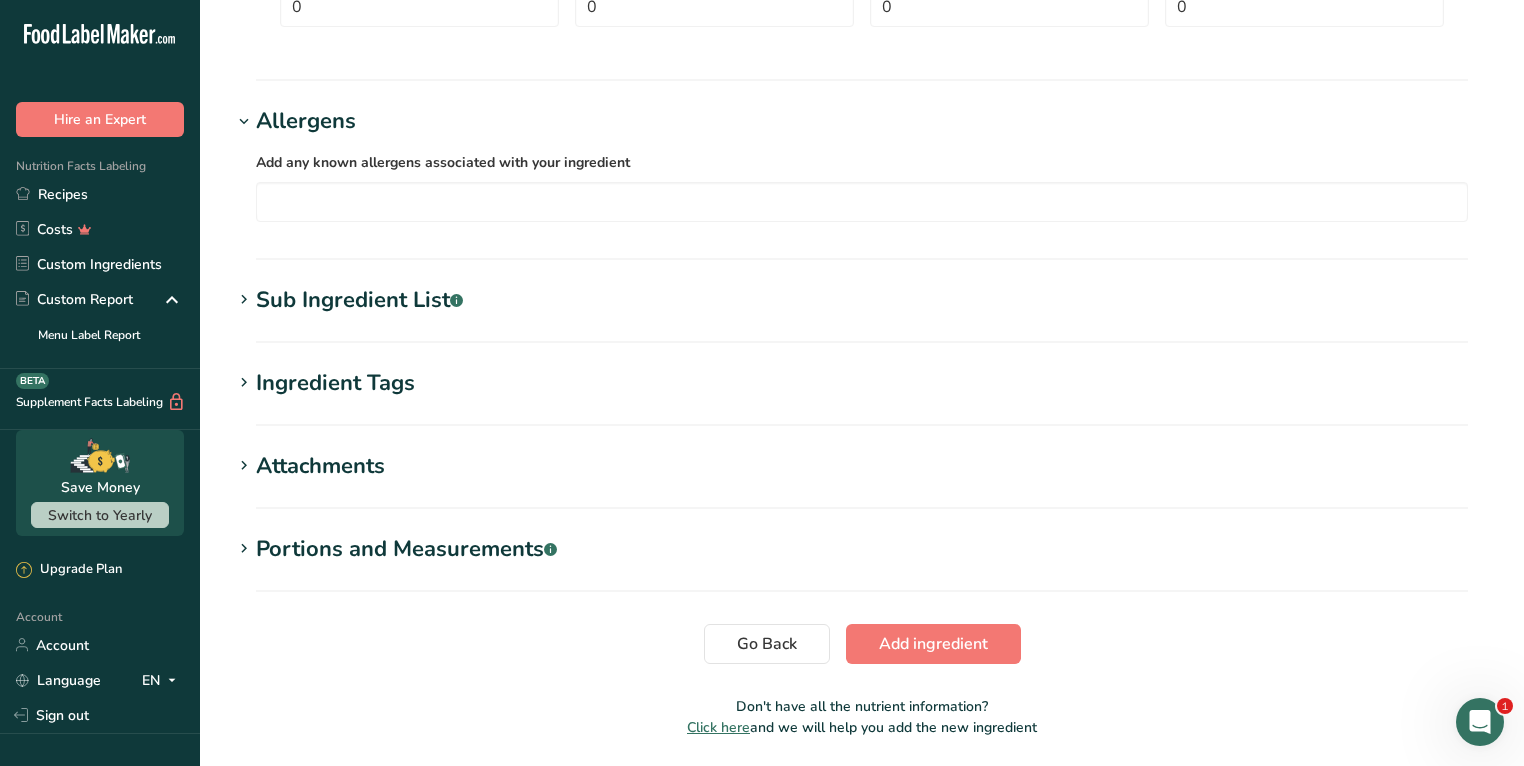 scroll, scrollTop: 1153, scrollLeft: 0, axis: vertical 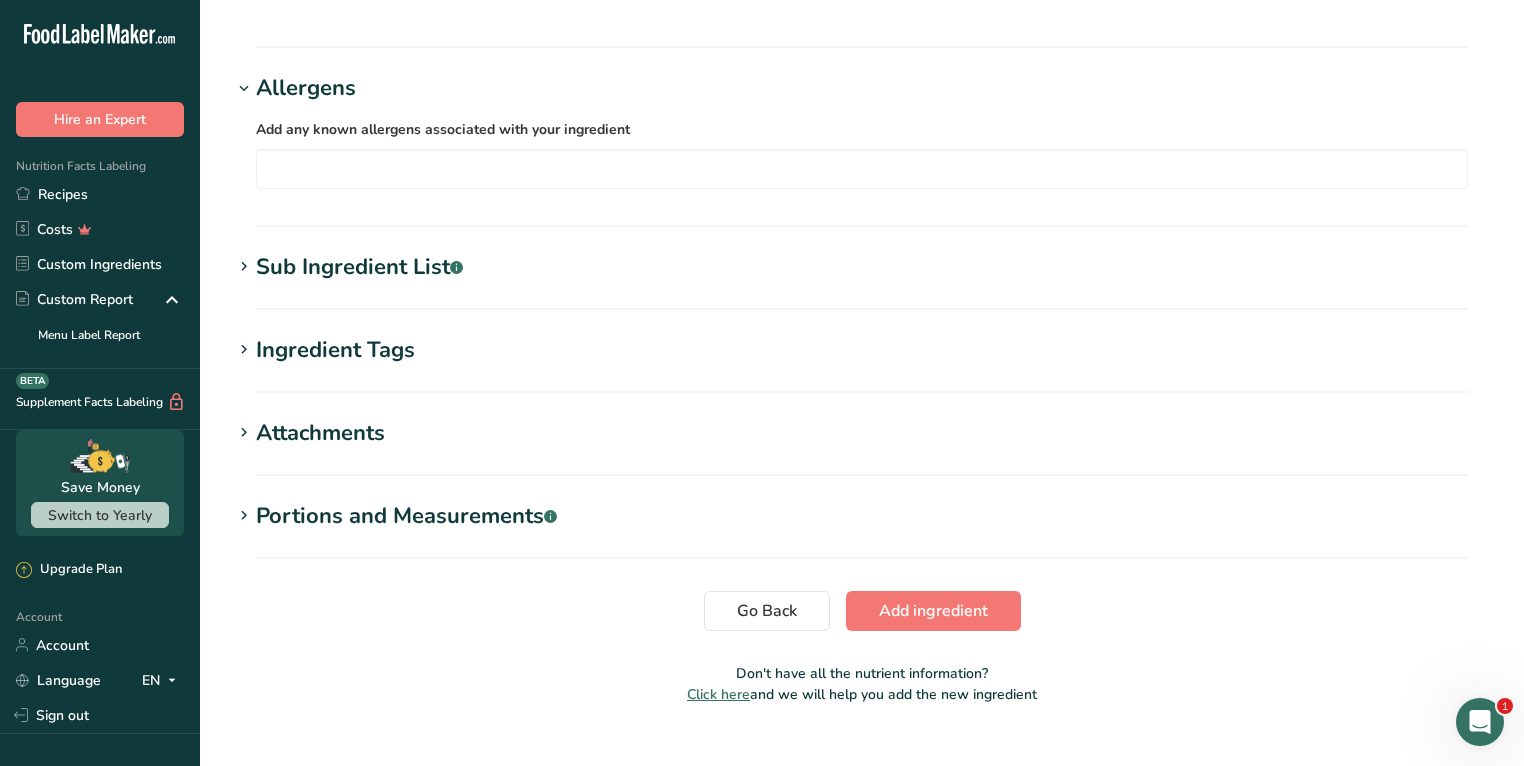click on "Sub Ingredient List
.a-a{fill:#347362;}.b-a{fill:#fff;}" at bounding box center (359, 267) 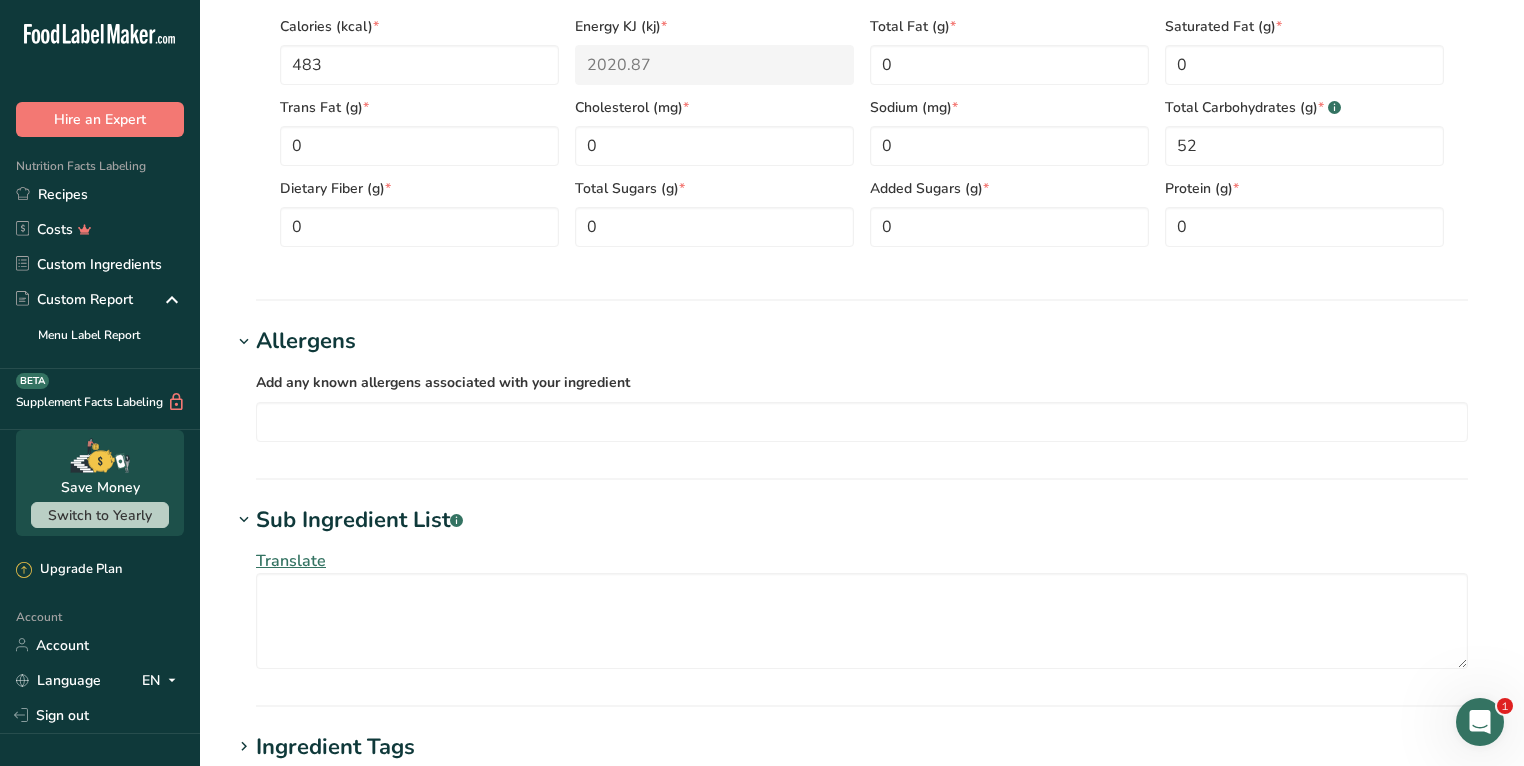 scroll, scrollTop: 1300, scrollLeft: 0, axis: vertical 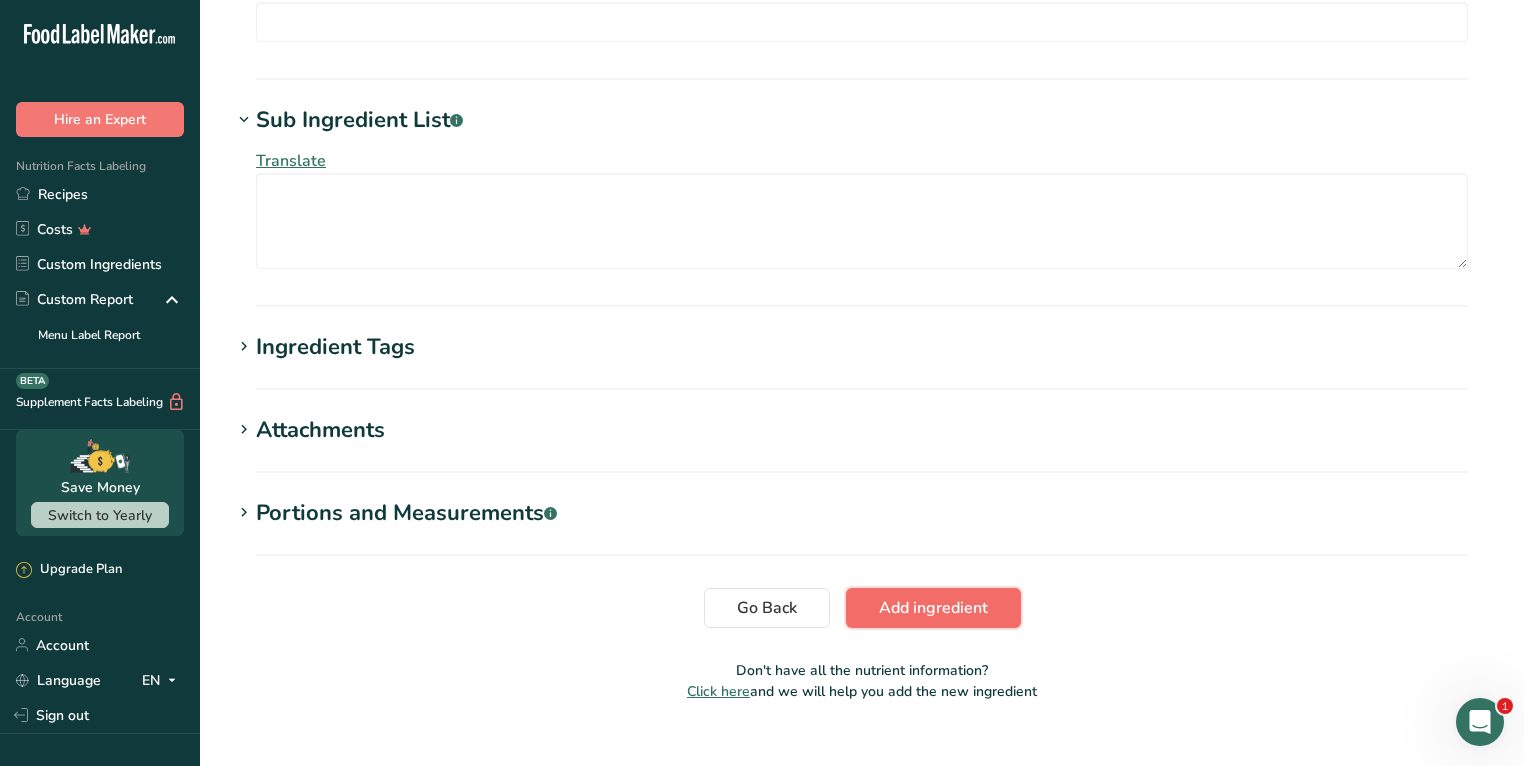click on "Add ingredient" at bounding box center [933, 608] 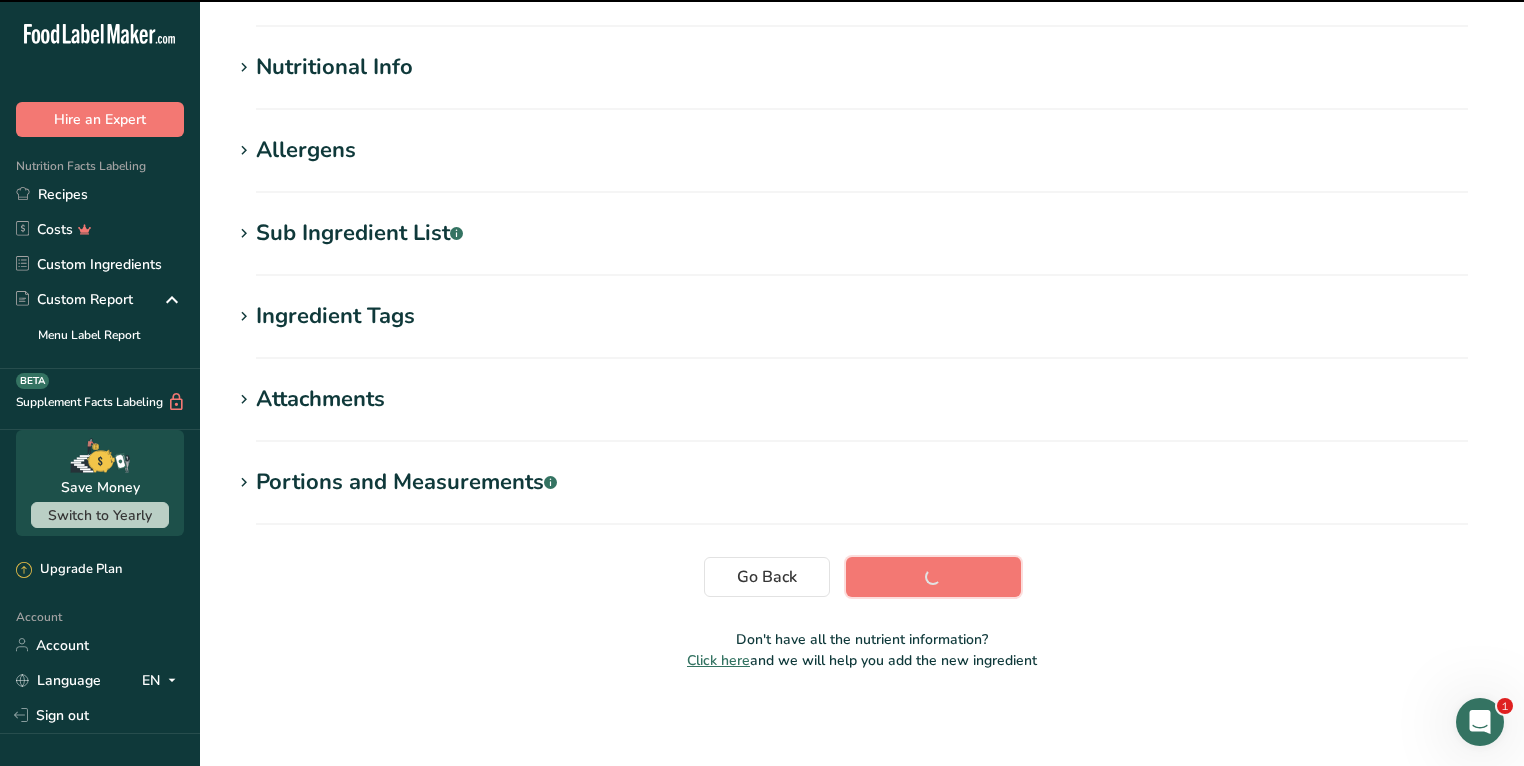 scroll, scrollTop: 0, scrollLeft: 0, axis: both 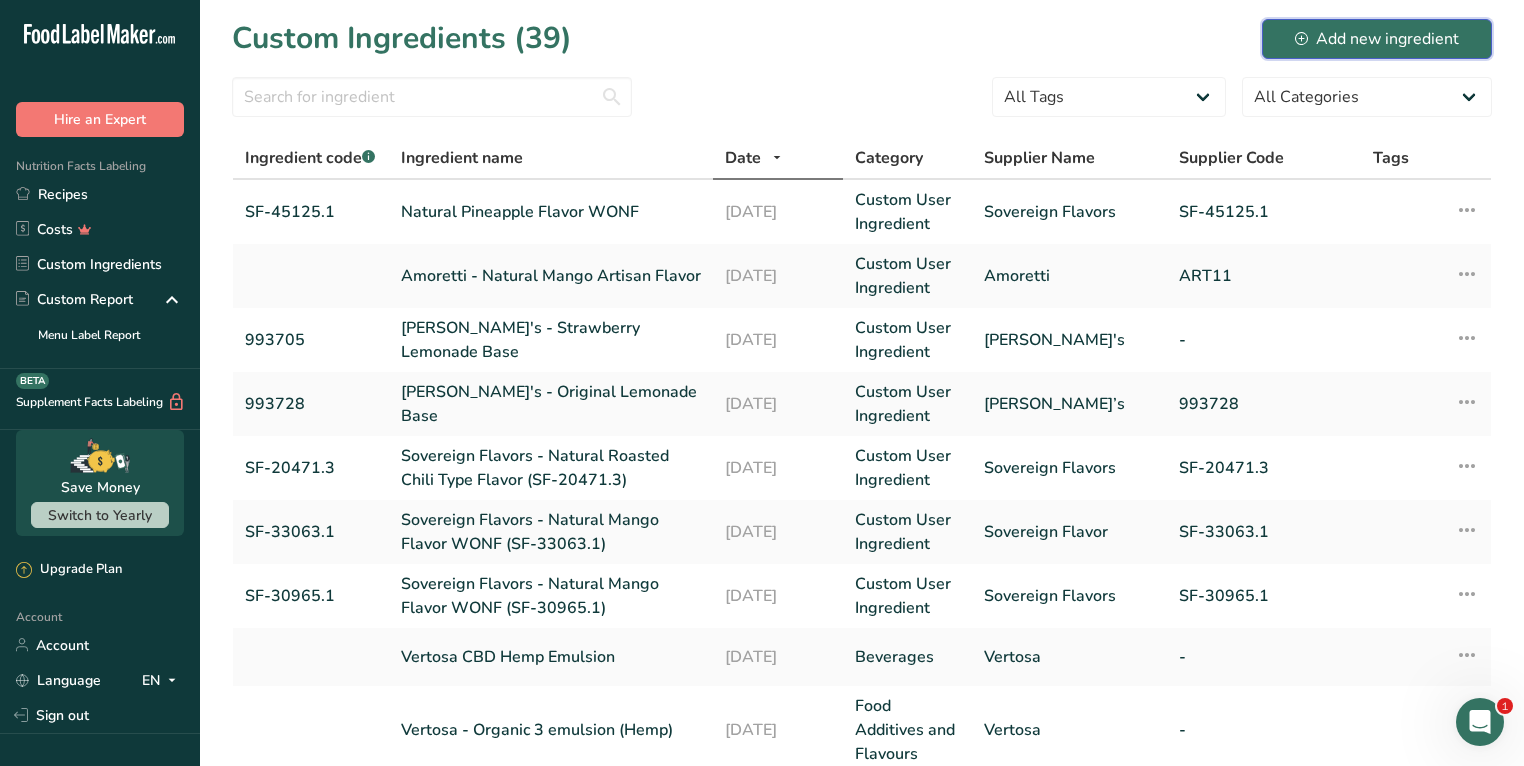 click on "Add new ingredient" at bounding box center (1377, 39) 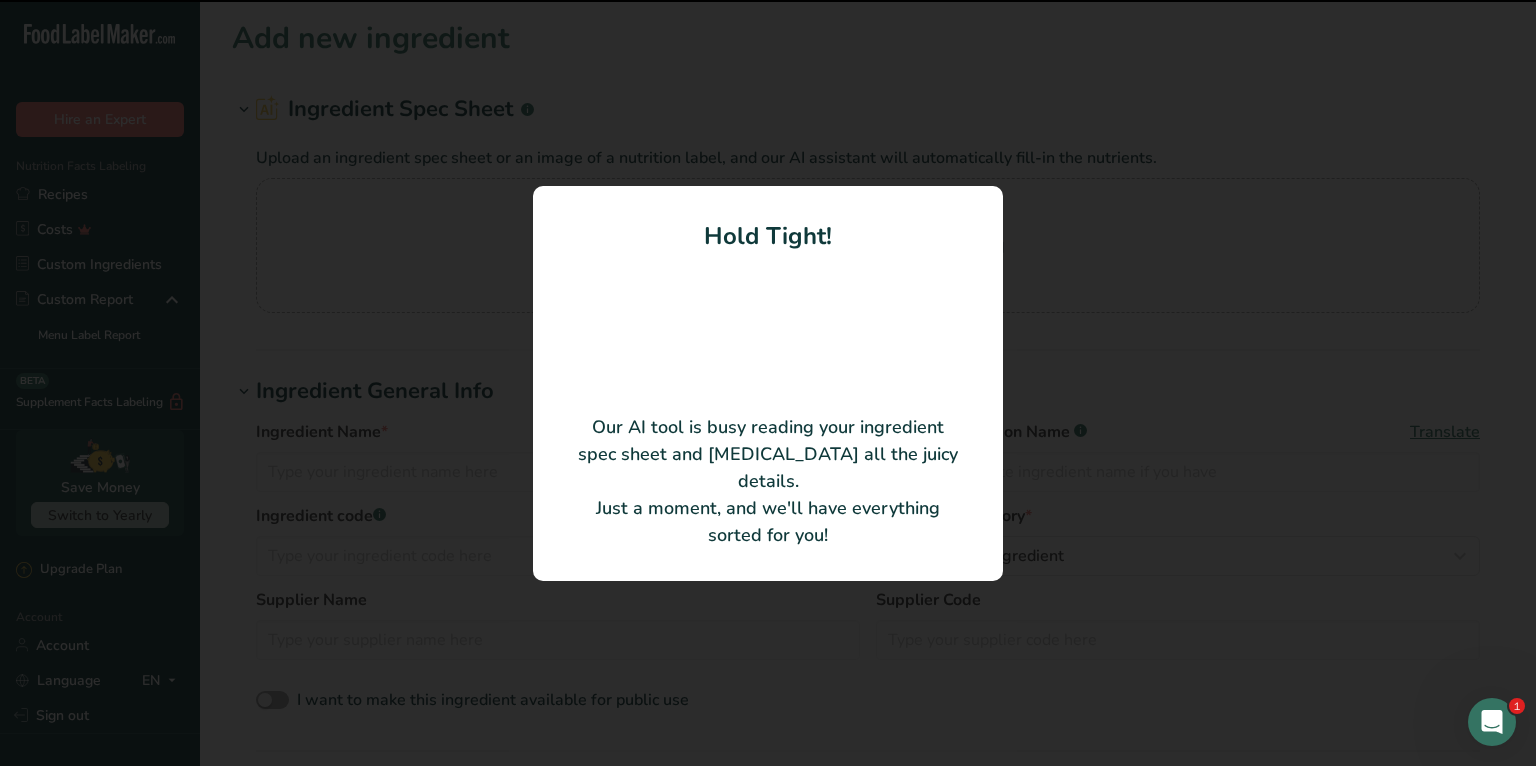 type on "Natural Ruby Red Grapefruit Type Flavor" 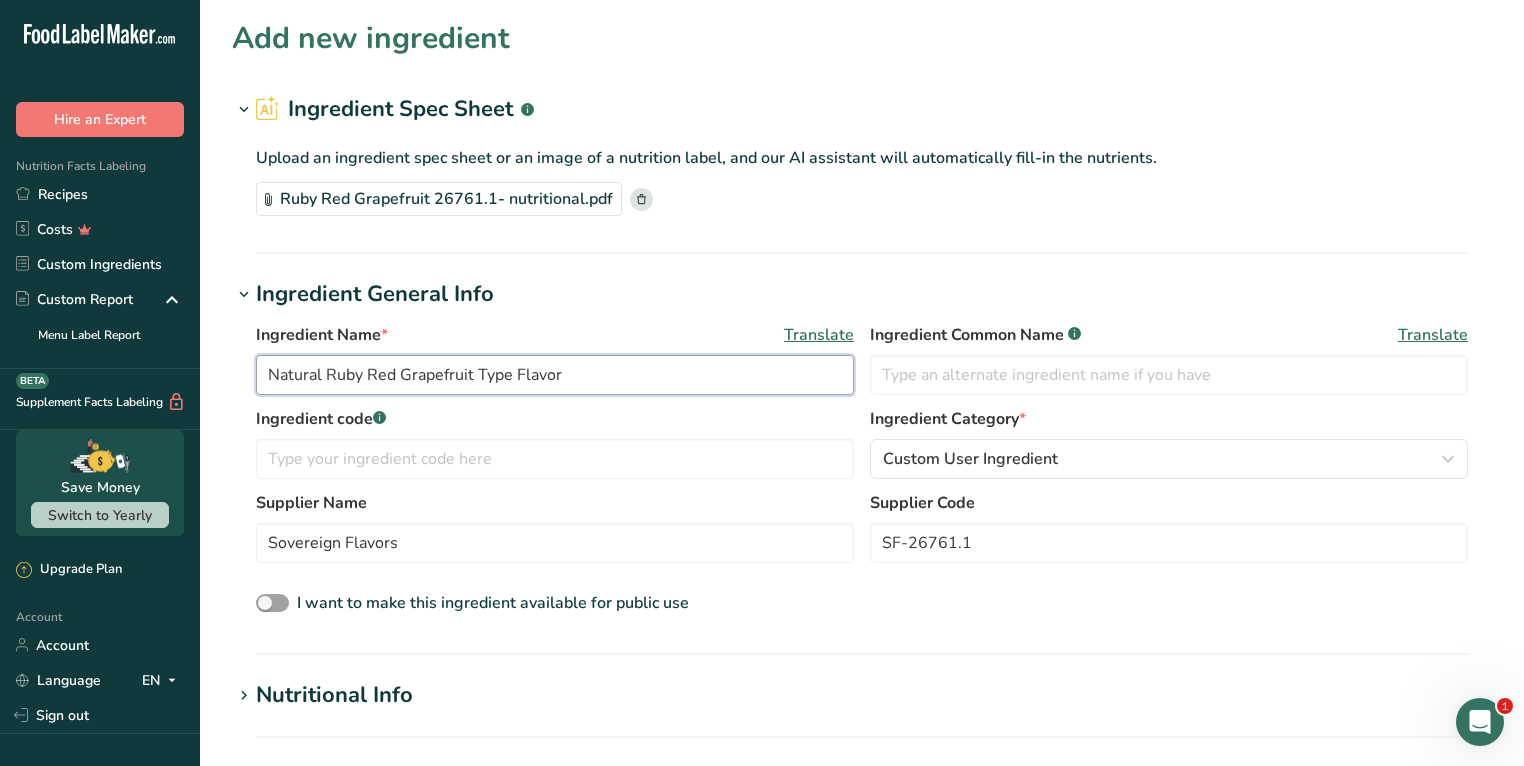 click on "Natural Ruby Red Grapefruit Type Flavor" at bounding box center [555, 375] 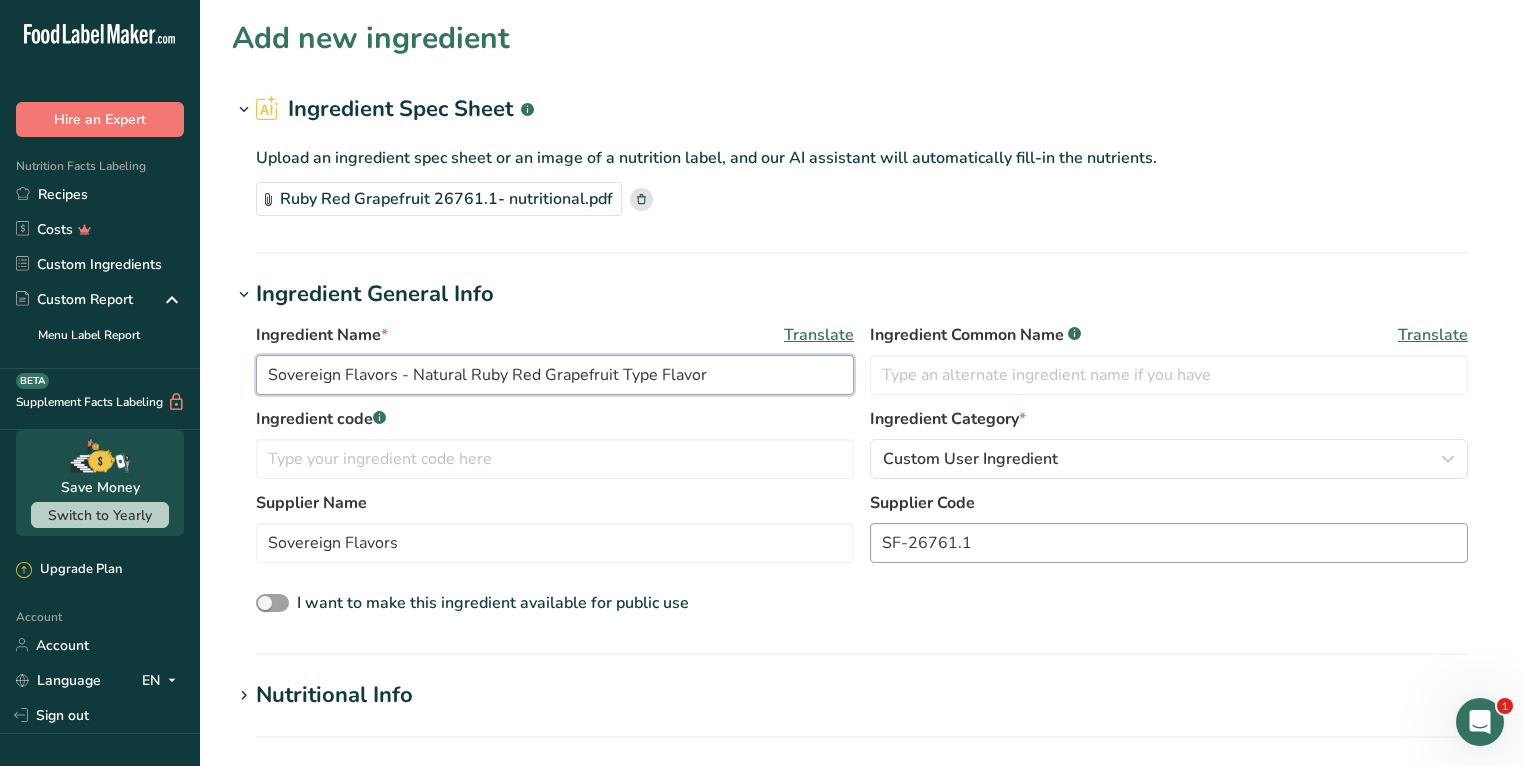 type on "Sovereign Flavors - Natural Ruby Red Grapefruit Type Flavor" 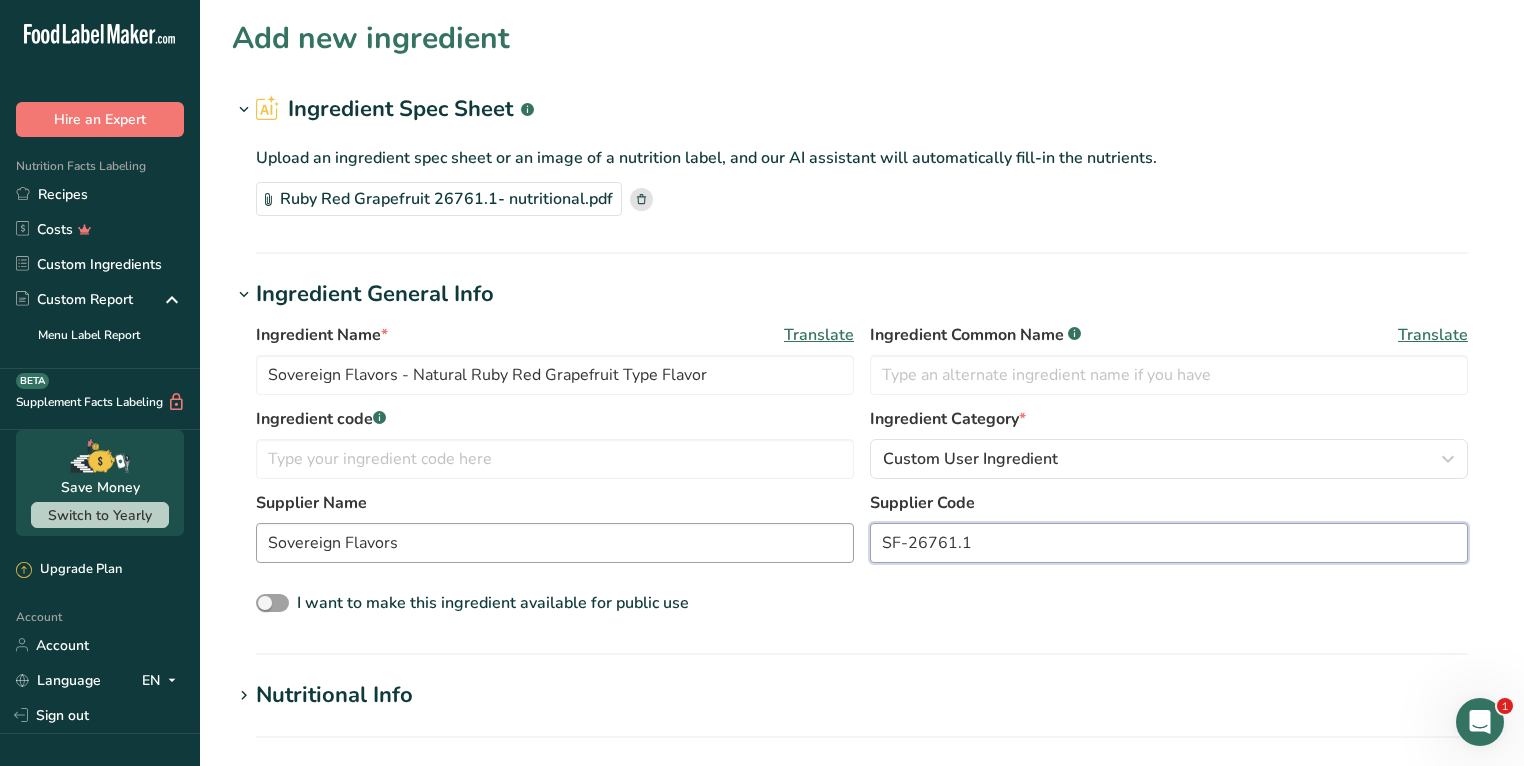 drag, startPoint x: 1010, startPoint y: 544, endPoint x: 853, endPoint y: 532, distance: 157.45793 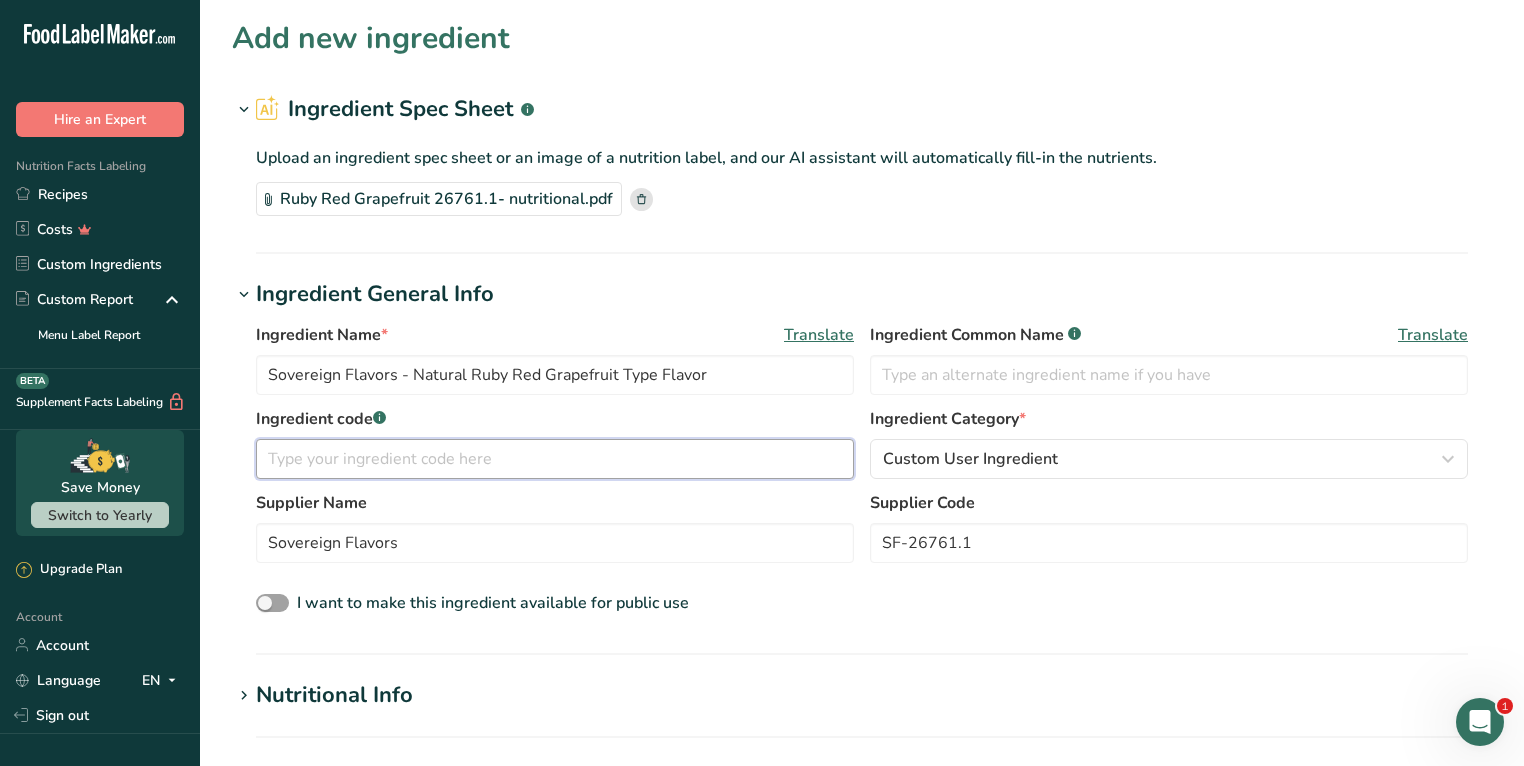 click at bounding box center (555, 459) 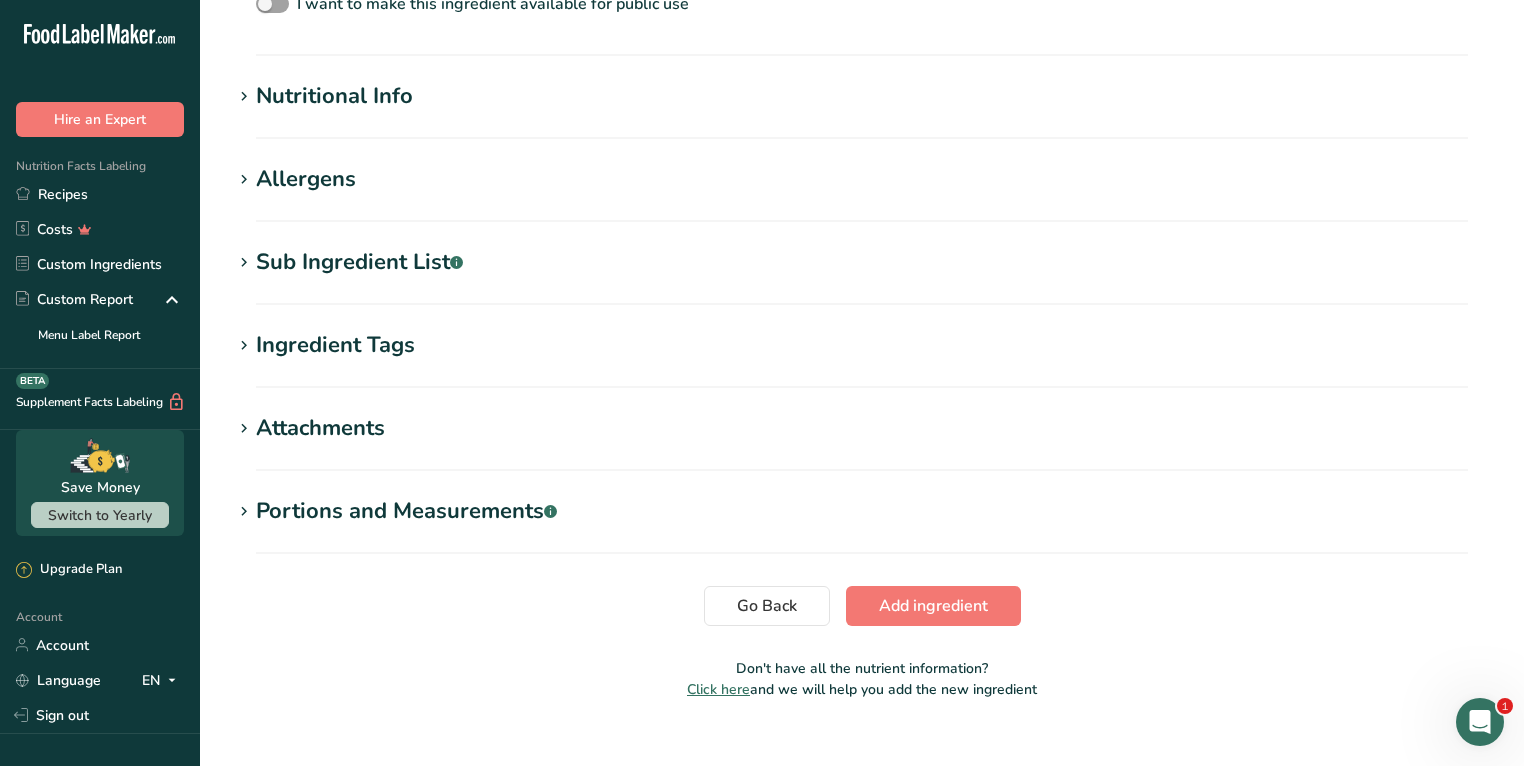 scroll, scrollTop: 628, scrollLeft: 0, axis: vertical 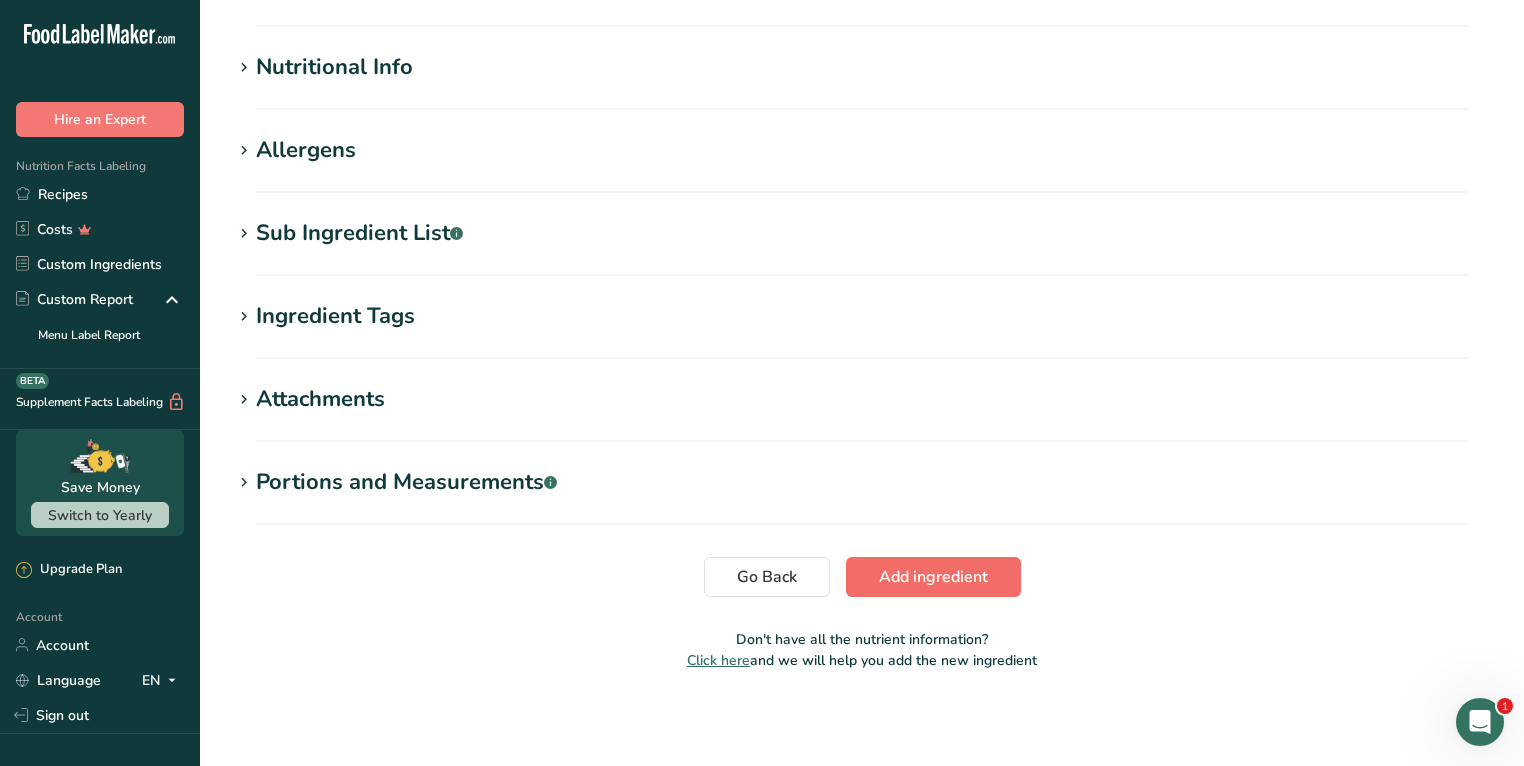 type on "SF-26761.1" 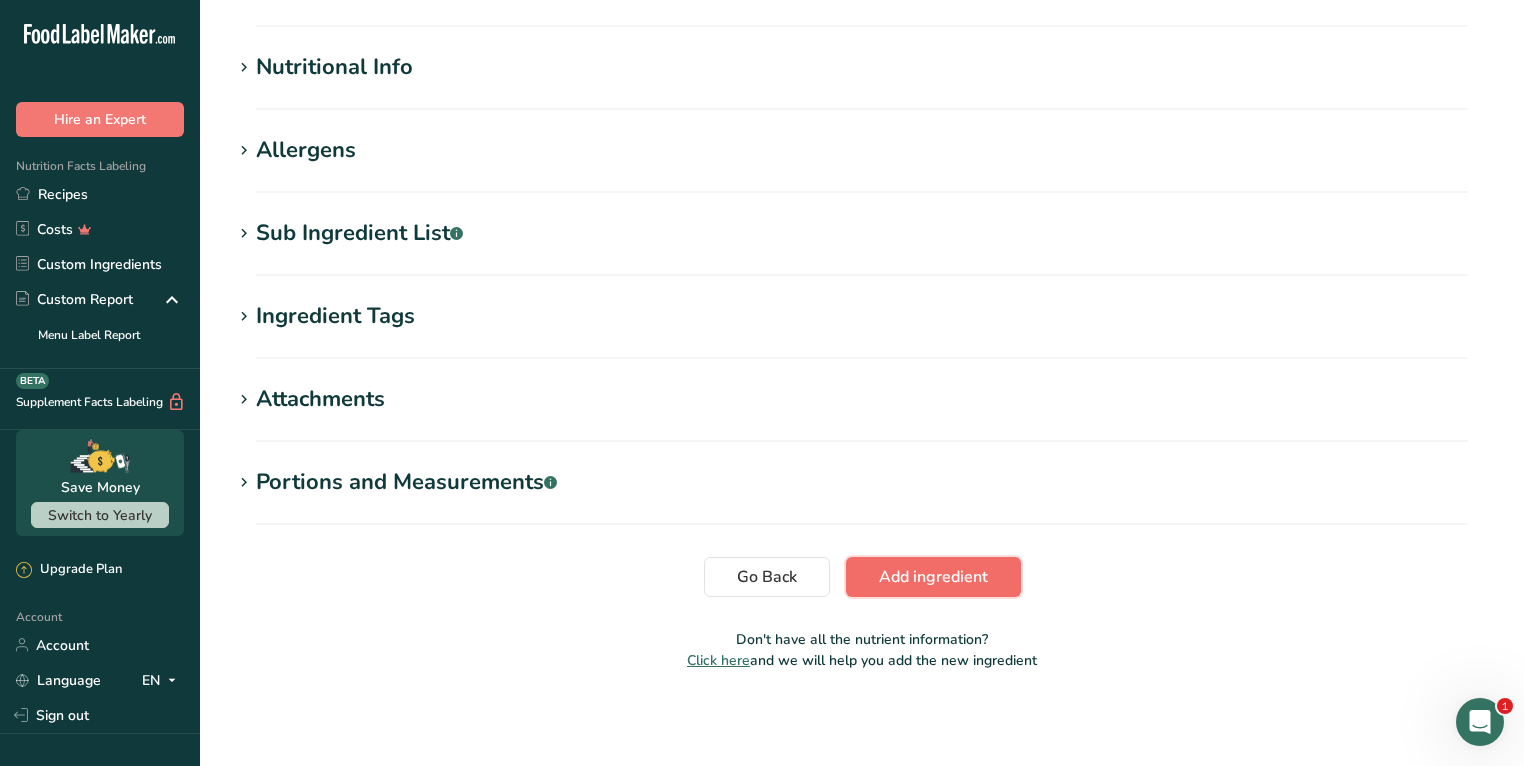 click on "Add ingredient" at bounding box center [933, 577] 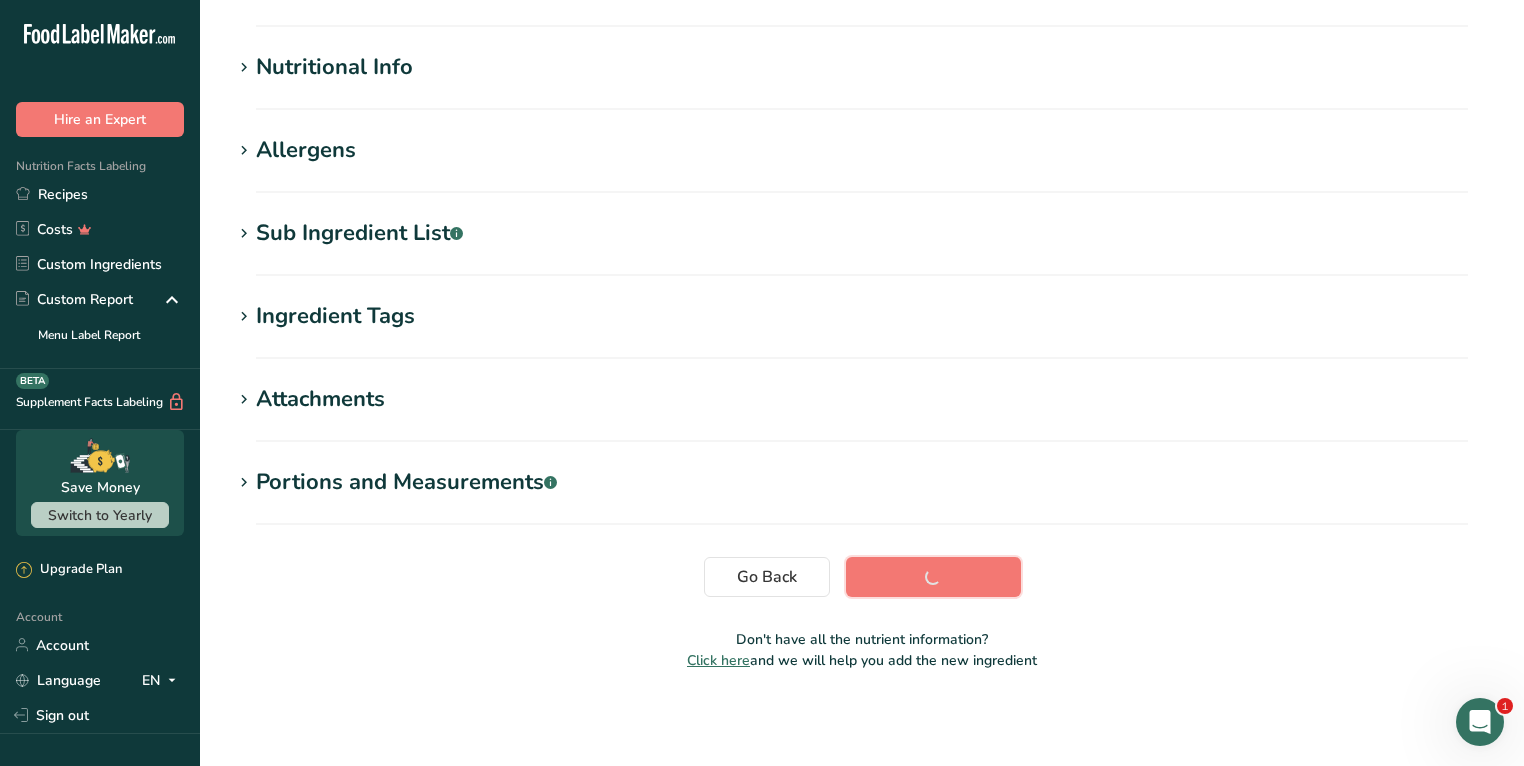 scroll, scrollTop: 208, scrollLeft: 0, axis: vertical 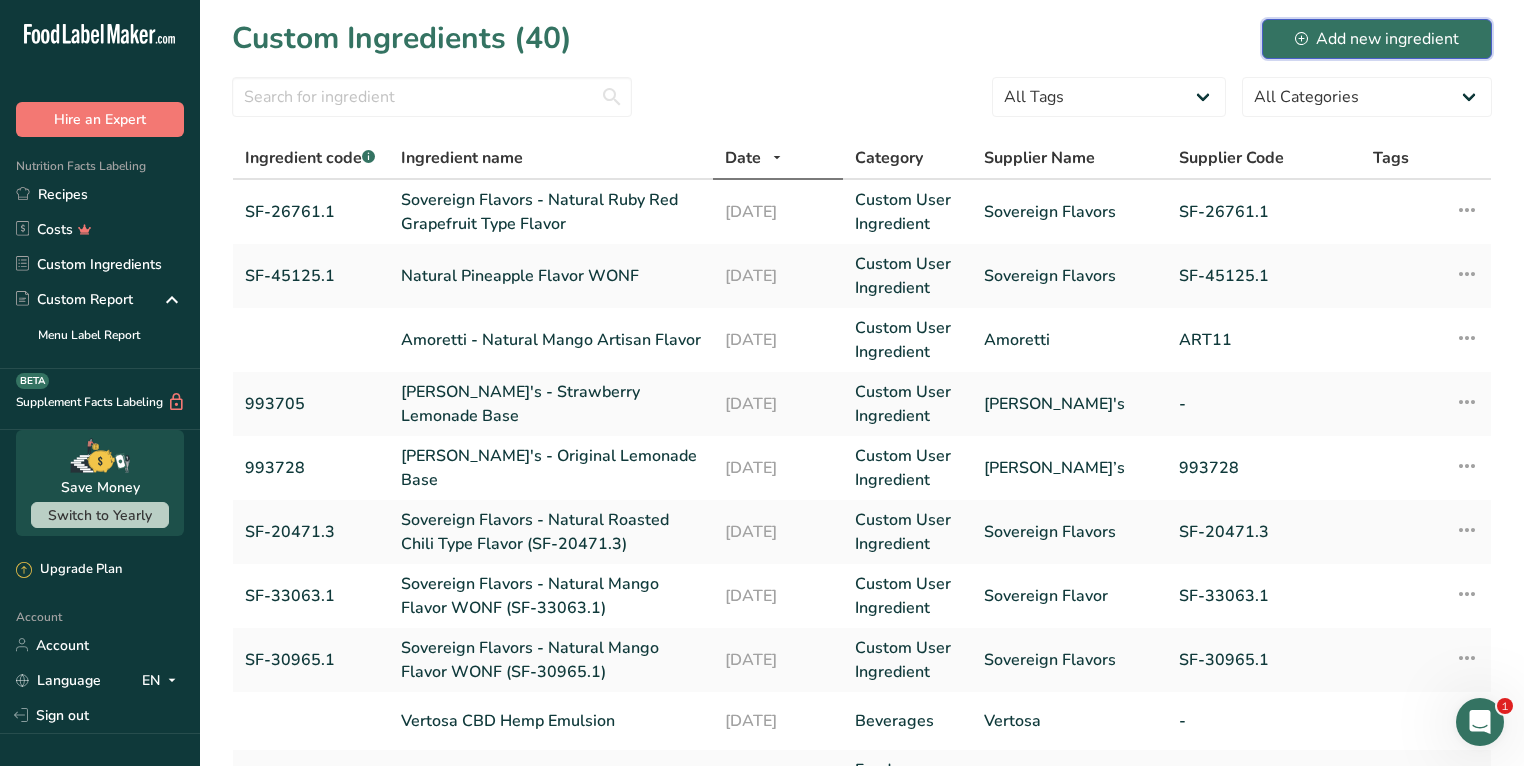 click on "Add new ingredient" at bounding box center (1377, 39) 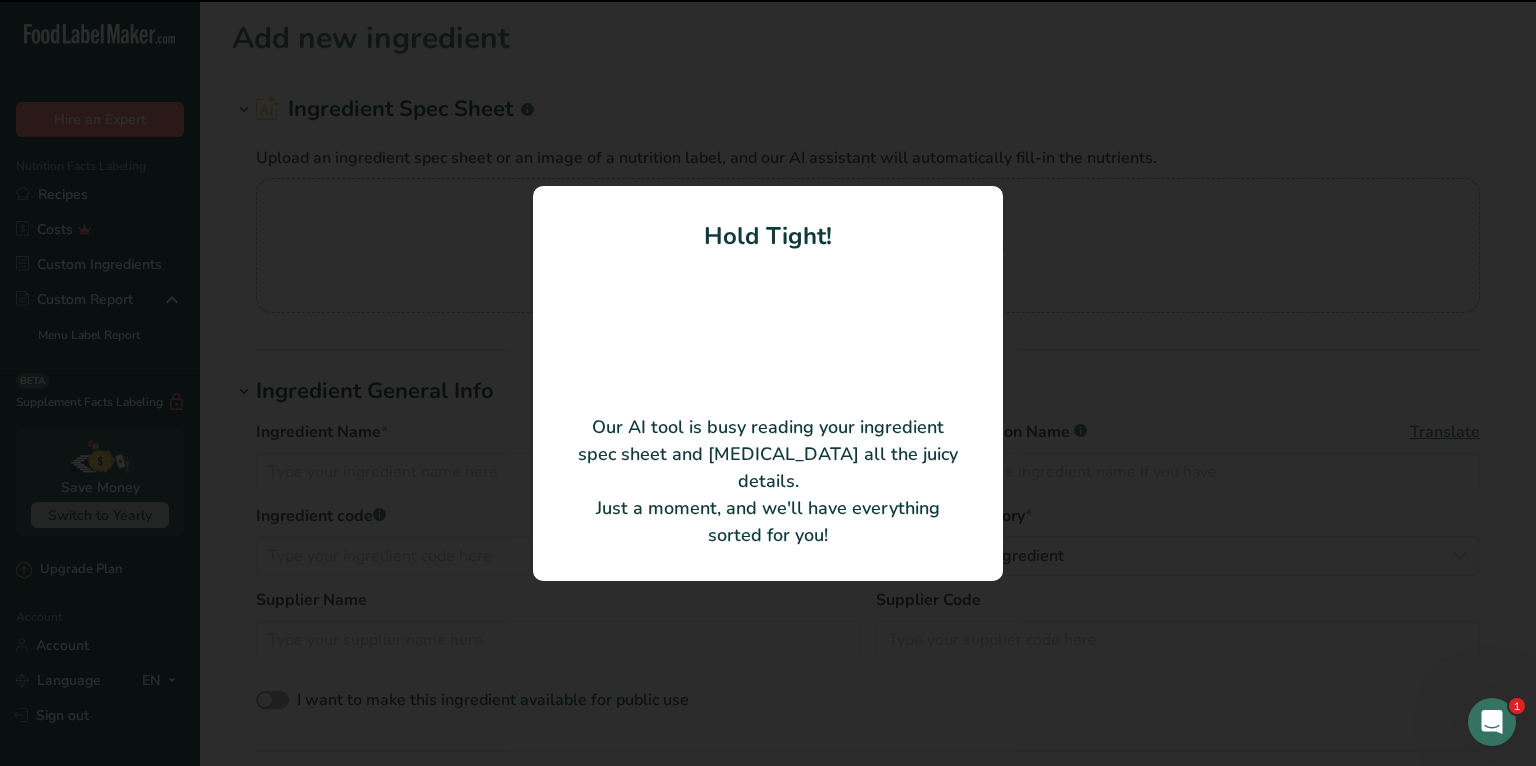 type on "Chiber White Button Mushroom Extract Food Ingredient" 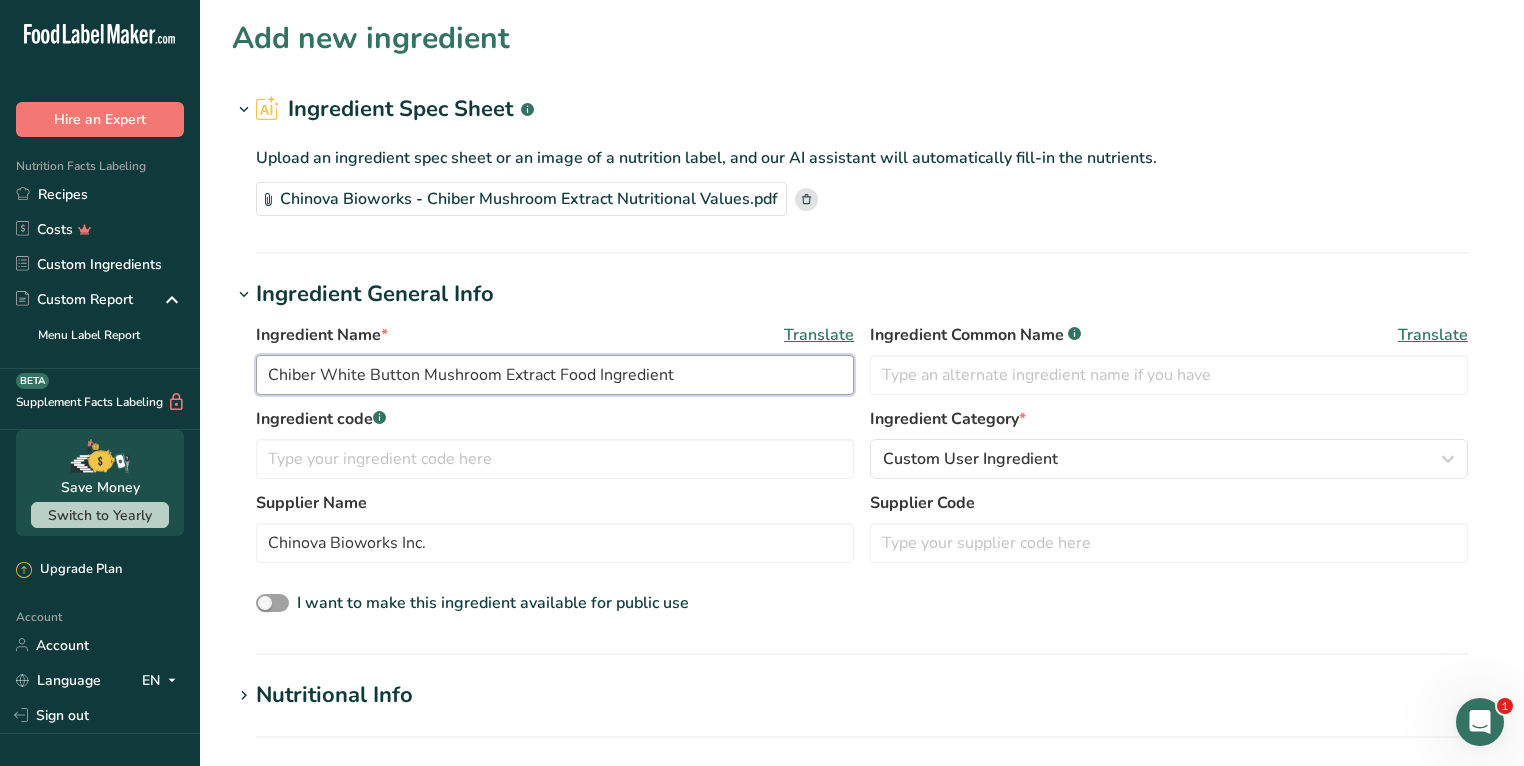 drag, startPoint x: 692, startPoint y: 376, endPoint x: 552, endPoint y: 377, distance: 140.00357 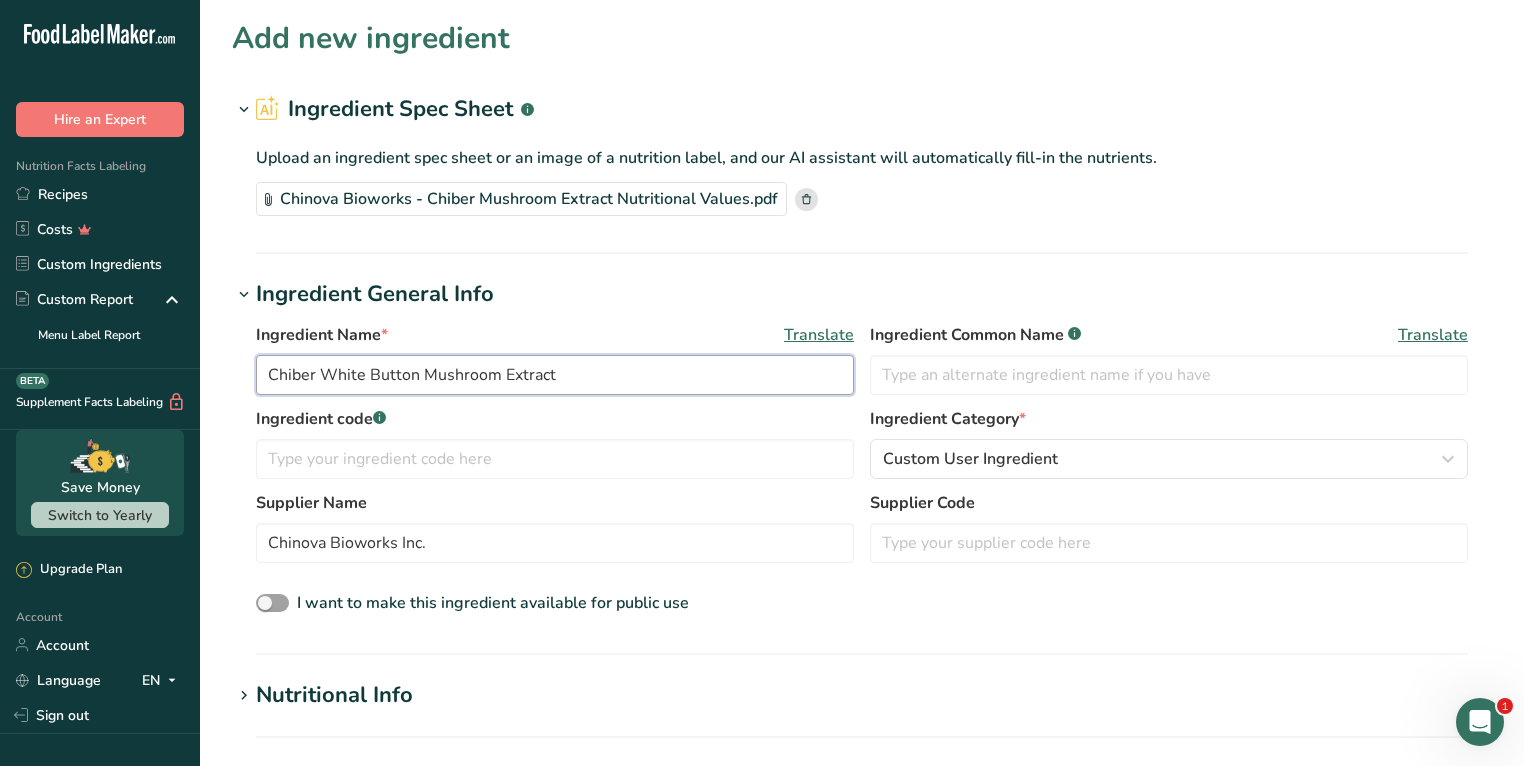 drag, startPoint x: 562, startPoint y: 378, endPoint x: 324, endPoint y: 379, distance: 238.0021 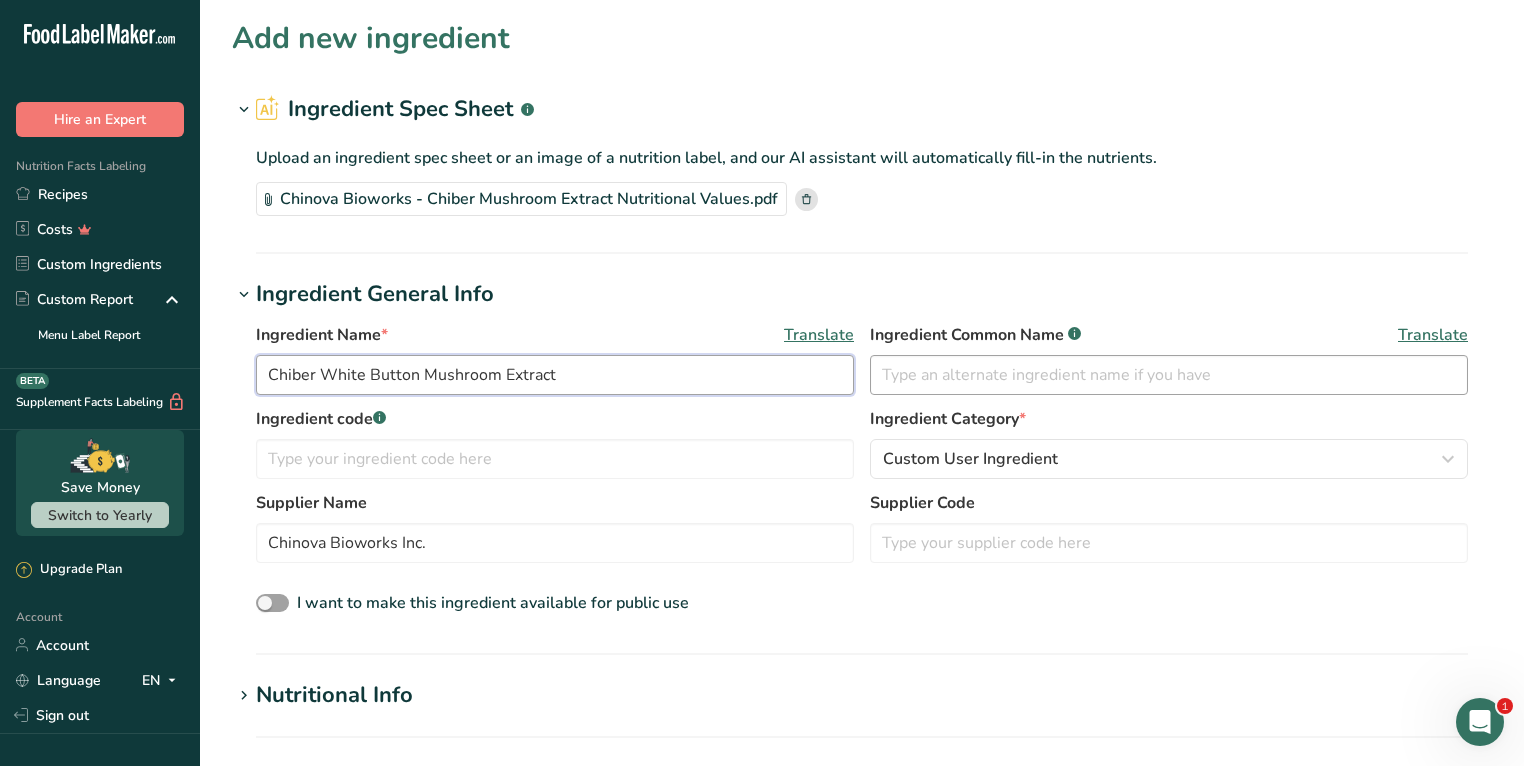 type on "Chiber White Button Mushroom Extract" 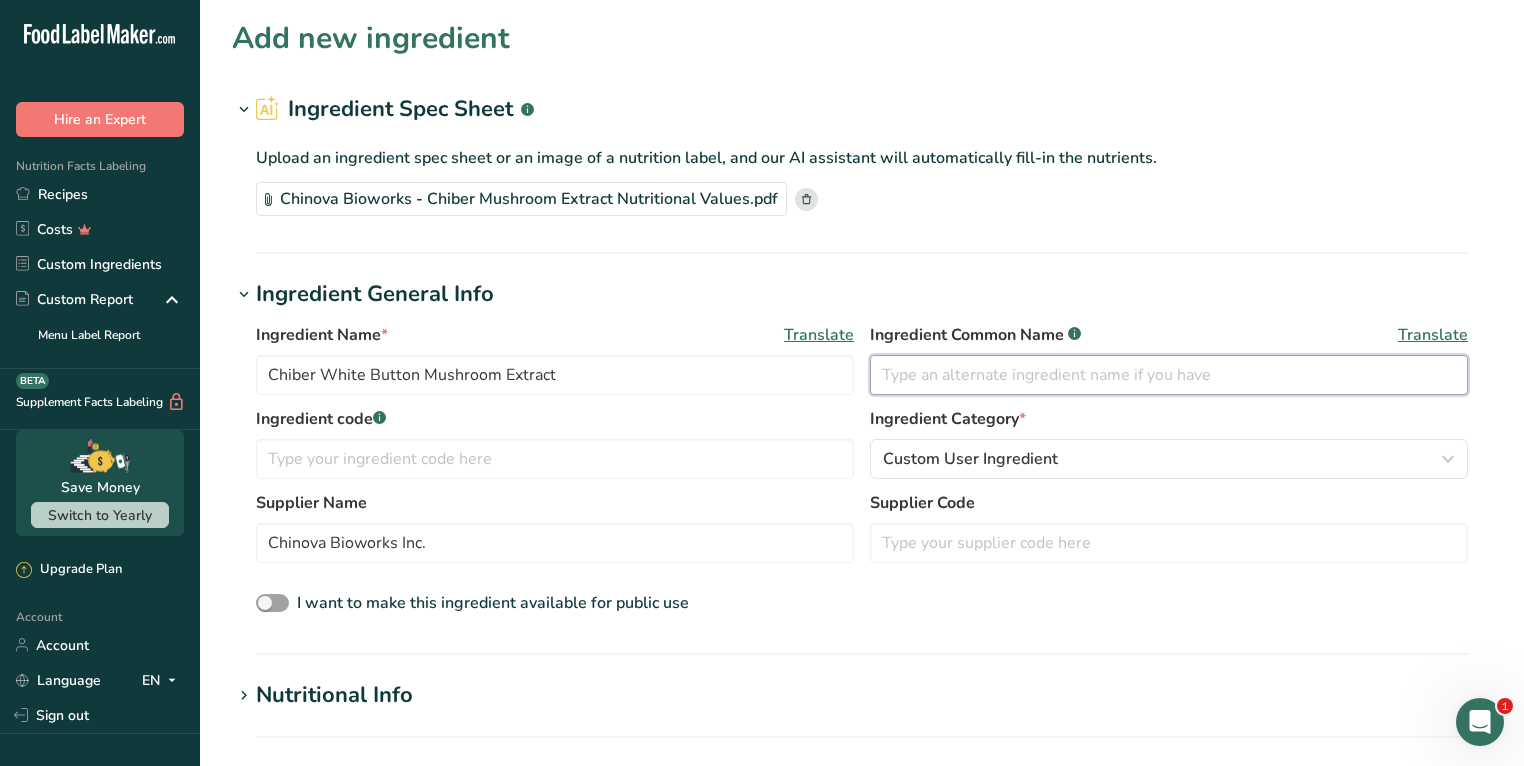 click at bounding box center (1169, 375) 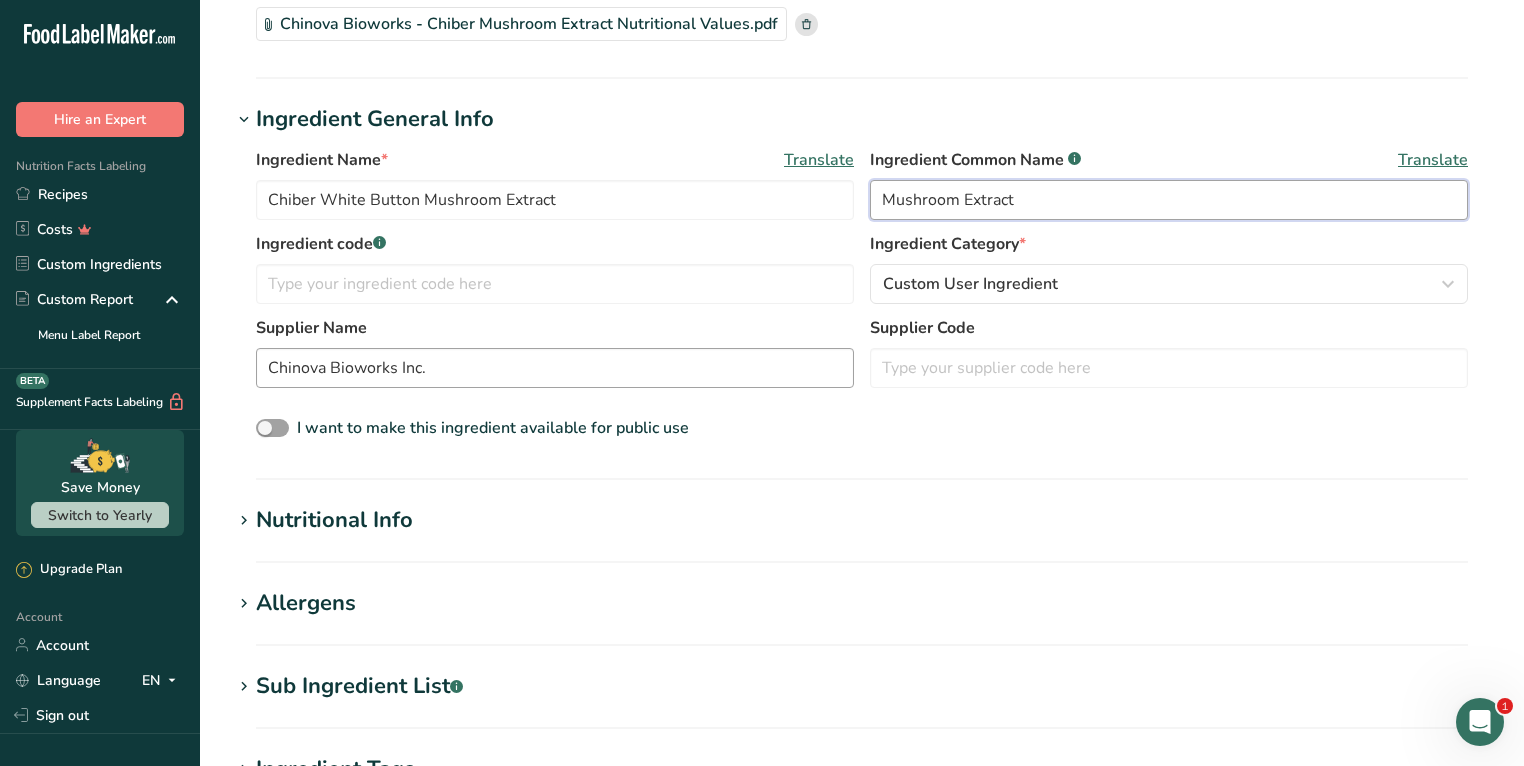 scroll, scrollTop: 324, scrollLeft: 0, axis: vertical 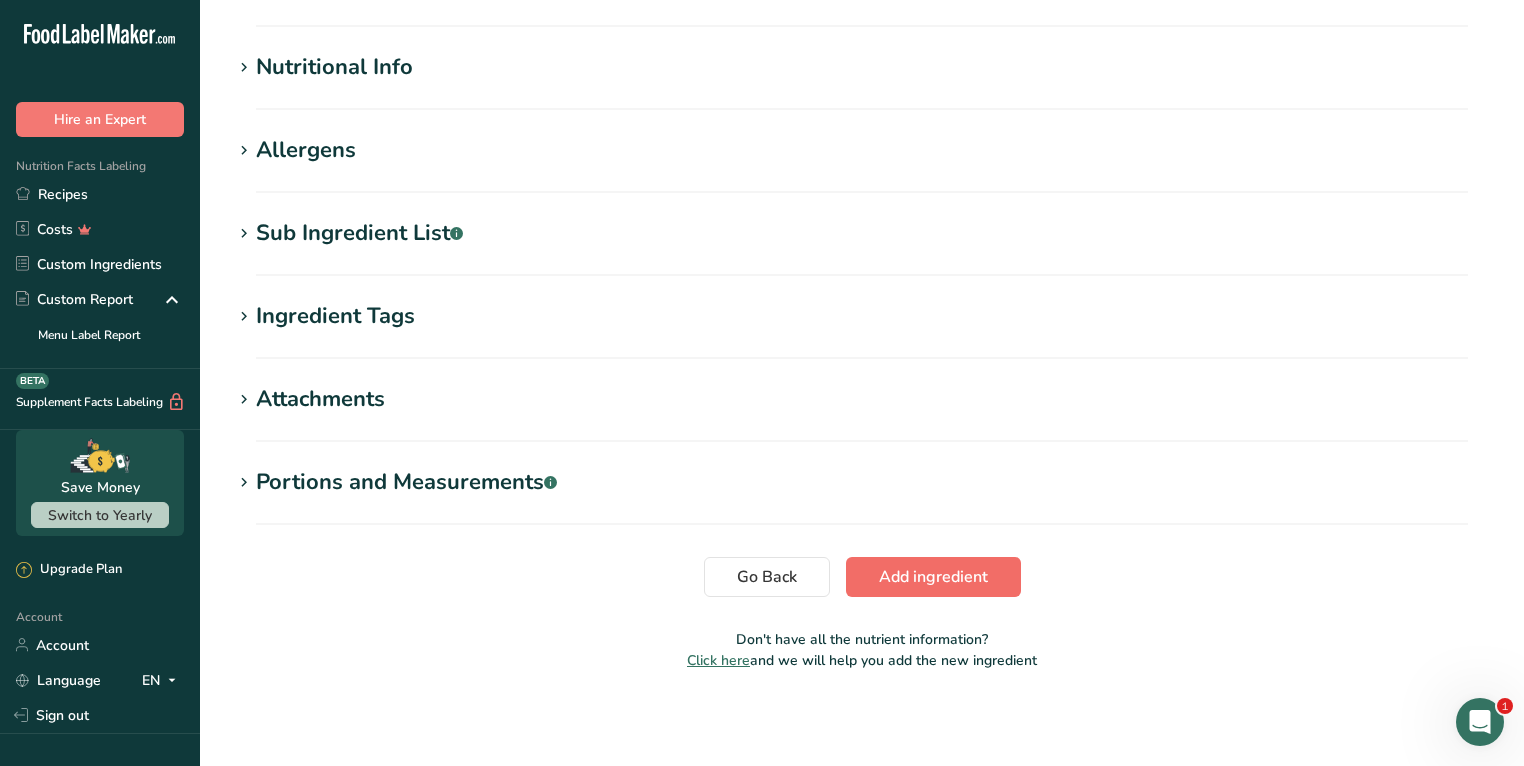 type on "Mushroom Extract" 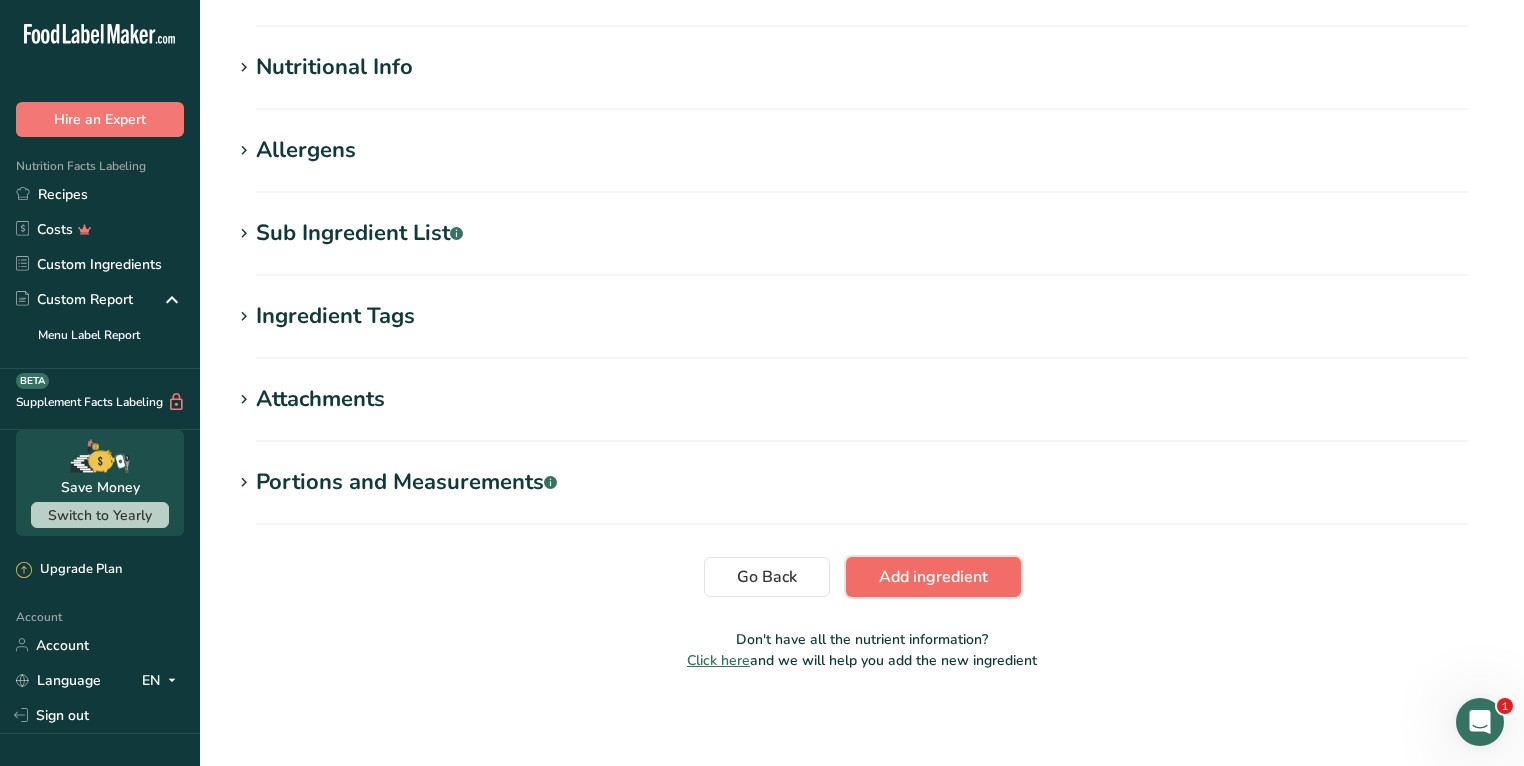 click on "Add ingredient" at bounding box center [933, 577] 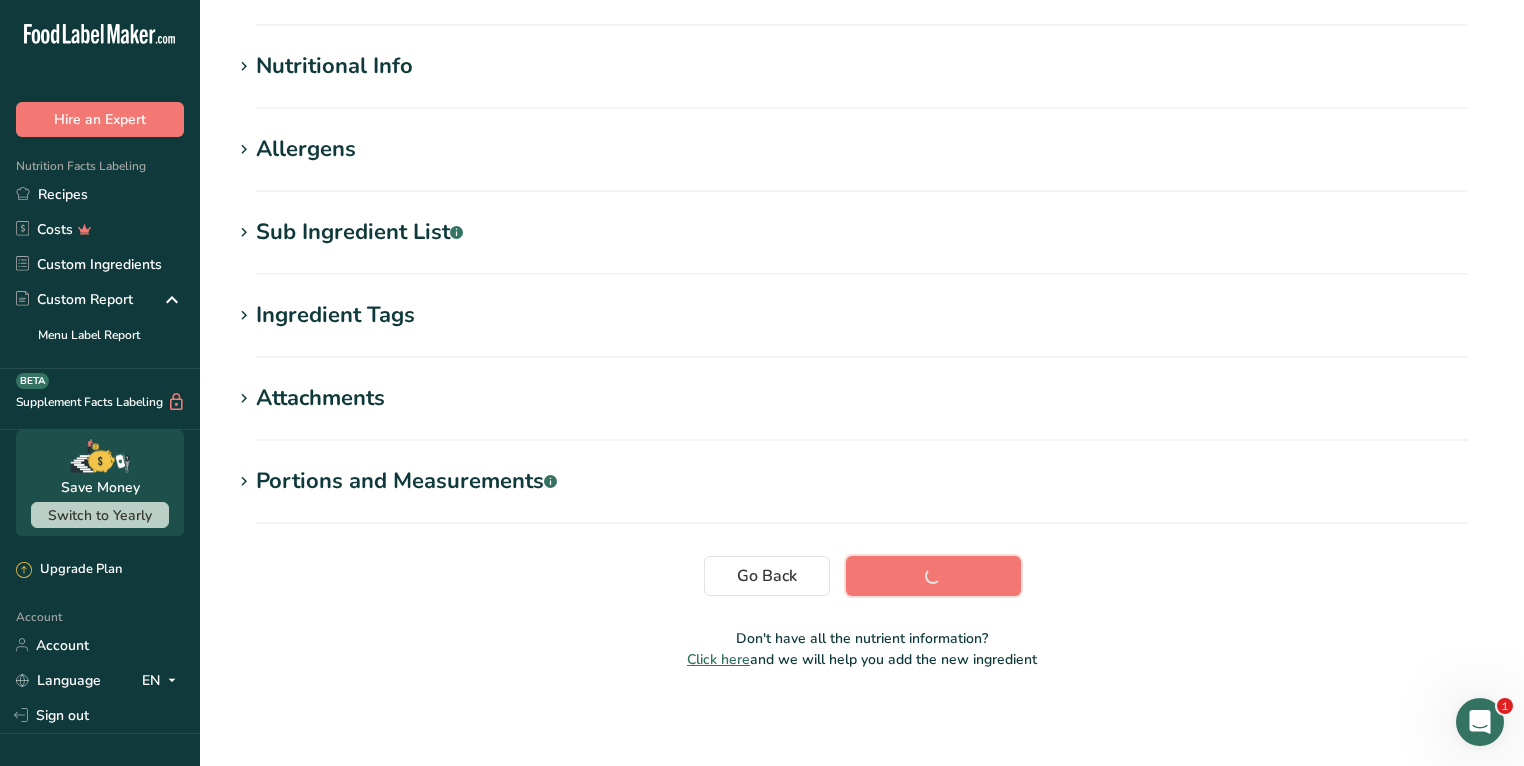 scroll, scrollTop: 208, scrollLeft: 0, axis: vertical 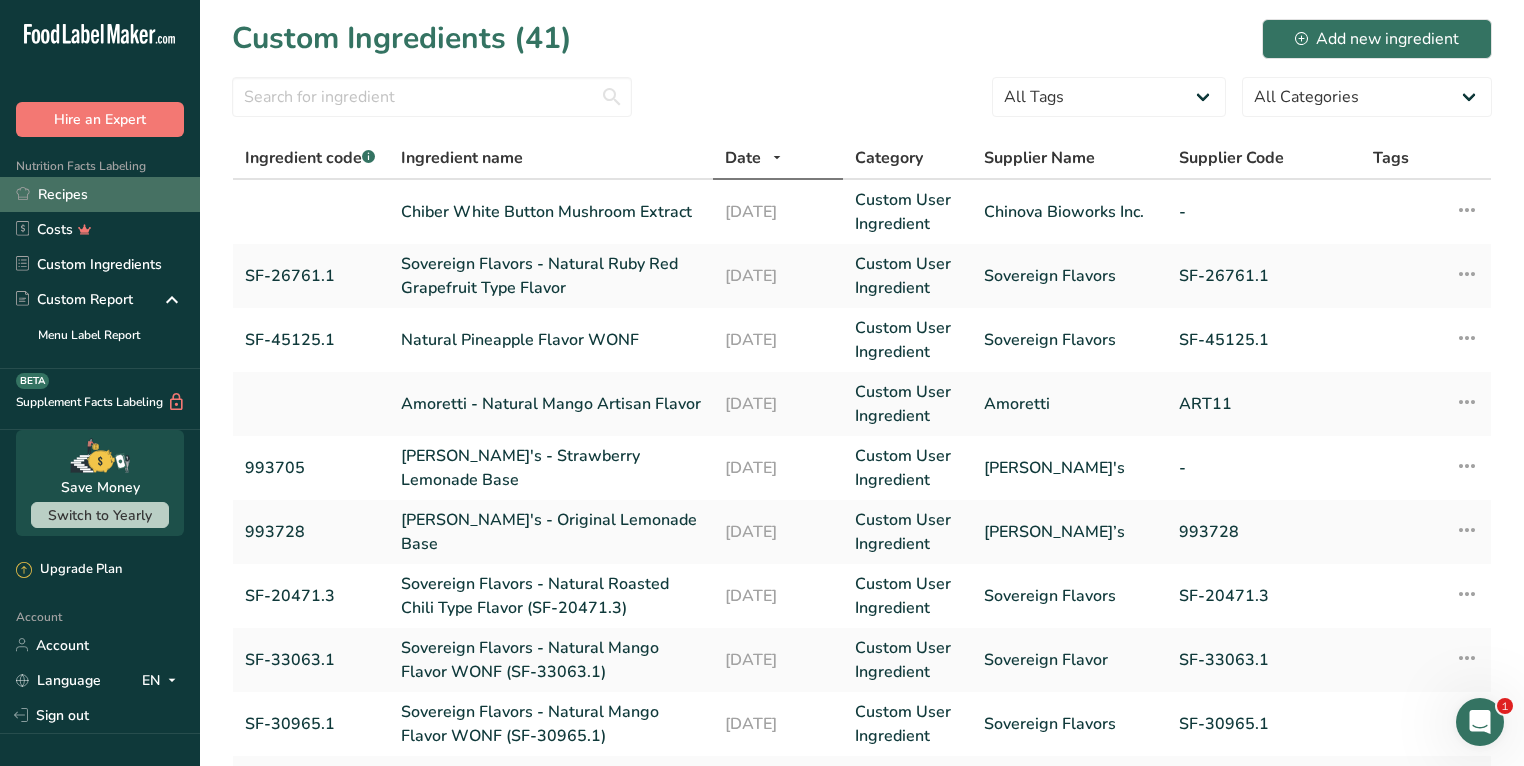 click on "Recipes" at bounding box center [100, 194] 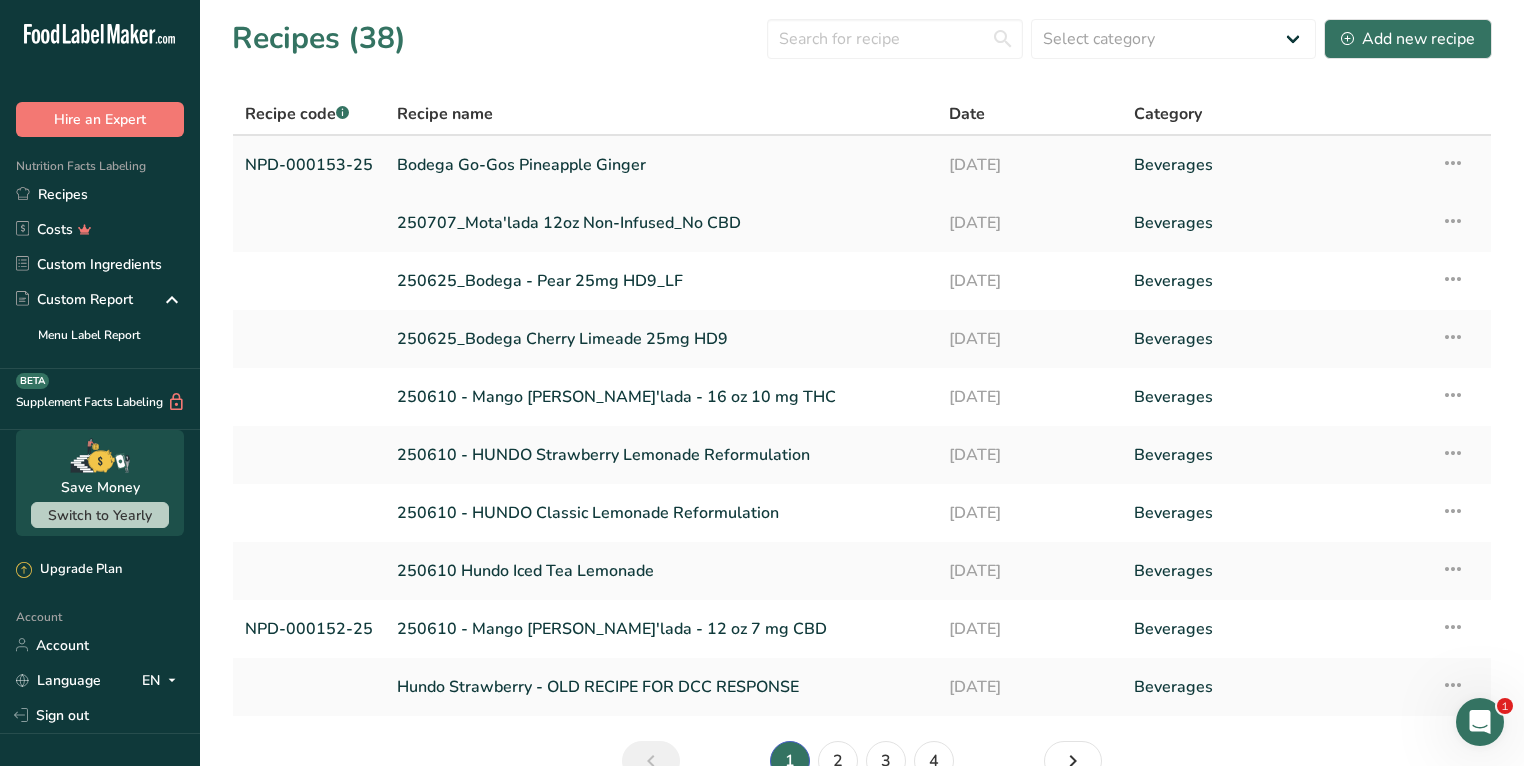 click on "Bodega Go-Gos Pineapple Ginger" at bounding box center [661, 165] 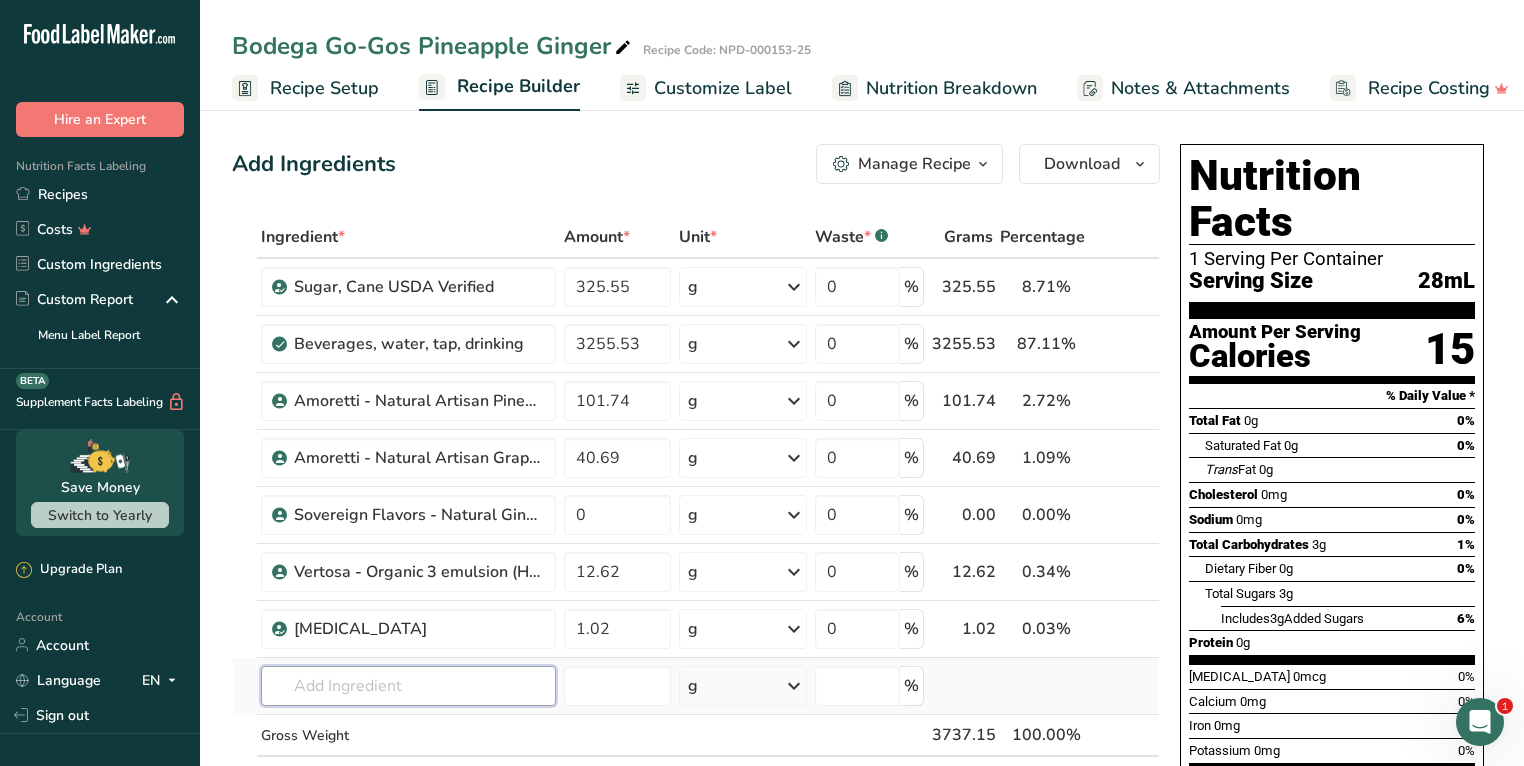 click at bounding box center [408, 686] 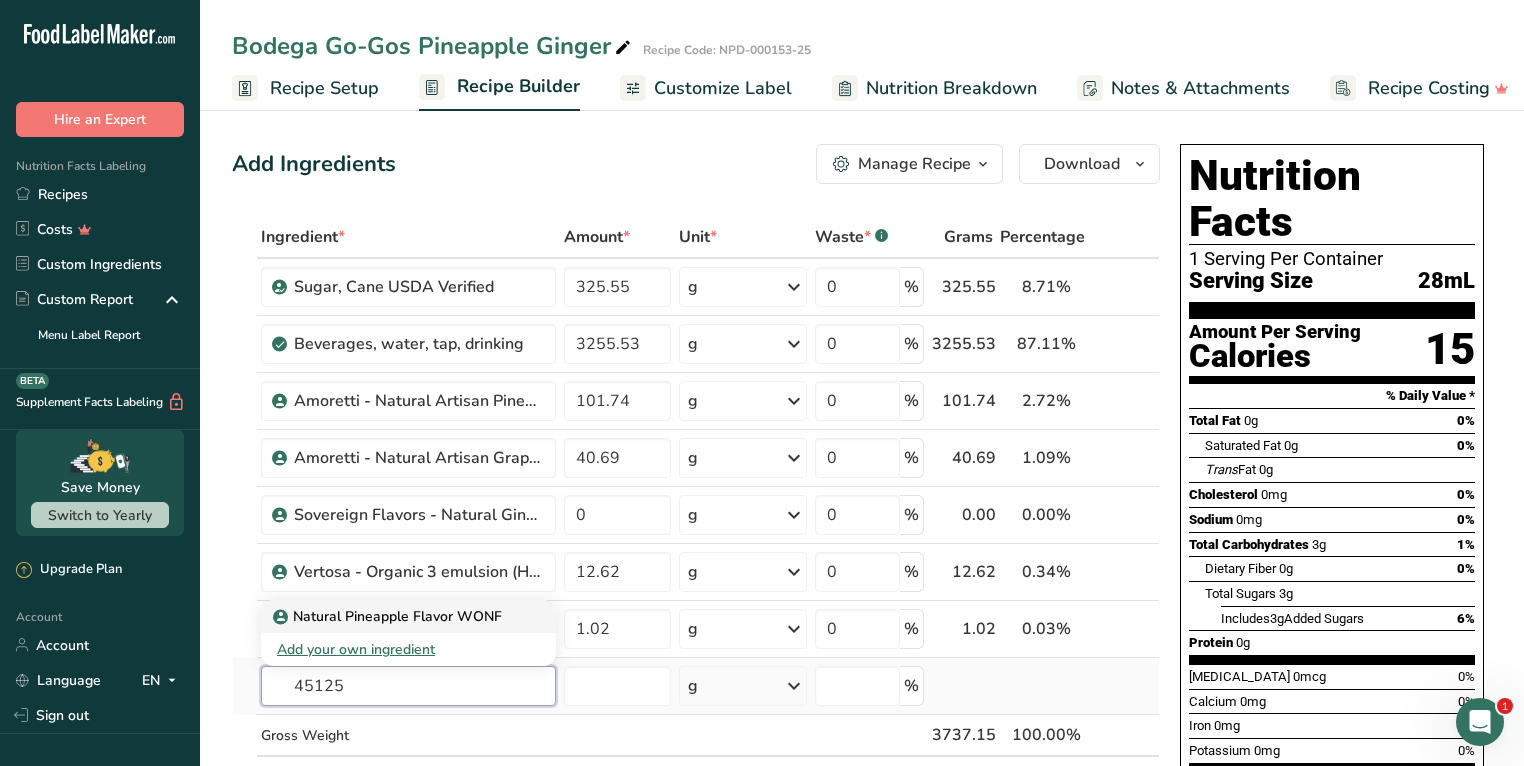 type on "45125" 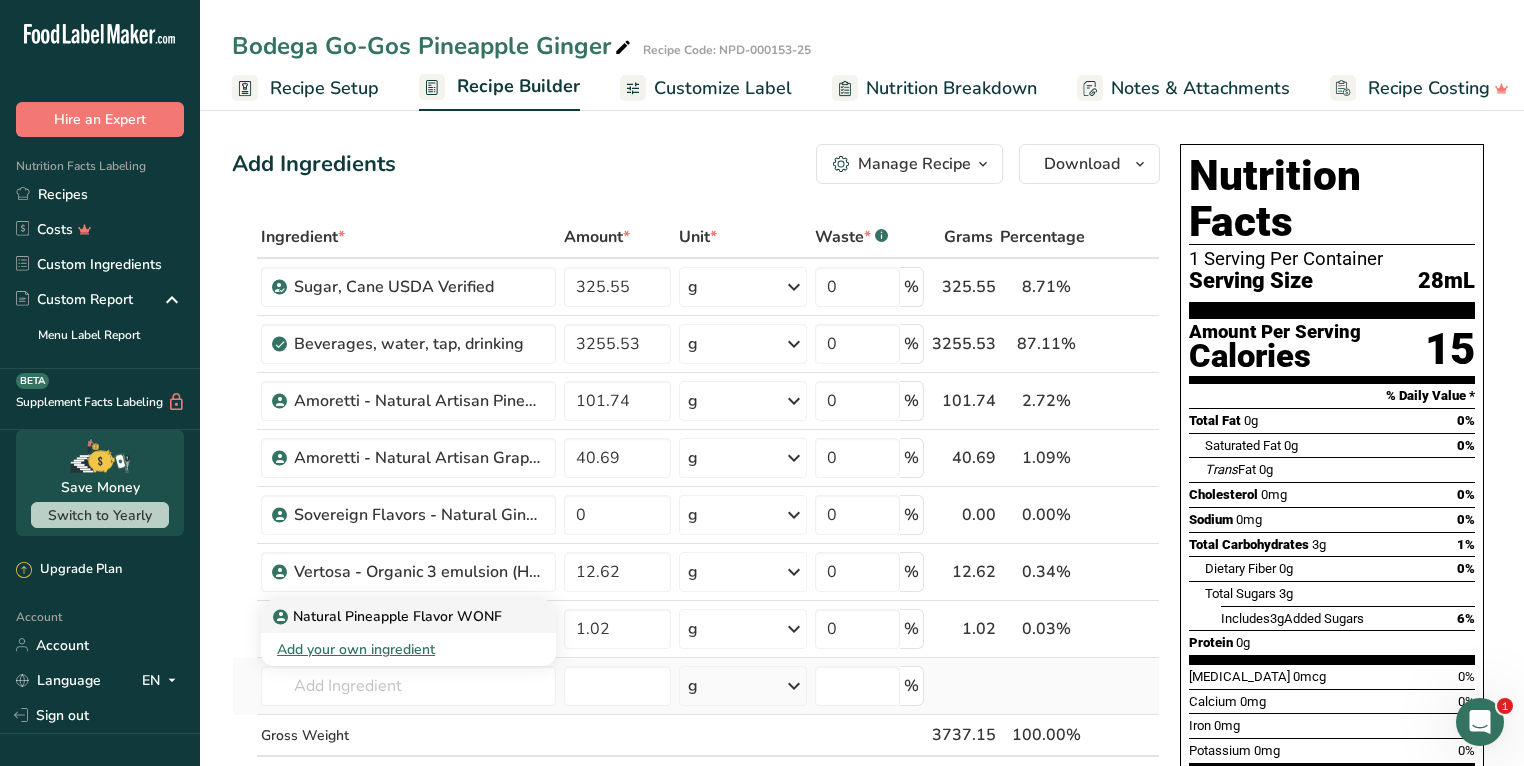 click on "Natural Pineapple Flavor WONF" at bounding box center [389, 616] 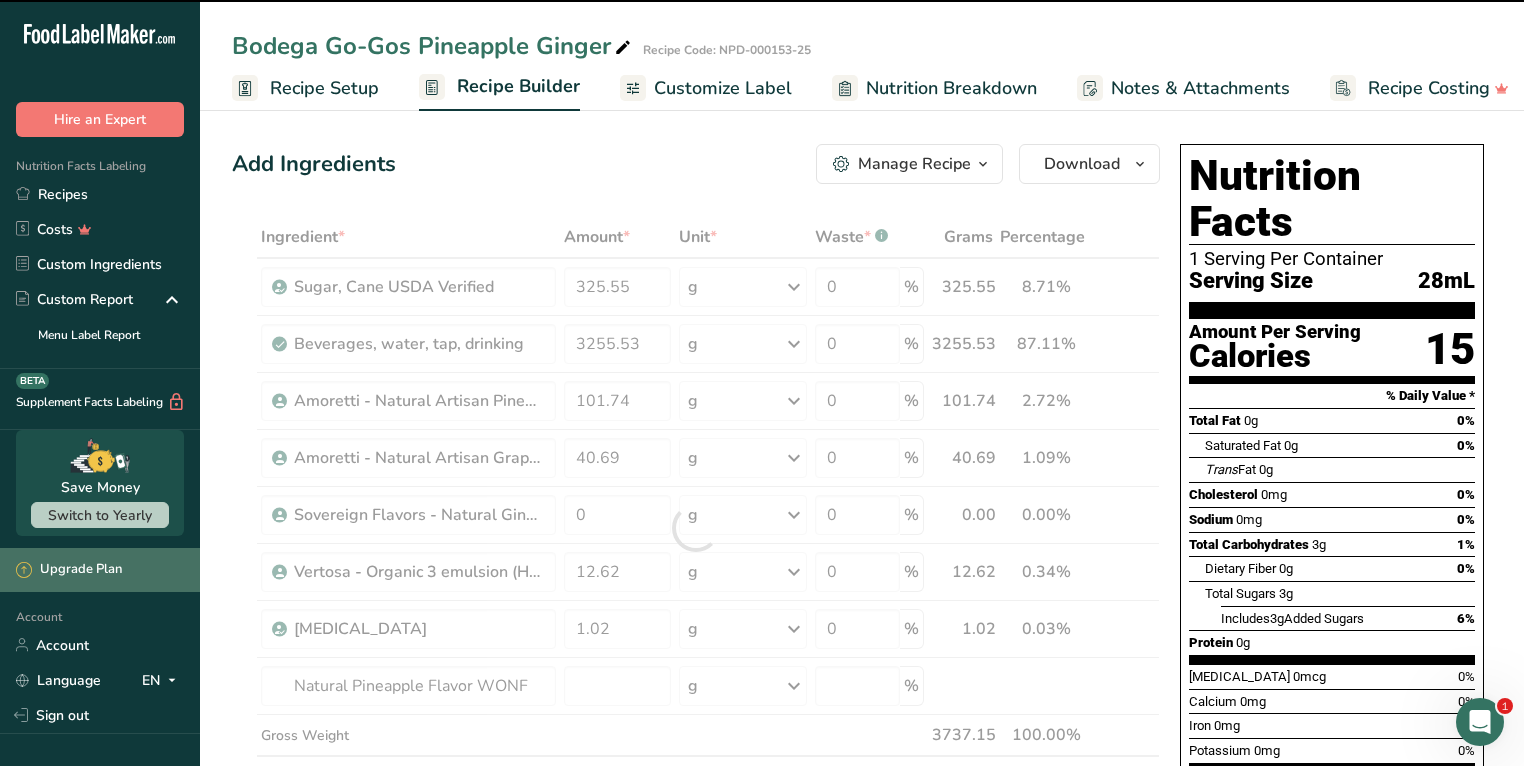 type on "0" 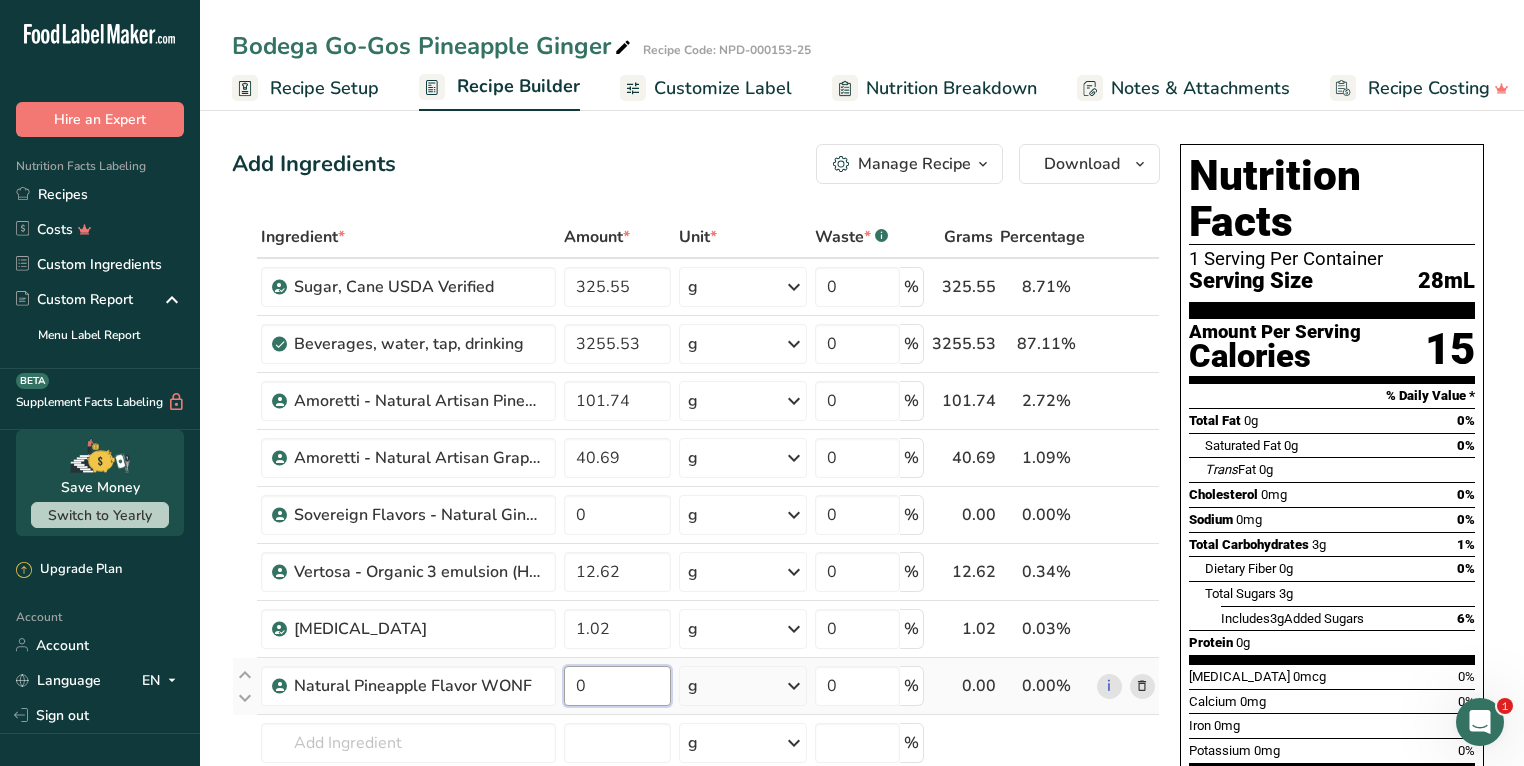 click on "0" at bounding box center [617, 686] 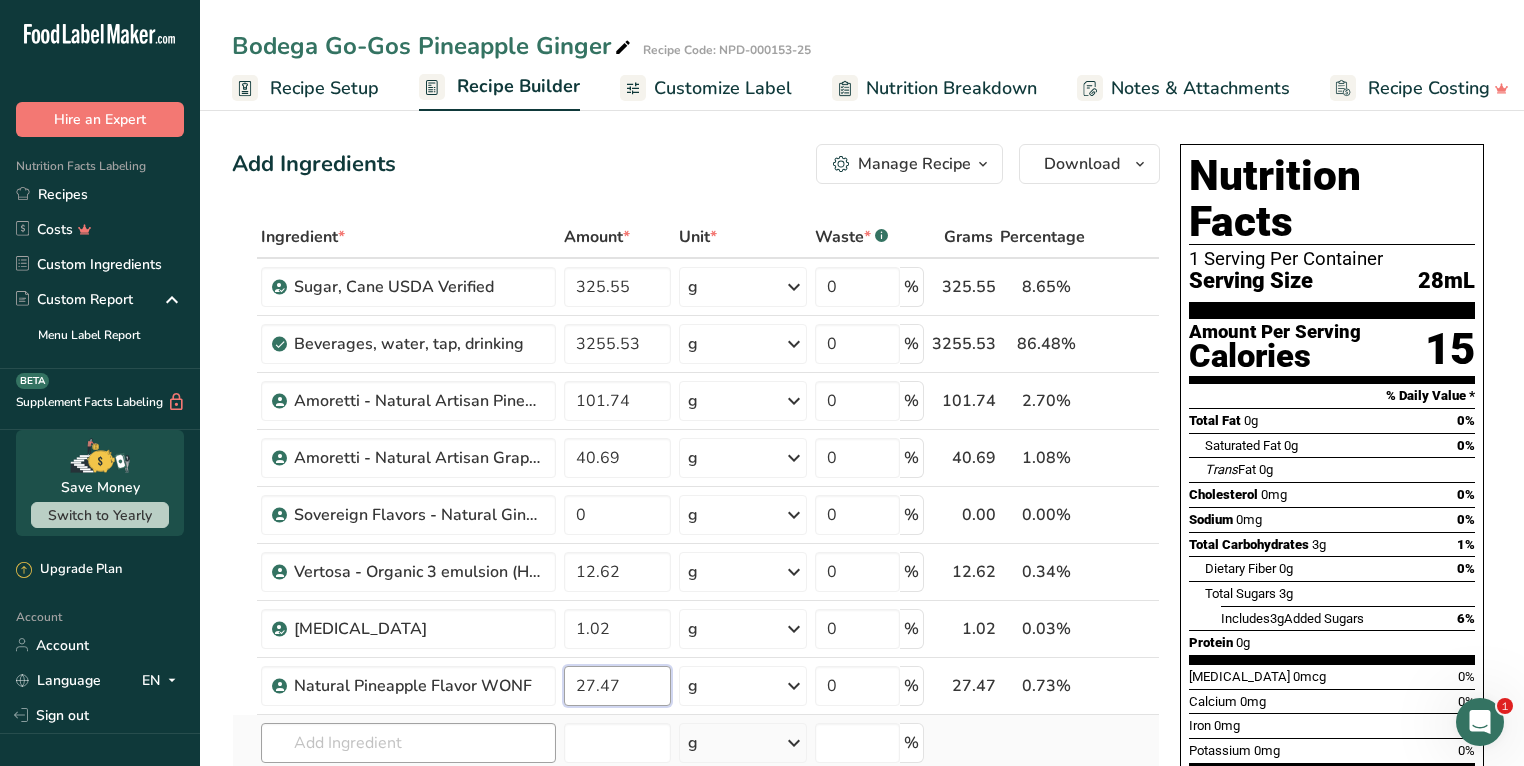 type on "27.47" 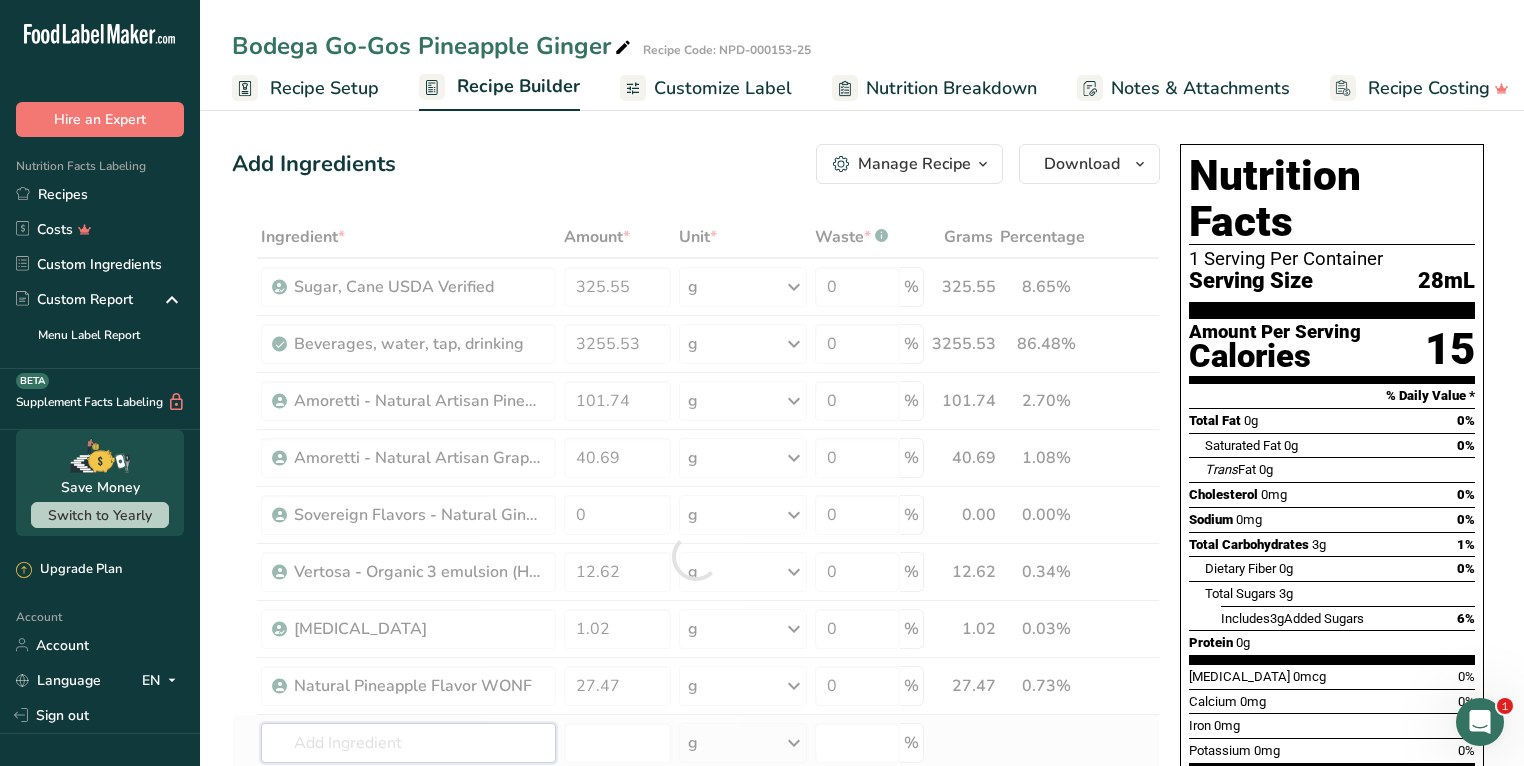 click on "Ingredient *
Amount *
Unit *
Waste *   .a-a{fill:#347362;}.b-a{fill:#fff;}          Grams
Percentage
Sugar, Cane USDA Verified
325.55
g
Weight Units
g
kg
mg
See more
Volume Units
l
Volume units require a density conversion. If you know your ingredient's density enter it below. Otherwise, click on "RIA" our AI Regulatory bot - she will be able to help you
lb/ft3
g/cm3
Confirm
mL
Volume units require a density conversion. If you know your ingredient's density enter it below. Otherwise, click on "RIA" our AI Regulatory bot - she will be able to help you
lb/ft3" at bounding box center (696, 556) 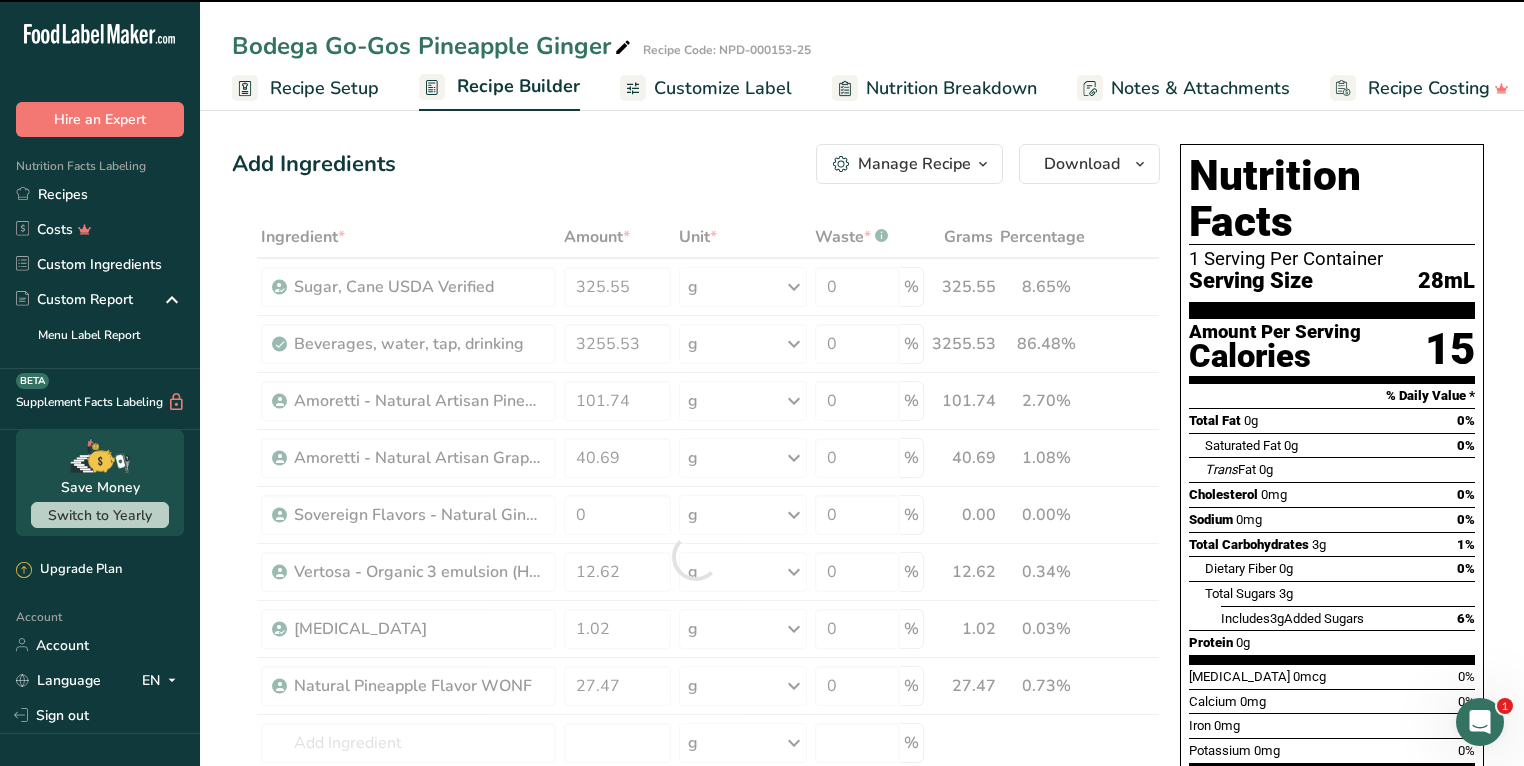 drag, startPoint x: 426, startPoint y: 728, endPoint x: 384, endPoint y: 696, distance: 52.801514 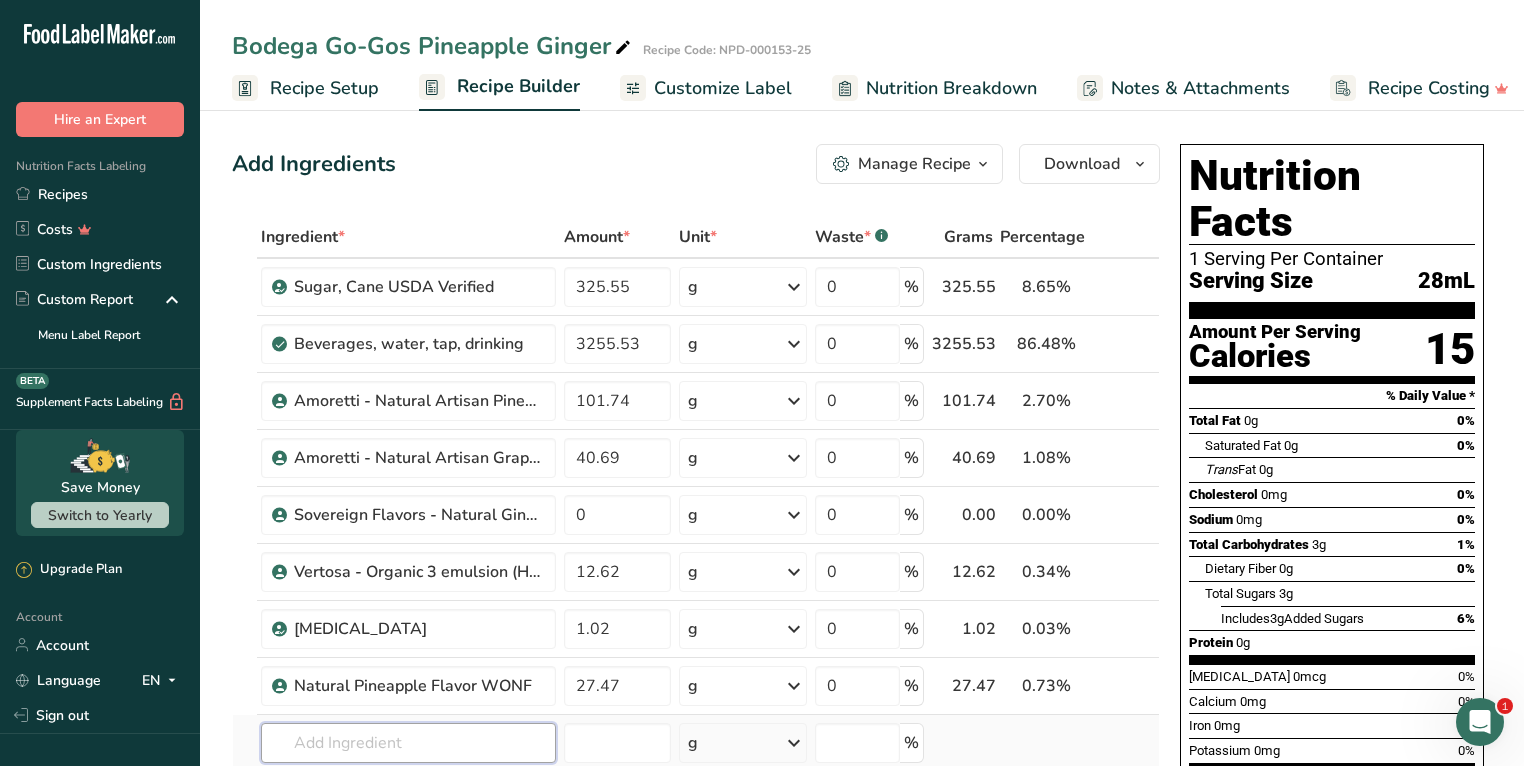 click at bounding box center [408, 743] 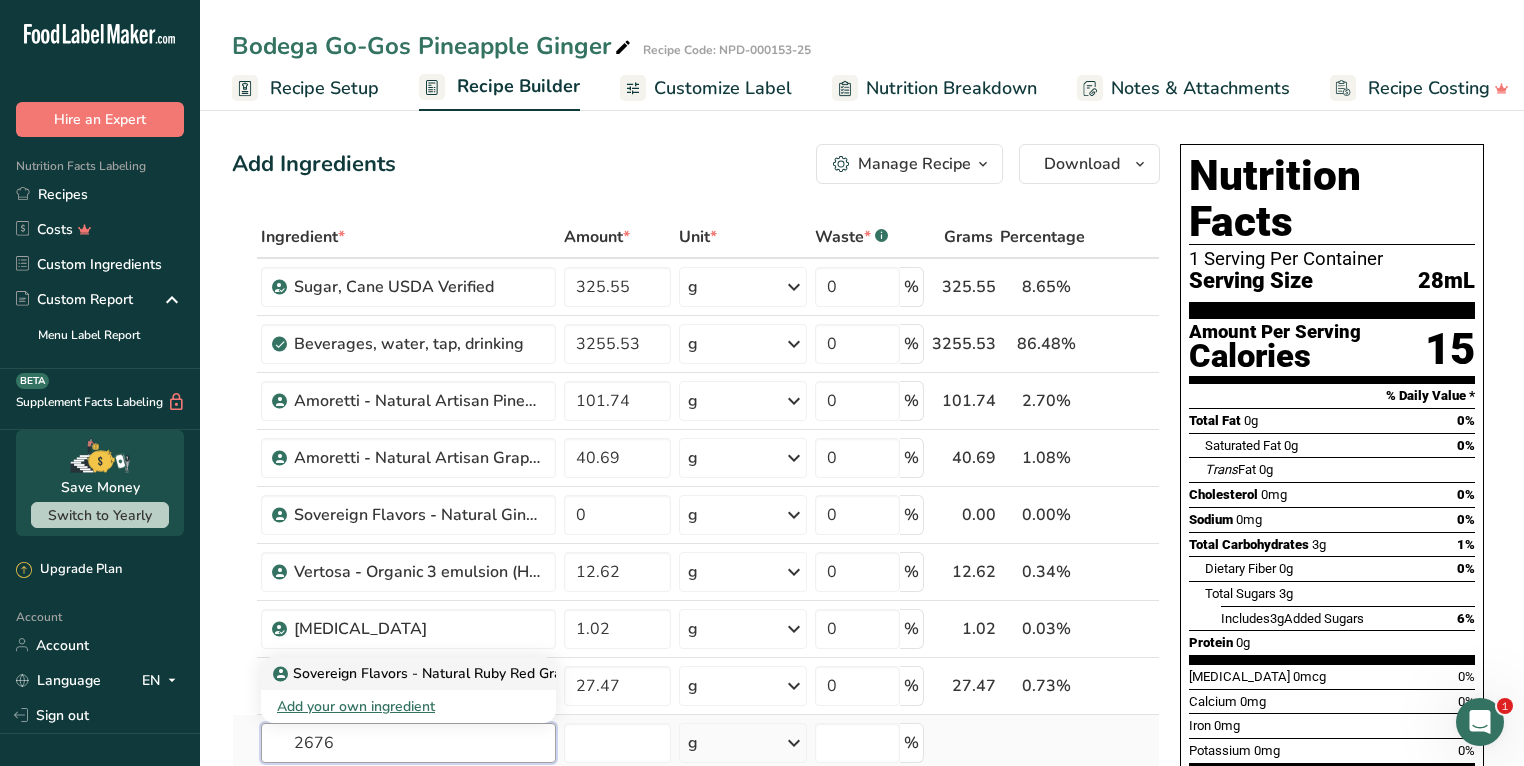 type on "2676" 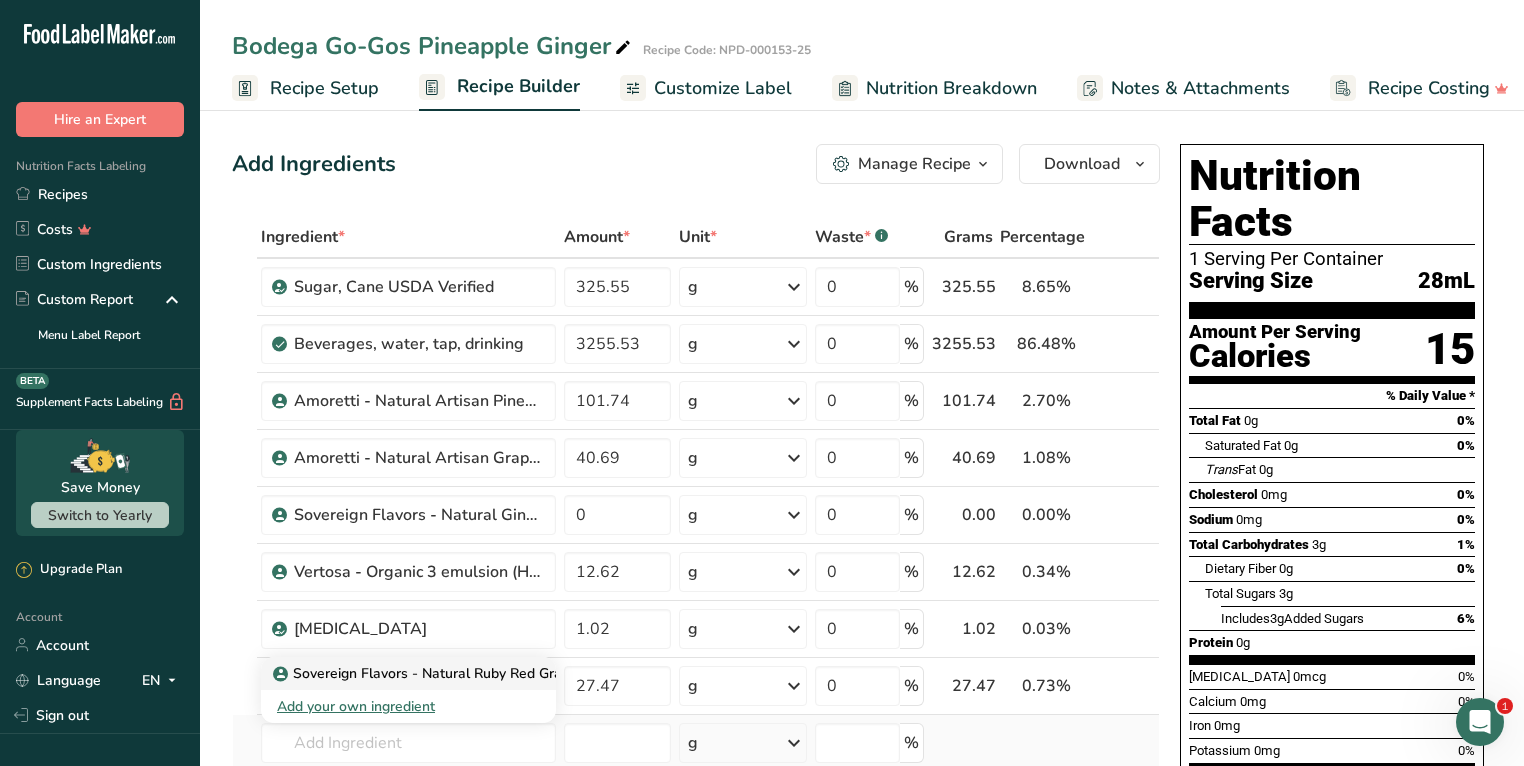 click on "Sovereign Flavors - Natural Ruby Red Grapefruit Type Flavor" at bounding box center (408, 673) 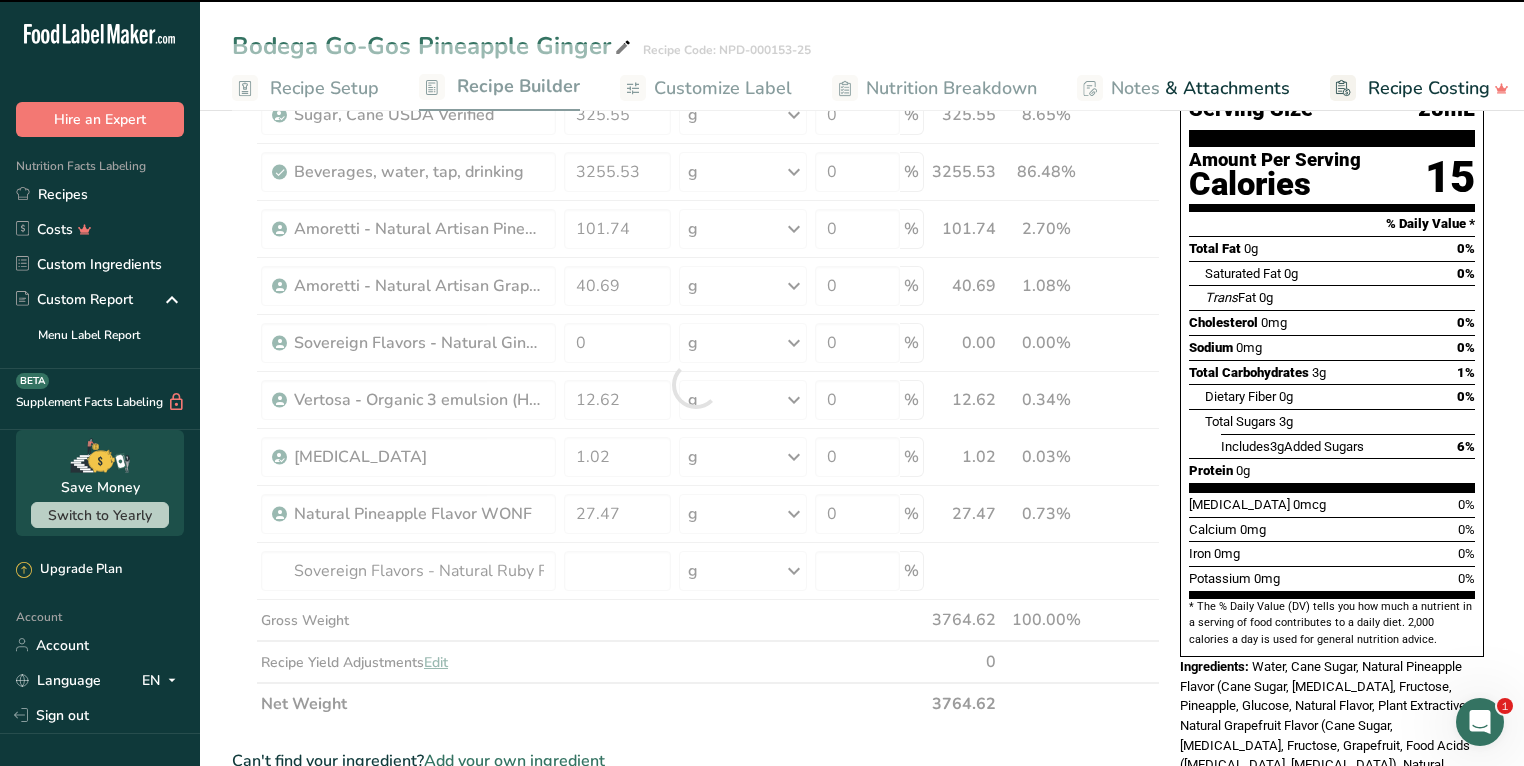 scroll, scrollTop: 214, scrollLeft: 0, axis: vertical 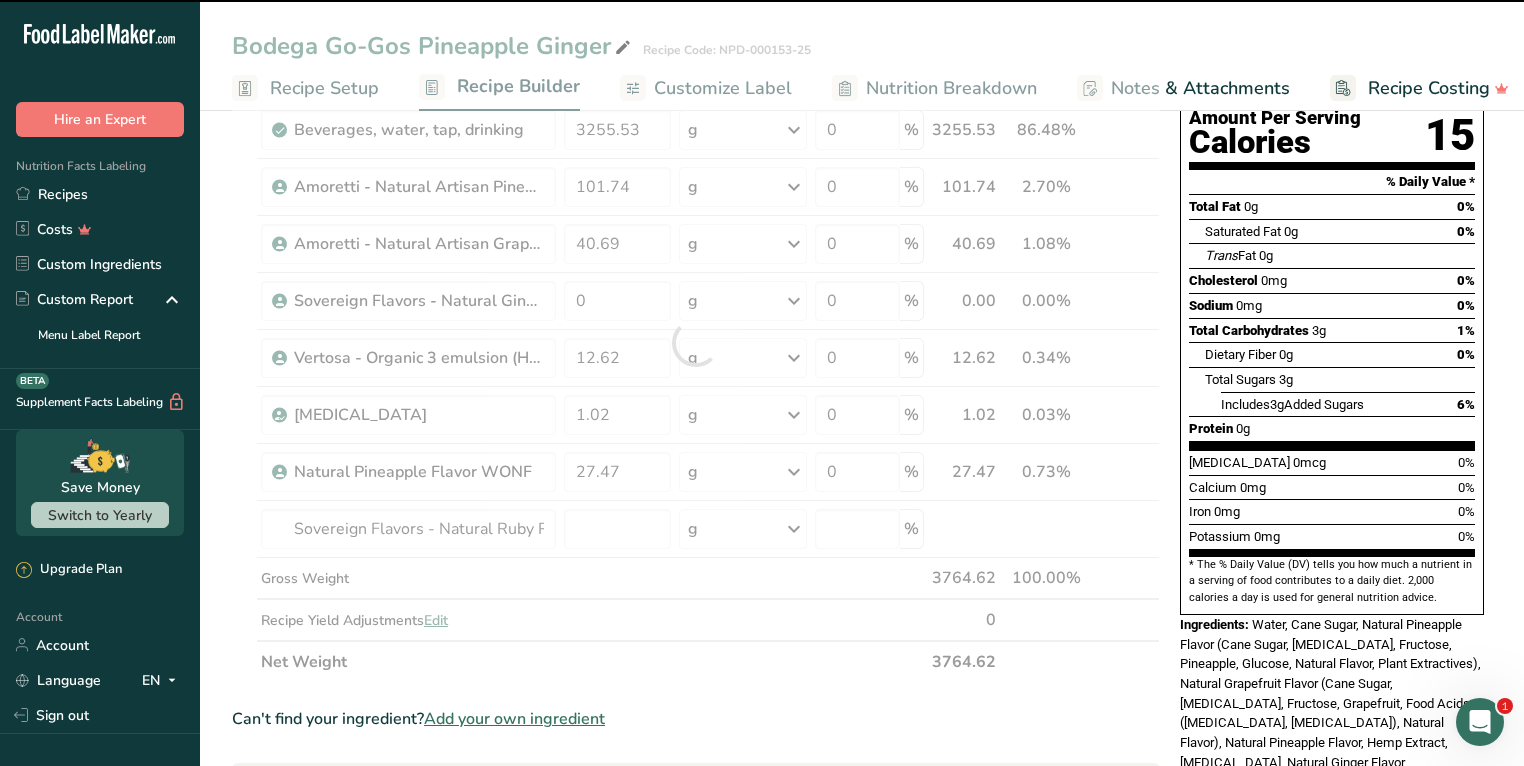 type on "0" 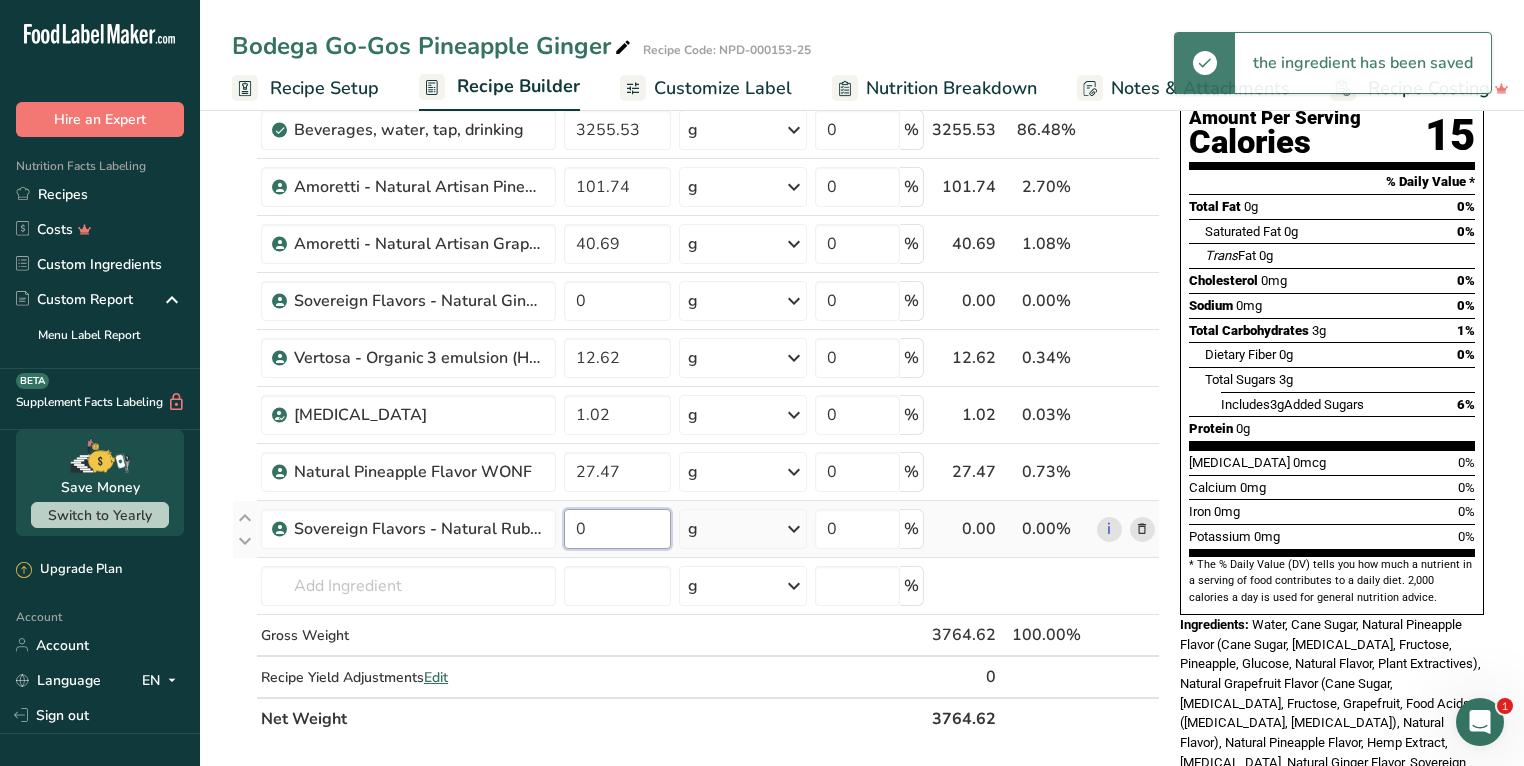 click on "0" at bounding box center [617, 529] 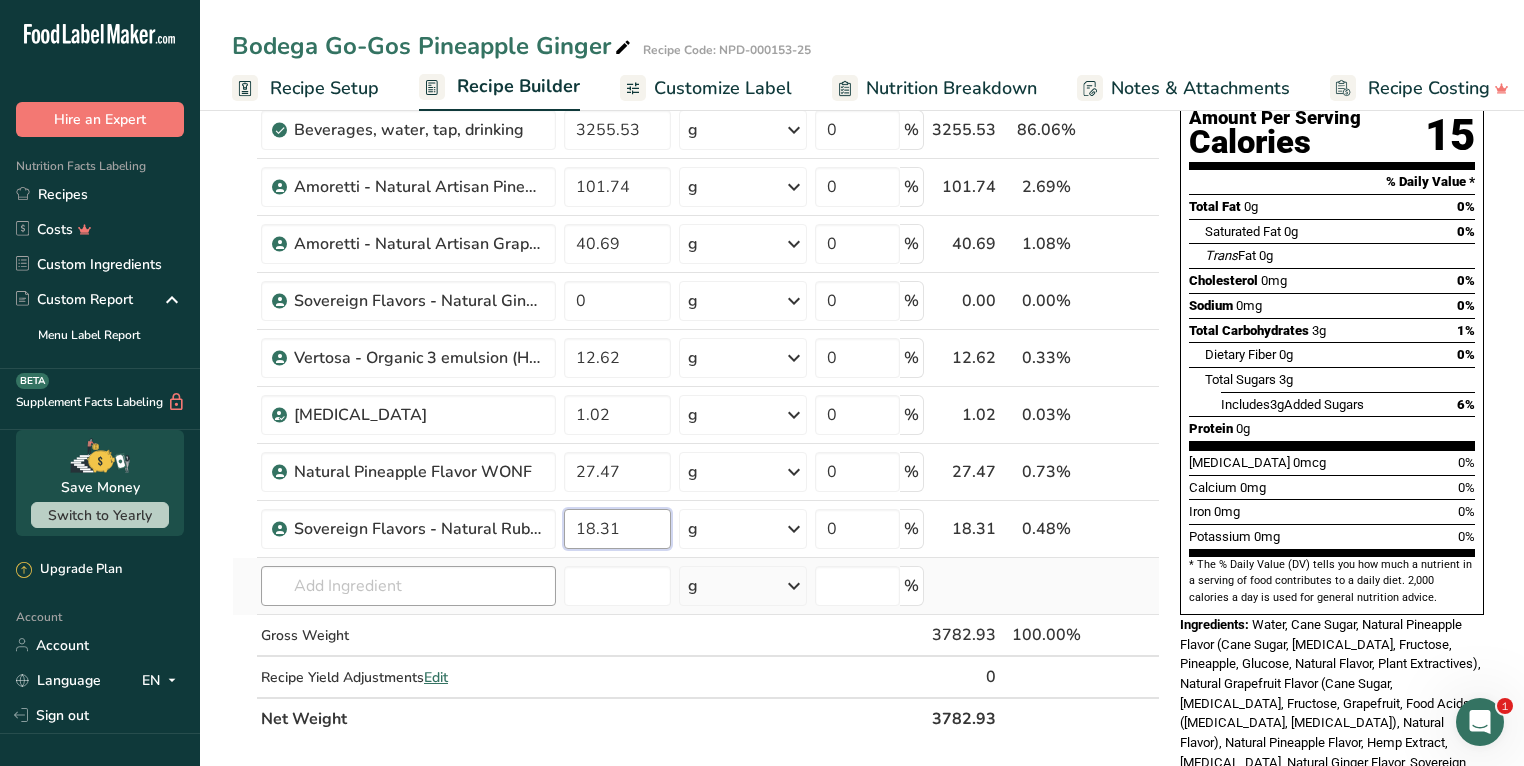 type on "18.31" 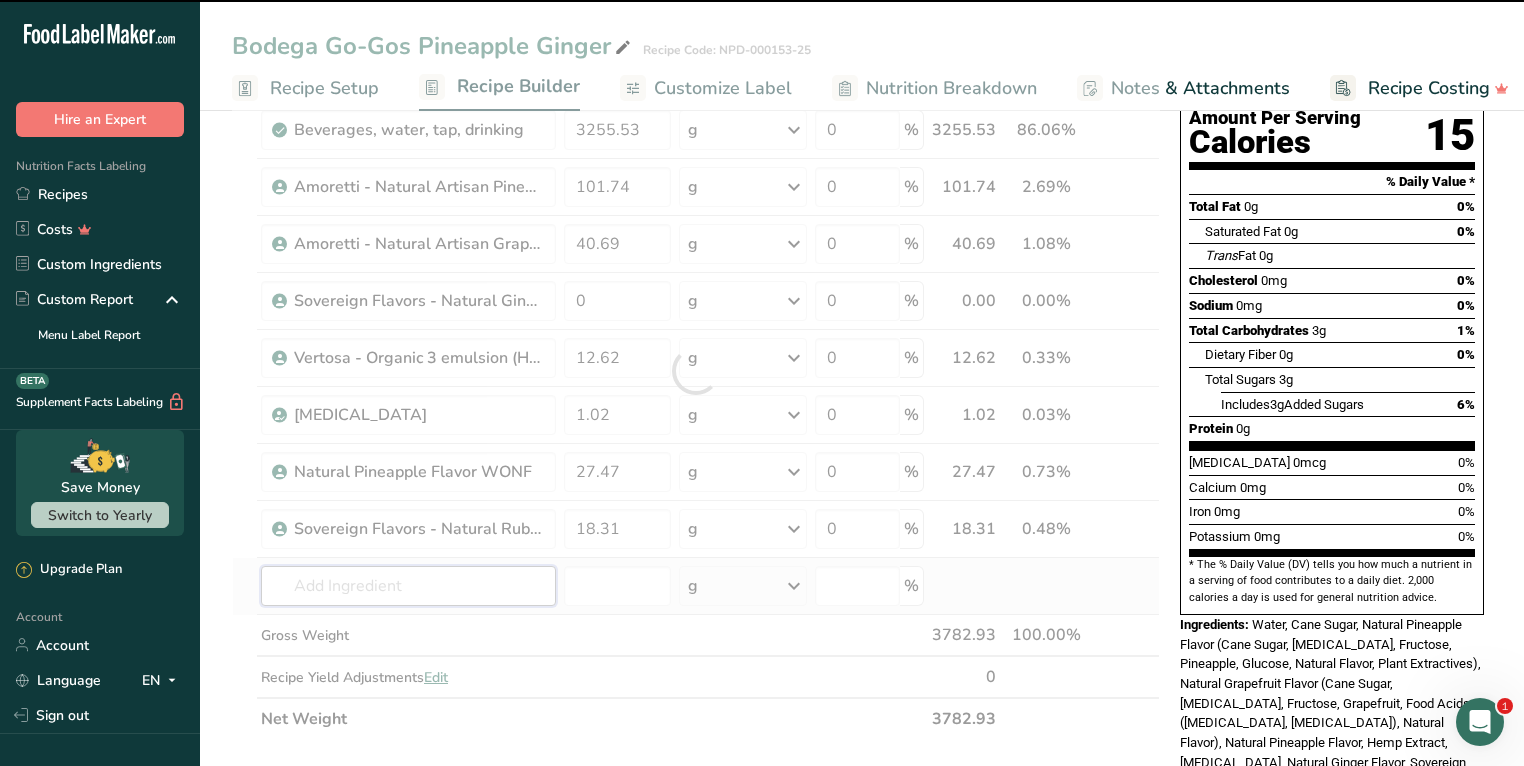 click on "Ingredient *
Amount *
Unit *
Waste *   .a-a{fill:#347362;}.b-a{fill:#fff;}          Grams
Percentage
Sugar, Cane USDA Verified
325.55
g
Weight Units
g
kg
mg
See more
Volume Units
l
Volume units require a density conversion. If you know your ingredient's density enter it below. Otherwise, click on "RIA" our AI Regulatory bot - she will be able to help you
lb/ft3
g/cm3
Confirm
mL
Volume units require a density conversion. If you know your ingredient's density enter it below. Otherwise, click on "RIA" our AI Regulatory bot - she will be able to help you
lb/ft3" at bounding box center [696, 371] 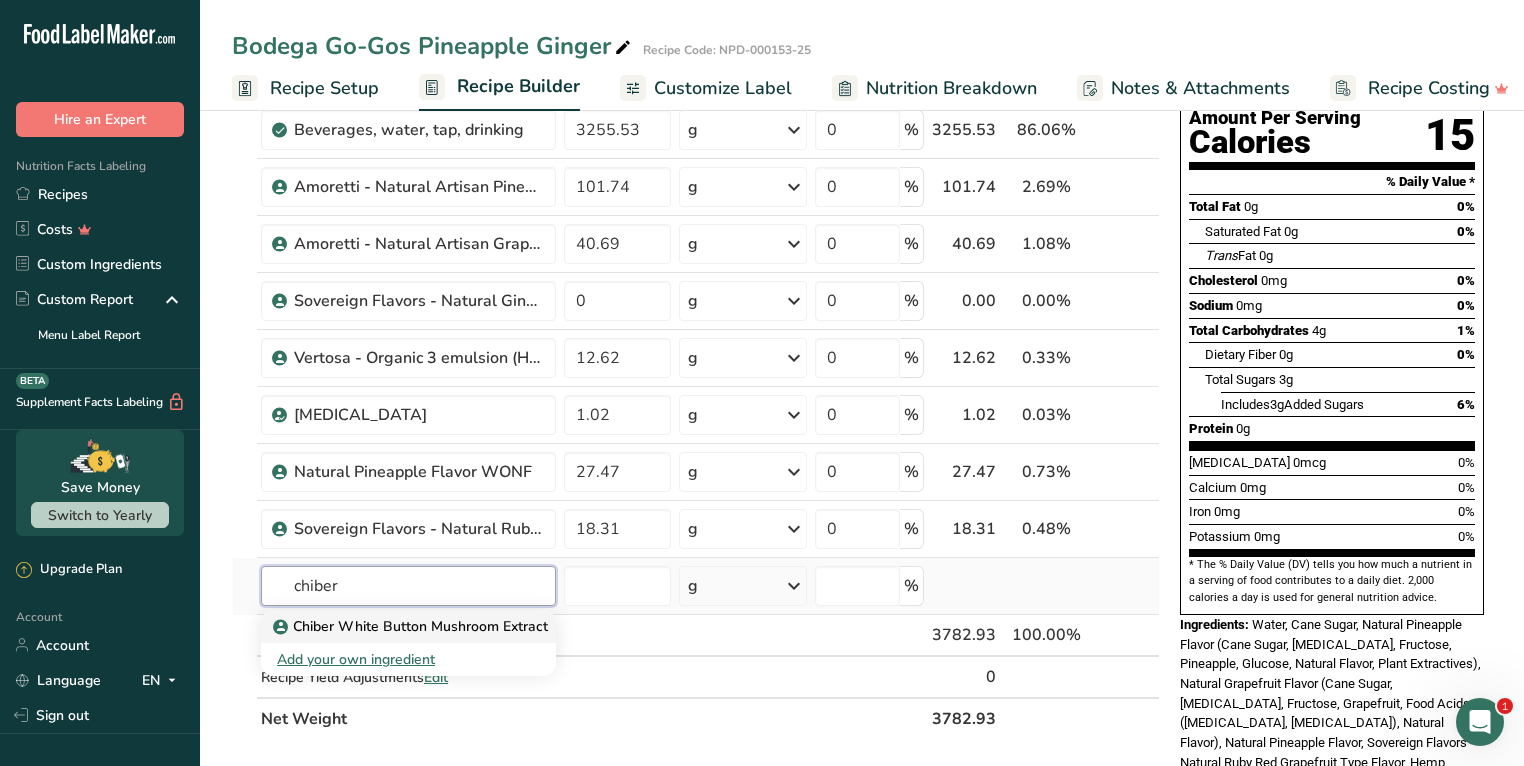 type on "chiber" 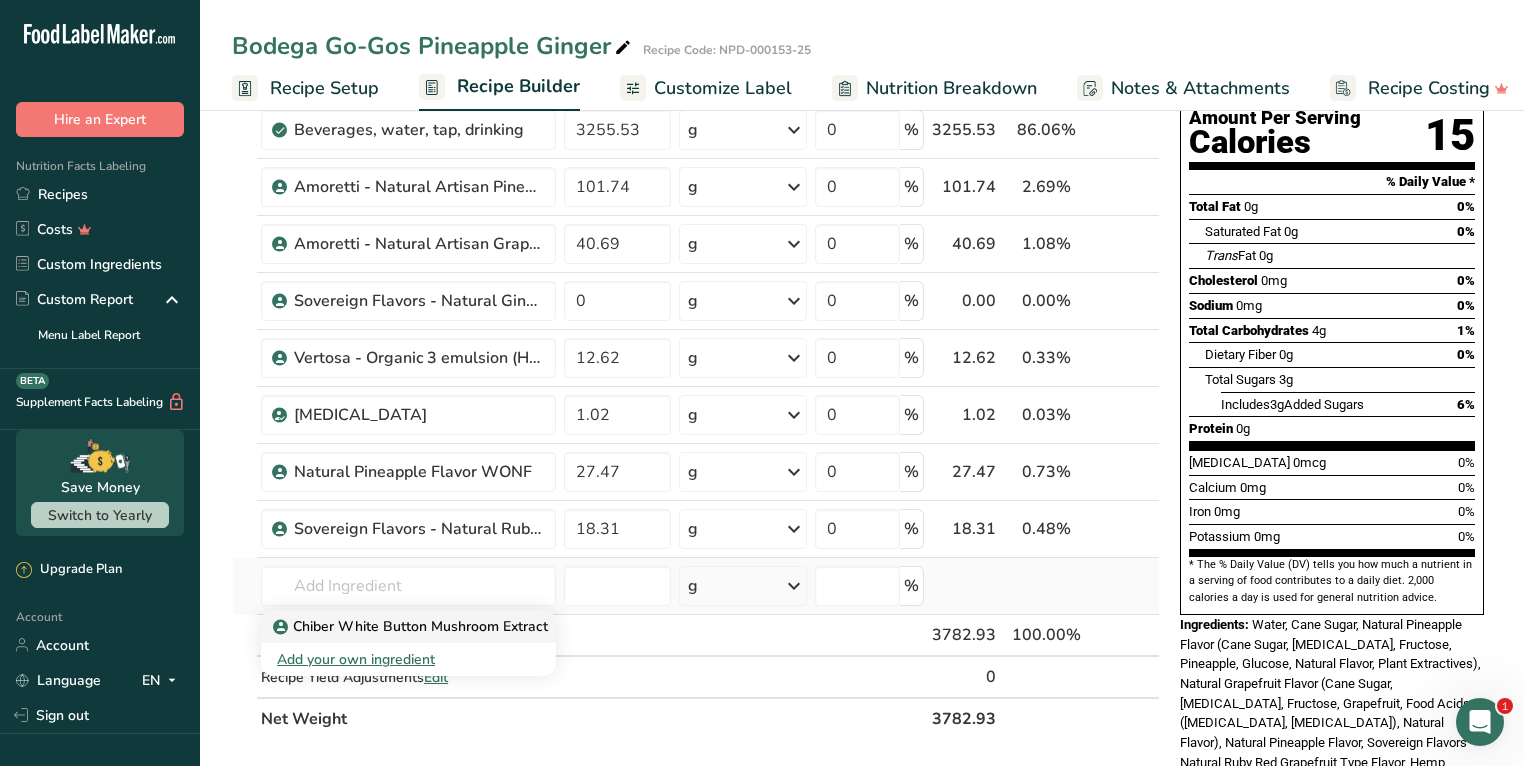 drag, startPoint x: 431, startPoint y: 624, endPoint x: 498, endPoint y: 621, distance: 67.06713 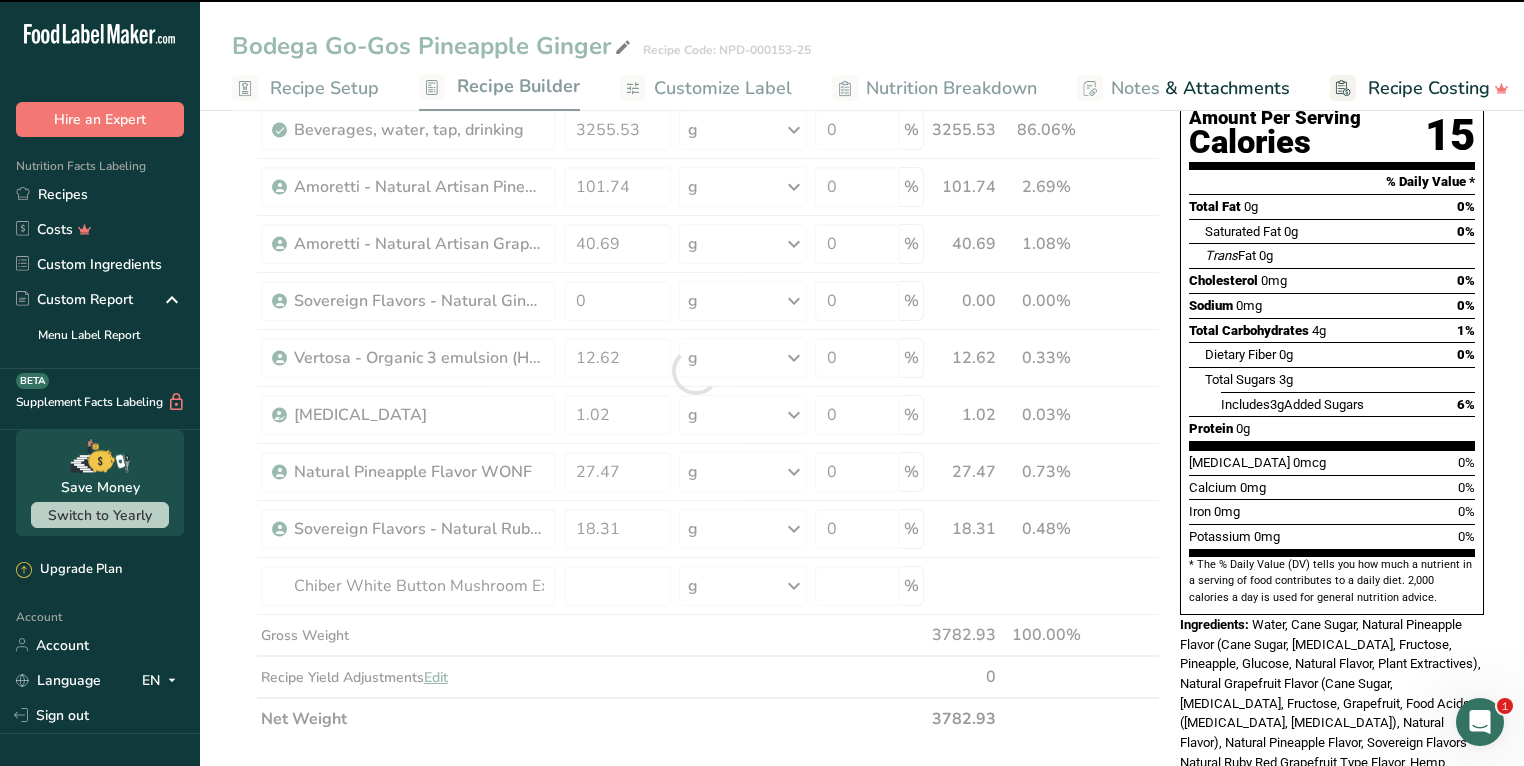 type on "0" 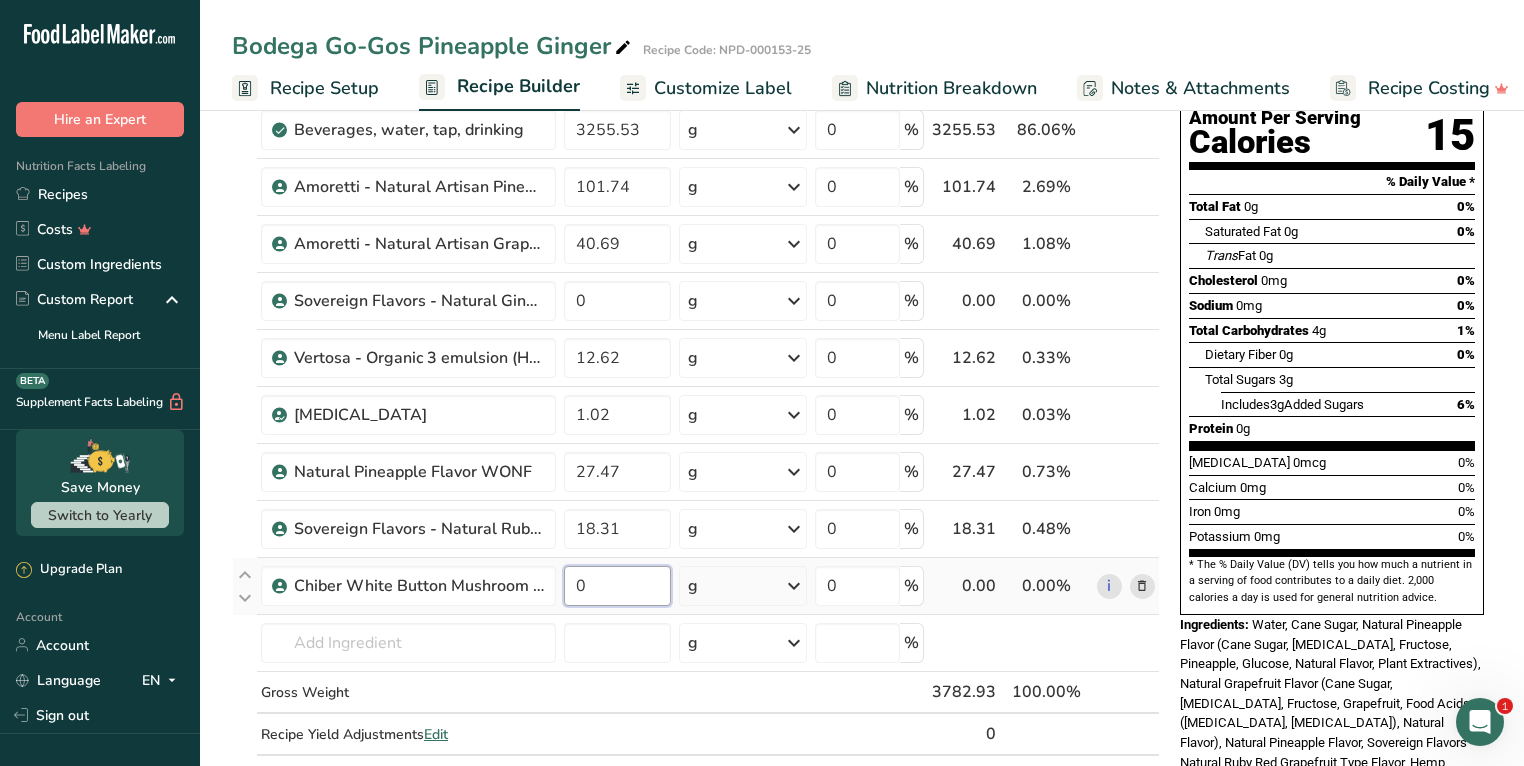 click on "0" at bounding box center [617, 586] 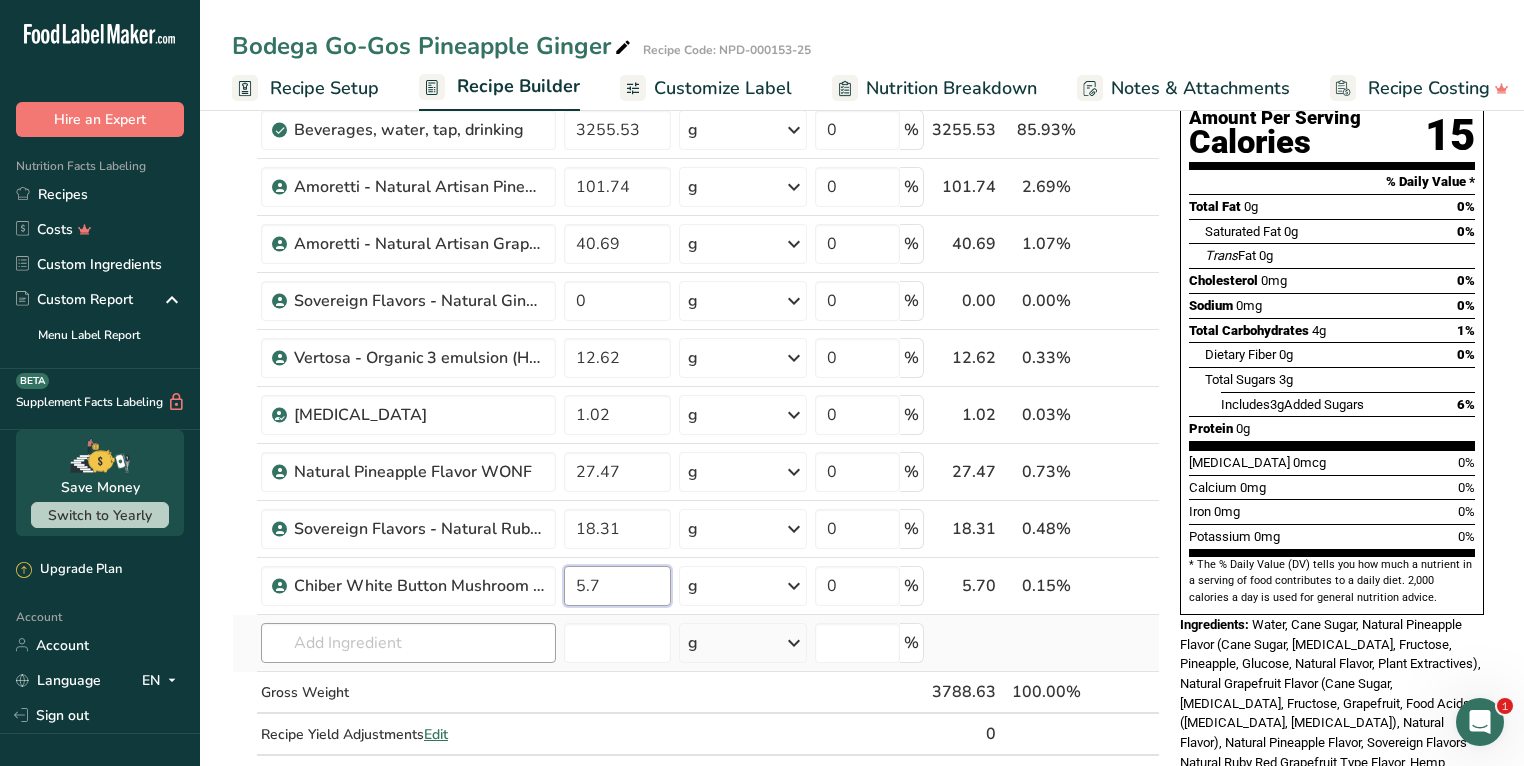 type on "5.7" 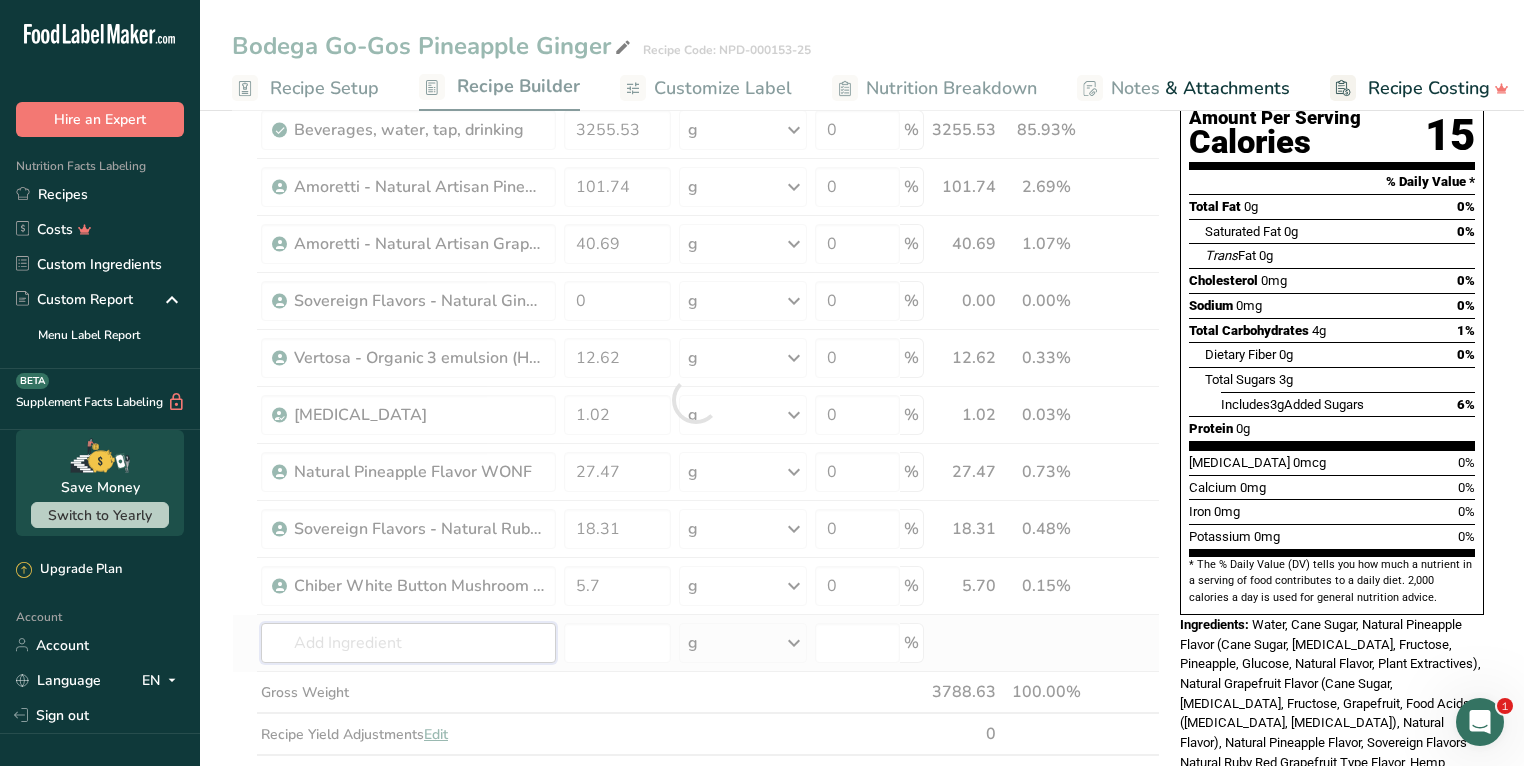 click on "Ingredient *
Amount *
Unit *
Waste *   .a-a{fill:#347362;}.b-a{fill:#fff;}          Grams
Percentage
Sugar, Cane USDA Verified
325.55
g
Weight Units
g
kg
mg
See more
Volume Units
l
Volume units require a density conversion. If you know your ingredient's density enter it below. Otherwise, click on "RIA" our AI Regulatory bot - she will be able to help you
lb/ft3
g/cm3
Confirm
mL
Volume units require a density conversion. If you know your ingredient's density enter it below. Otherwise, click on "RIA" our AI Regulatory bot - she will be able to help you
lb/ft3" at bounding box center [696, 399] 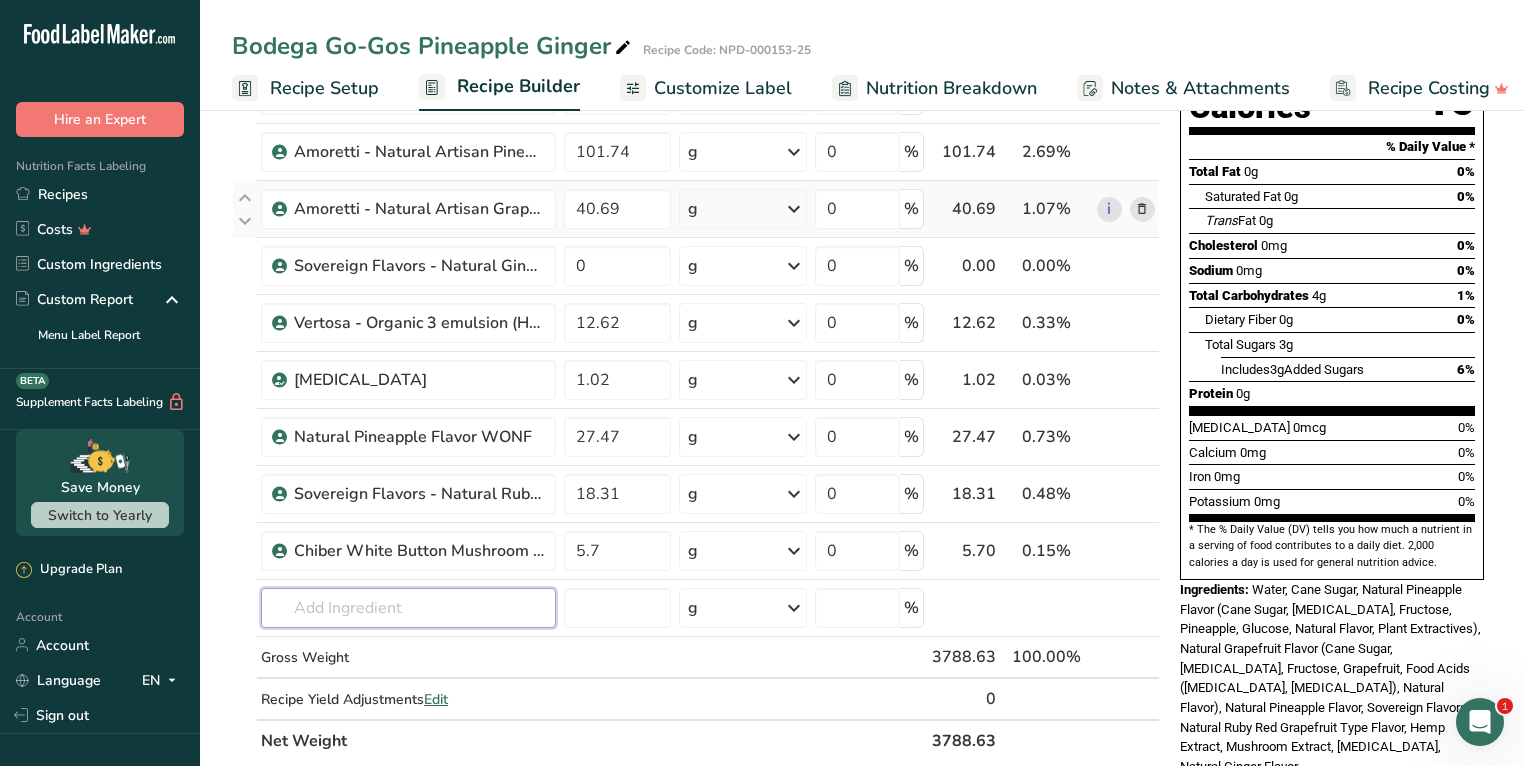 scroll, scrollTop: 0, scrollLeft: 0, axis: both 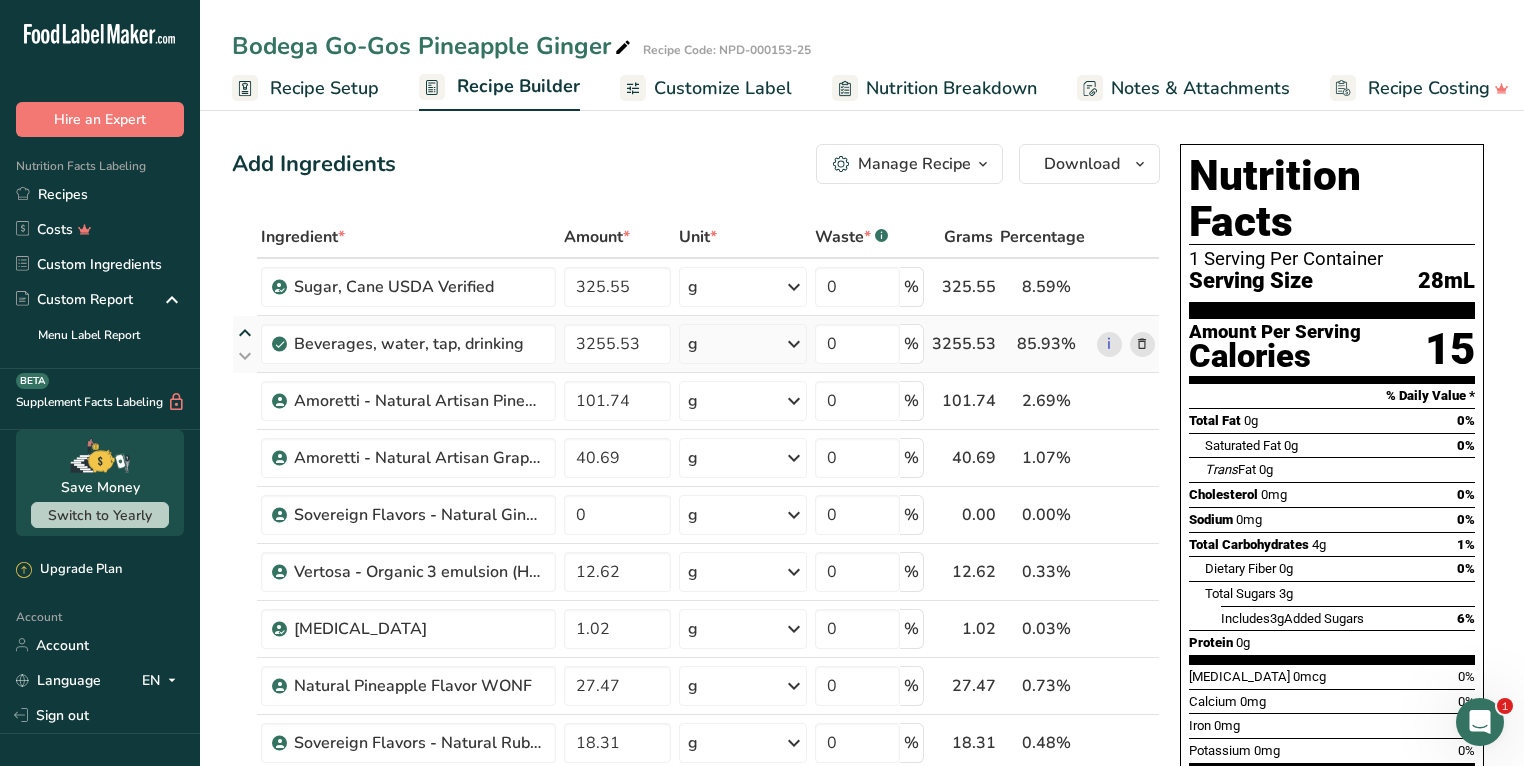 click at bounding box center (245, 333) 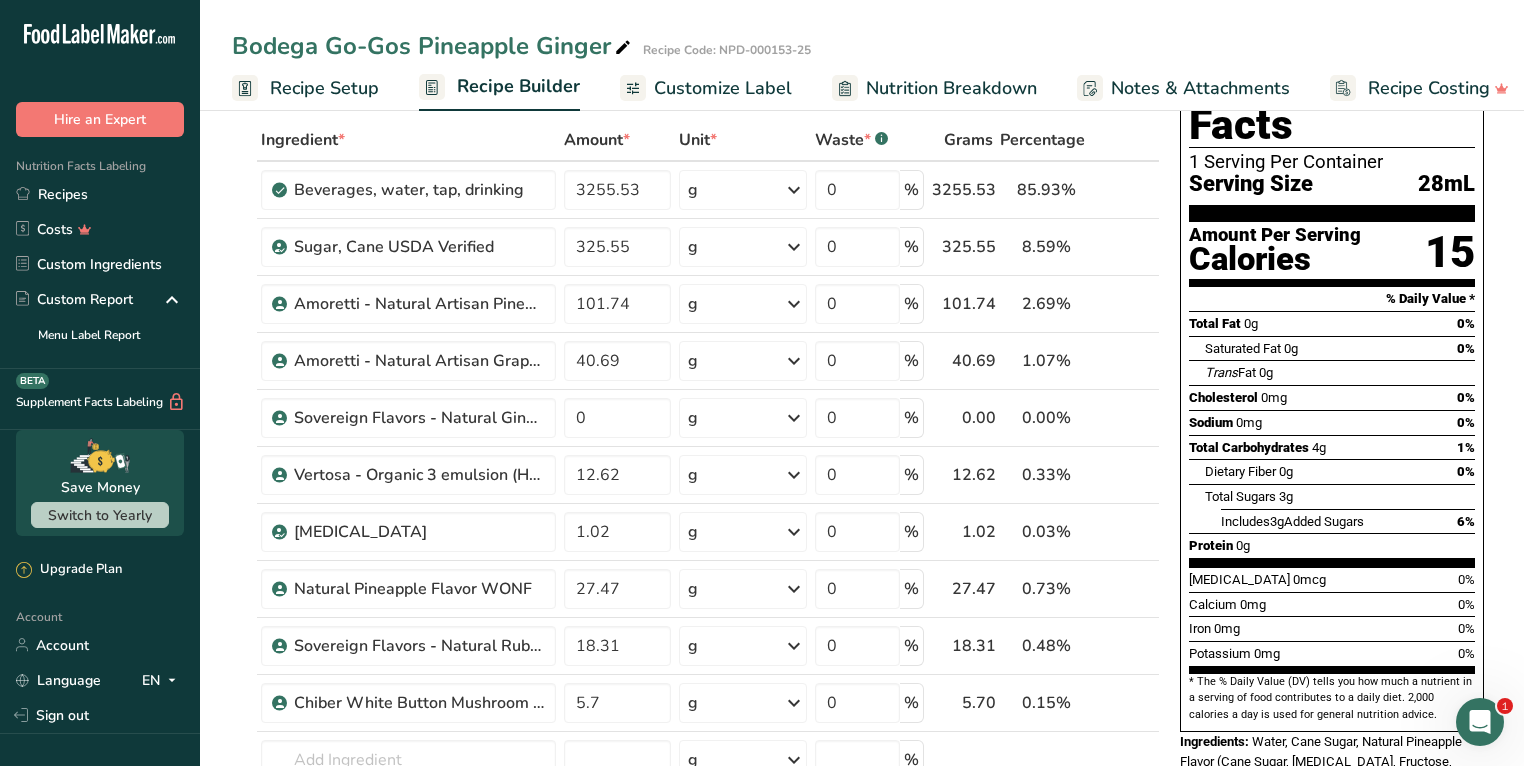 scroll, scrollTop: 98, scrollLeft: 0, axis: vertical 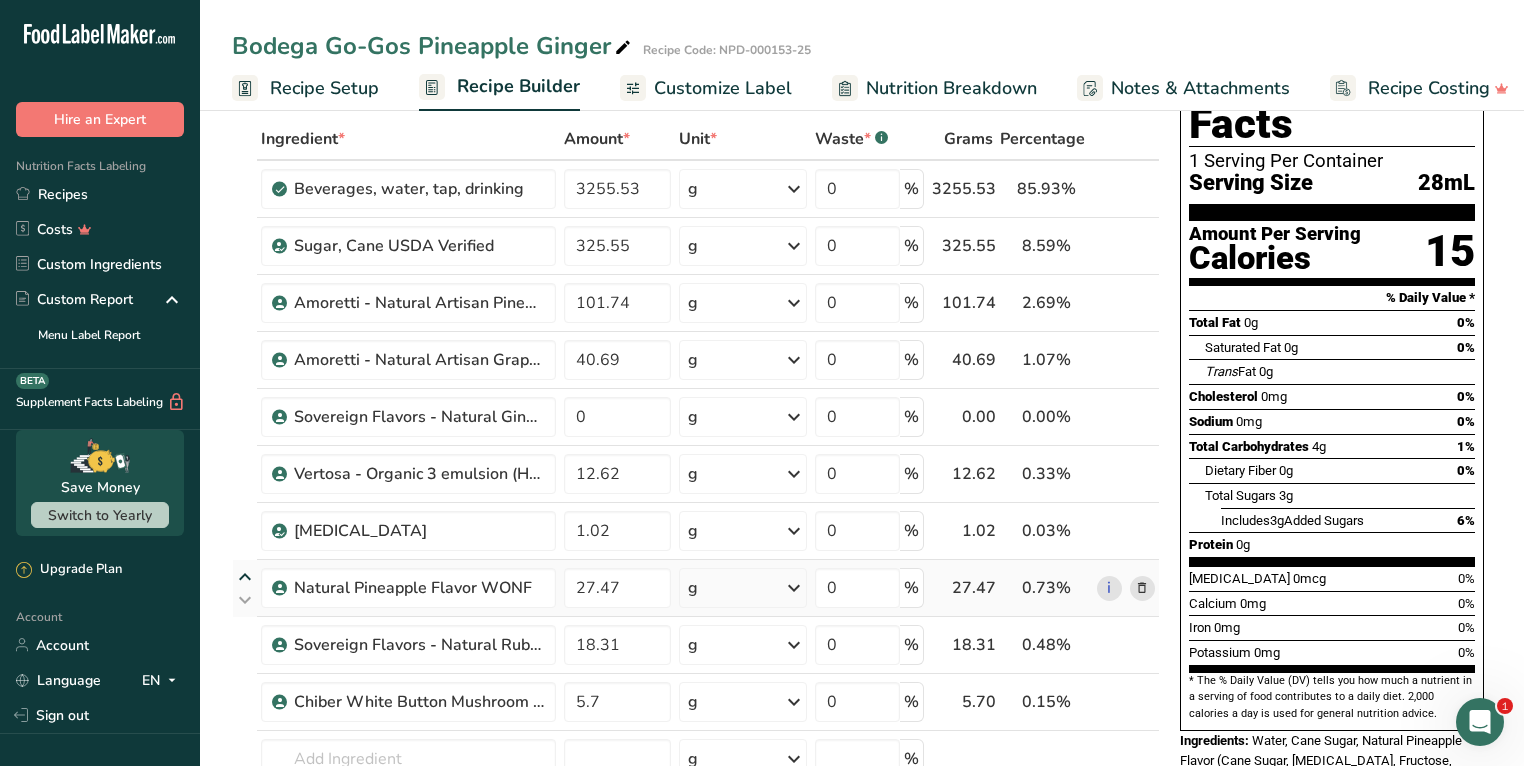 click at bounding box center [245, 577] 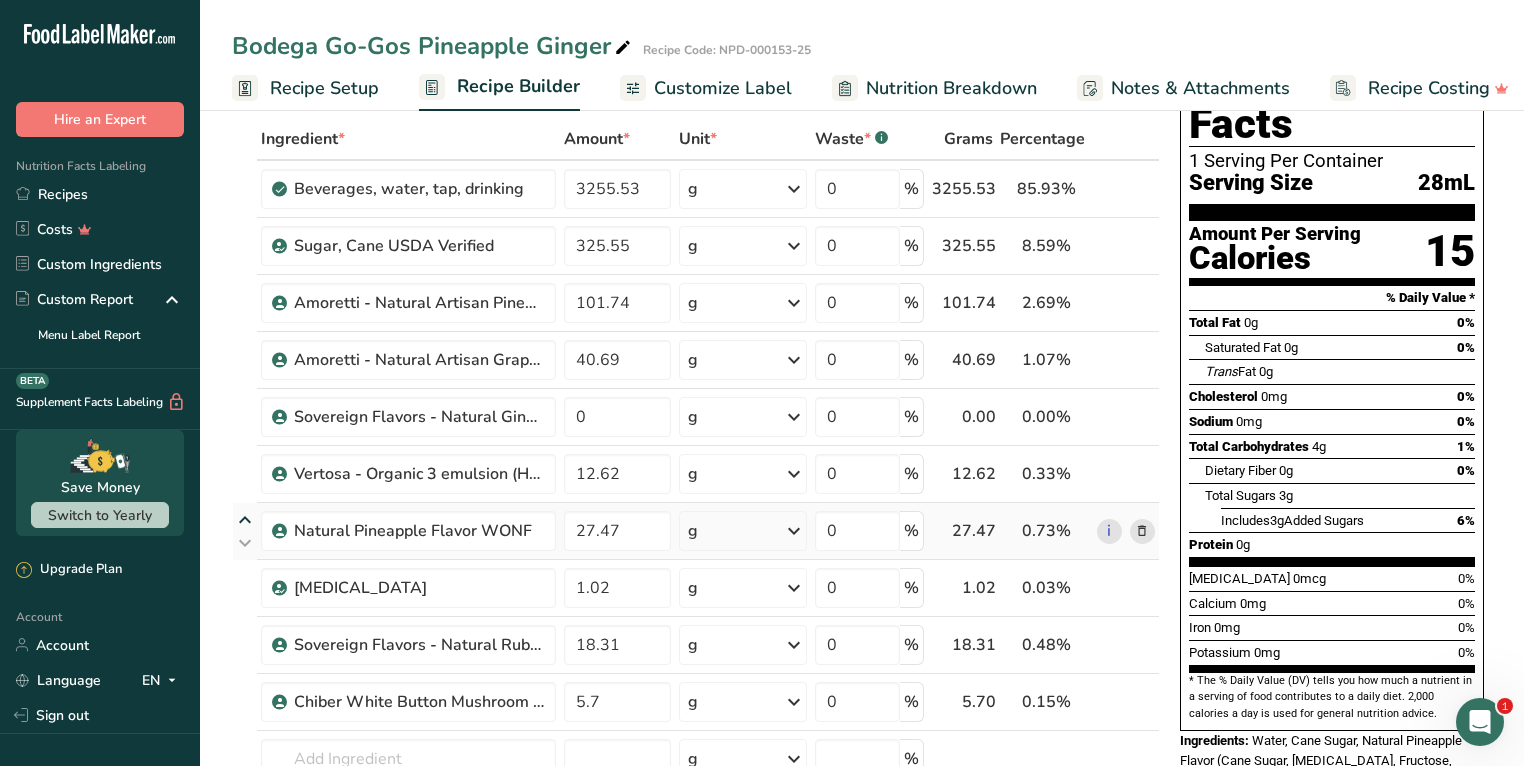 click at bounding box center (245, 520) 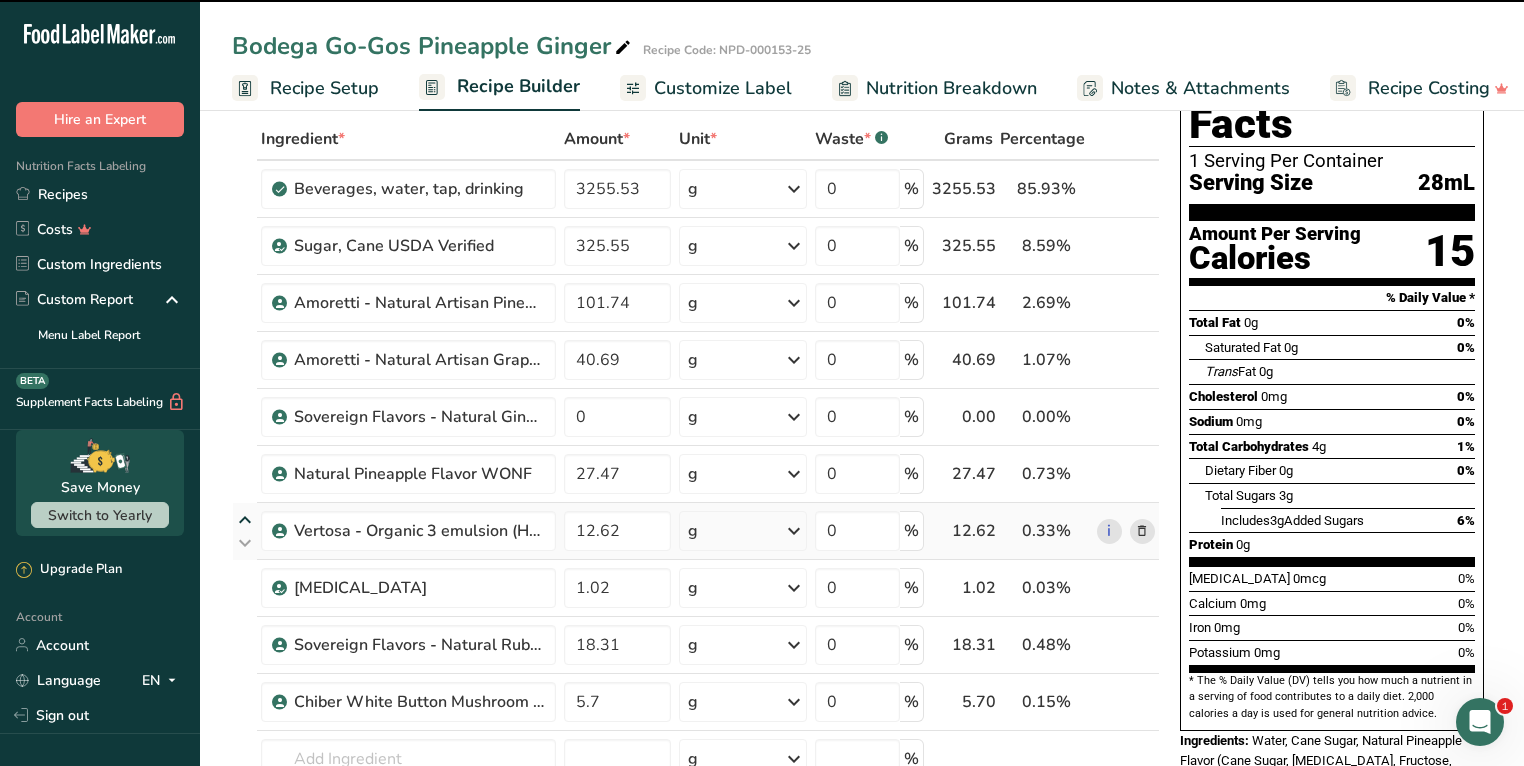 type on "12.62" 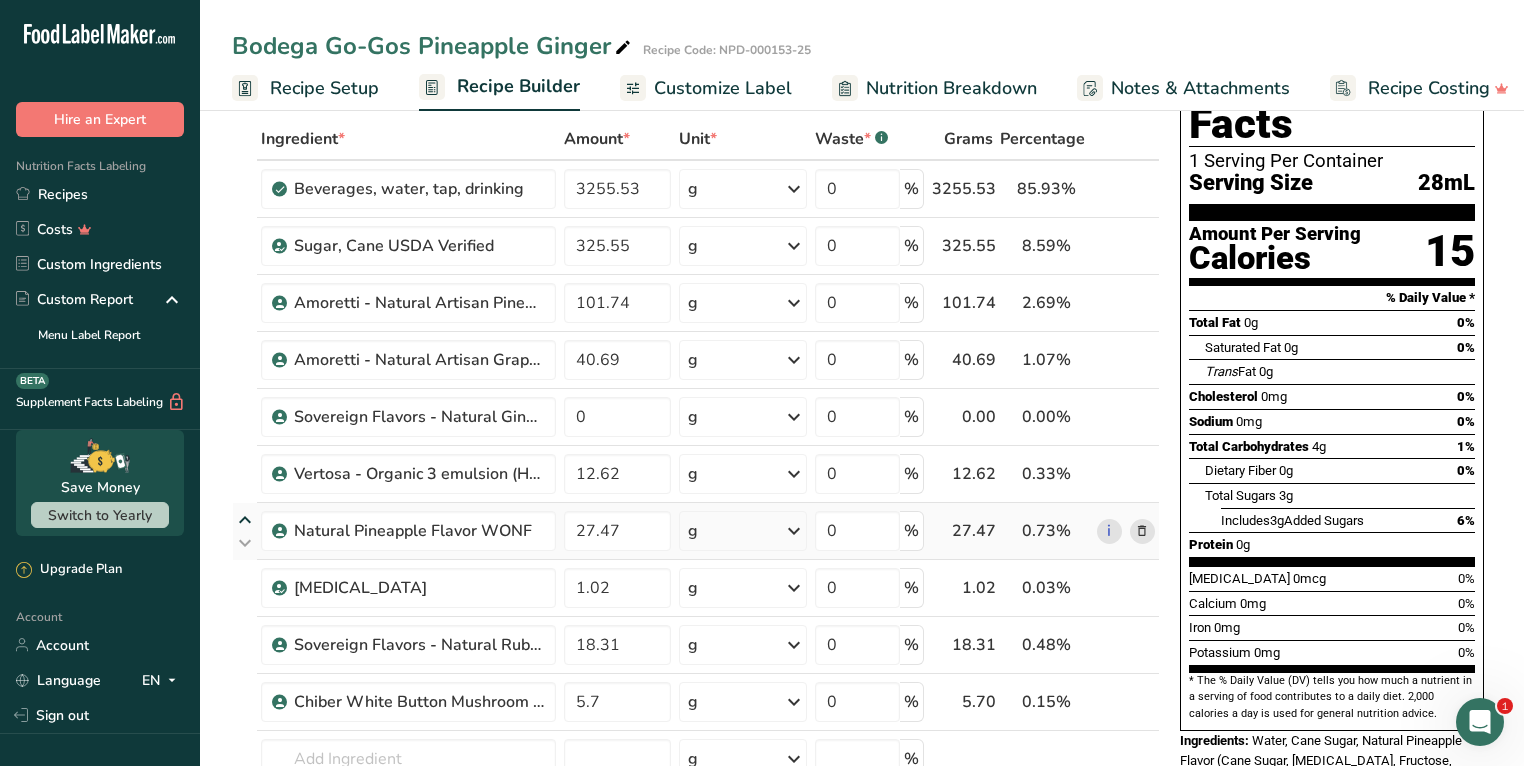 click at bounding box center [245, 520] 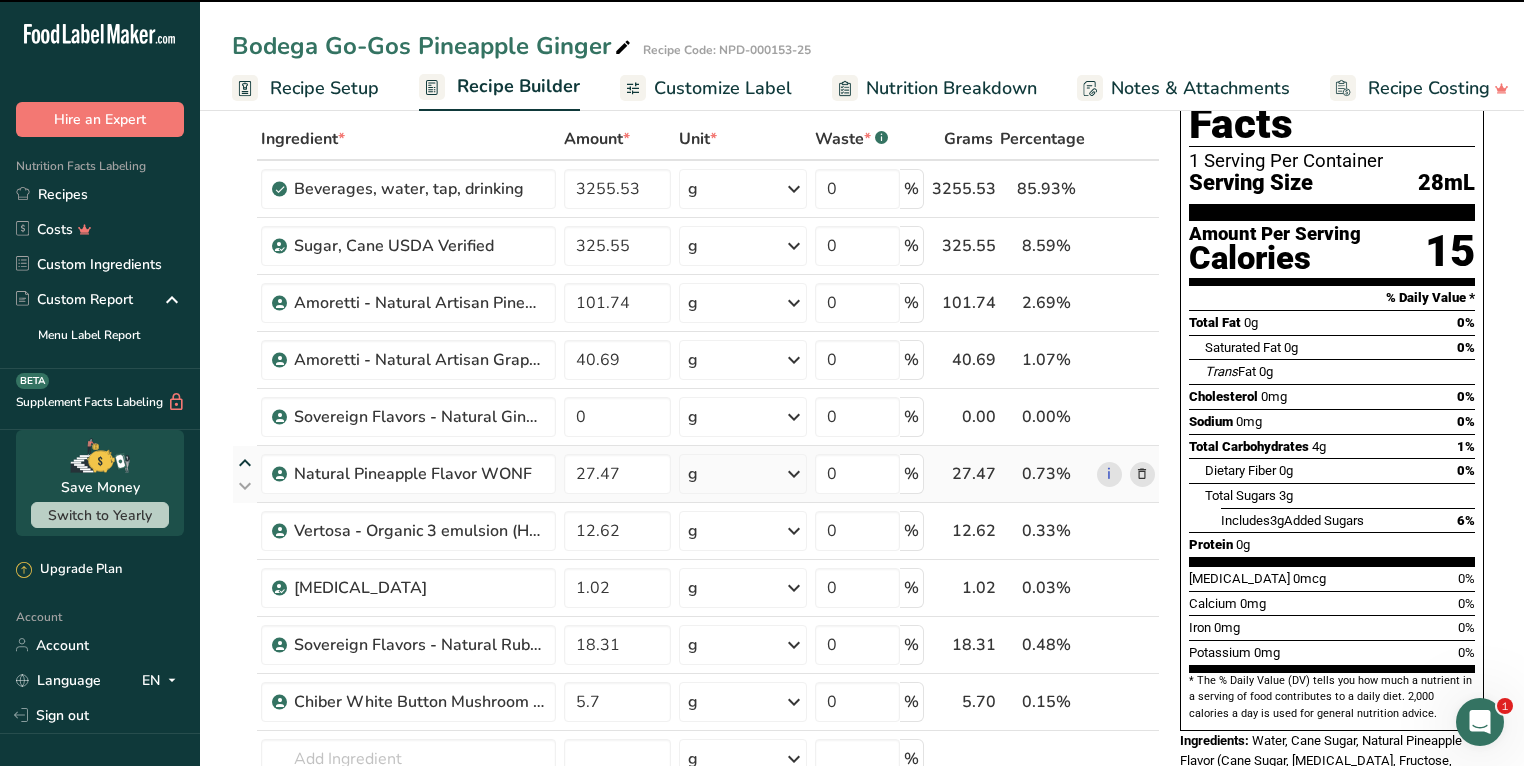 click at bounding box center [245, 463] 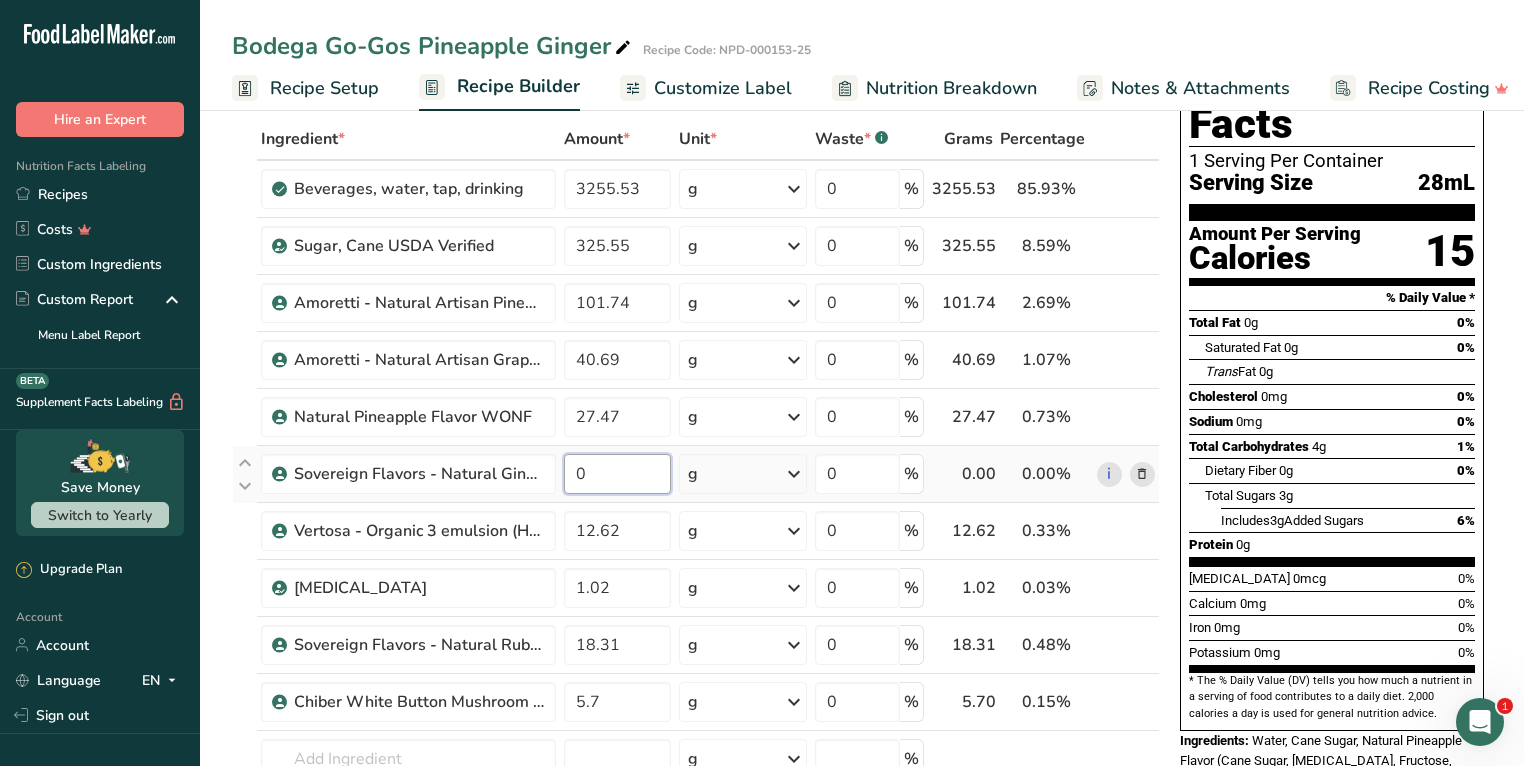 click on "0" at bounding box center [617, 474] 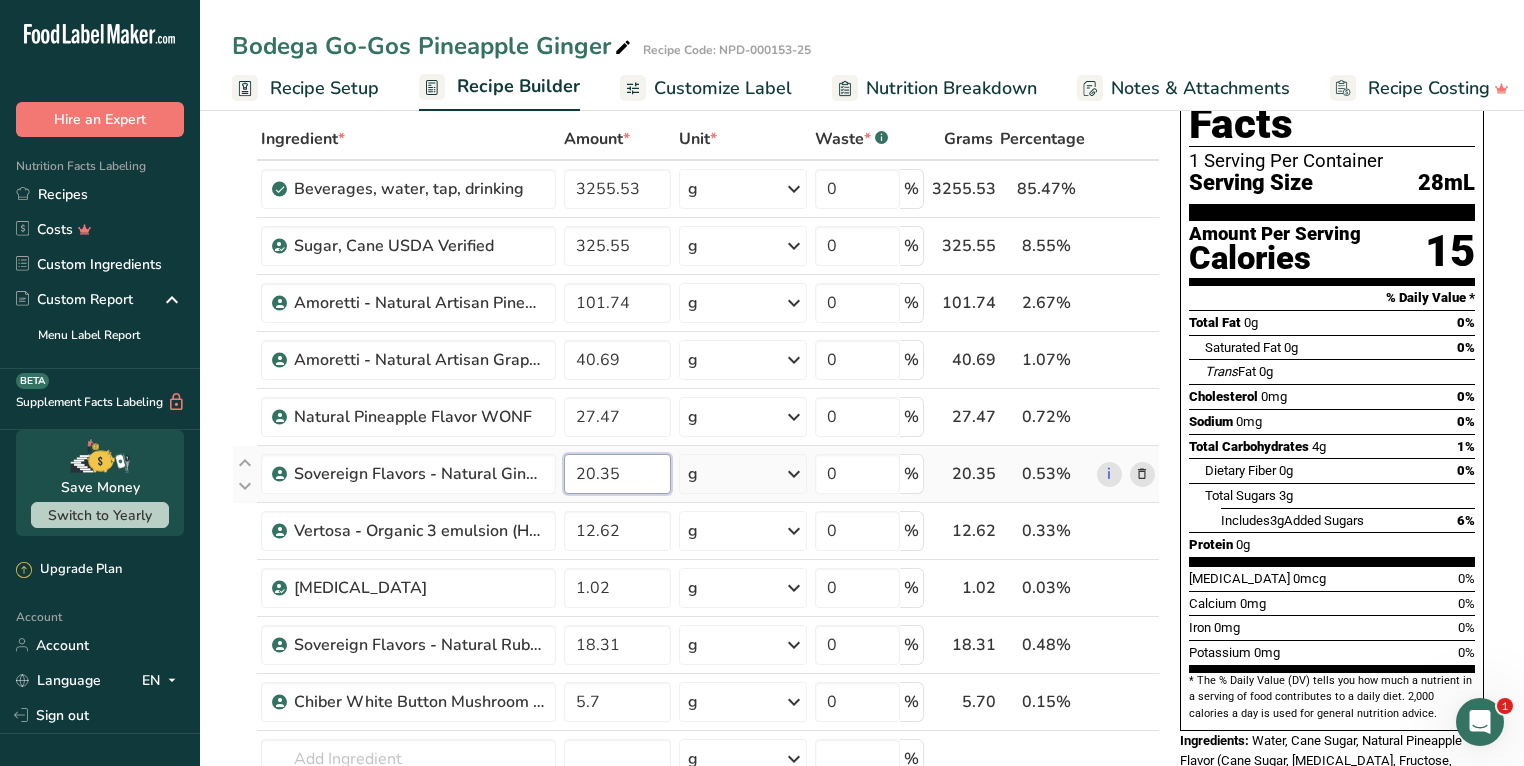 type on "20.35" 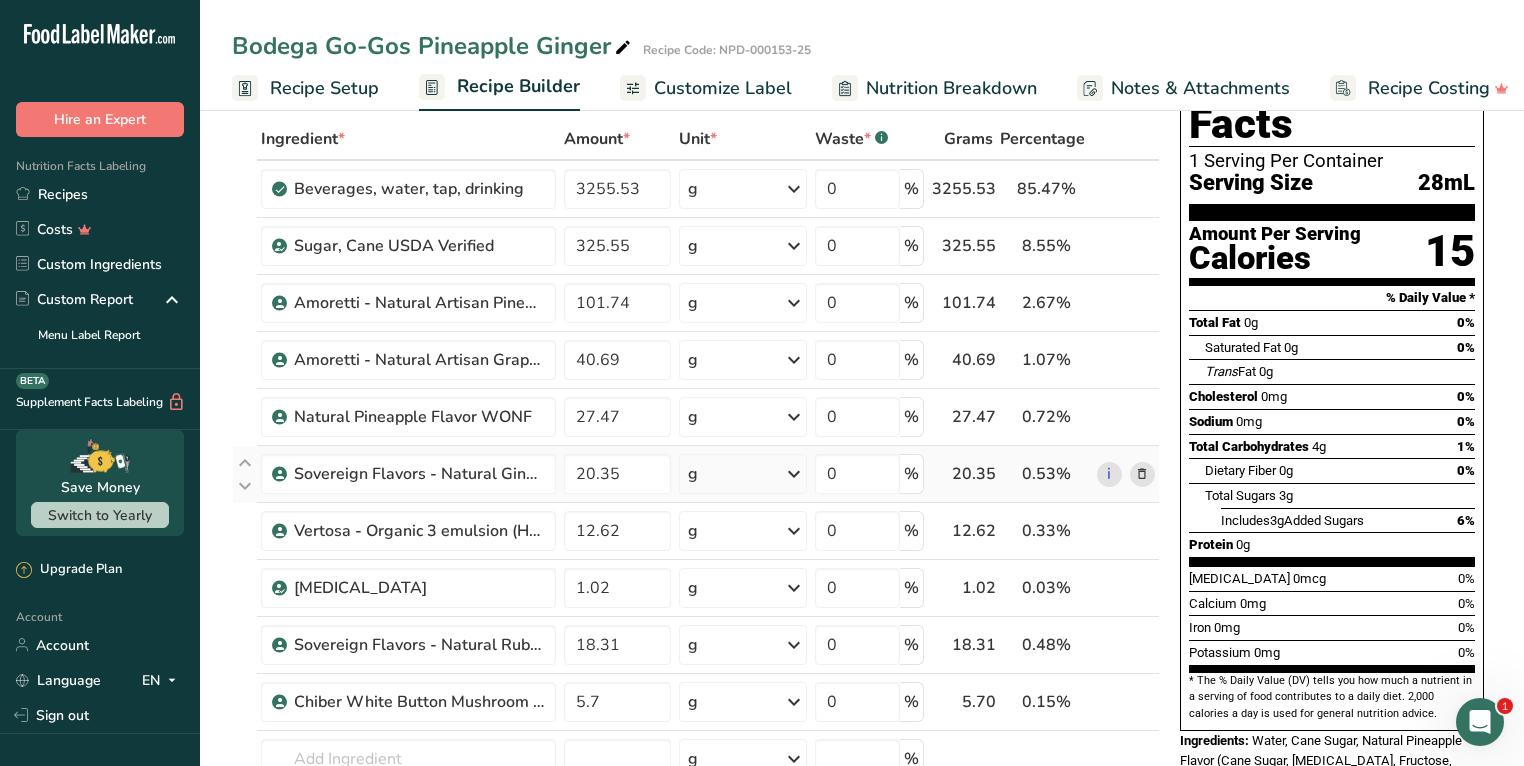 click on "Ingredient *
Amount *
Unit *
Waste *   .a-a{fill:#347362;}.b-a{fill:#fff;}          Grams
Percentage
Beverages, water, tap, drinking
3255.53
g
Portions
1 fl oz
1 serving 8 fl oz
1 liter
Weight Units
g
kg
mg
See more
Volume Units
l
Volume units require a density conversion. If you know your ingredient's density enter it below. Otherwise, click on "RIA" our AI Regulatory bot - she will be able to help you
lb/ft3
g/cm3
Confirm
mL
lb/ft3
g/cm3
Confirm" at bounding box center (696, 515) 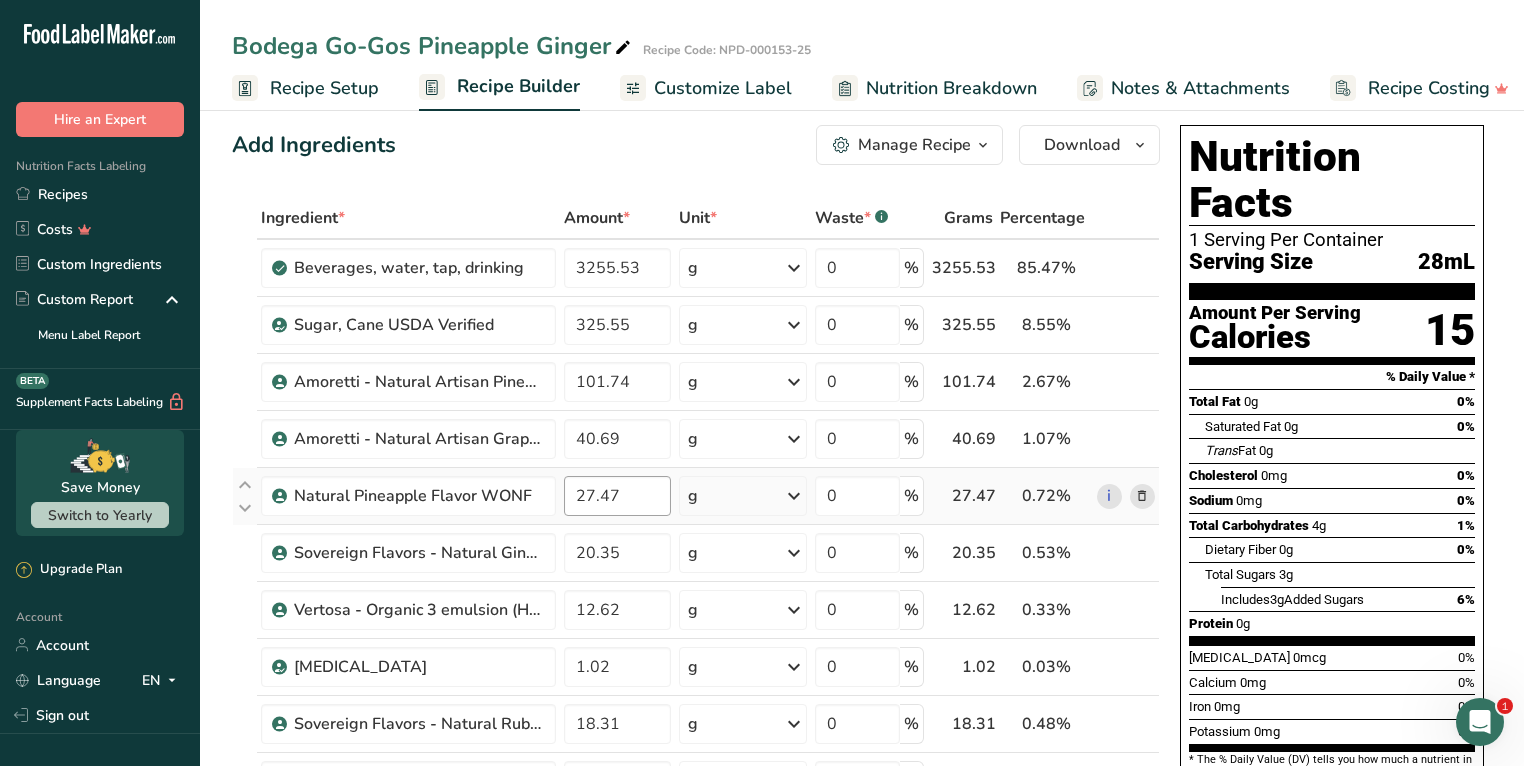 scroll, scrollTop: 30, scrollLeft: 0, axis: vertical 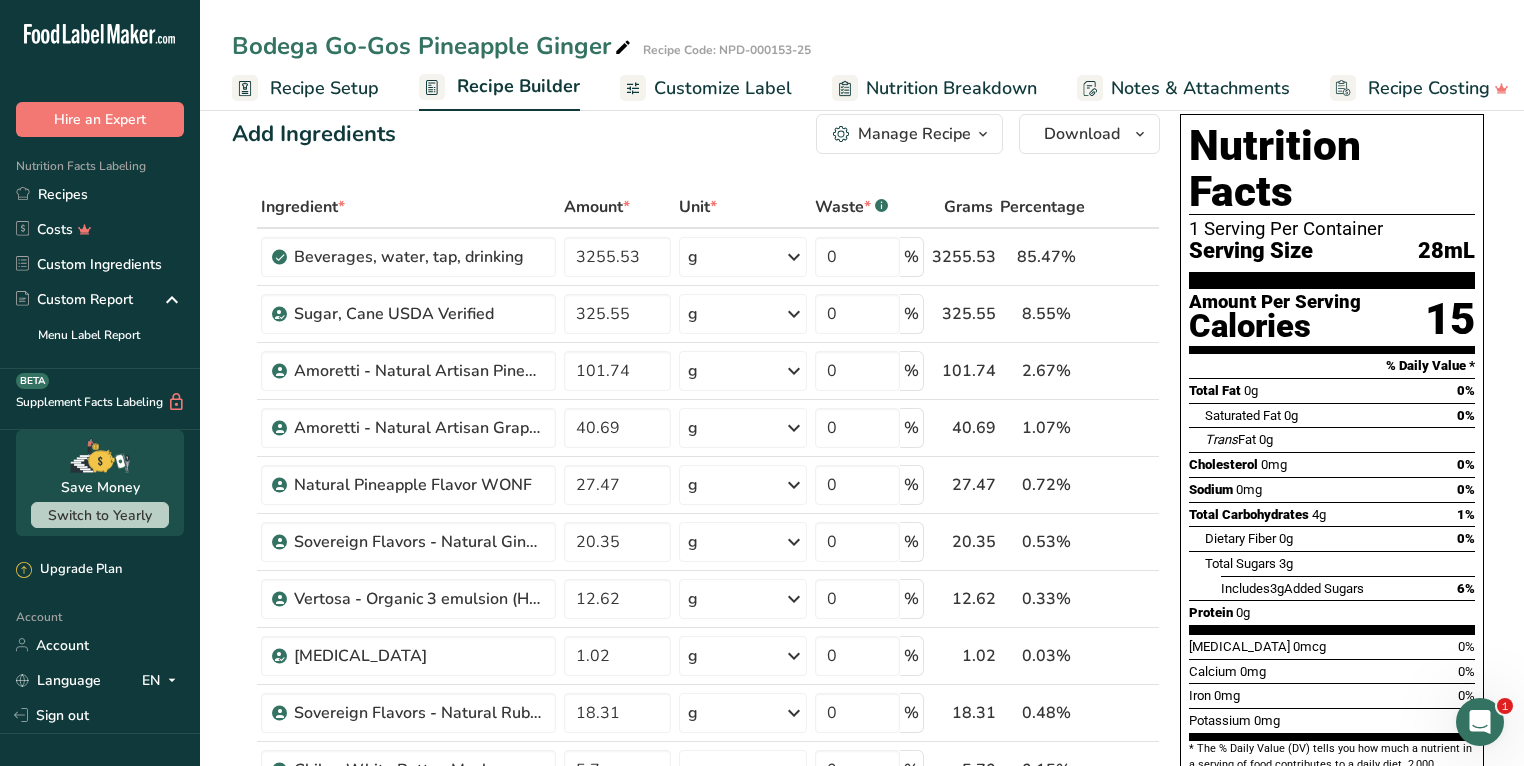 click on "Recipe Setup" at bounding box center (324, 88) 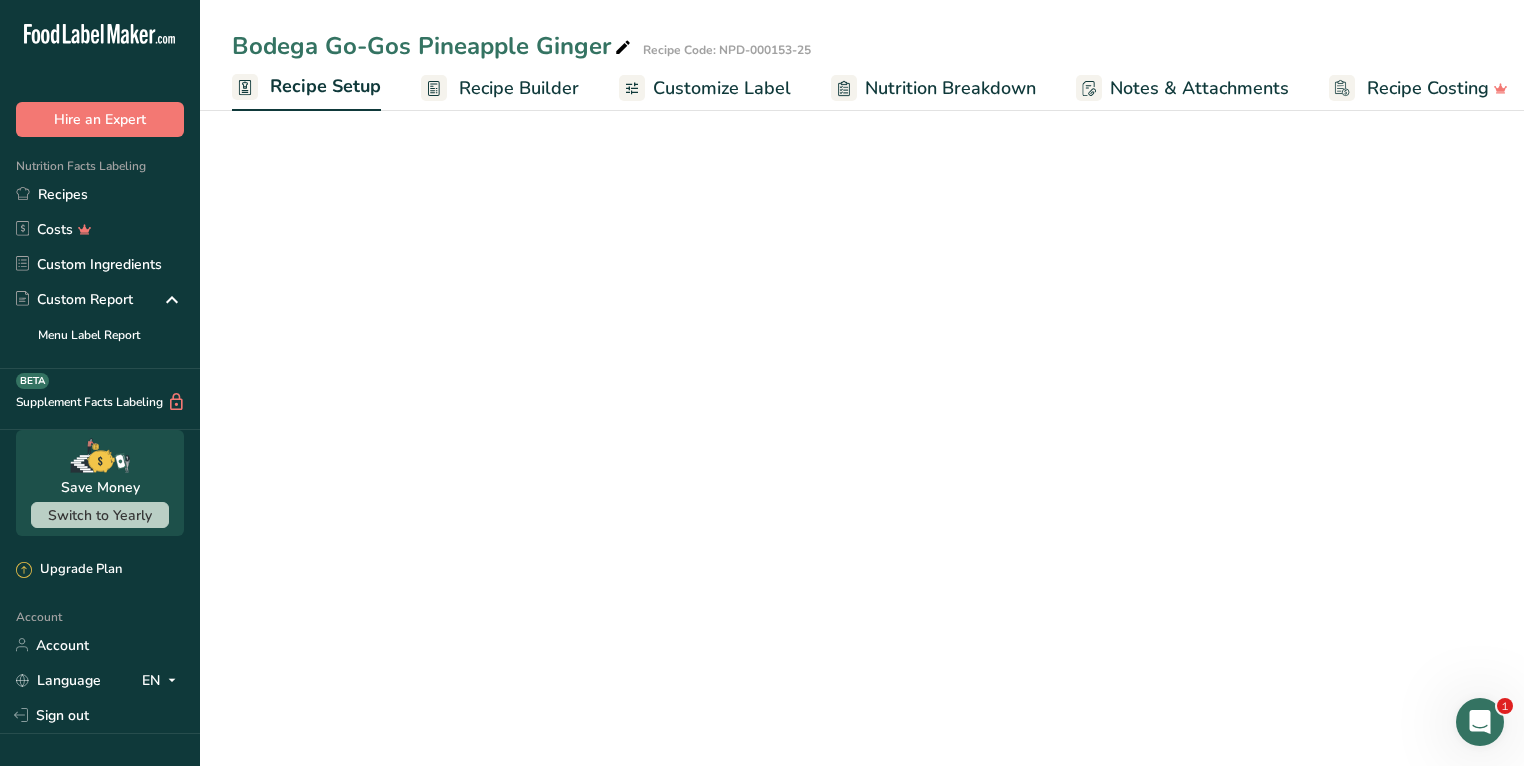 scroll, scrollTop: 0, scrollLeft: 7, axis: horizontal 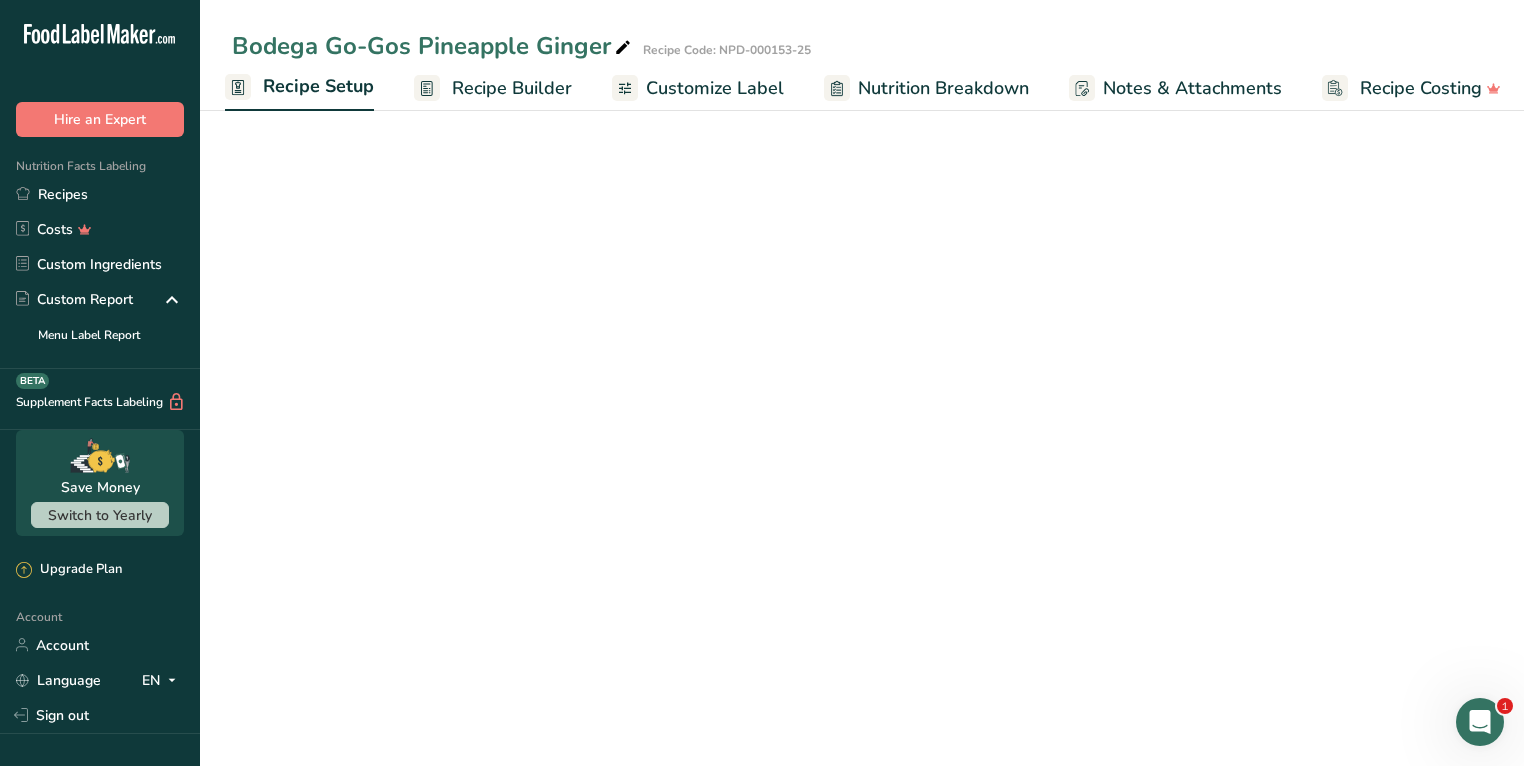 select on "22" 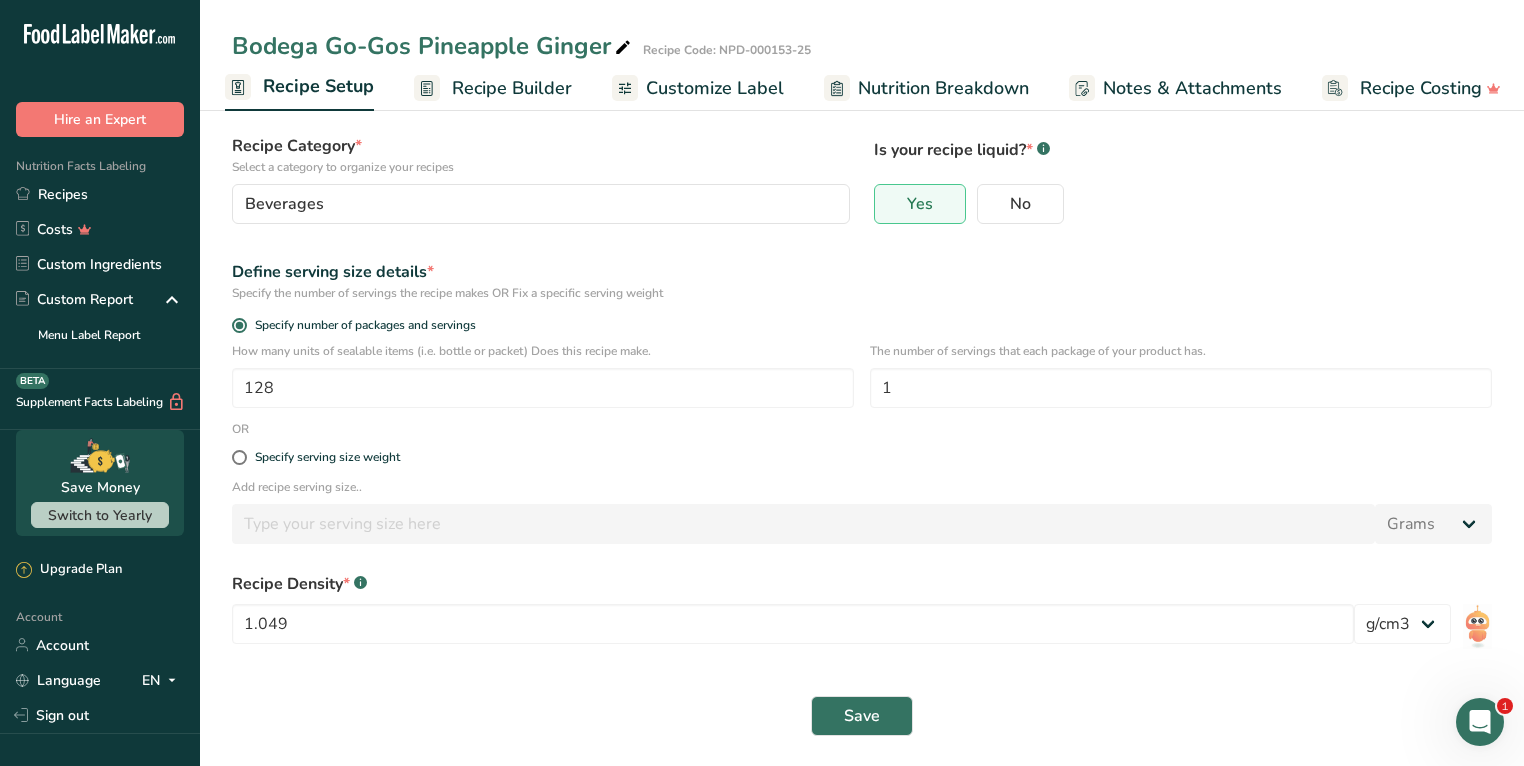 scroll, scrollTop: 132, scrollLeft: 0, axis: vertical 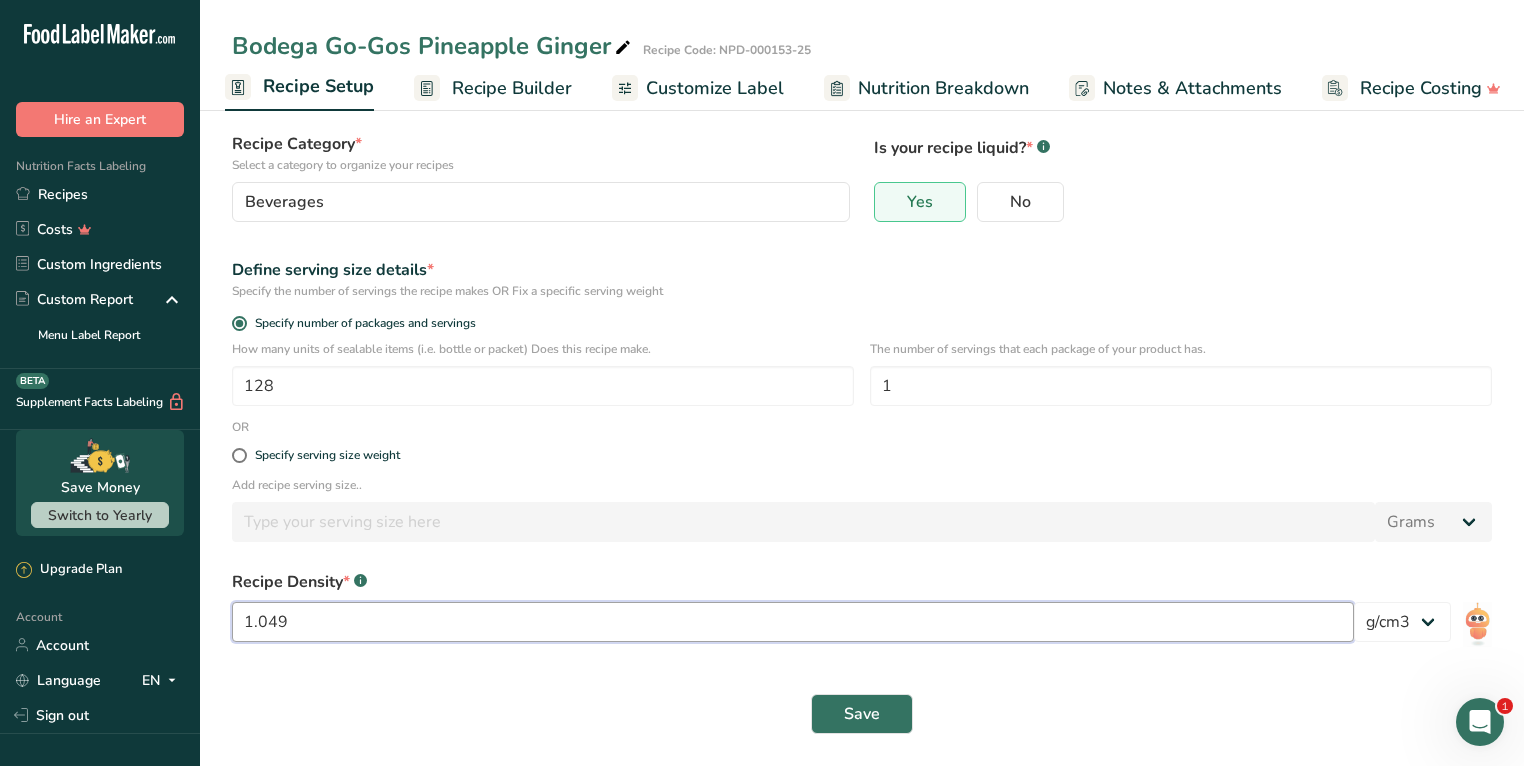 click on "1.049" at bounding box center [793, 622] 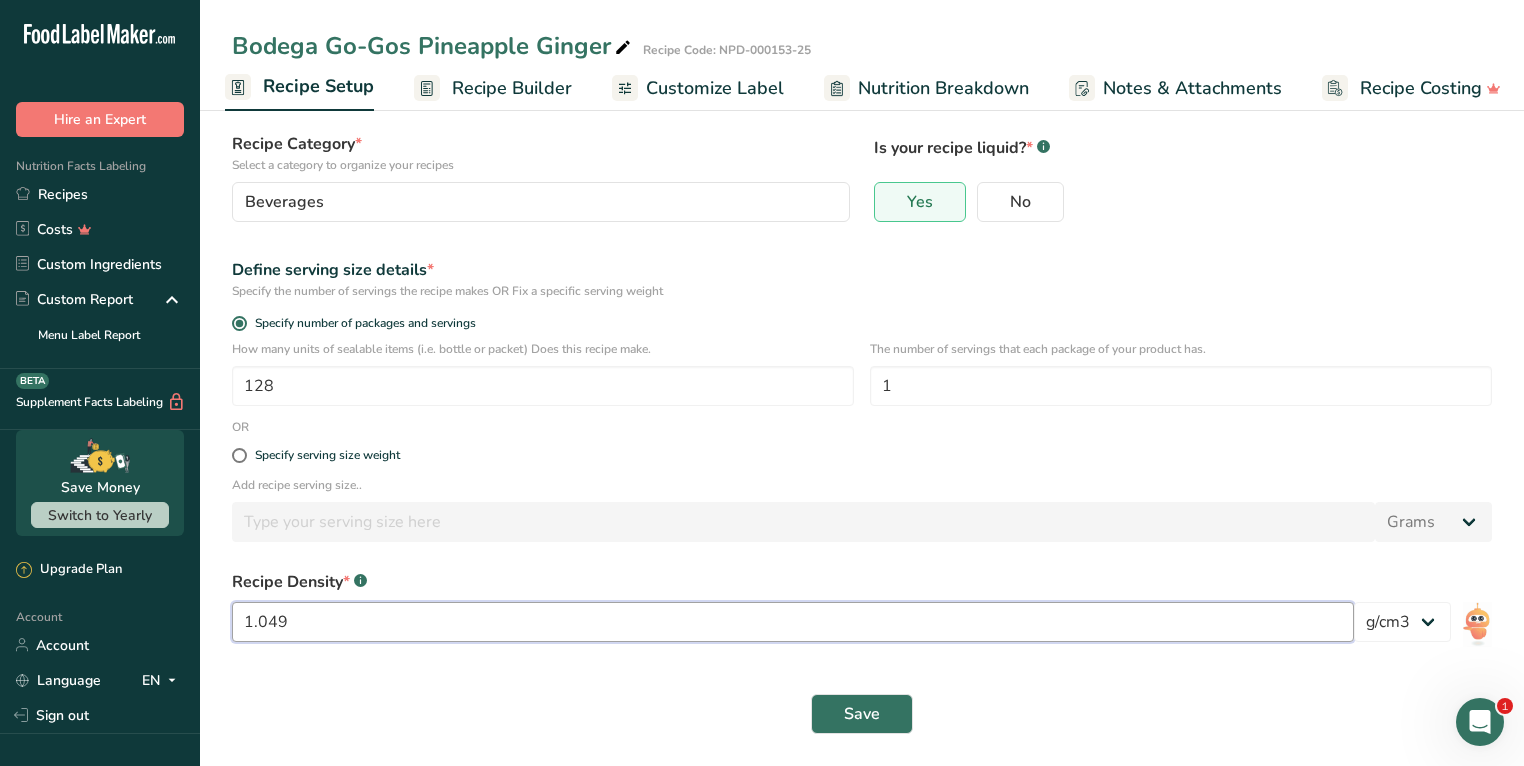 click on "1.049" at bounding box center (793, 622) 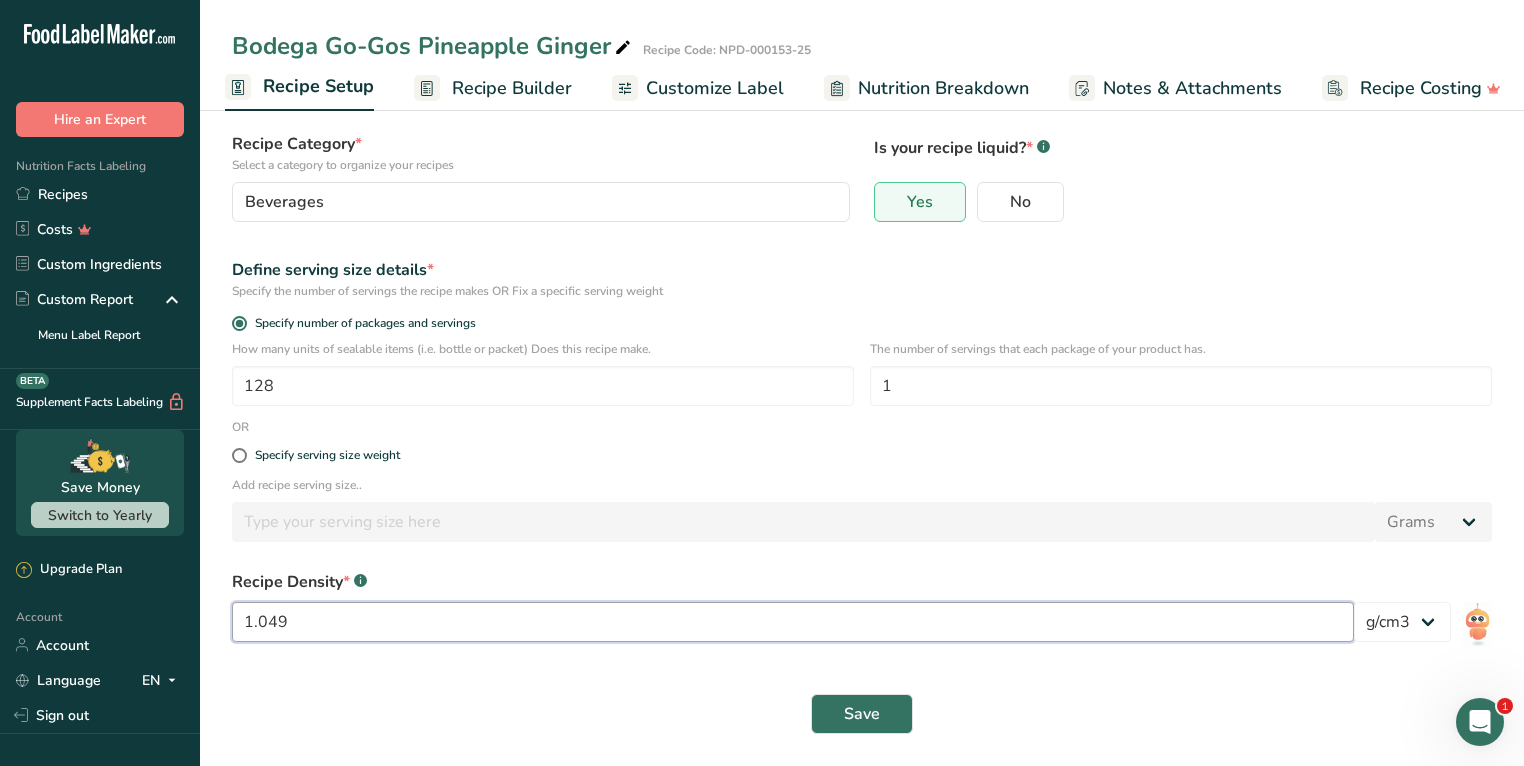 click on "1.049" at bounding box center (793, 622) 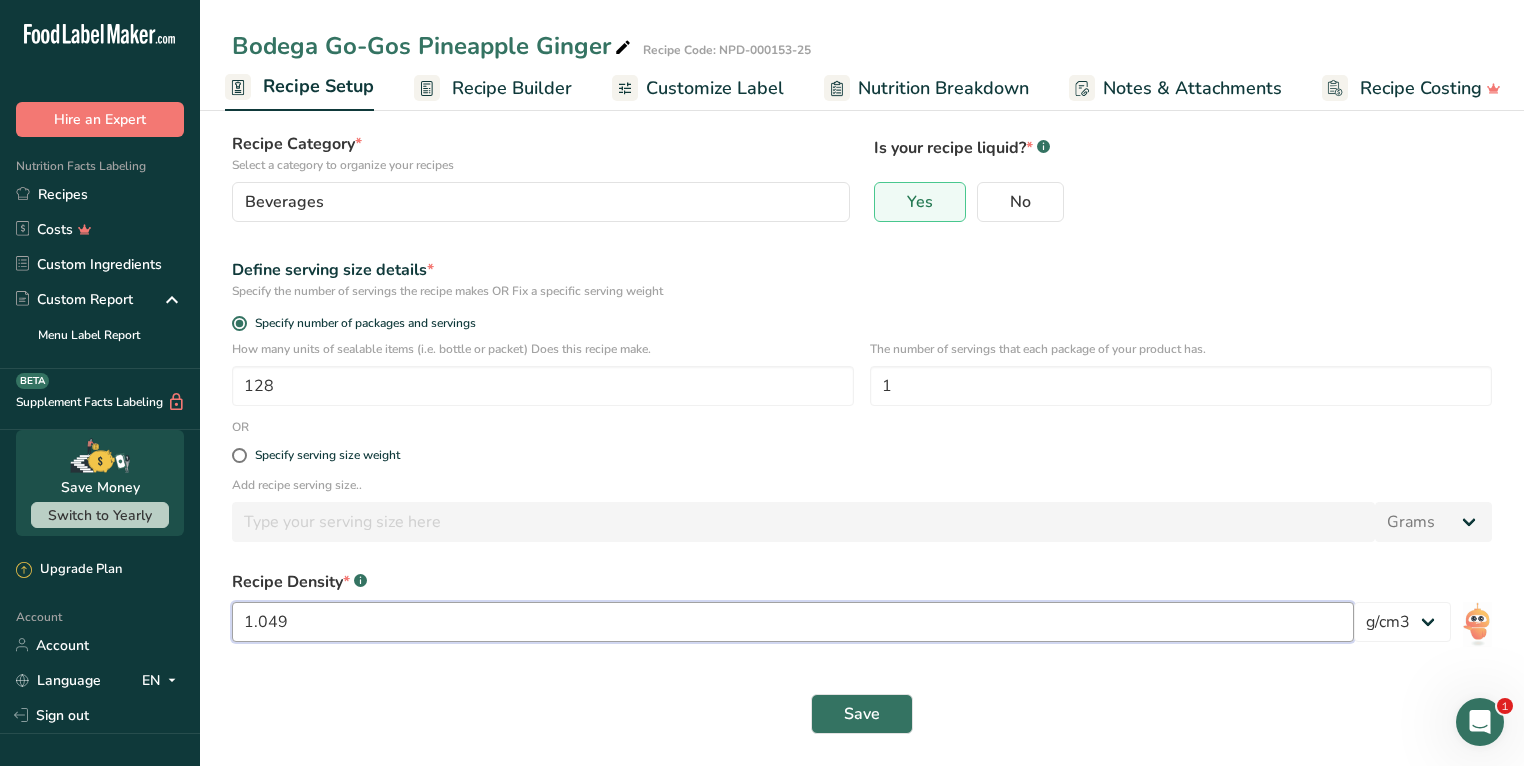 paste on "107" 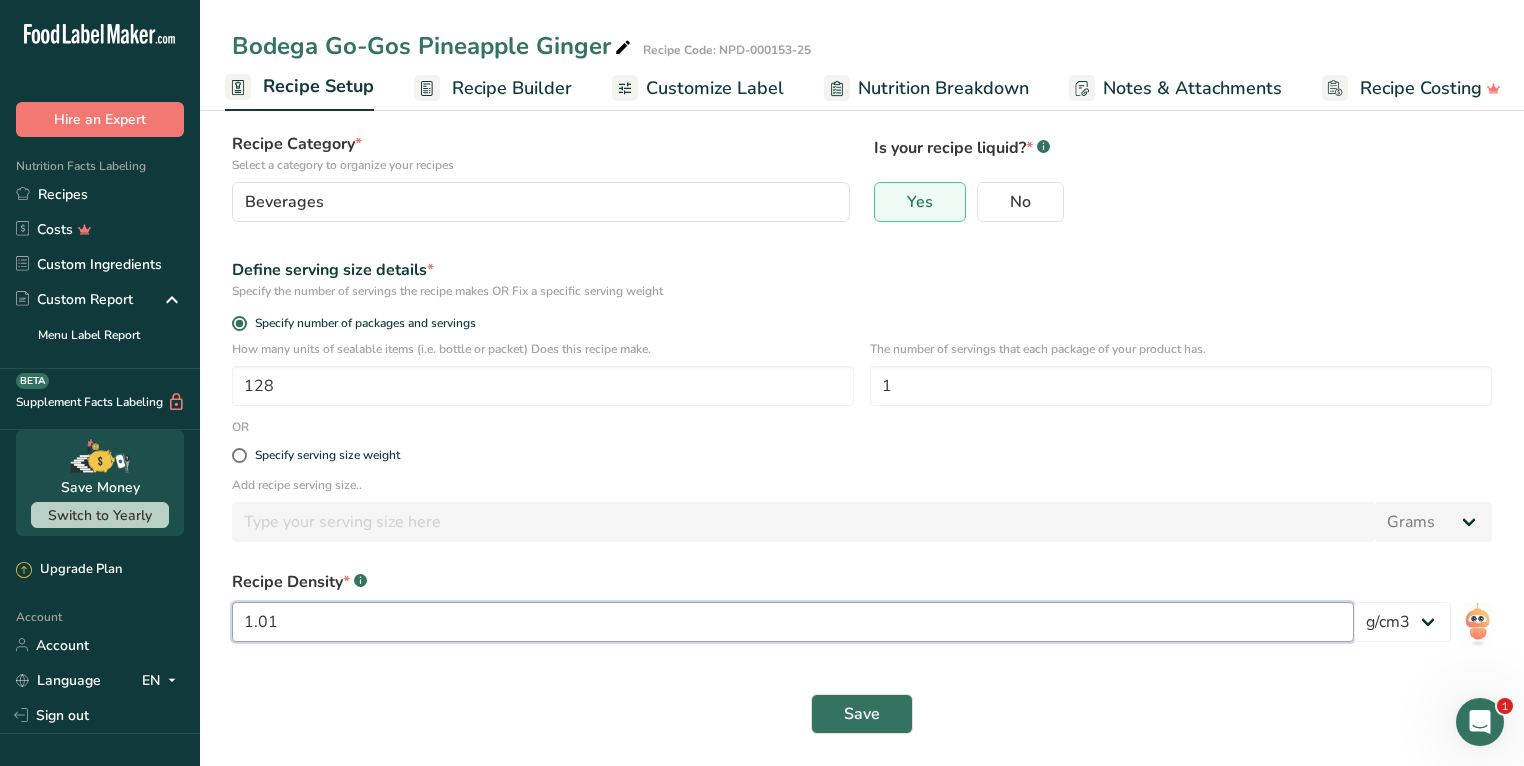 type on "1" 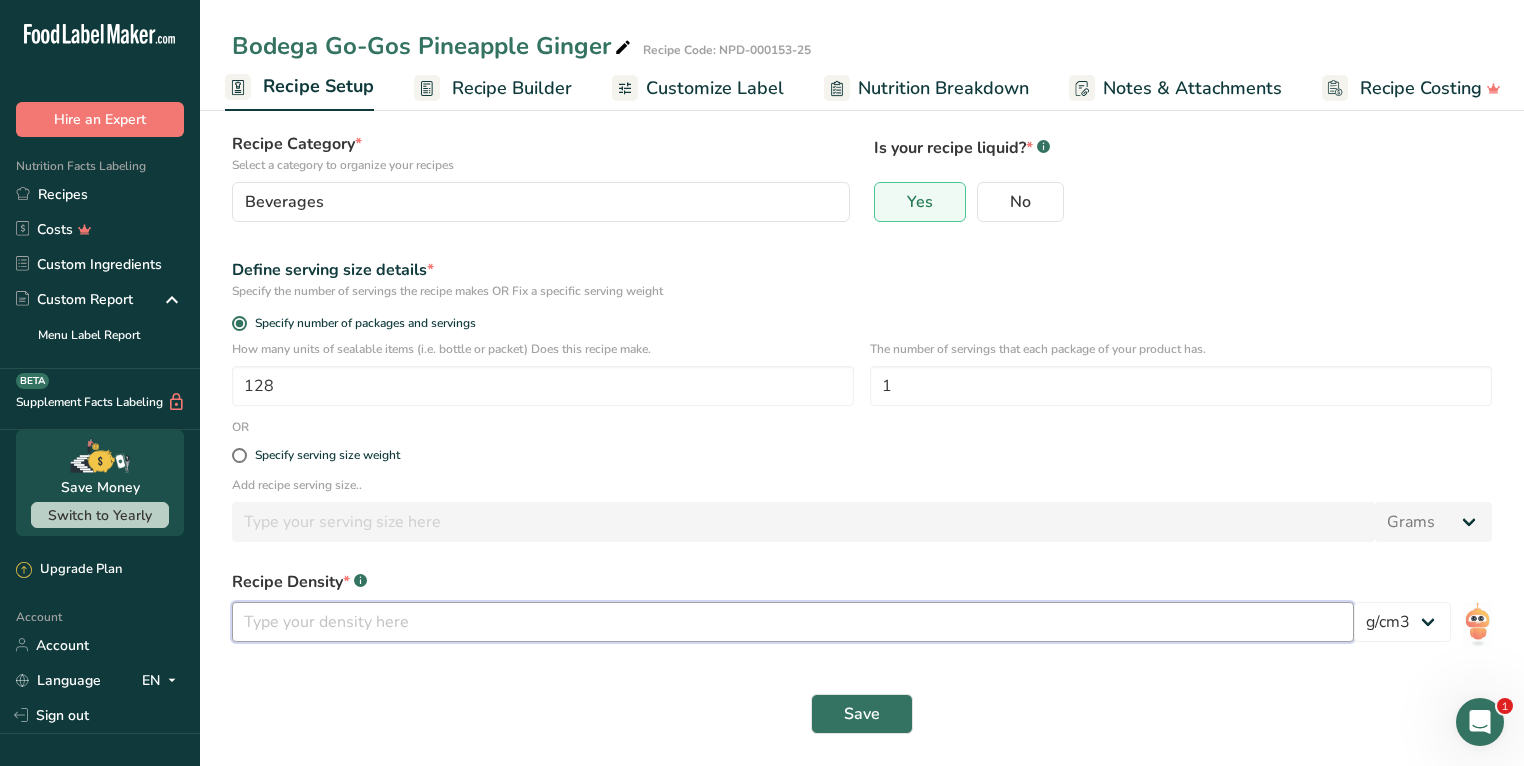 paste on "1.0107" 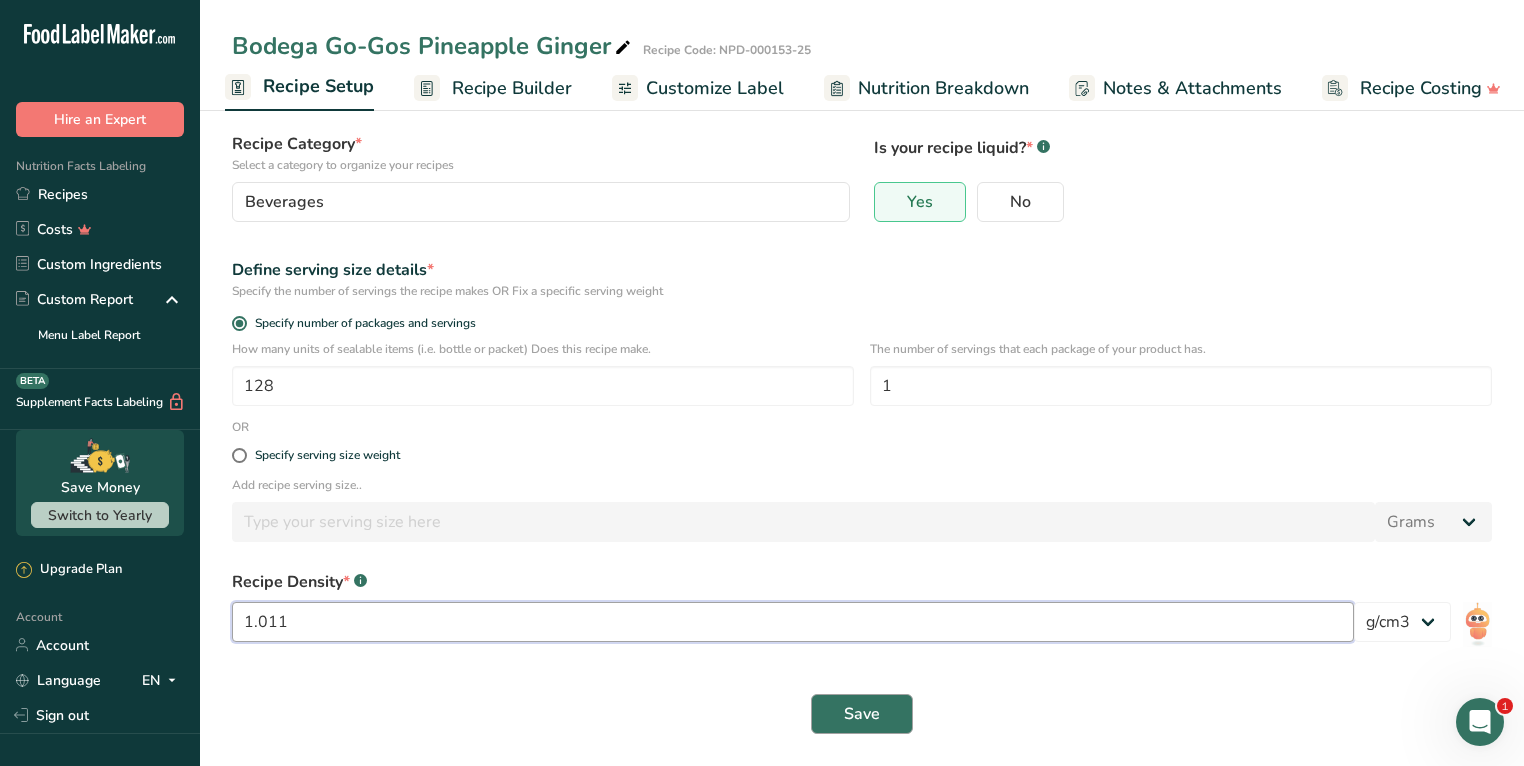 type on "1.011" 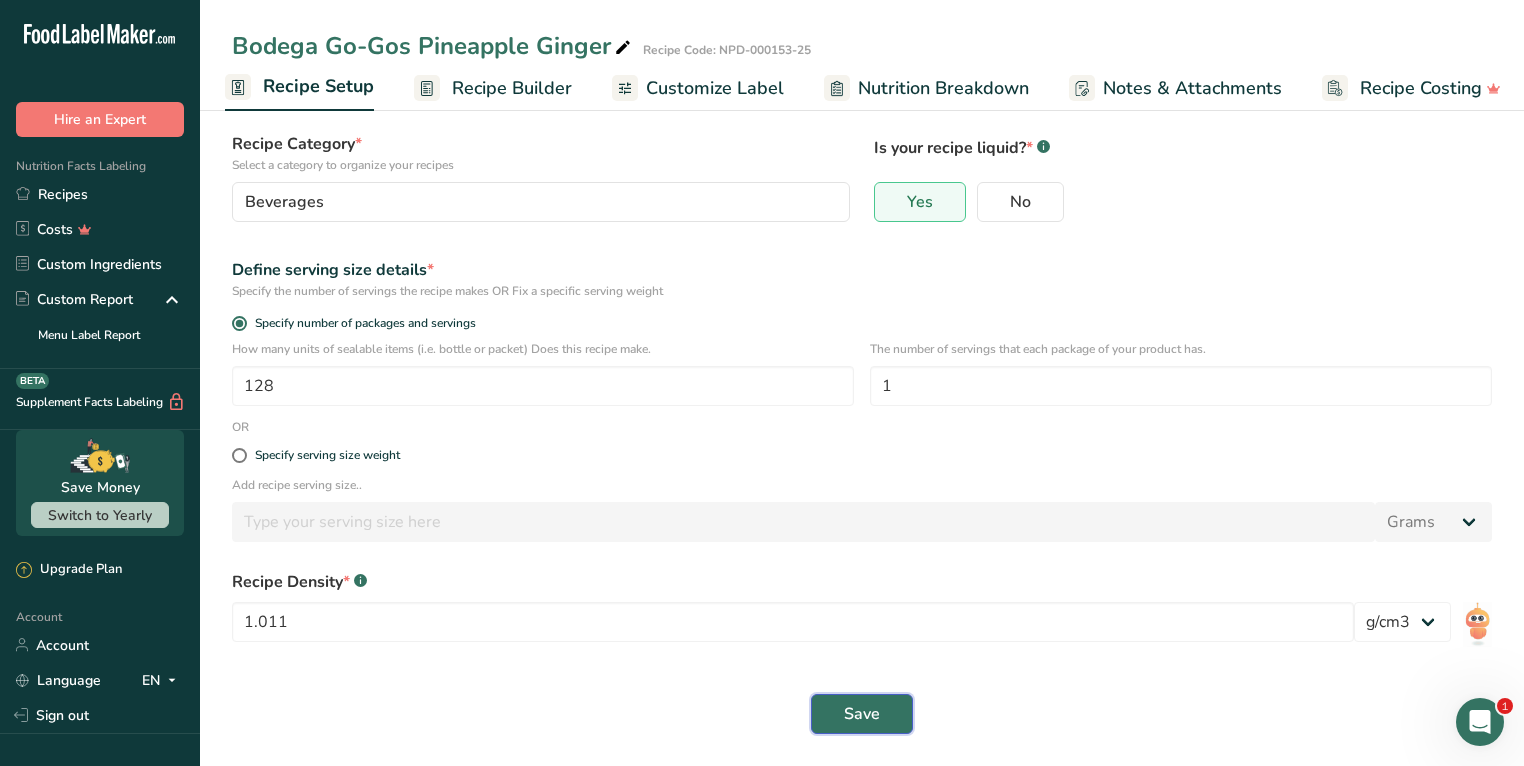 click on "Save" at bounding box center [862, 714] 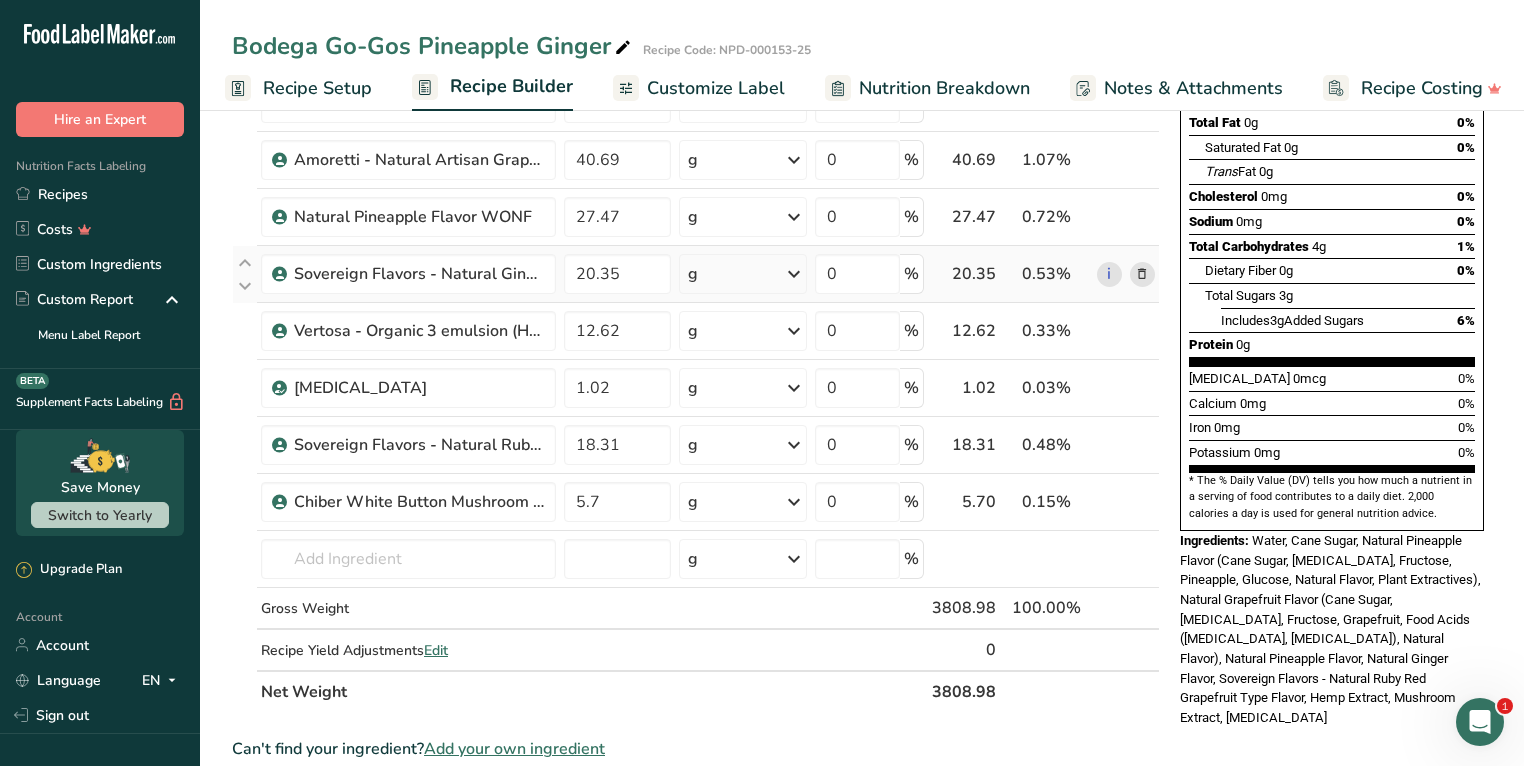 scroll, scrollTop: 372, scrollLeft: 0, axis: vertical 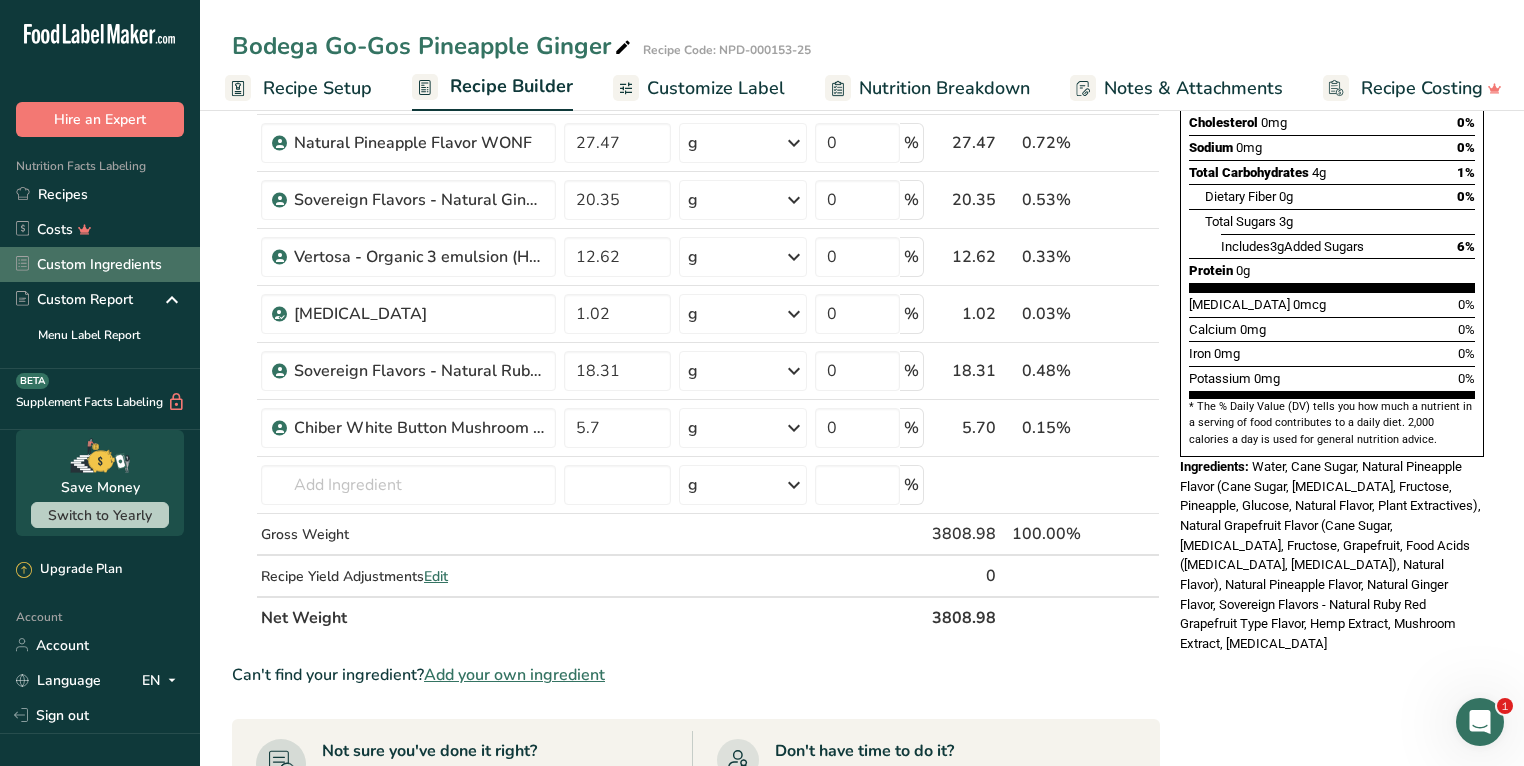 click on "Custom Ingredients" at bounding box center (100, 264) 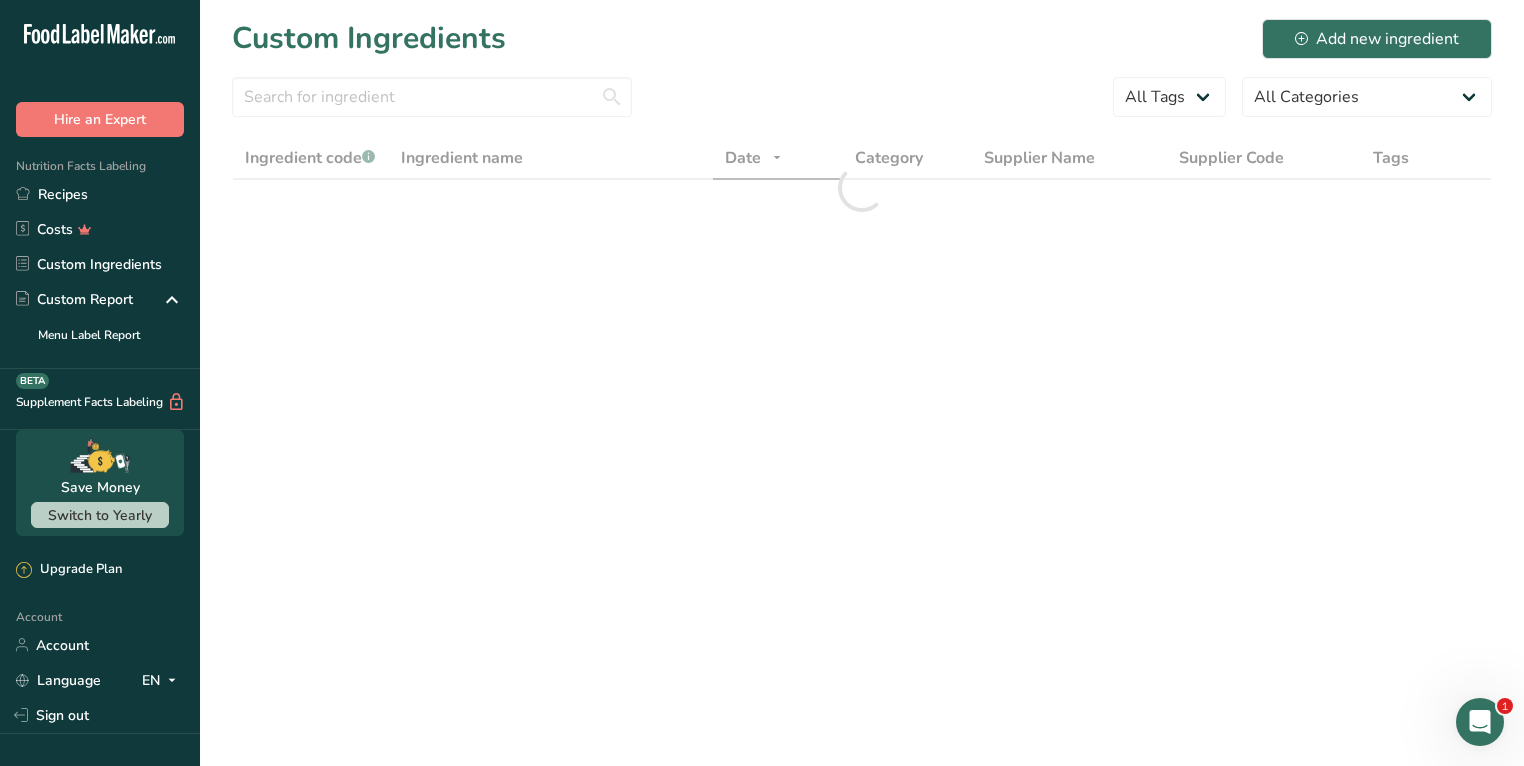 scroll, scrollTop: 0, scrollLeft: 0, axis: both 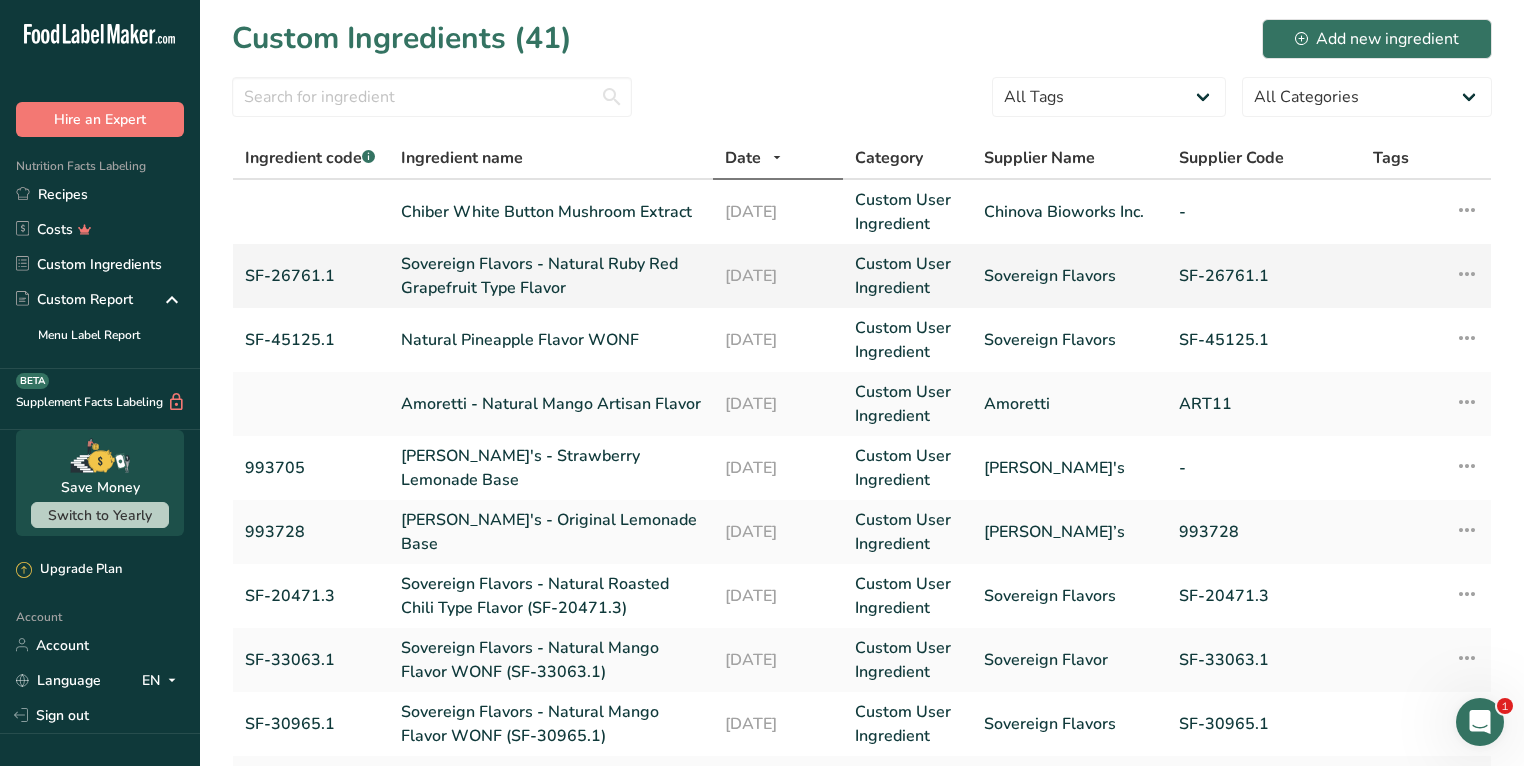 click on "Sovereign Flavors - Natural Ruby Red Grapefruit Type Flavor" at bounding box center (551, 276) 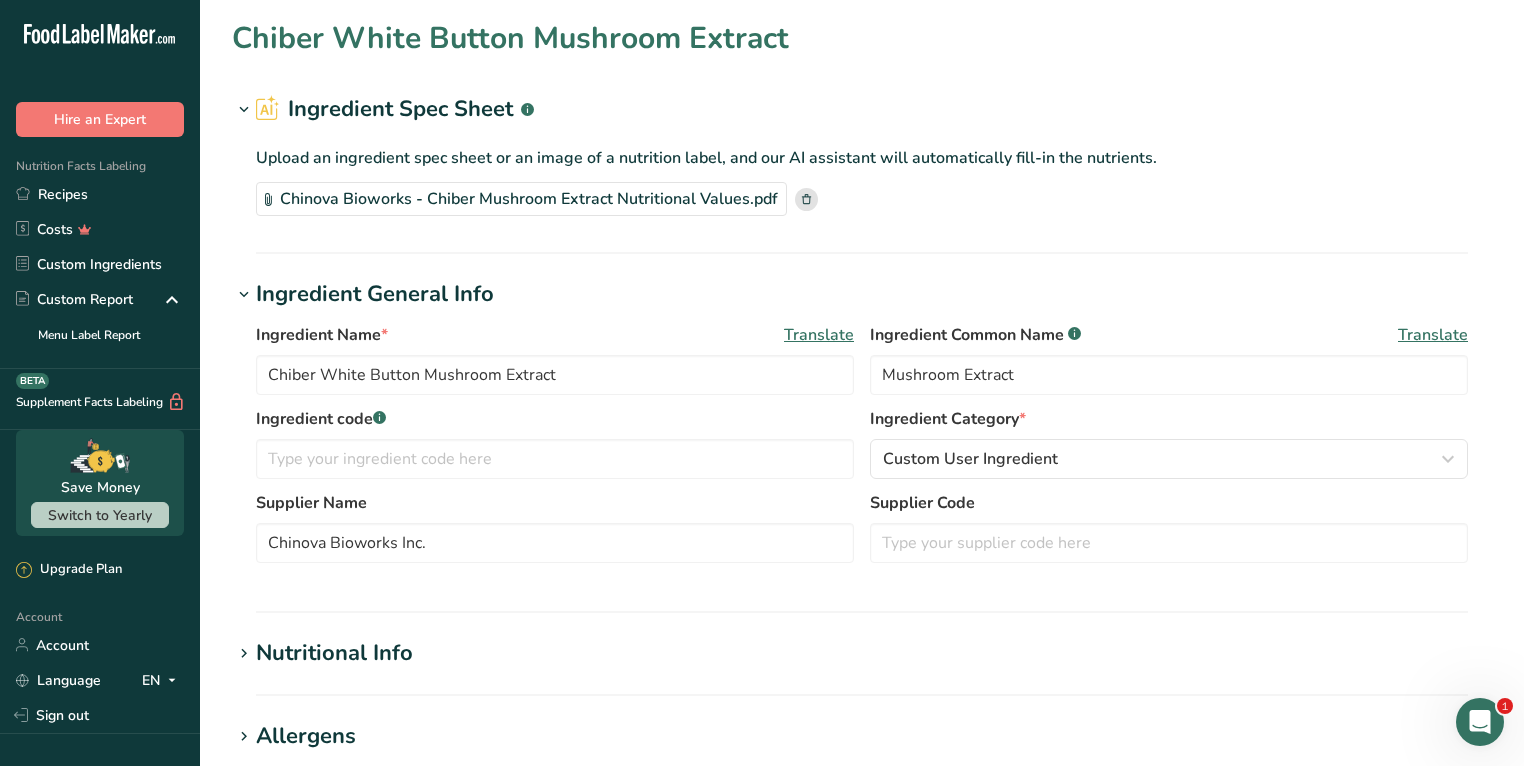 type on "Sovereign Flavors - Natural Ruby Red Grapefruit Type Flavor" 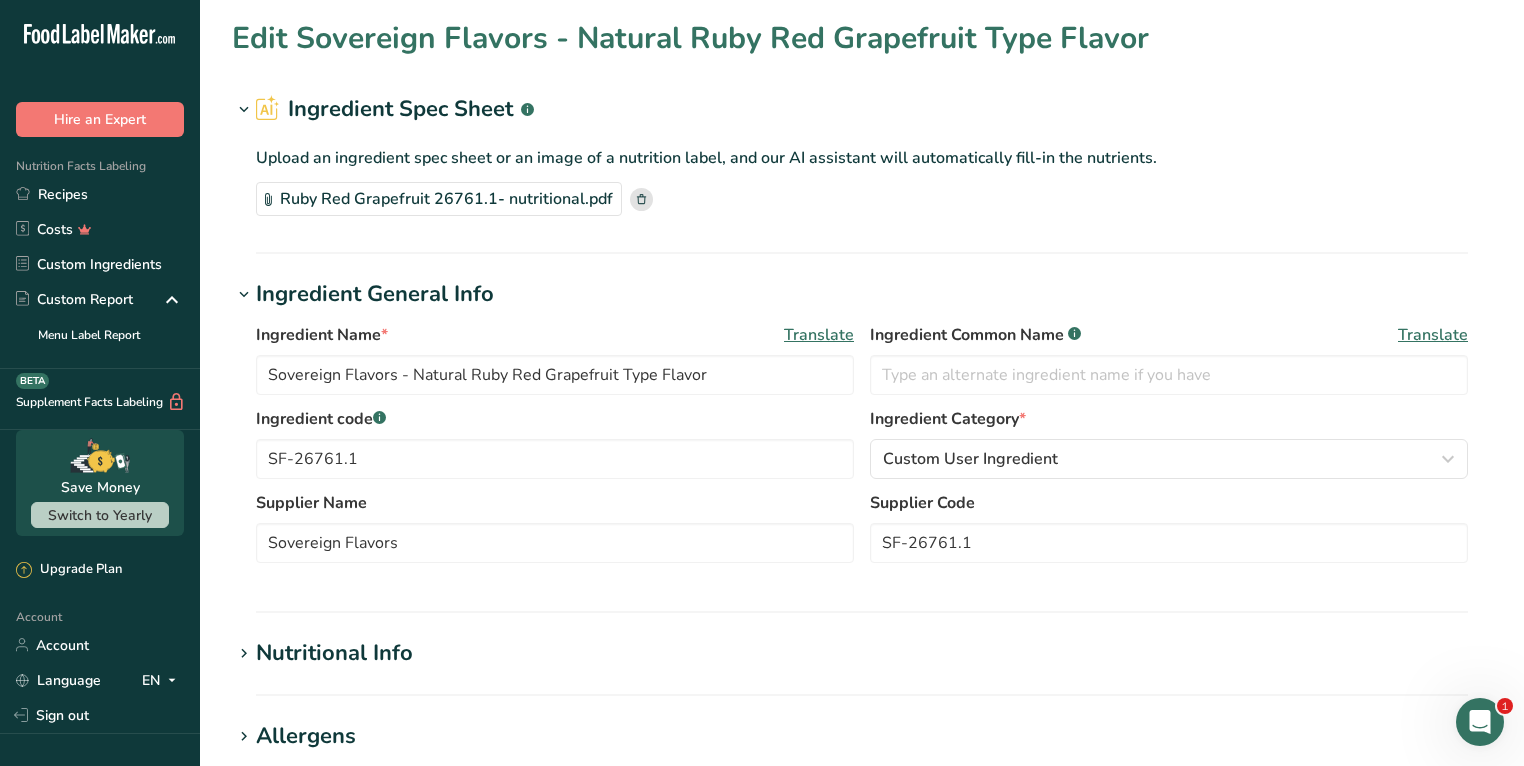 click on "Ingredient Name *
Translate
Sovereign Flavors - Natural Ruby Red Grapefruit Type Flavor
Ingredient Common Name
.a-a{fill:#347362;}.b-a{fill:#fff;}
Translate" at bounding box center (862, 365) 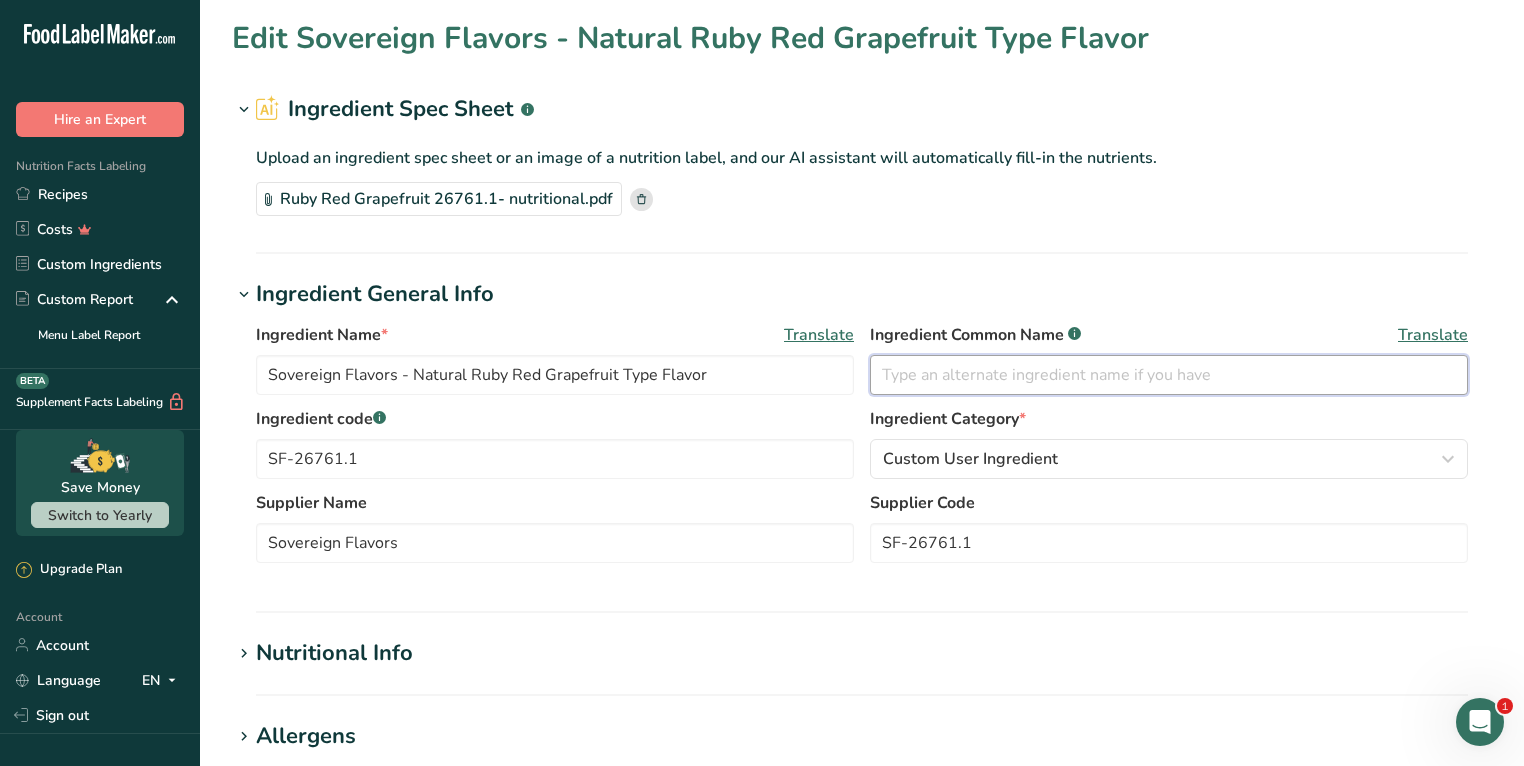click at bounding box center [1169, 375] 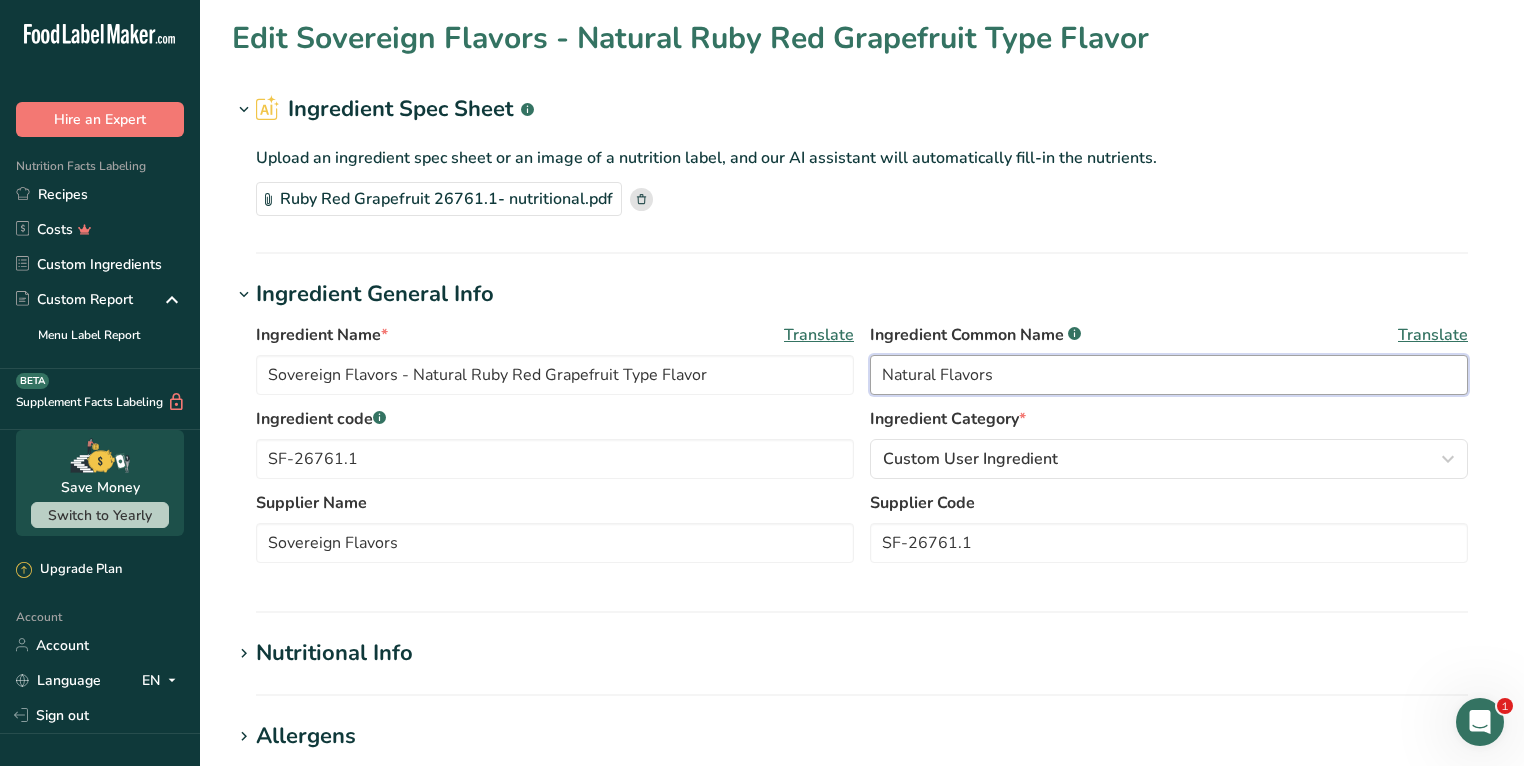 type on "Natural Flavors" 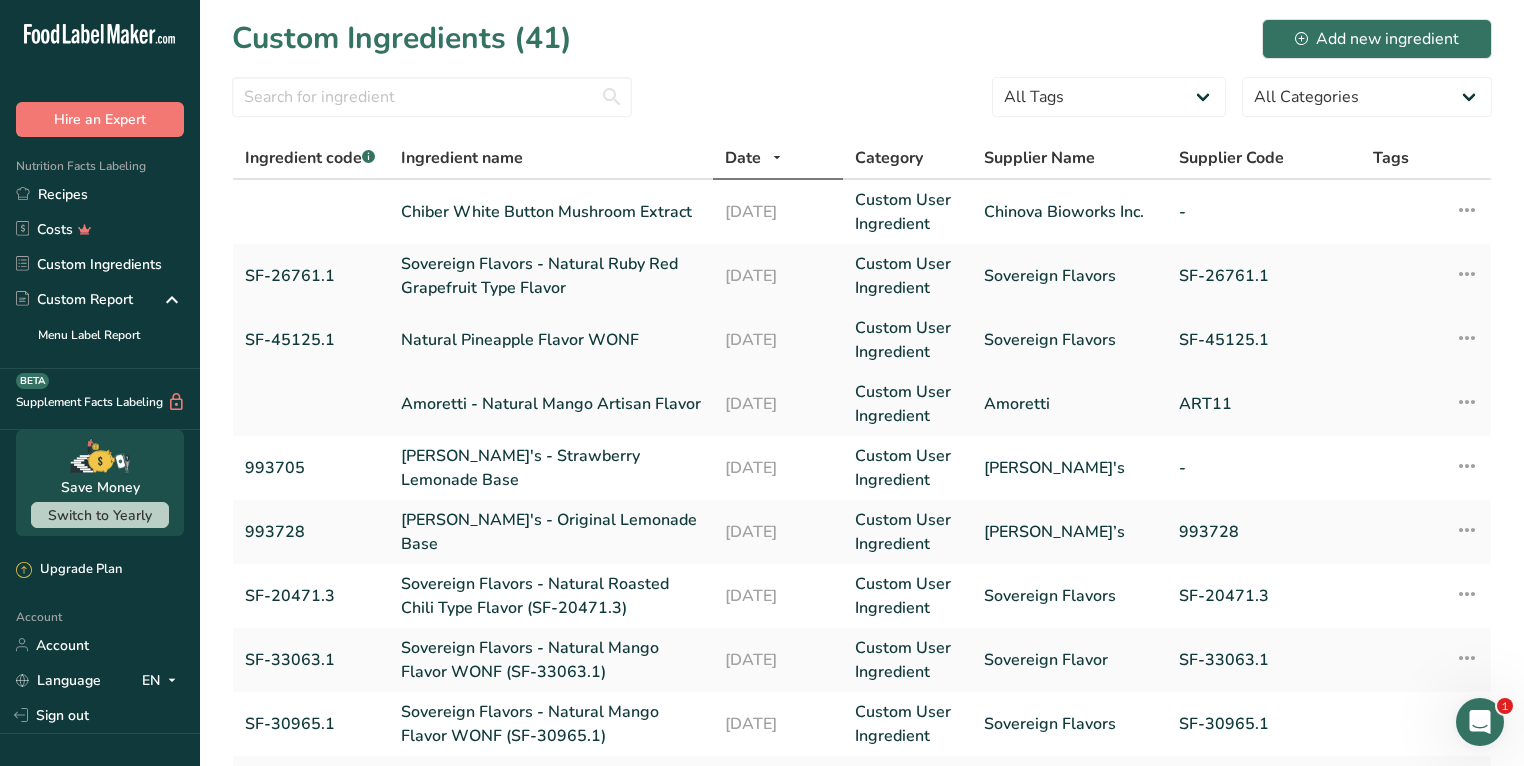 click on "Natural Pineapple Flavor WONF" at bounding box center (551, 340) 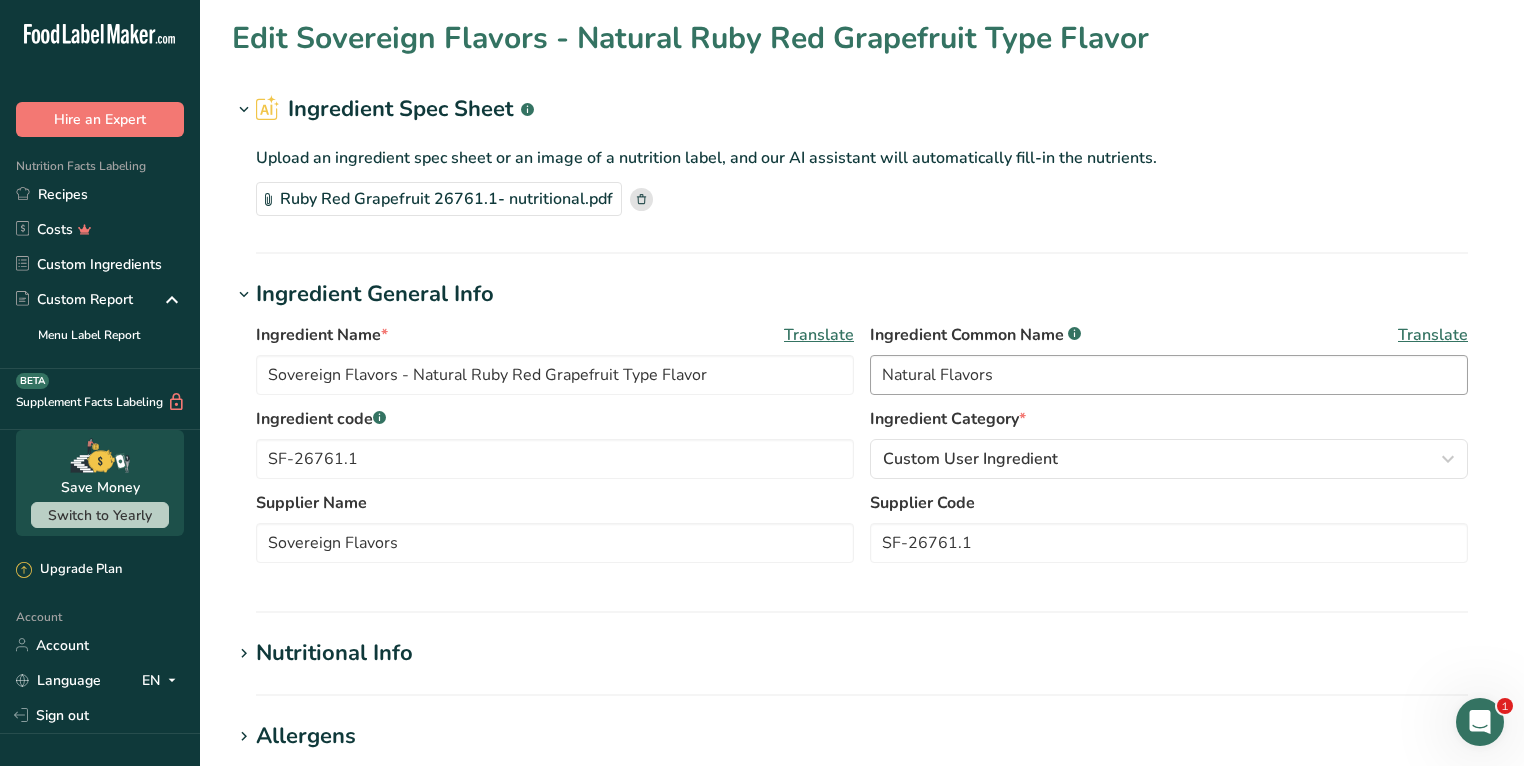 type on "Natural Pineapple Flavor WONF" 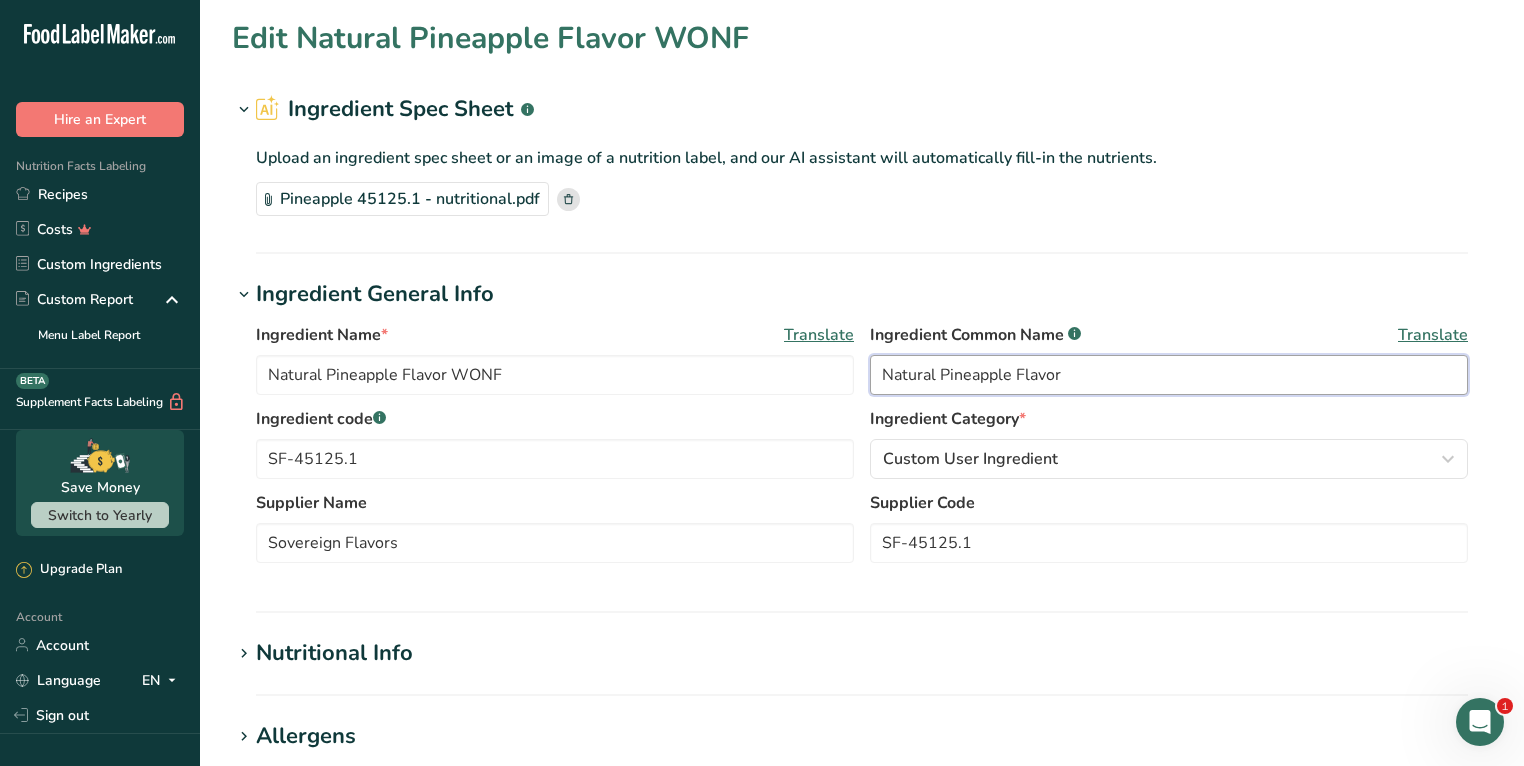 drag, startPoint x: 1095, startPoint y: 369, endPoint x: 941, endPoint y: 378, distance: 154.26276 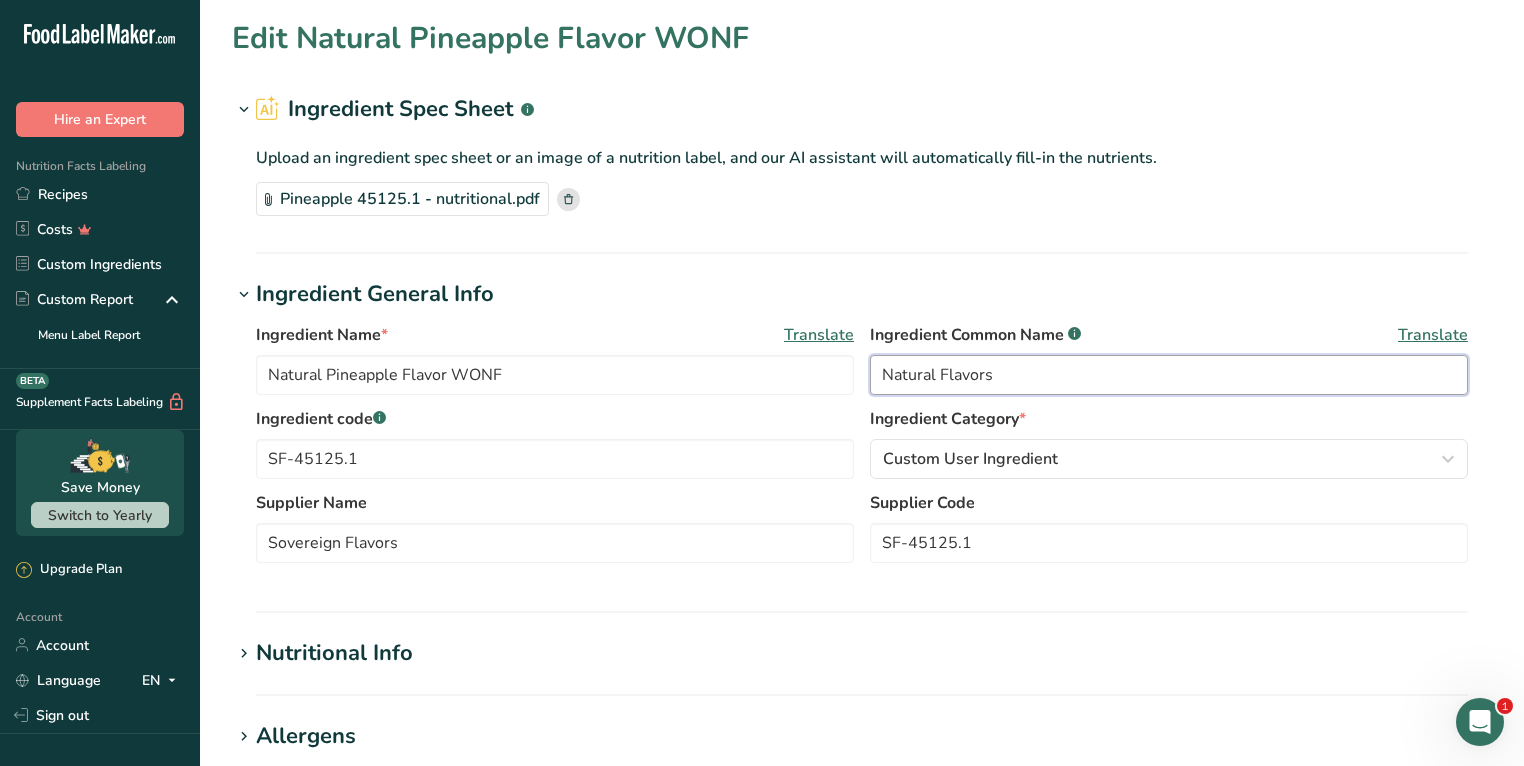 type on "Natural Flavors" 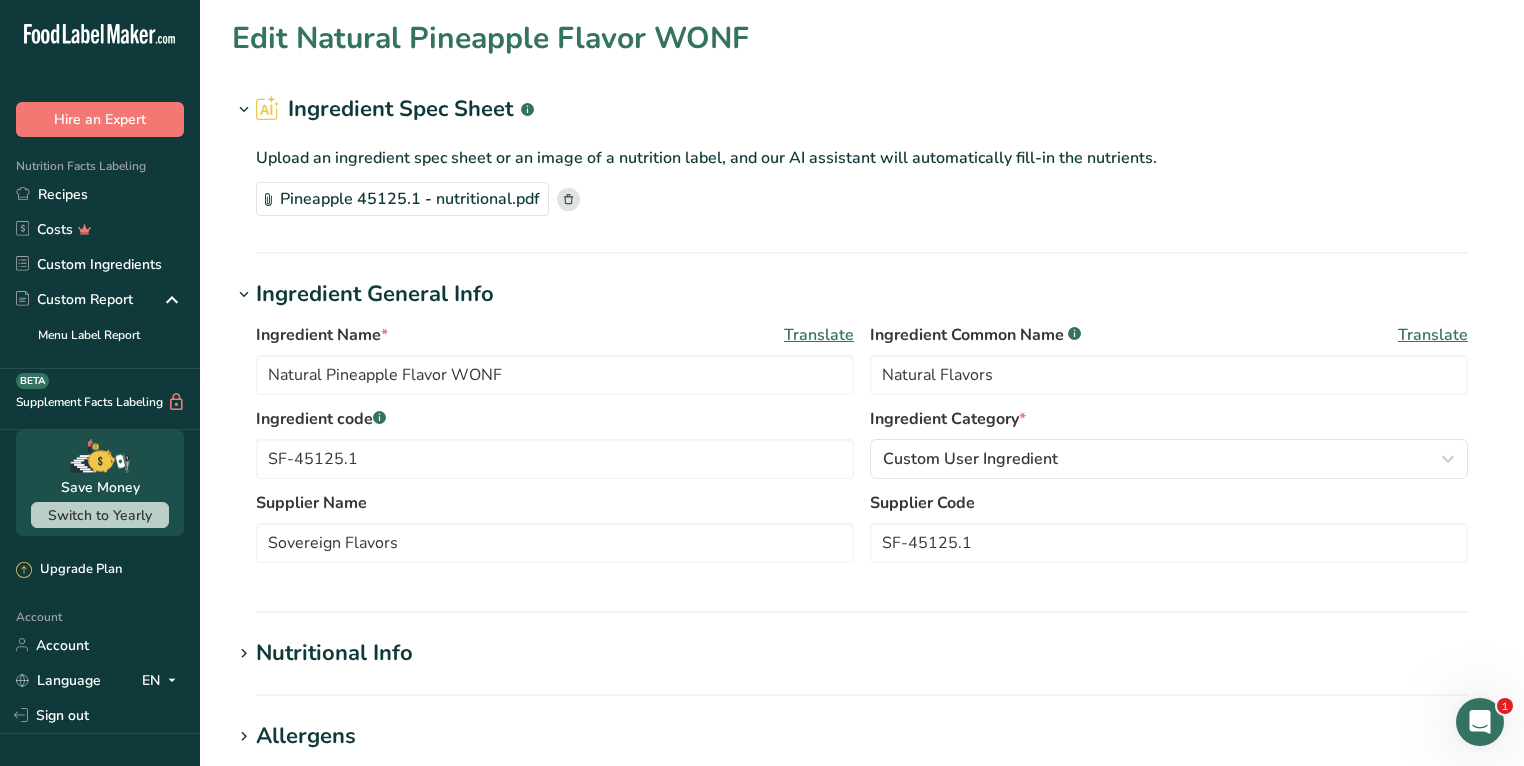 click on "Ingredient General Info" at bounding box center [862, 294] 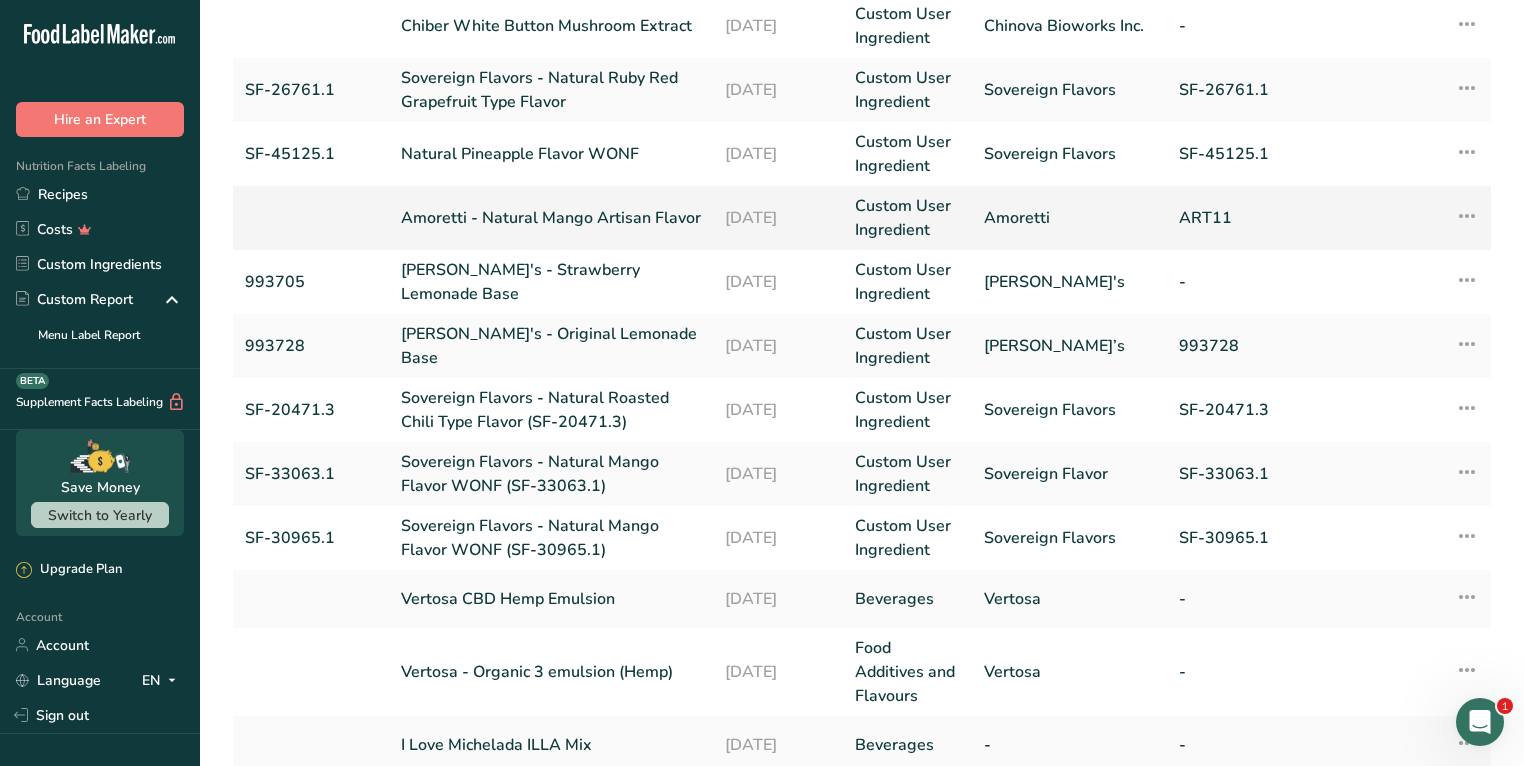 scroll, scrollTop: 0, scrollLeft: 0, axis: both 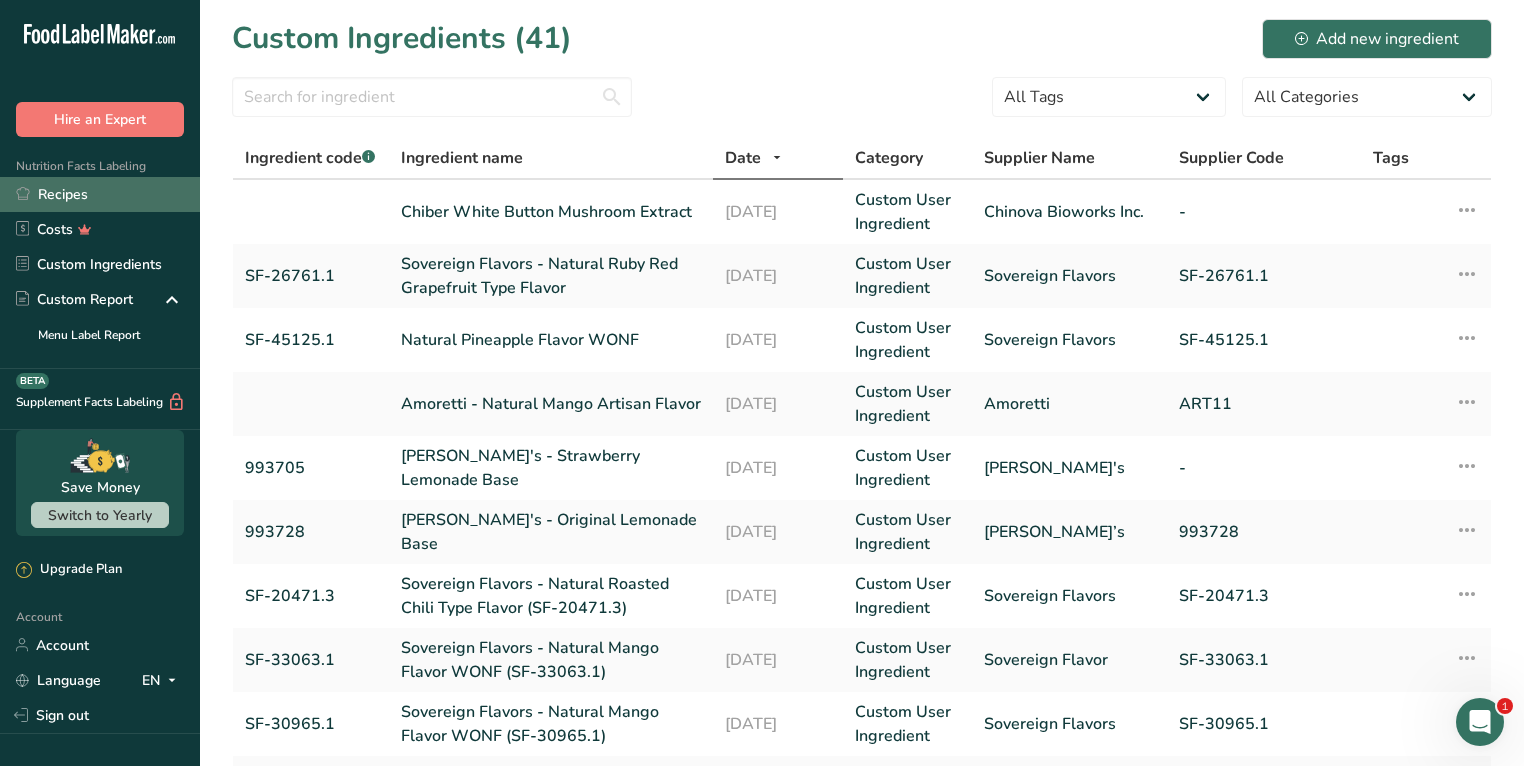 click on "Recipes" at bounding box center [100, 194] 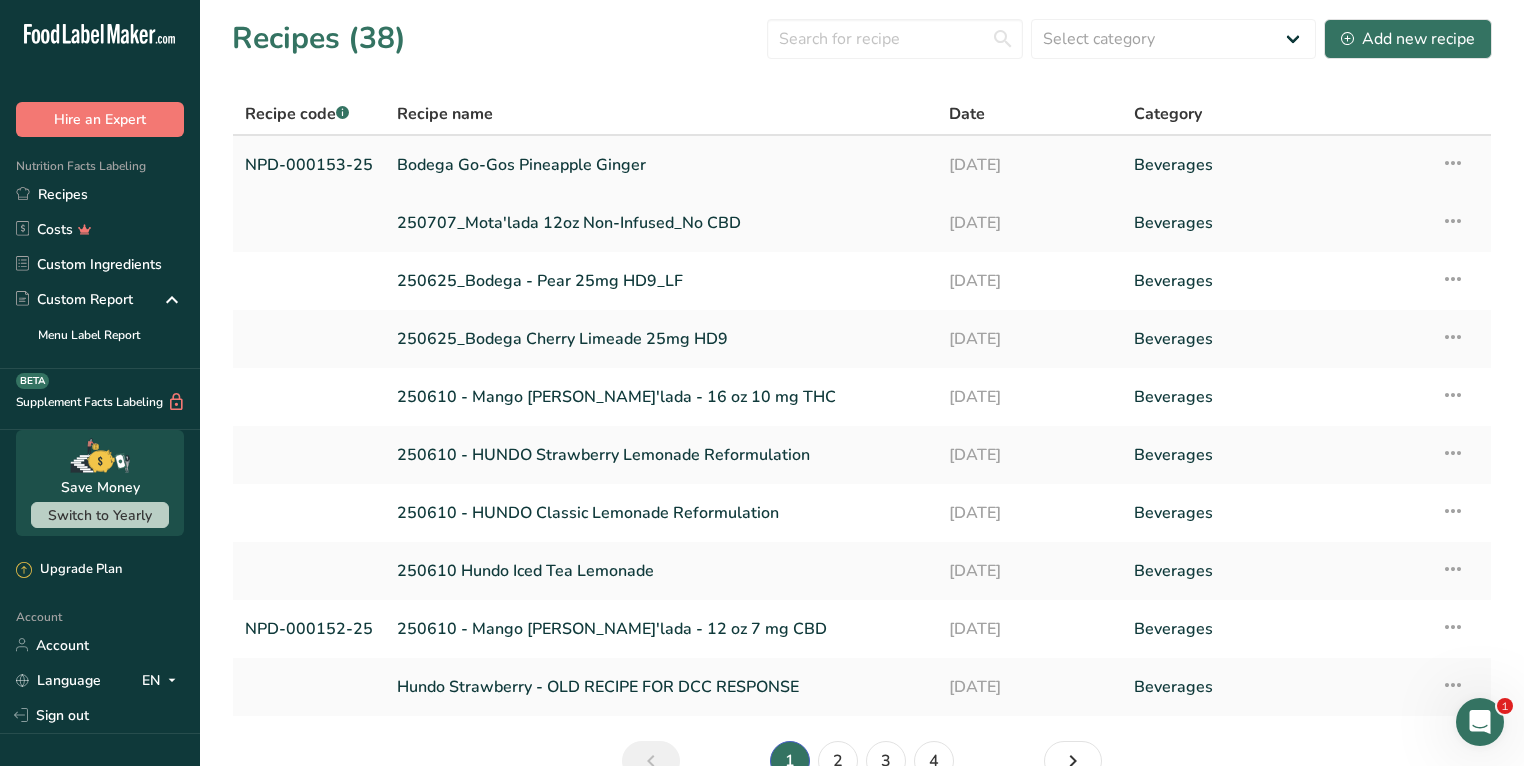 click on "Bodega Go-Gos Pineapple Ginger" at bounding box center [661, 165] 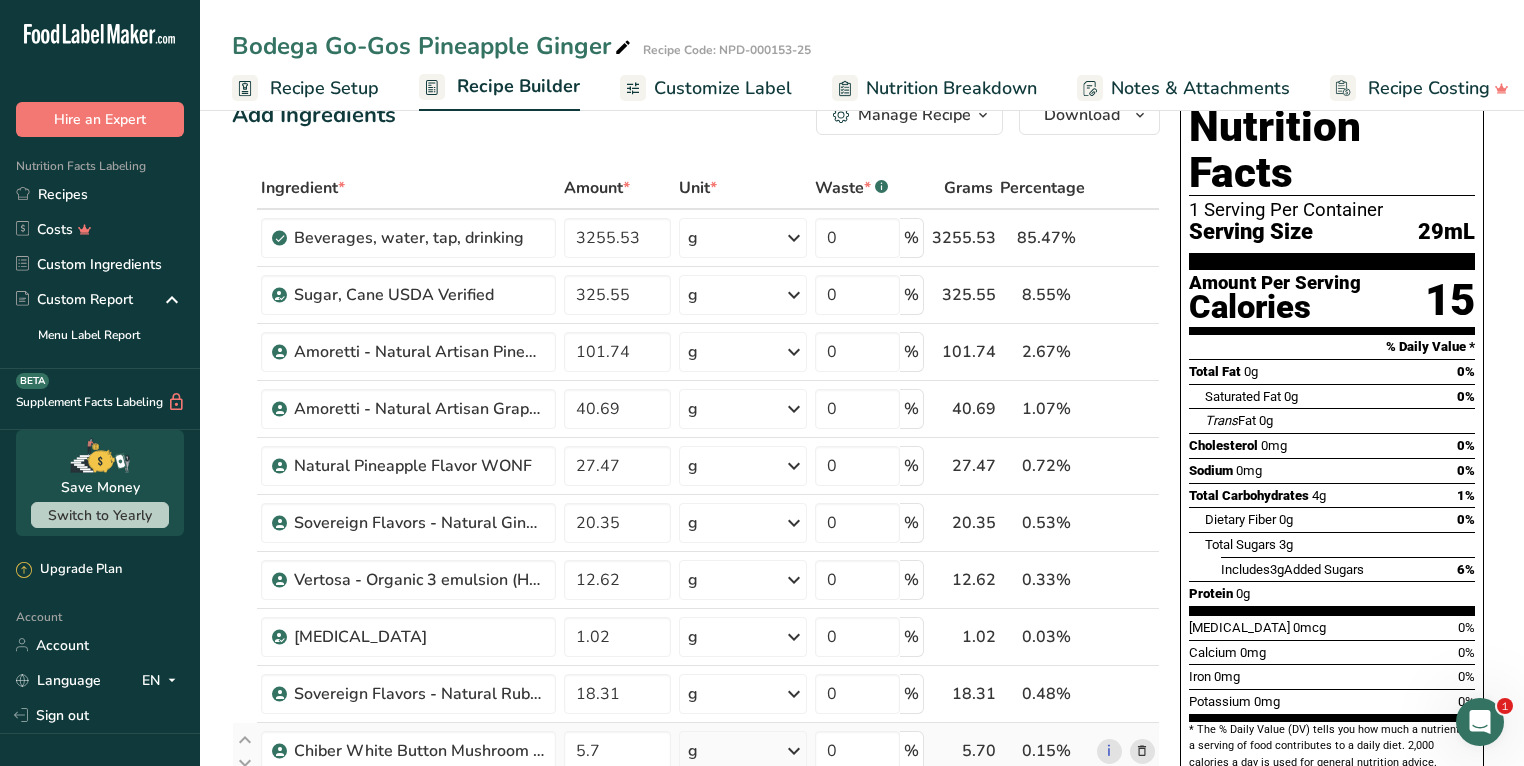 scroll, scrollTop: 0, scrollLeft: 0, axis: both 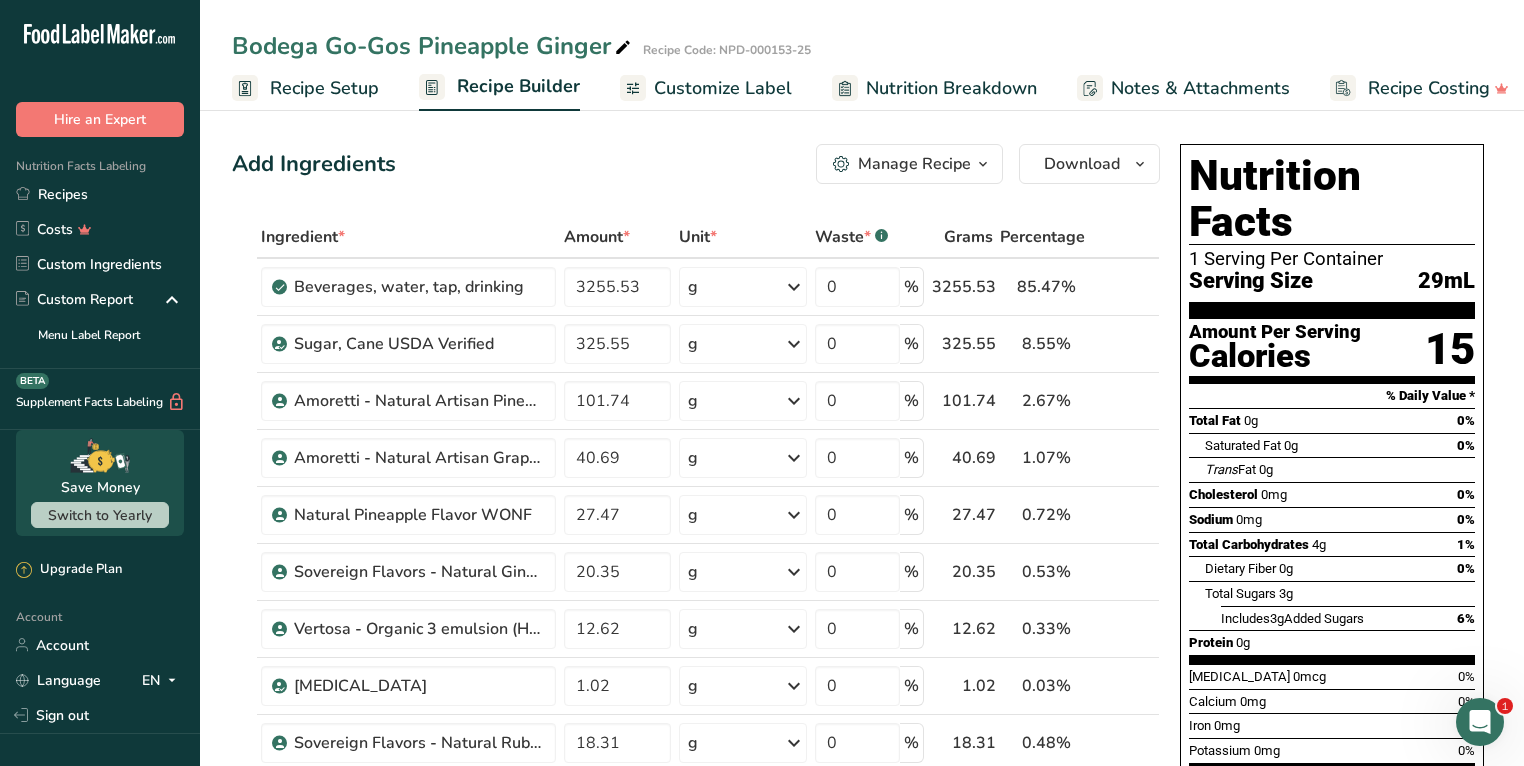 click on "Recipe Setup" at bounding box center (324, 88) 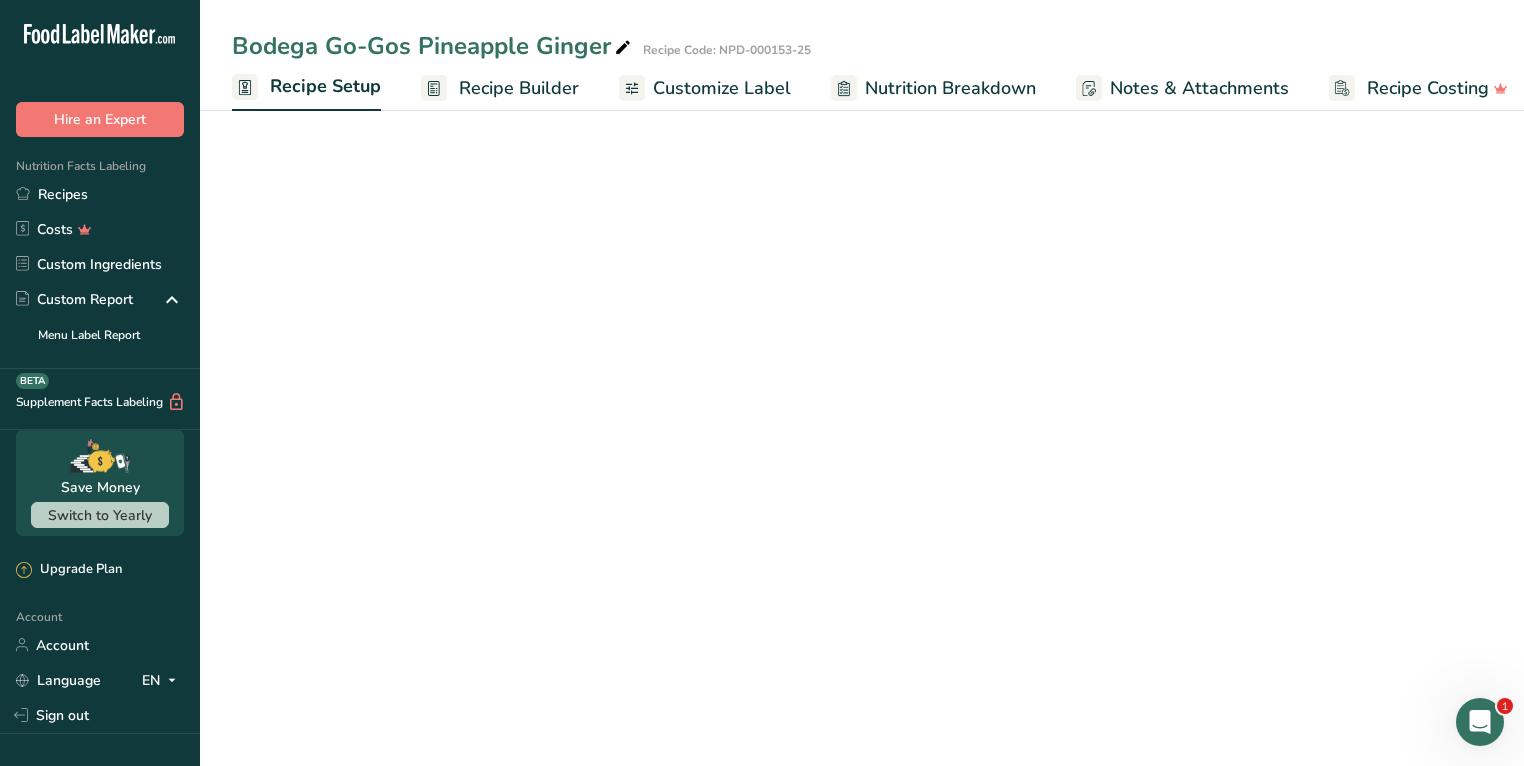 scroll, scrollTop: 0, scrollLeft: 7, axis: horizontal 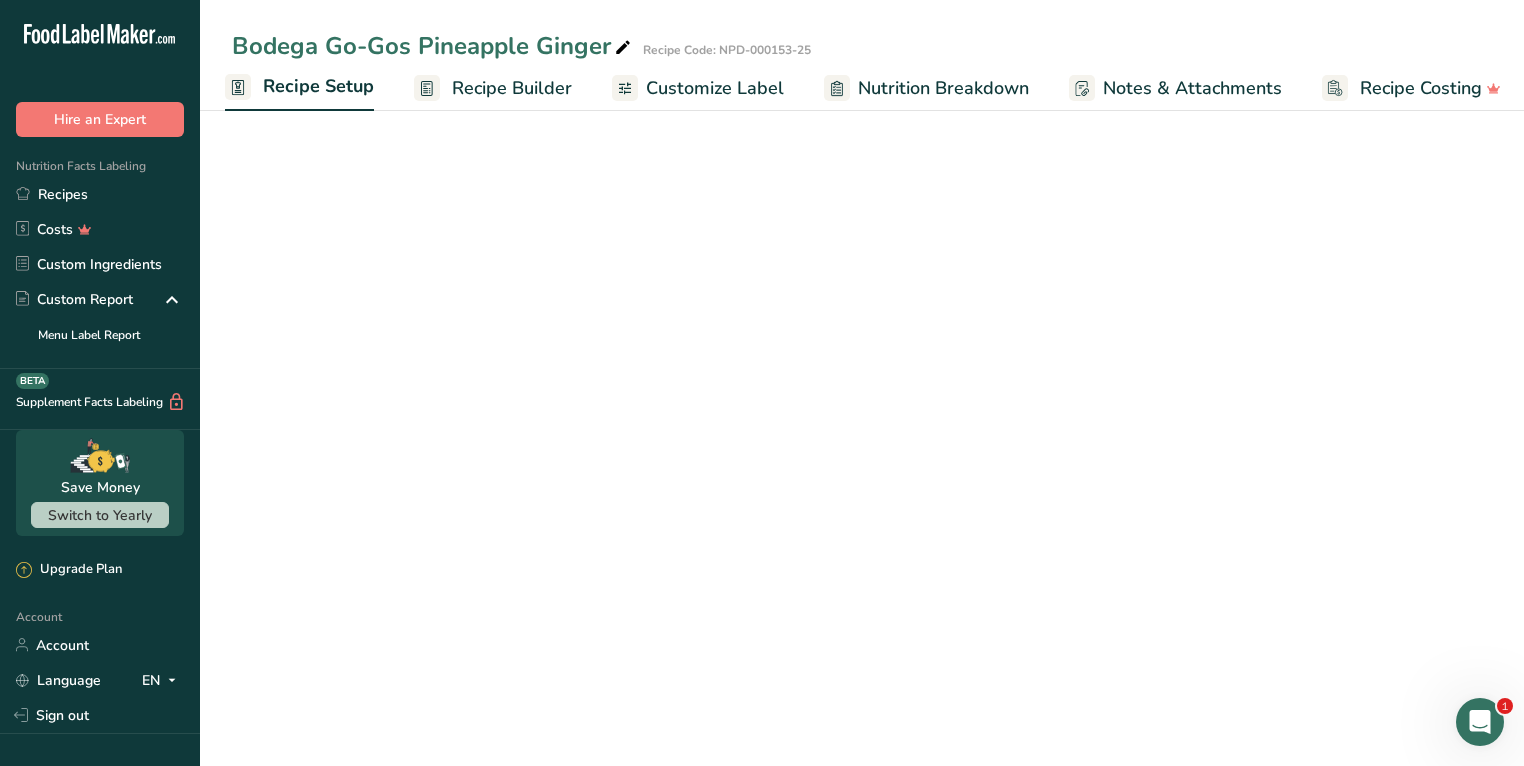 select on "22" 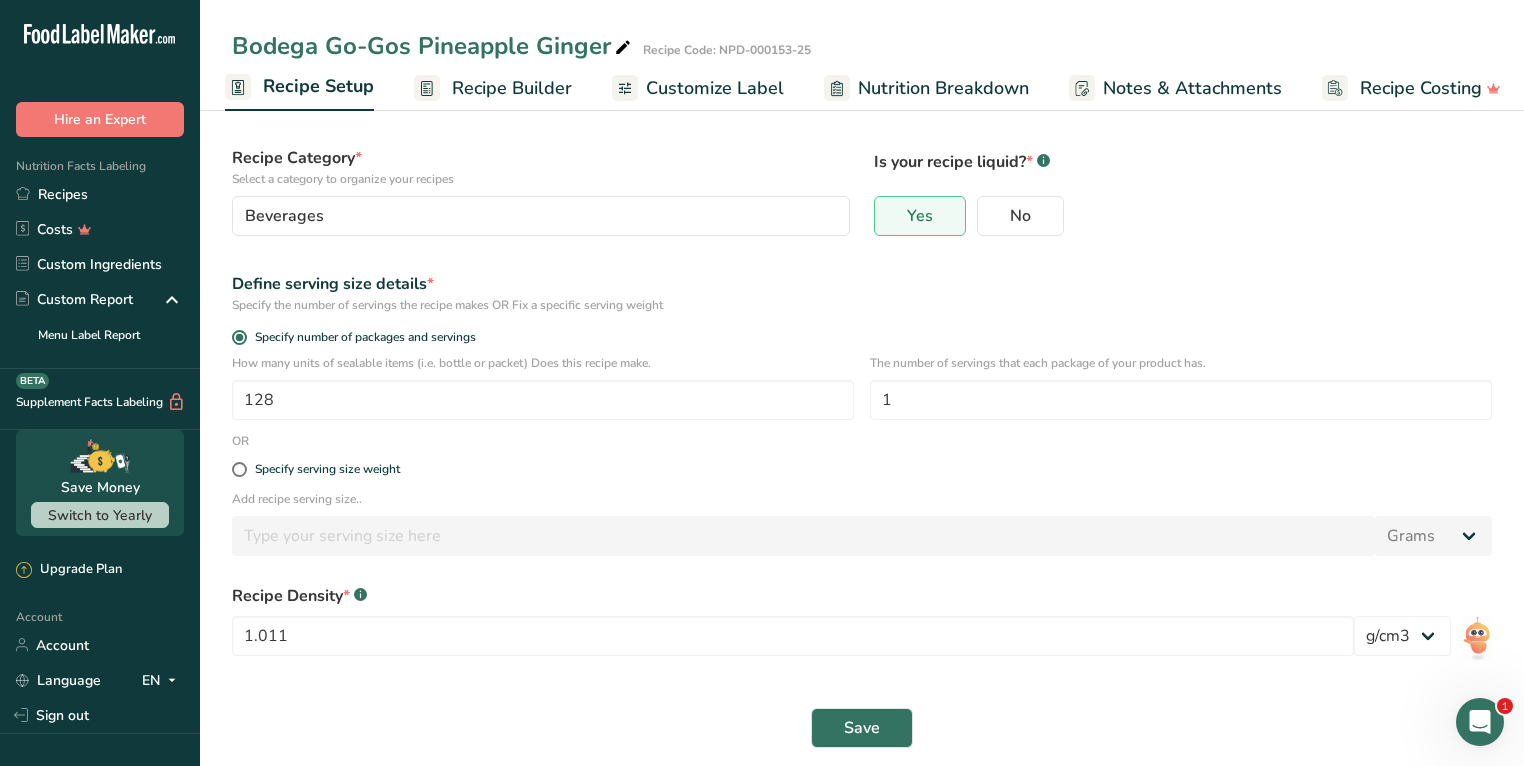 scroll, scrollTop: 132, scrollLeft: 0, axis: vertical 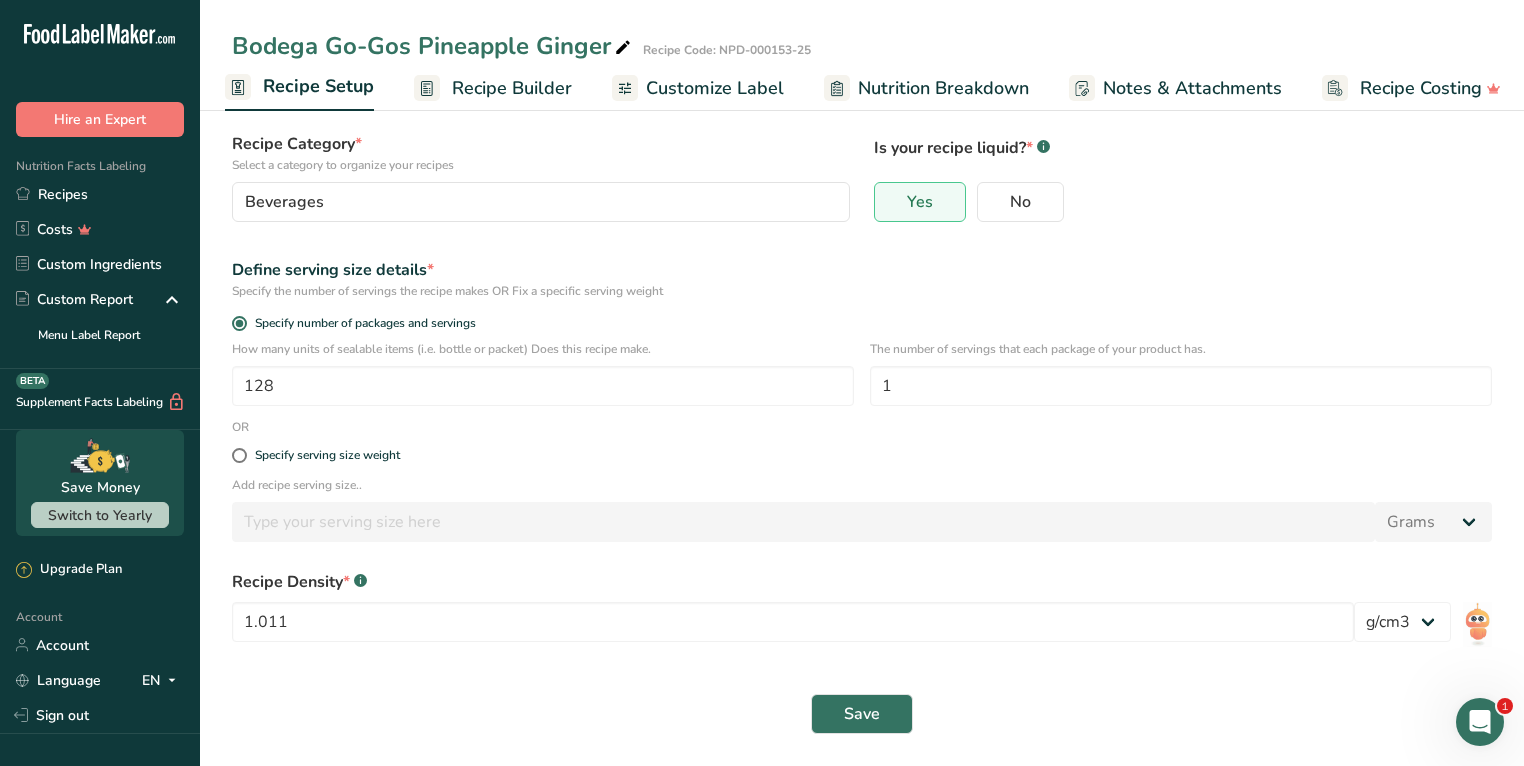 click on "Recipe Builder" at bounding box center [512, 88] 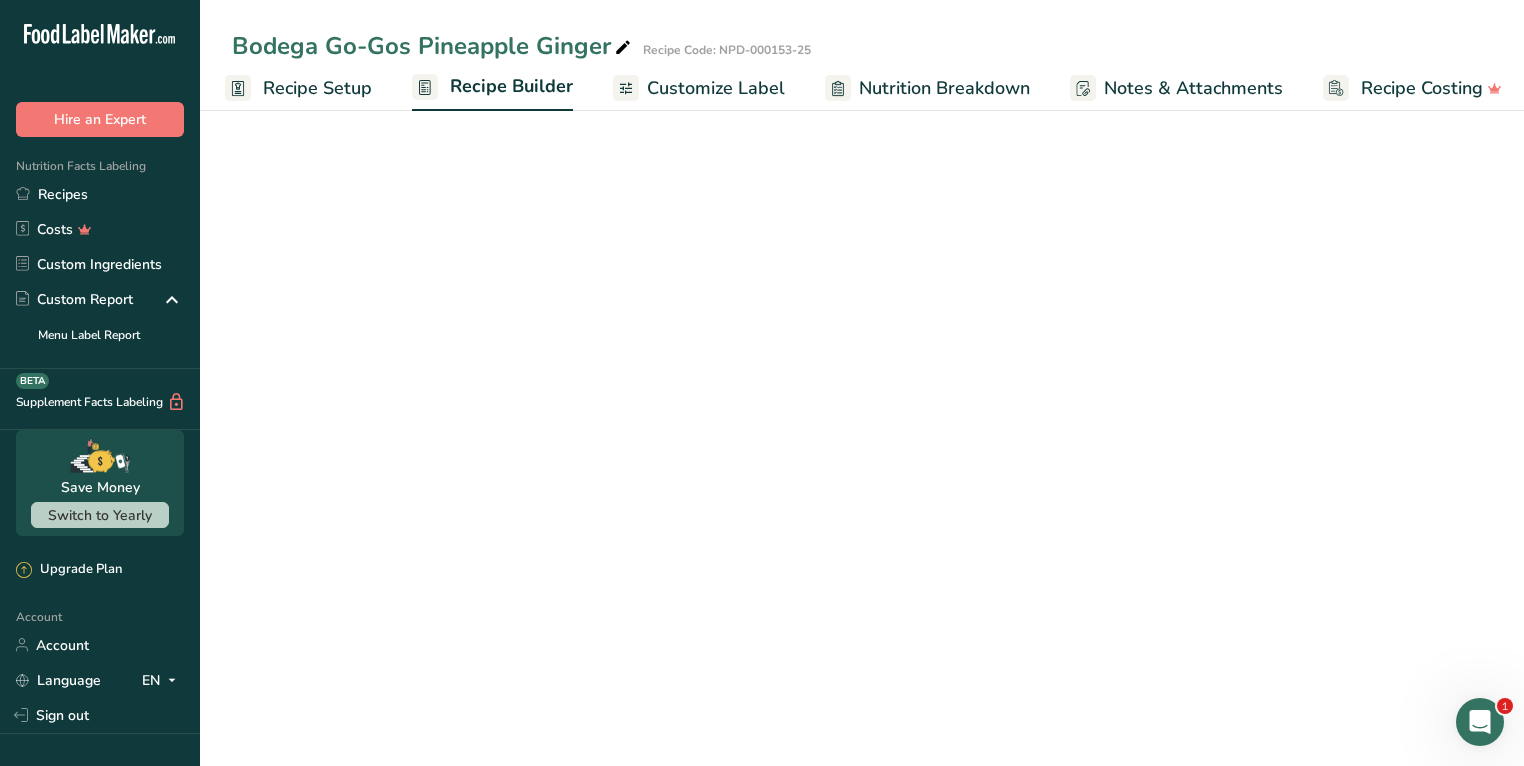 scroll, scrollTop: 0, scrollLeft: 16, axis: horizontal 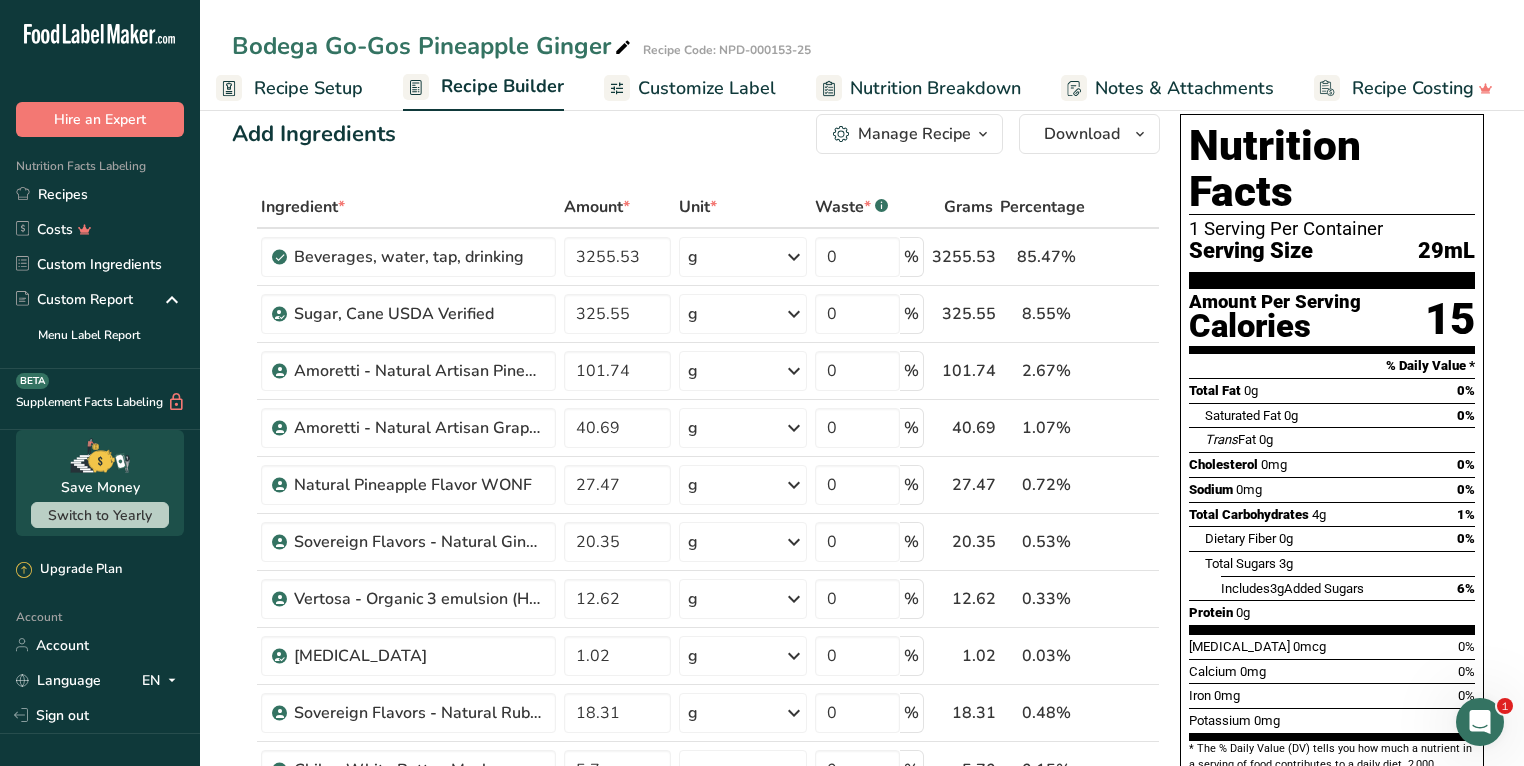 click on "Manage Recipe" at bounding box center (914, 134) 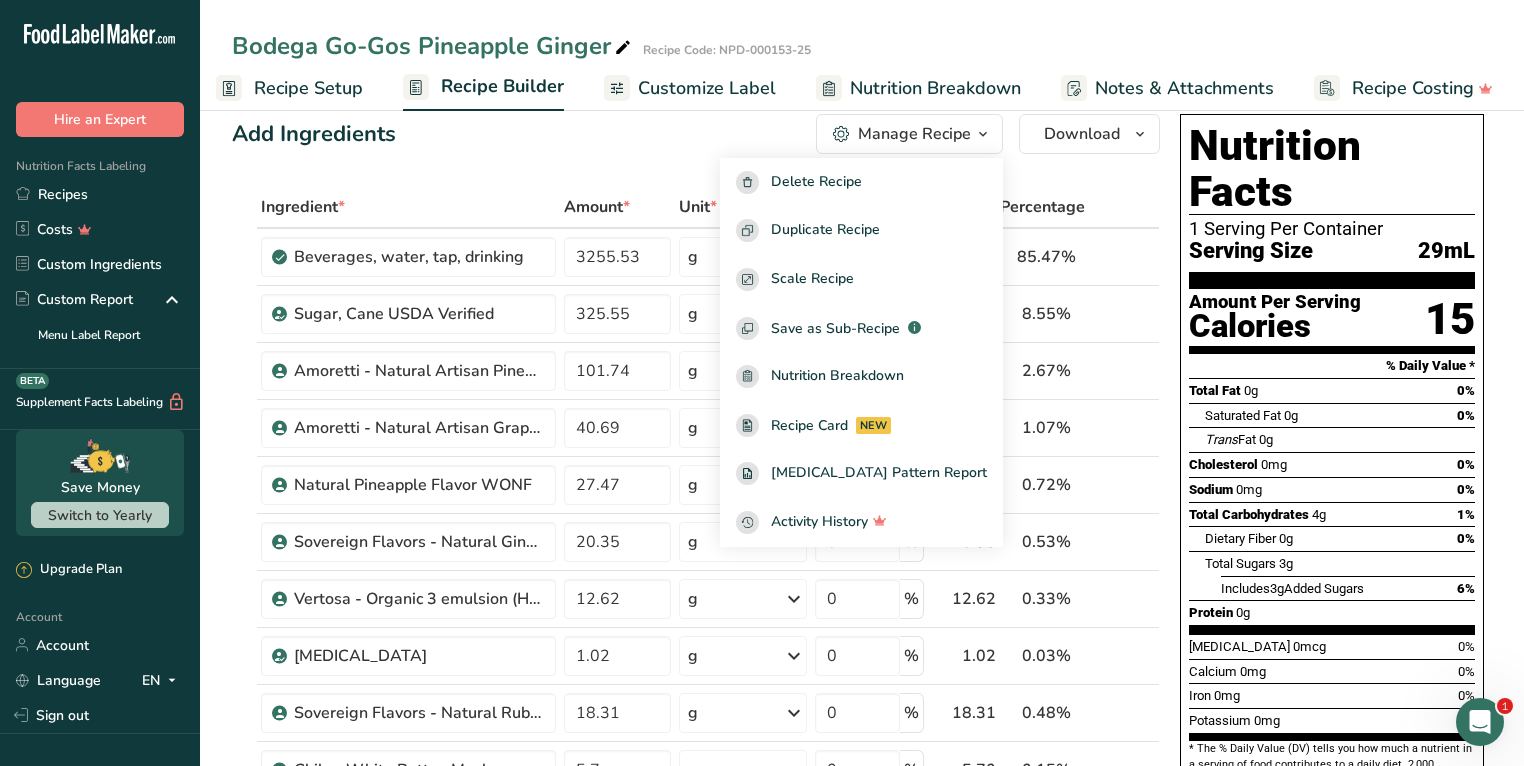 click on "Add Ingredients
Manage Recipe         Delete Recipe           Duplicate Recipe             Scale Recipe             Save as Sub-Recipe   .a-a{fill:#347362;}.b-a{fill:#fff;}                               Nutrition Breakdown                 Recipe Card
NEW
Amino Acids Pattern Report           Activity History
Download
Choose your preferred label style
Standard FDA label
Standard FDA label
The most common format for nutrition facts labels in compliance with the FDA's typeface, style and requirements
Tabular FDA label
A label format compliant with the FDA regulations presented in a tabular (horizontal) display.
Linear FDA label
A simple linear display for small sized packages.
Simplified FDA label" at bounding box center (702, 888) 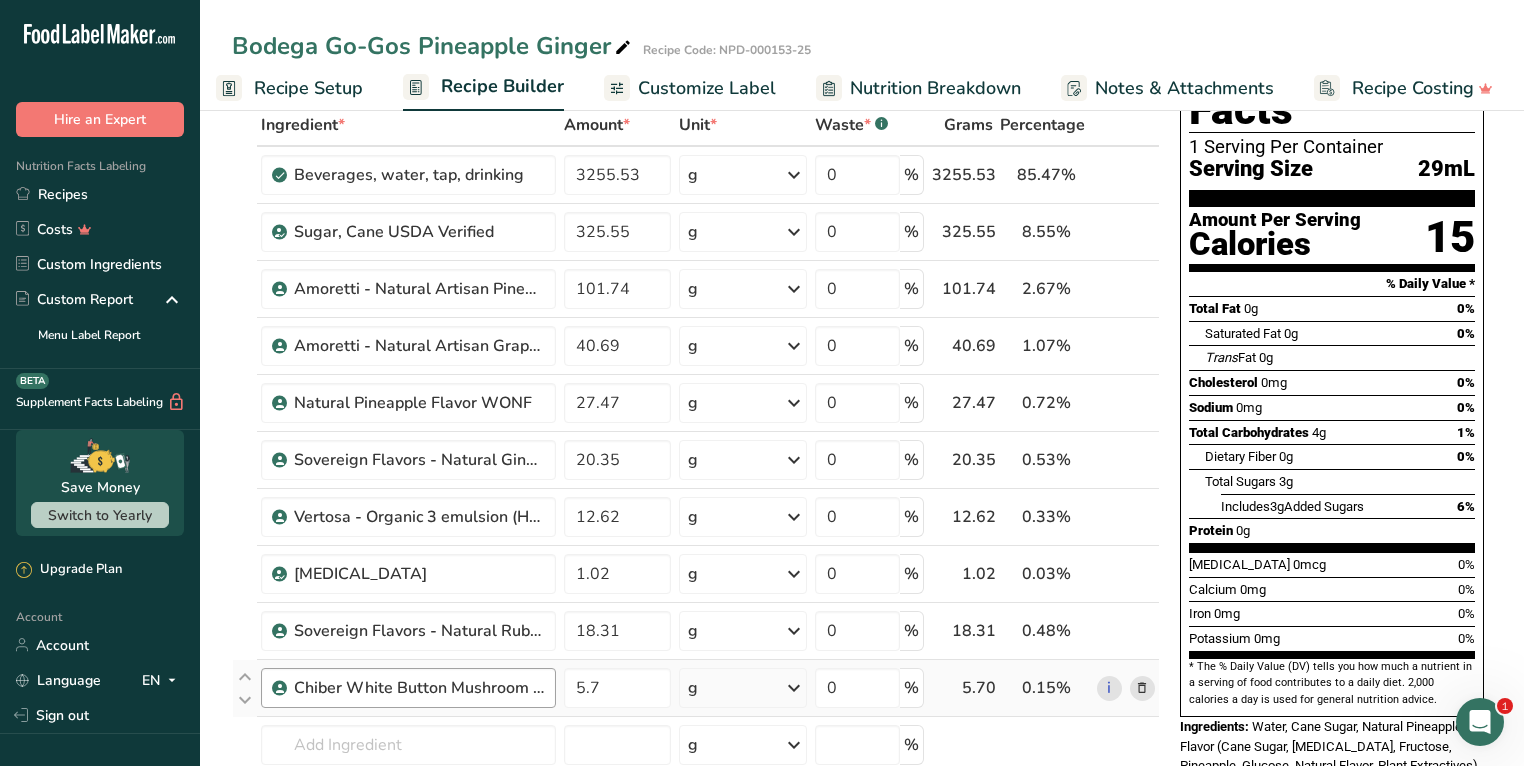 scroll, scrollTop: 133, scrollLeft: 0, axis: vertical 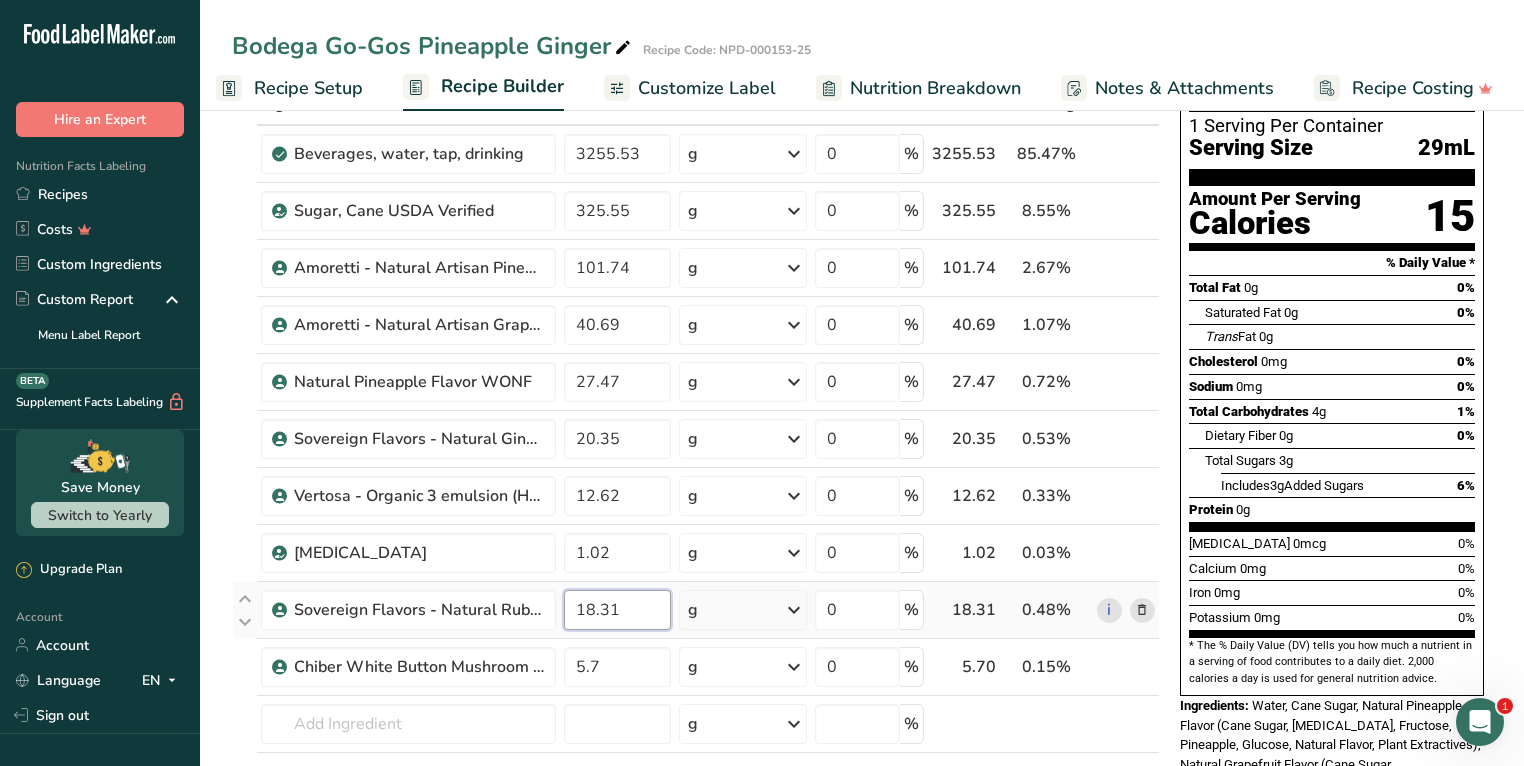 click on "18.31" at bounding box center (617, 610) 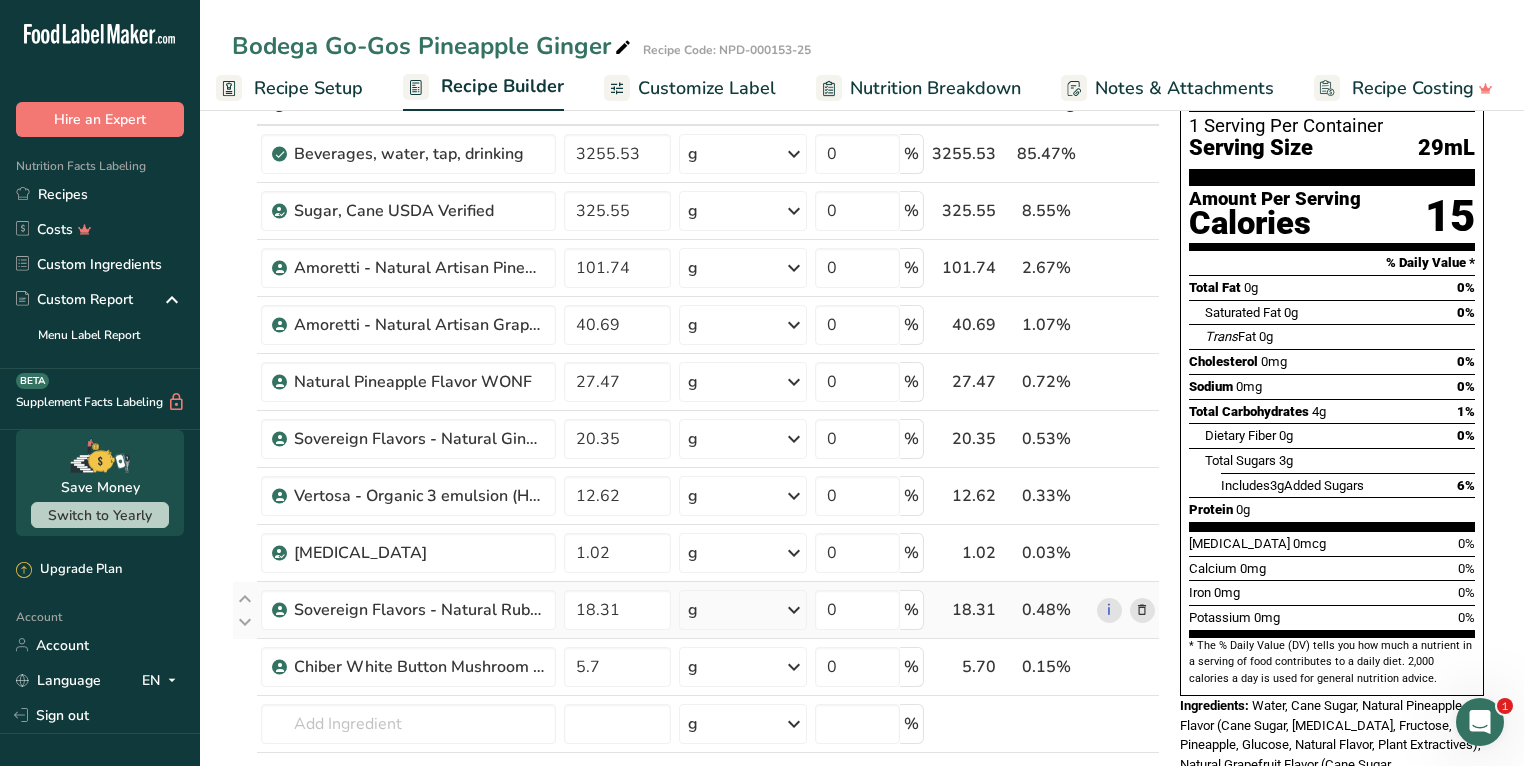 click on "Ingredient *
Amount *
Unit *
Waste *   .a-a{fill:#347362;}.b-a{fill:#fff;}          Grams
Percentage
Beverages, water, tap, drinking
3255.53
g
Portions
1 fl oz
1 serving 8 fl oz
1 liter
Weight Units
g
kg
mg
See more
Volume Units
l
Volume units require a density conversion. If you know your ingredient's density enter it below. Otherwise, click on "RIA" our AI Regulatory bot - she will be able to help you
lb/ft3
g/cm3
Confirm
mL
lb/ft3
g/cm3
Confirm" at bounding box center (696, 480) 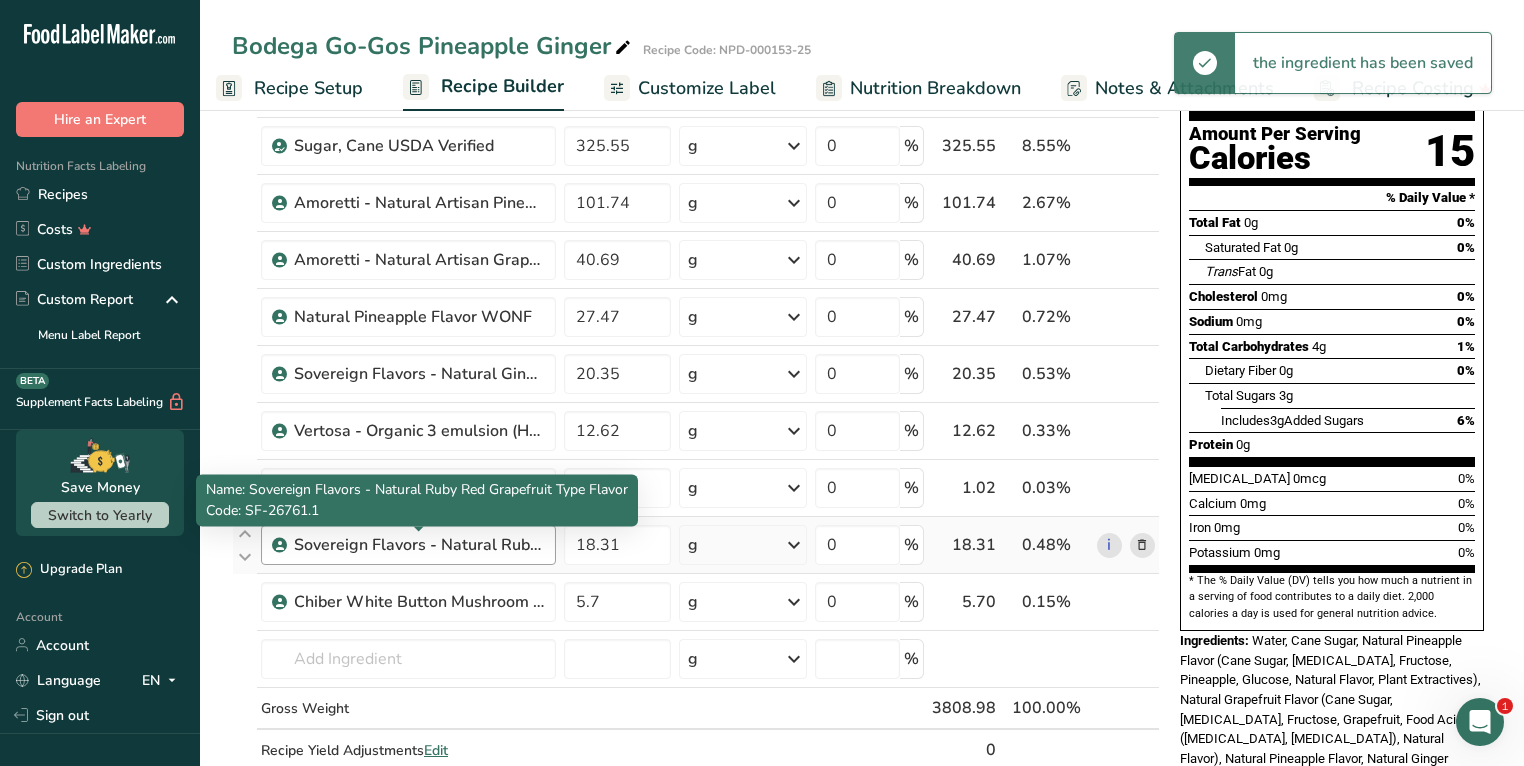 scroll, scrollTop: 377, scrollLeft: 0, axis: vertical 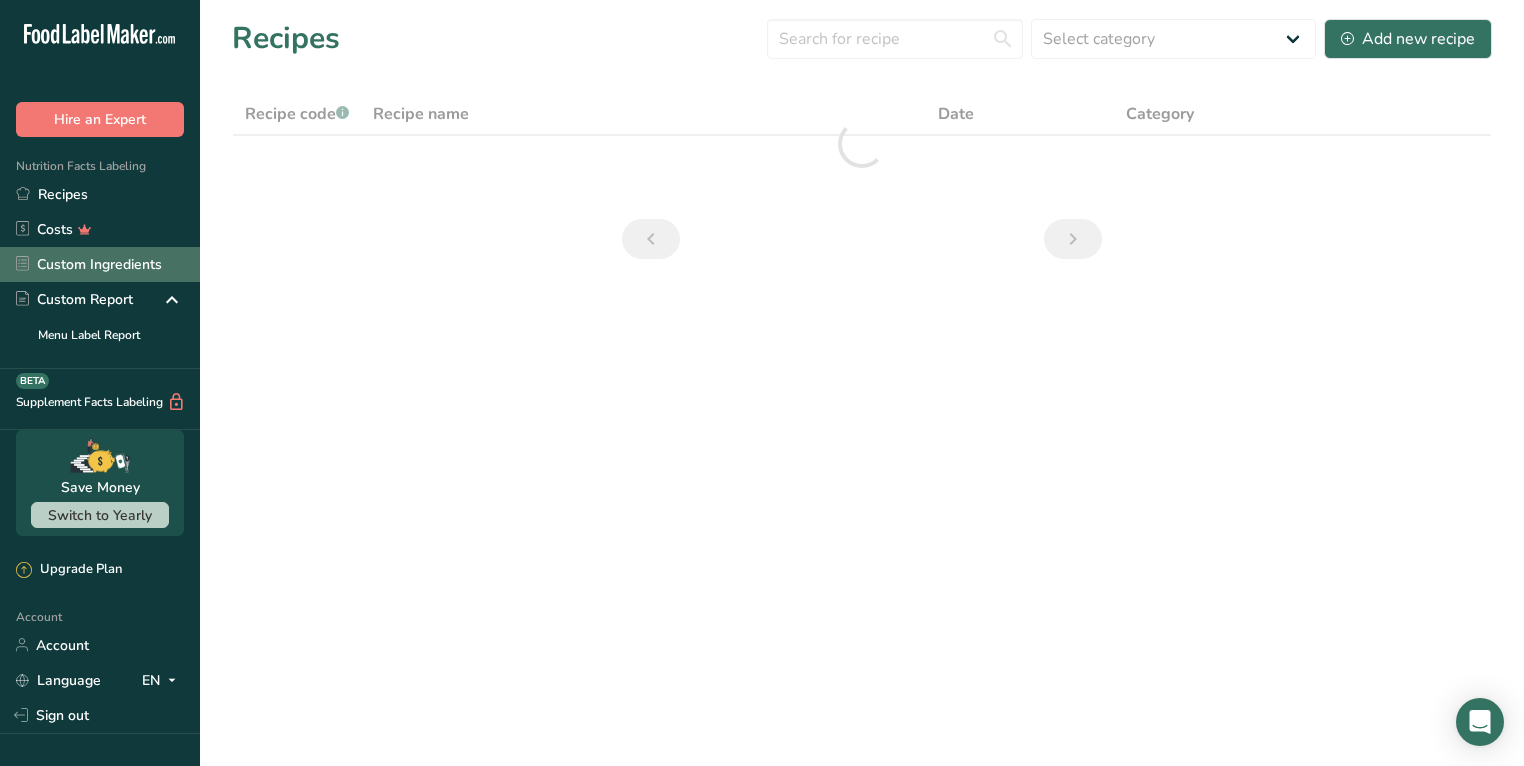 click on "Custom Ingredients" at bounding box center [100, 264] 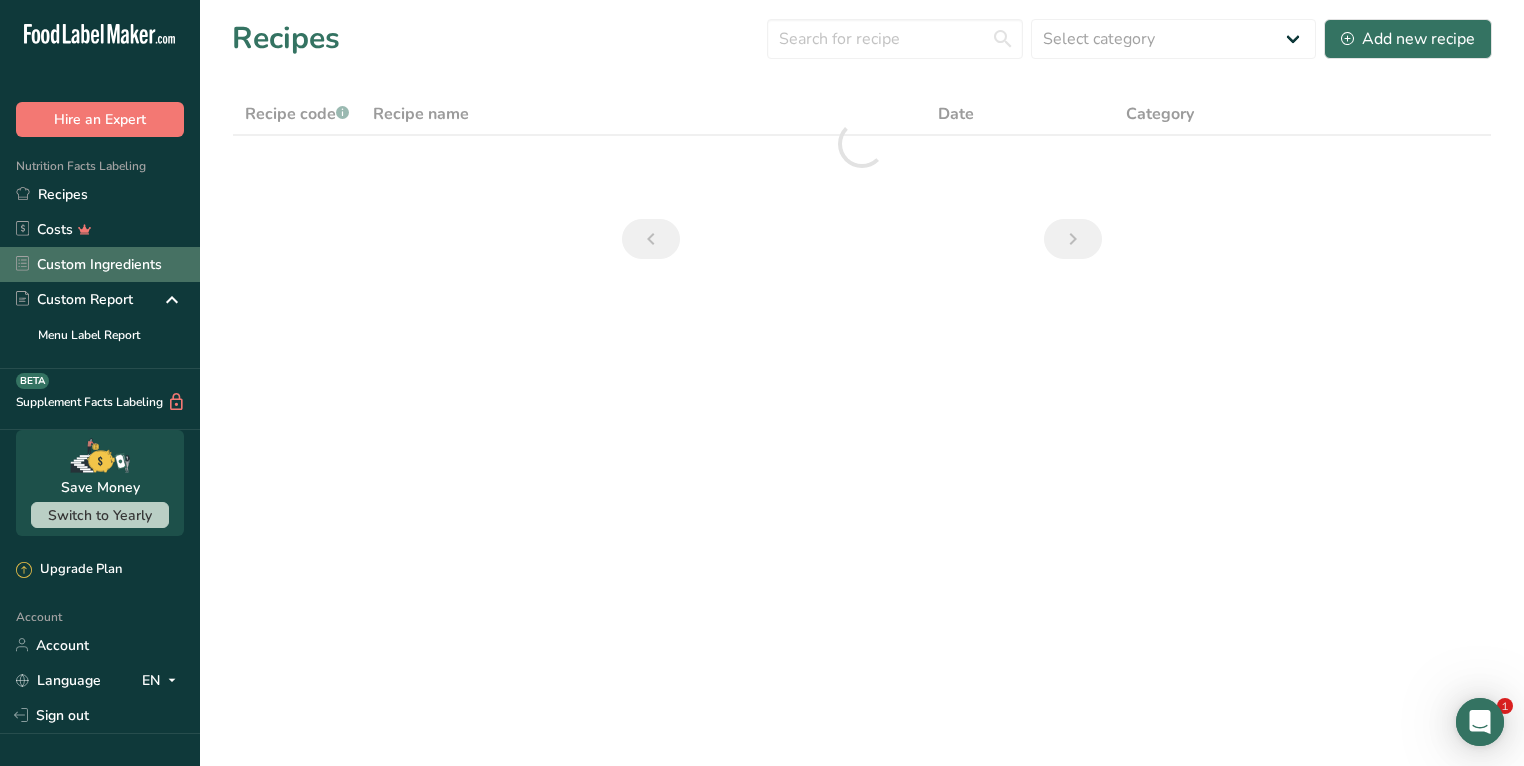 scroll, scrollTop: 0, scrollLeft: 0, axis: both 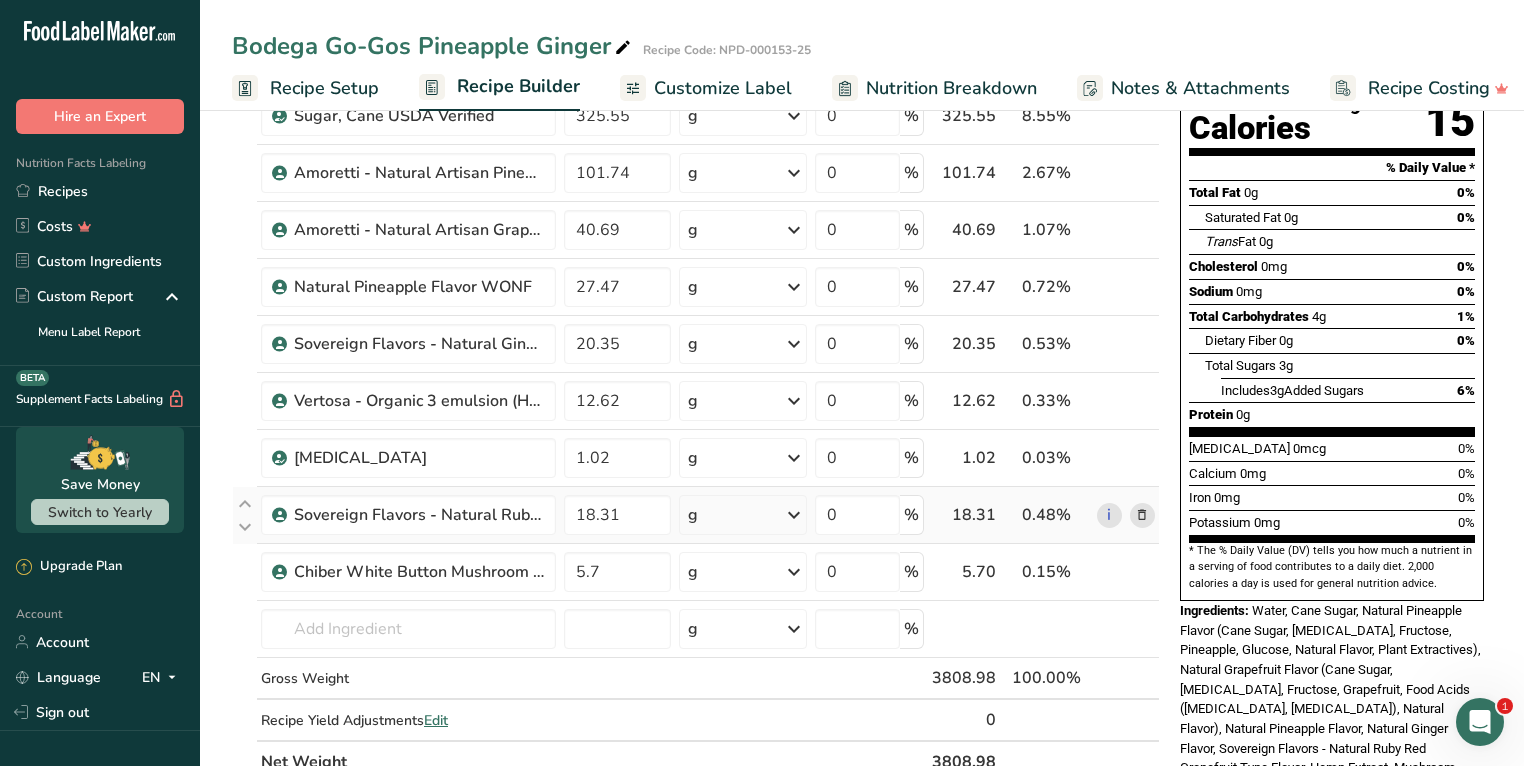 click at bounding box center [1142, 515] 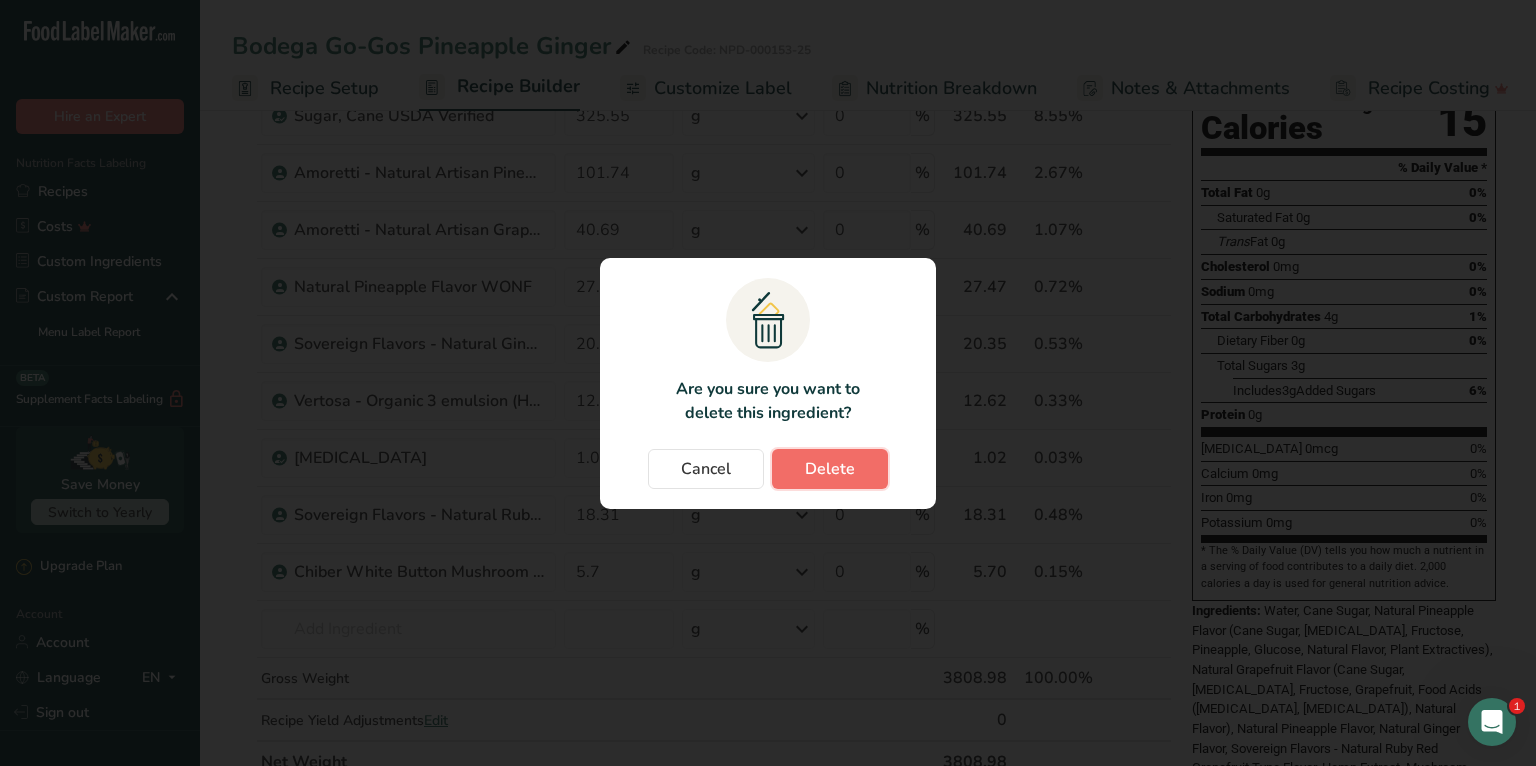click on "Delete" at bounding box center [830, 469] 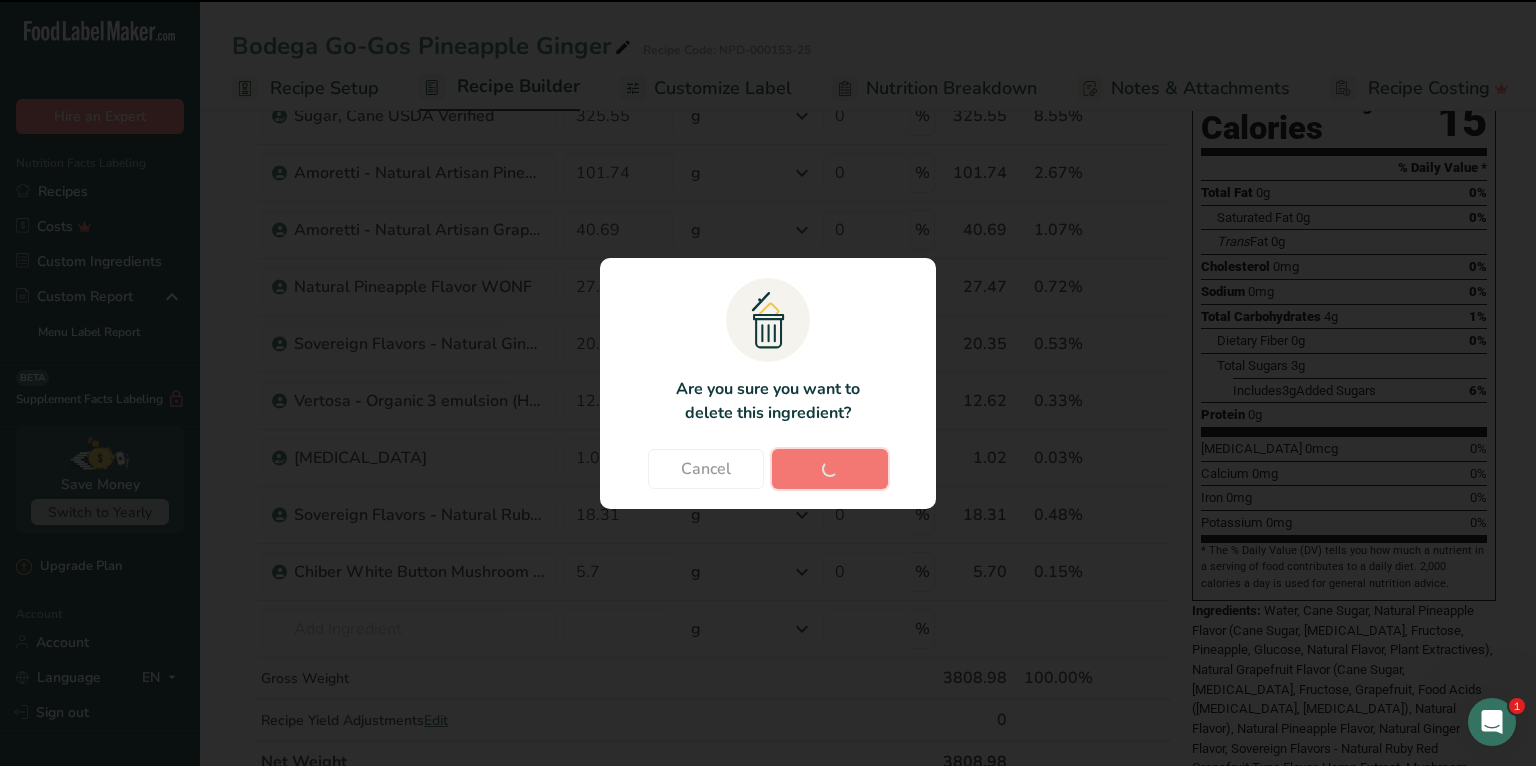 type on "5.7" 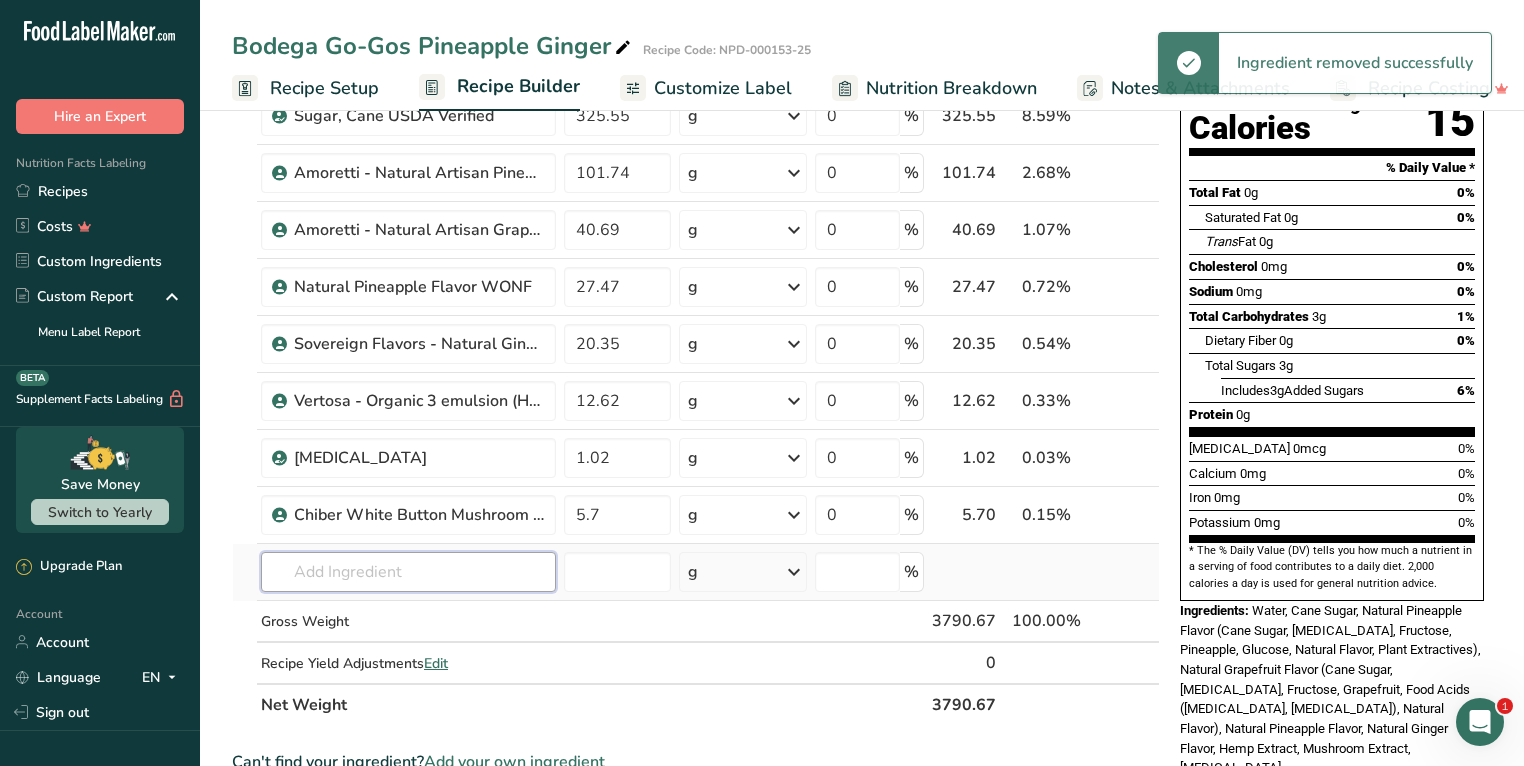 click at bounding box center [408, 572] 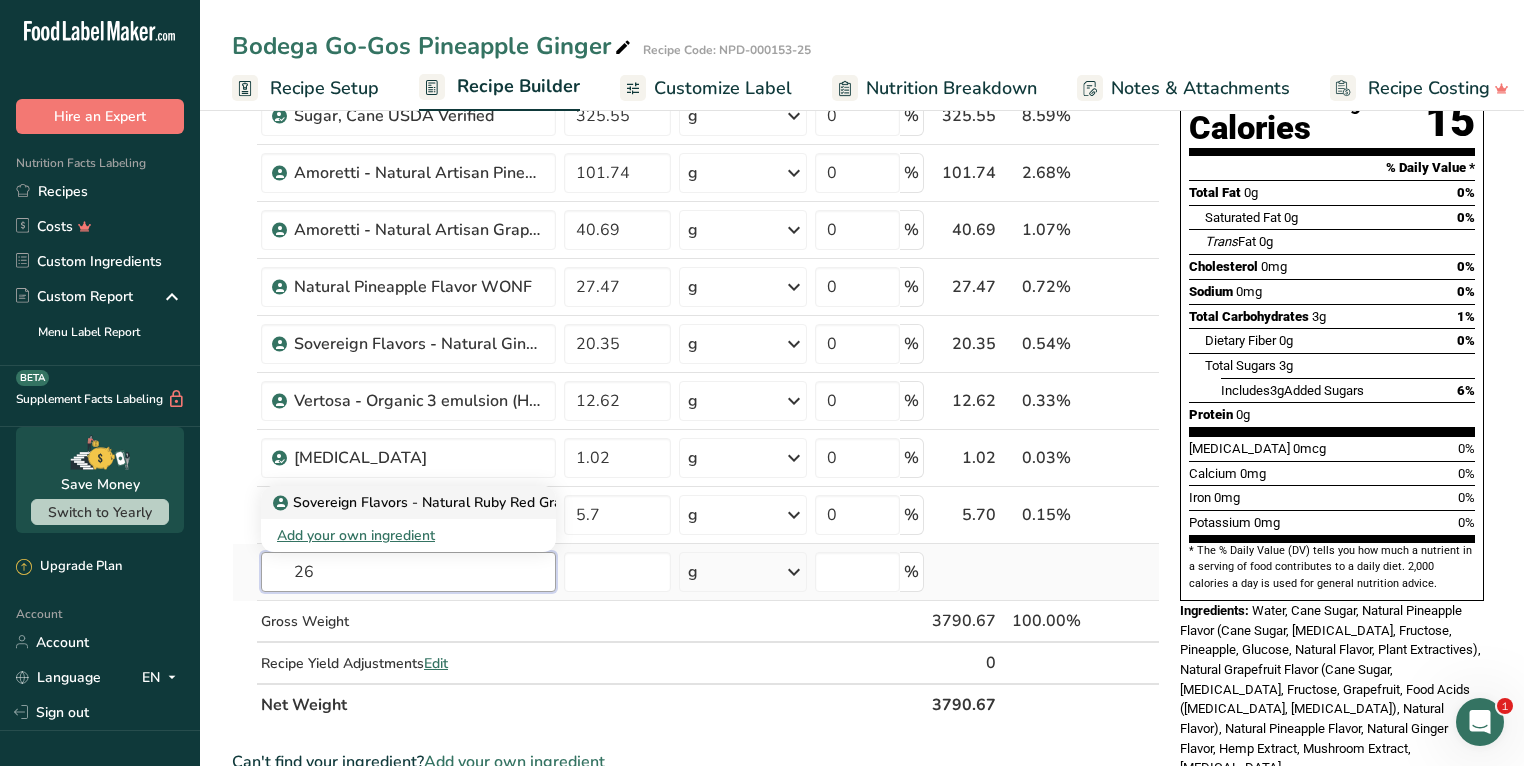 type on "26" 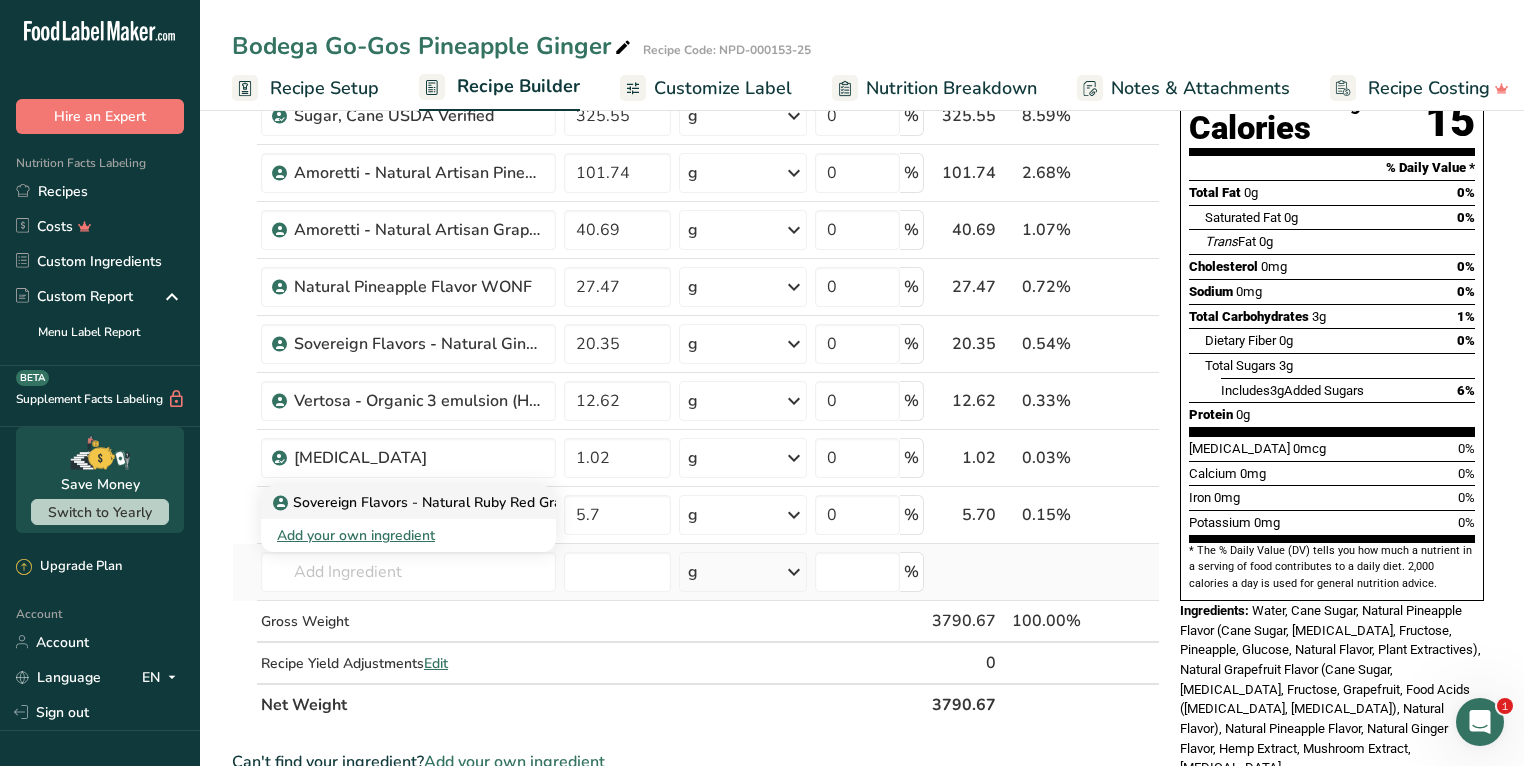 click on "Sovereign Flavors - Natural Ruby Red Grapefruit Type Flavor" at bounding box center [480, 502] 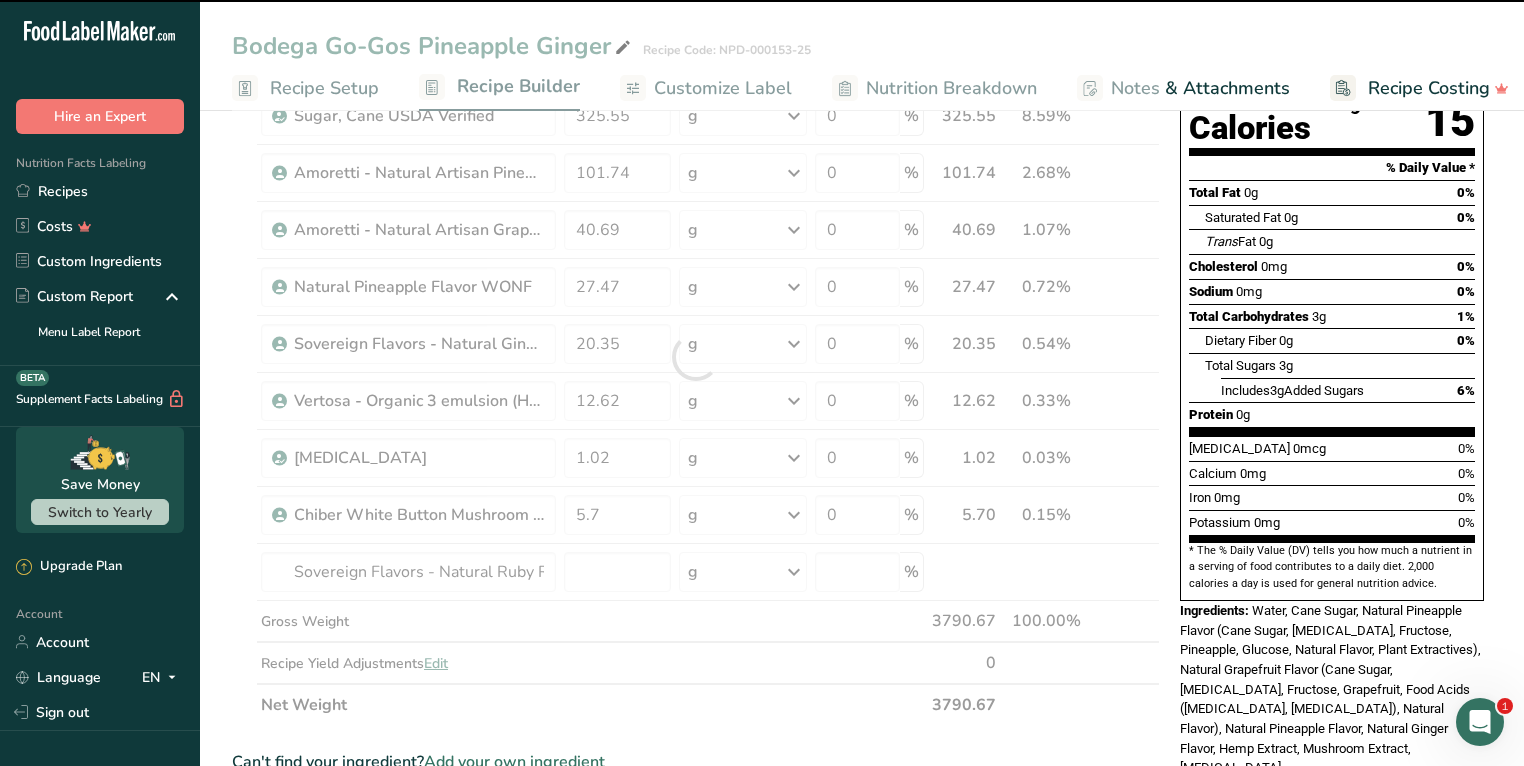 type on "0" 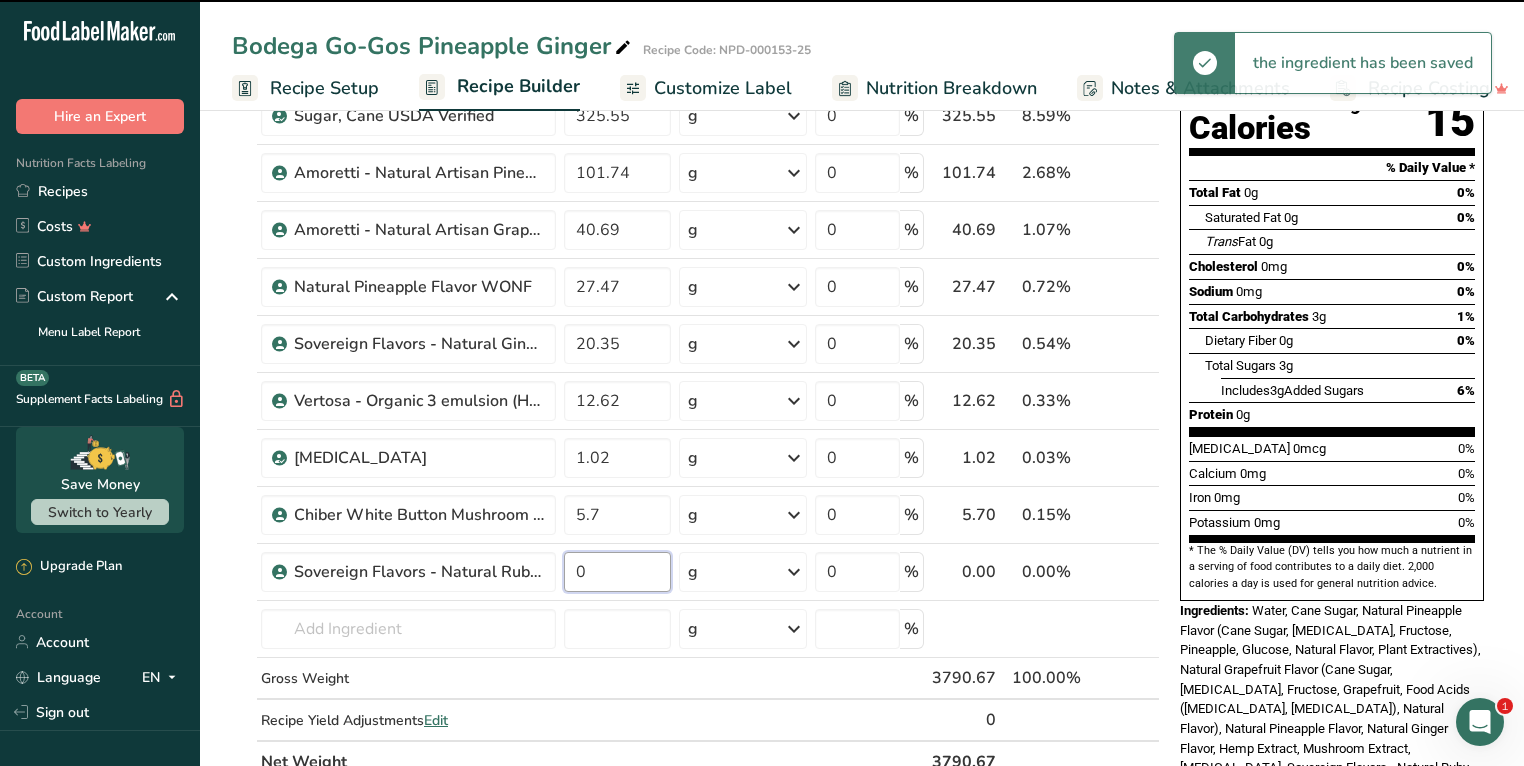 click on "0" at bounding box center (617, 572) 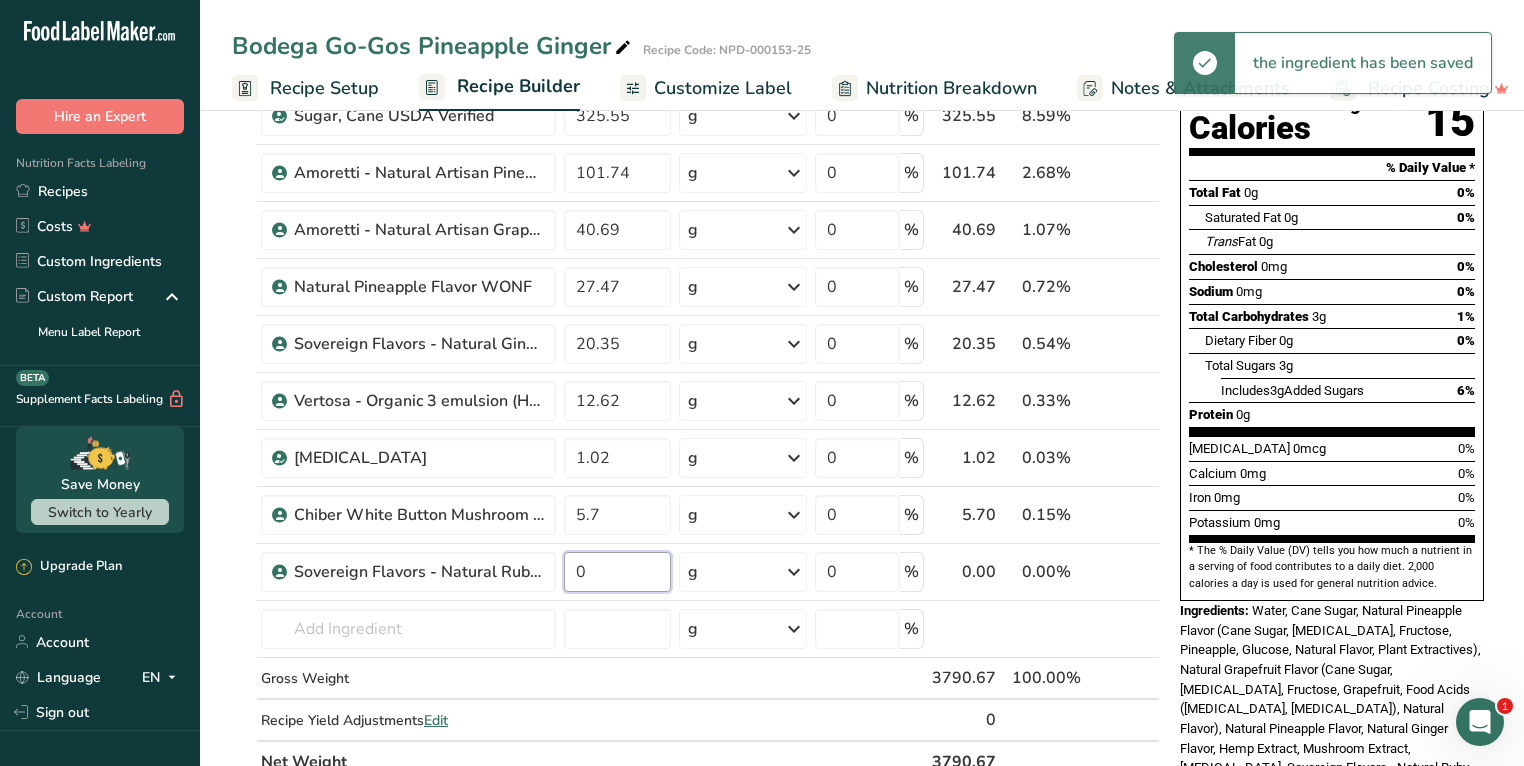 click on "0" at bounding box center [617, 572] 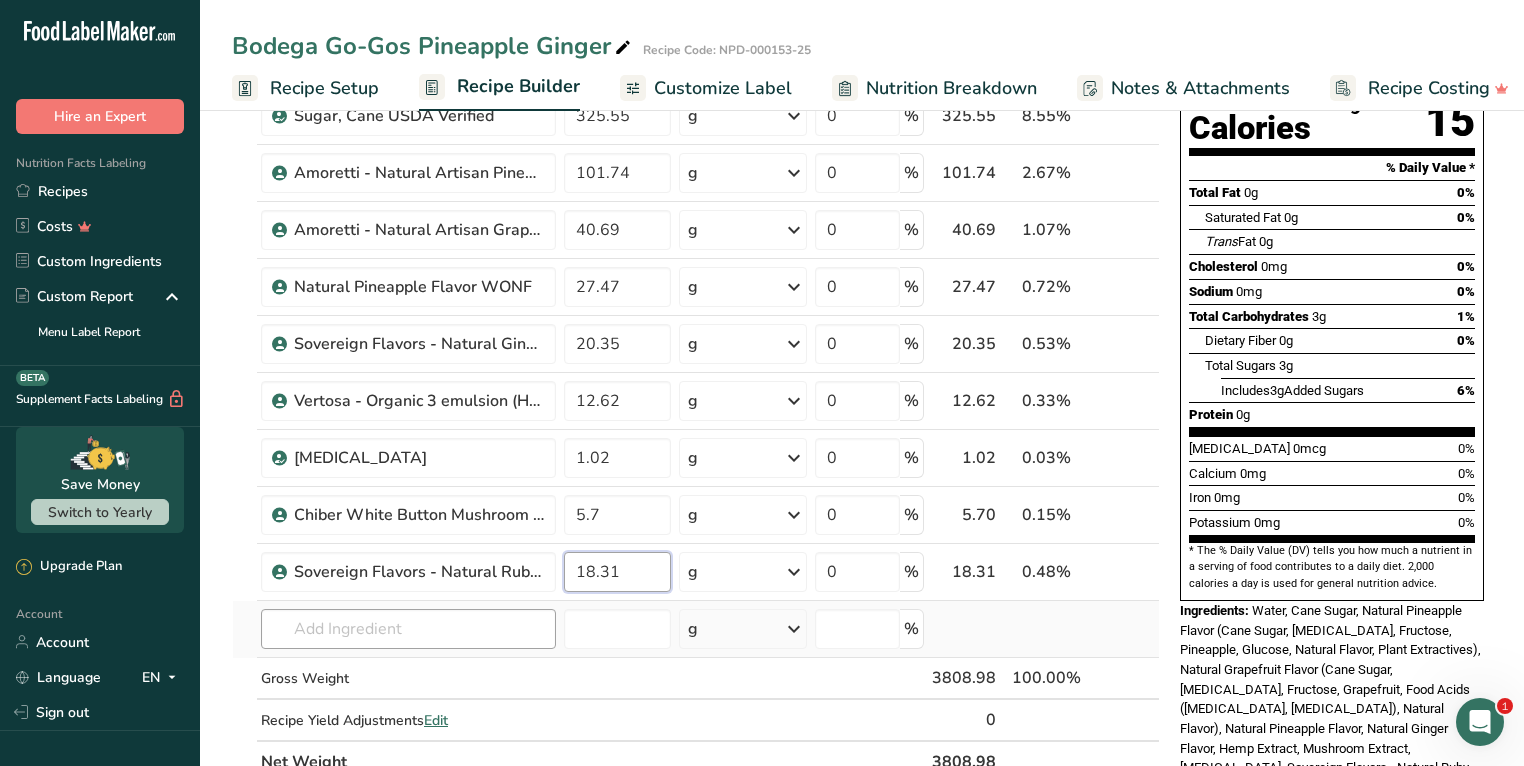type on "18.31" 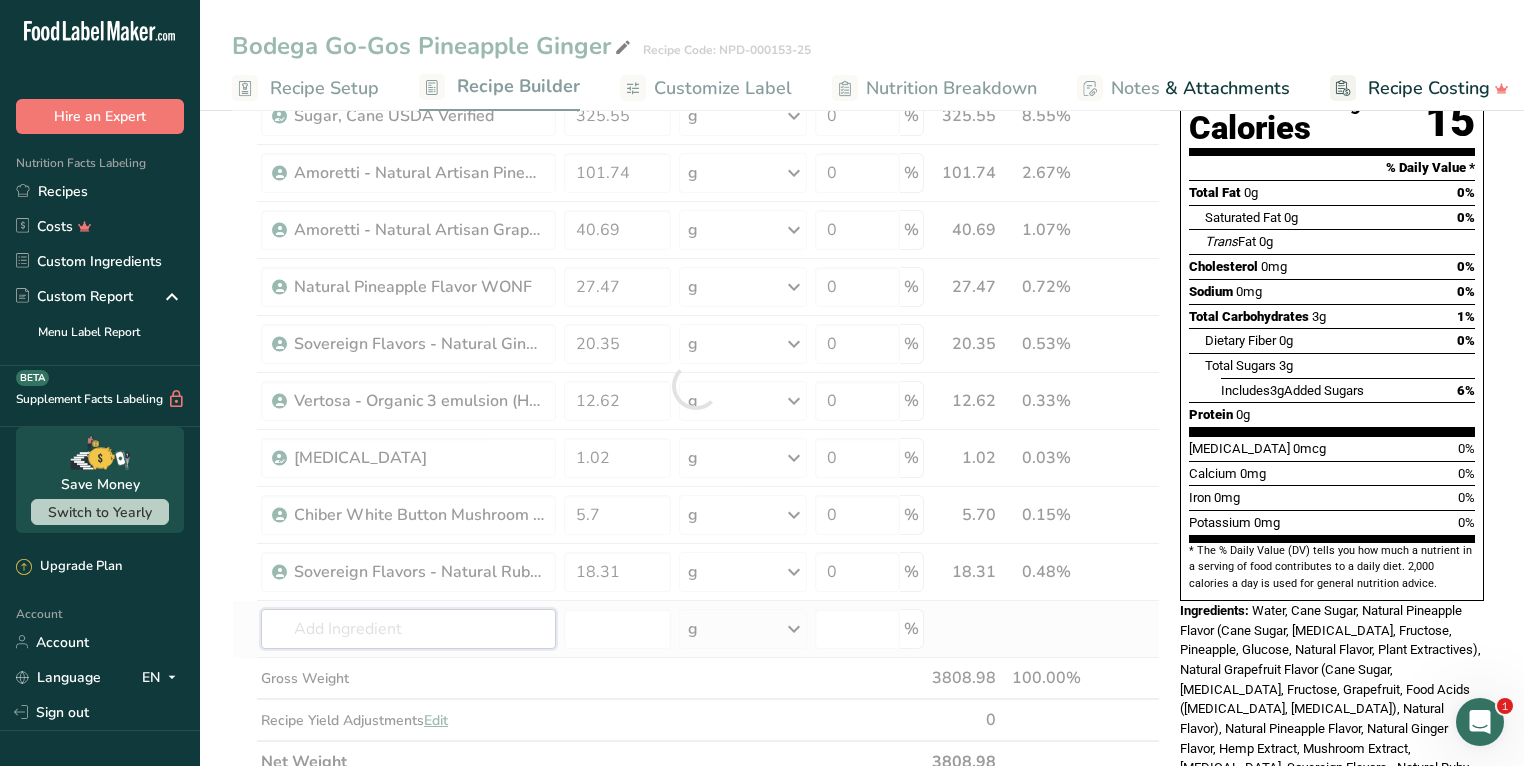 click on "Ingredient *
Amount *
Unit *
Waste *   .a-a{fill:#347362;}.b-a{fill:#fff;}          Grams
Percentage
Beverages, water, tap, drinking
3255.53
g
Portions
1 fl oz
1 serving 8 fl oz
1 liter
Weight Units
g
kg
mg
See more
Volume Units
l
Volume units require a density conversion. If you know your ingredient's density enter it below. Otherwise, click on "RIA" our AI Regulatory bot - she will be able to help you
lb/ft3
g/cm3
Confirm
mL
lb/ft3
g/cm3
Confirm" at bounding box center [696, 385] 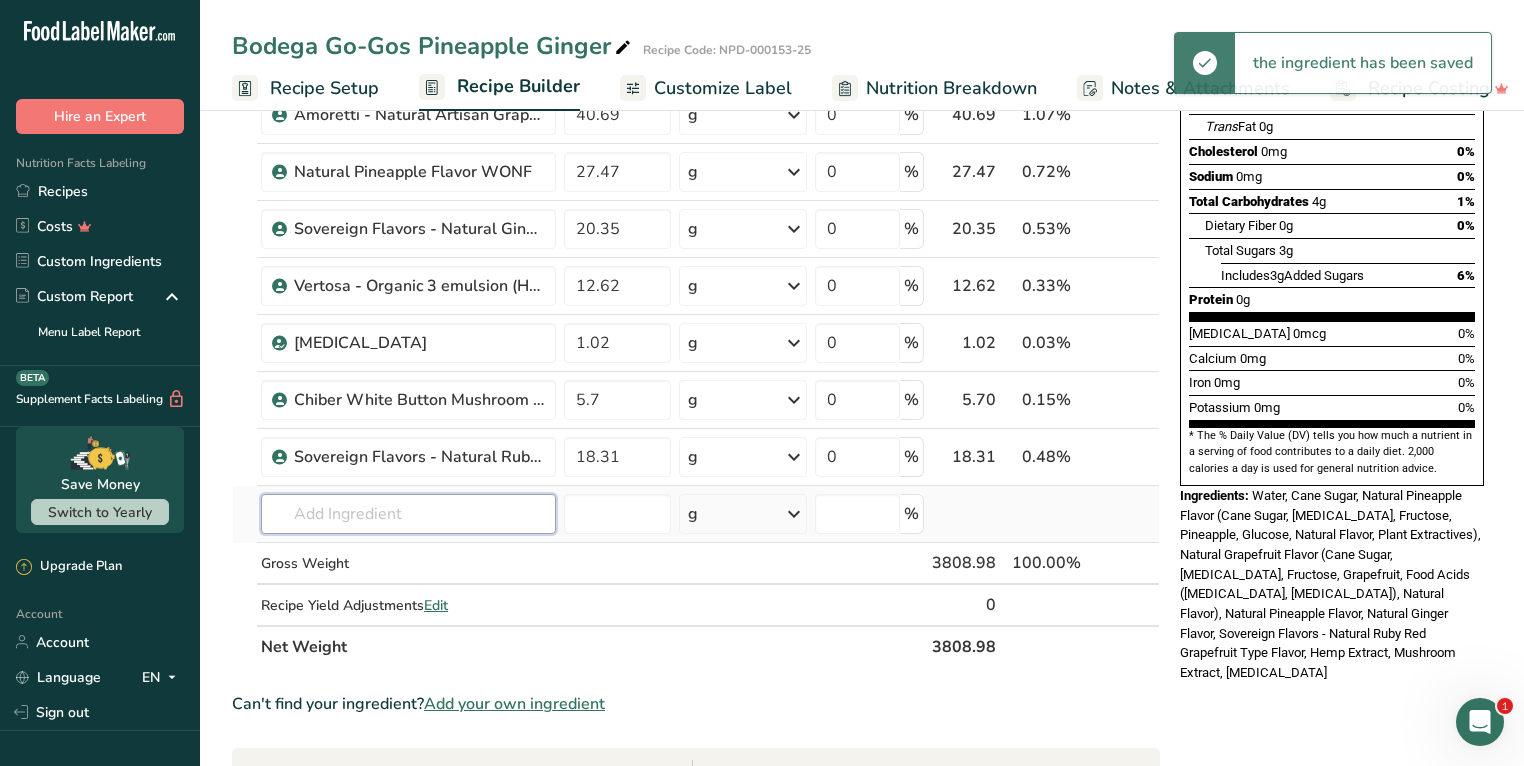 scroll, scrollTop: 362, scrollLeft: 0, axis: vertical 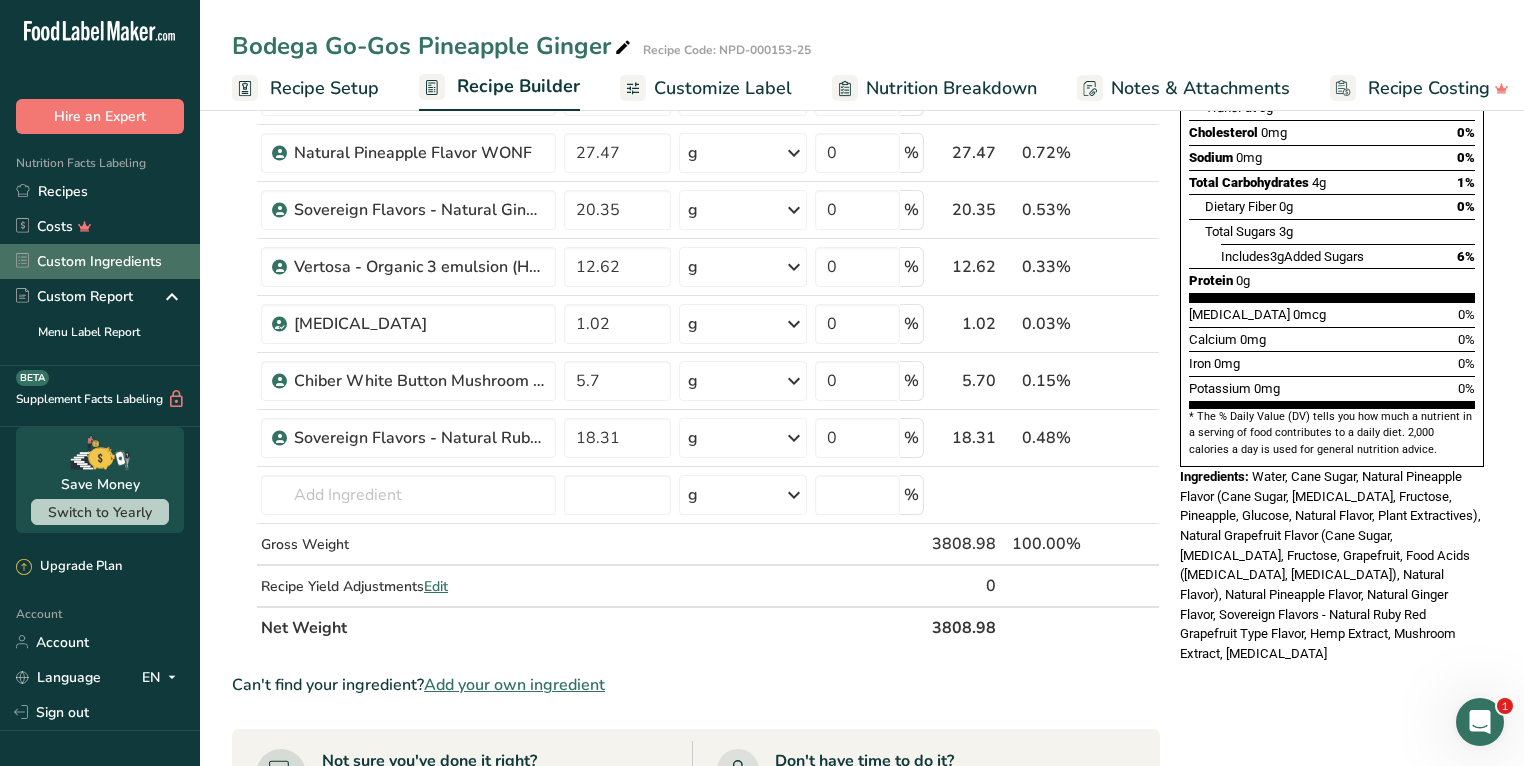 click on "Custom Ingredients" at bounding box center (100, 261) 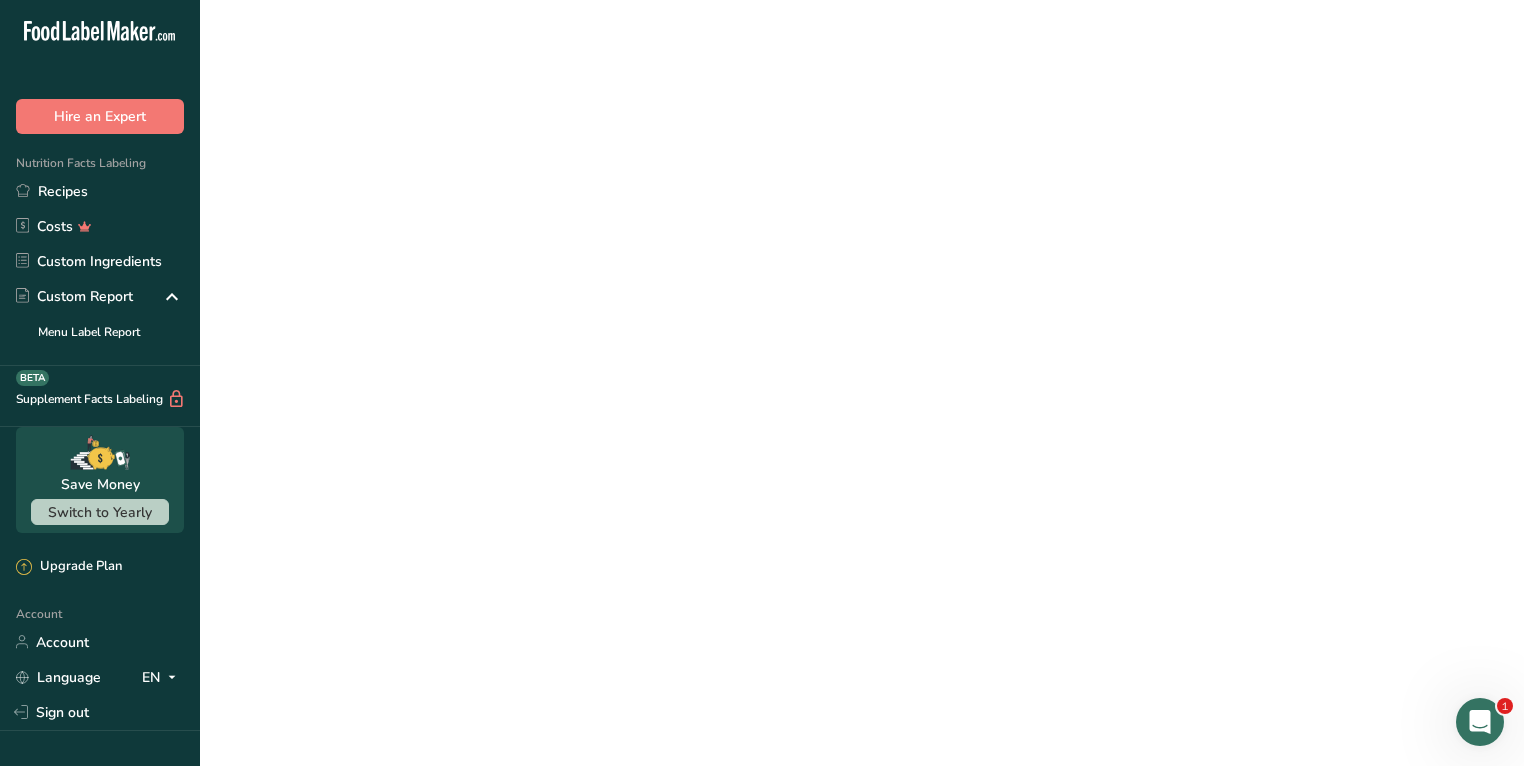 scroll, scrollTop: 0, scrollLeft: 0, axis: both 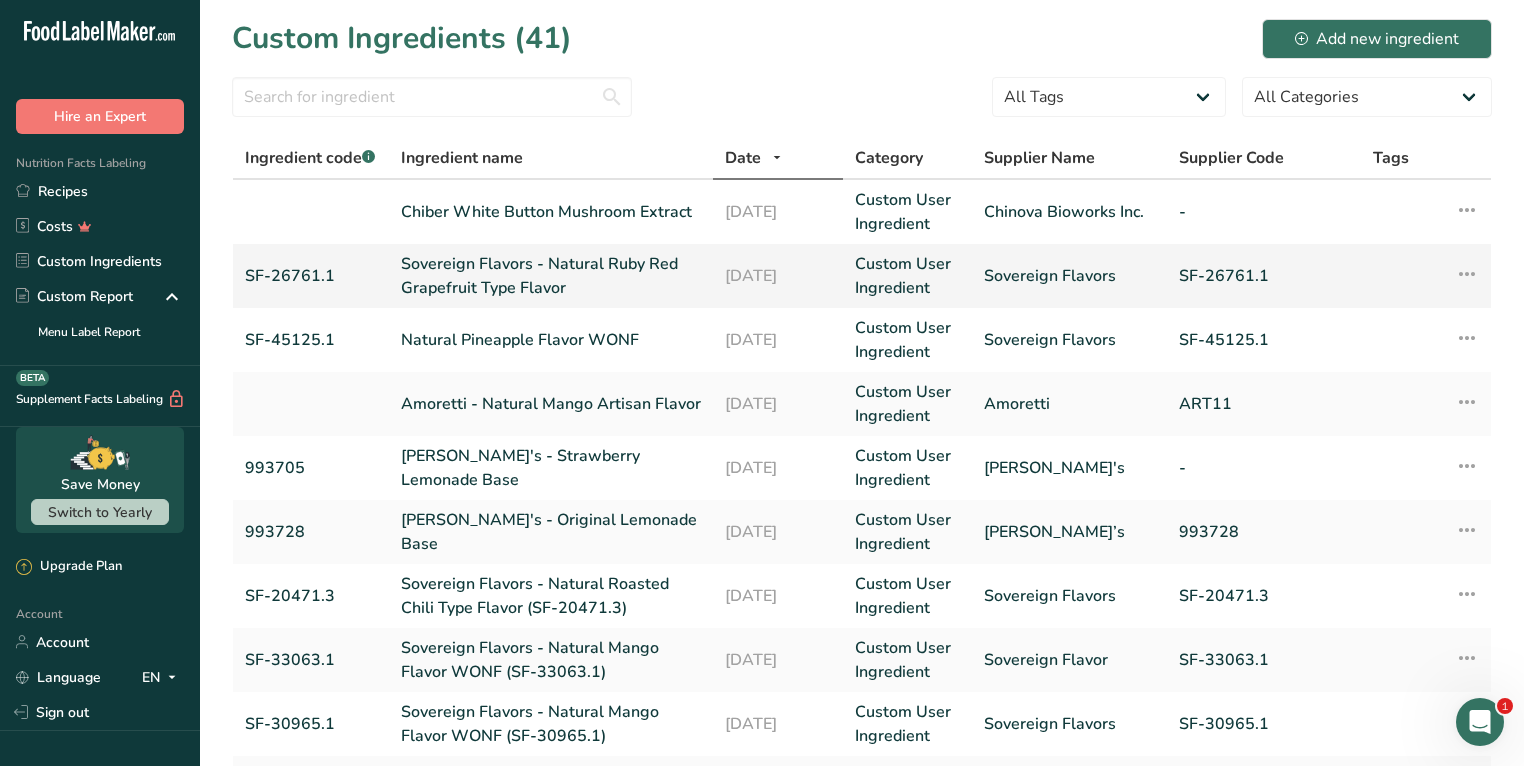 click on "Sovereign Flavors - Natural Ruby Red Grapefruit Type Flavor" at bounding box center (551, 276) 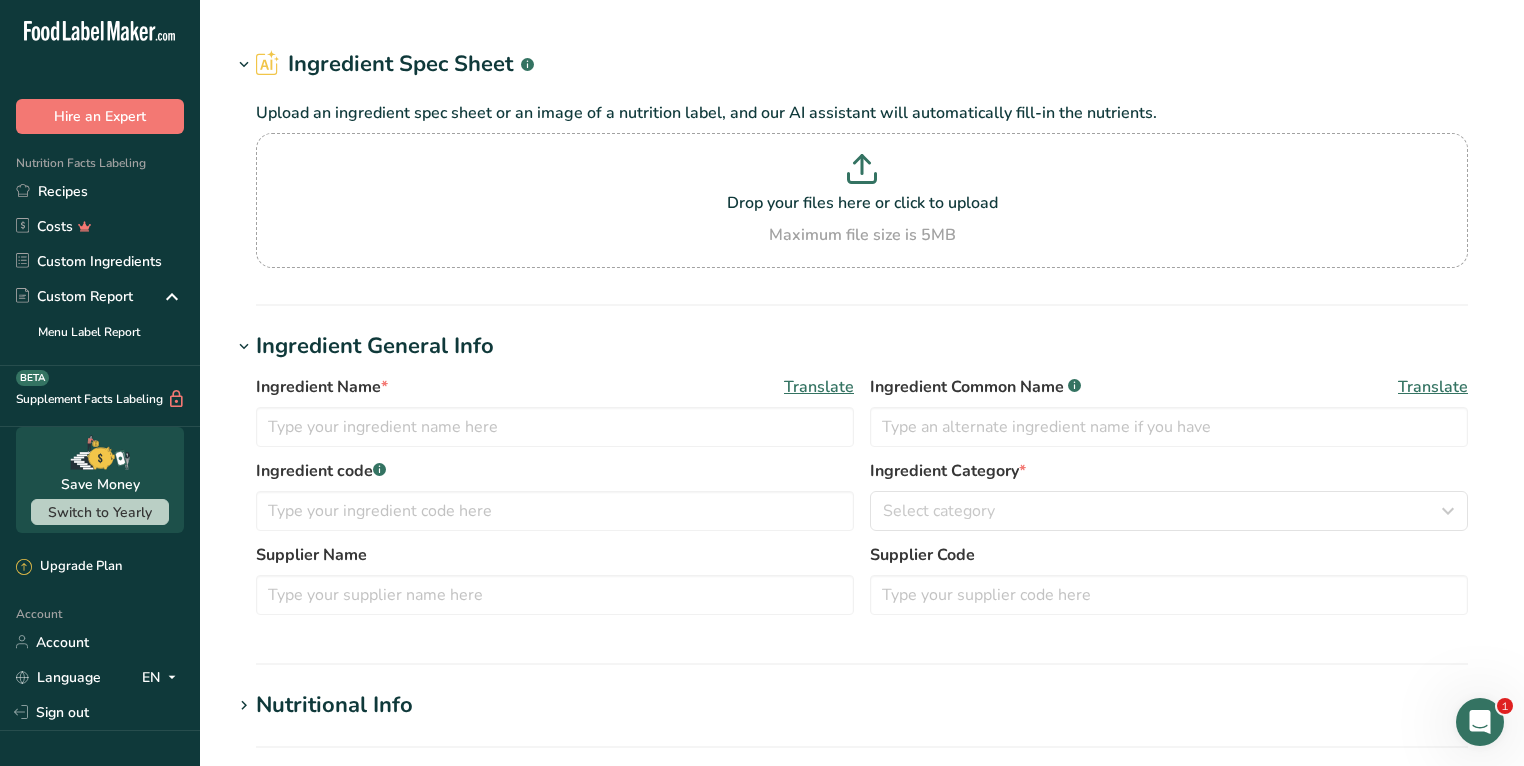 type on "Sovereign Flavors - Natural Ruby Red Grapefruit Type Flavor" 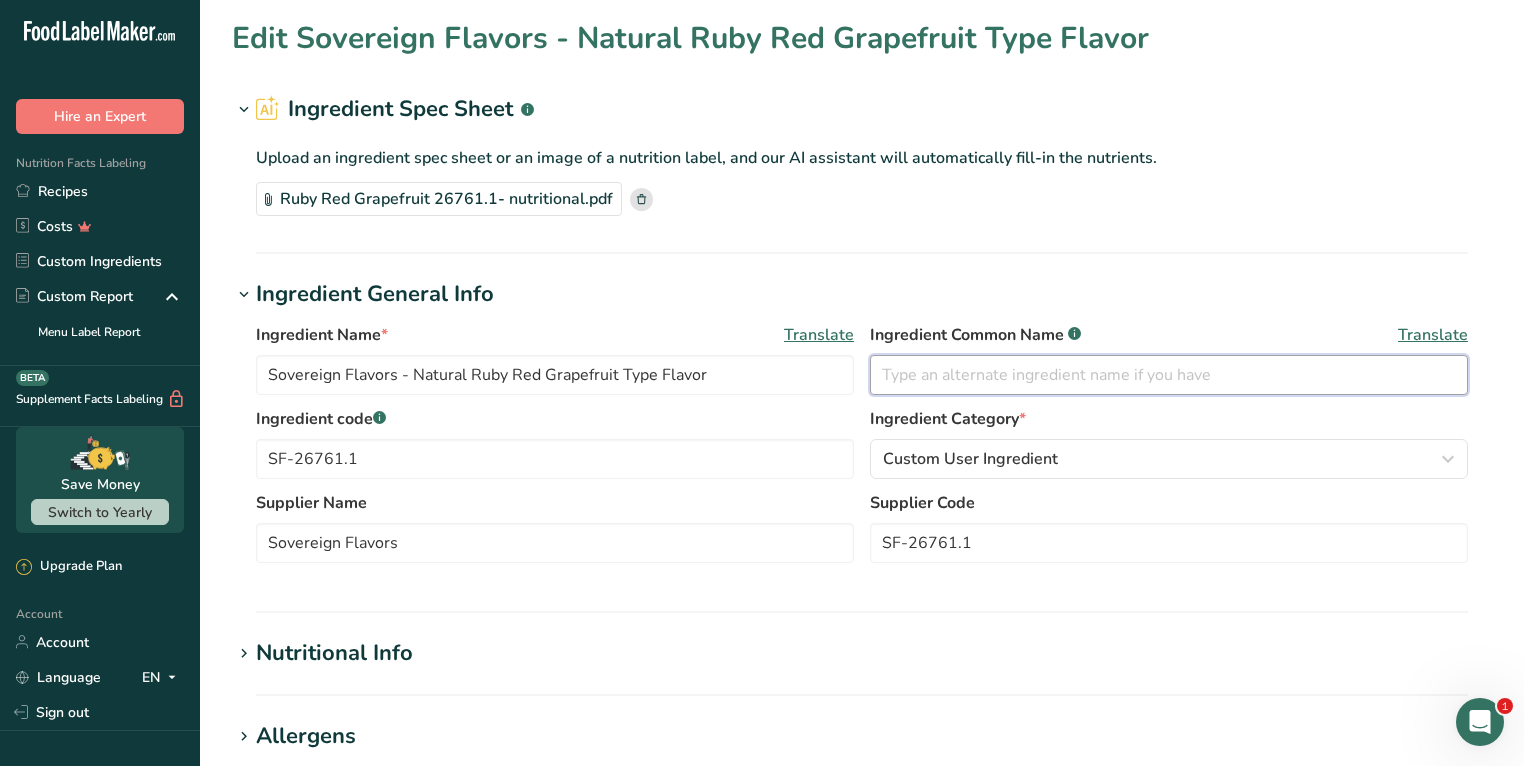 click at bounding box center [1169, 375] 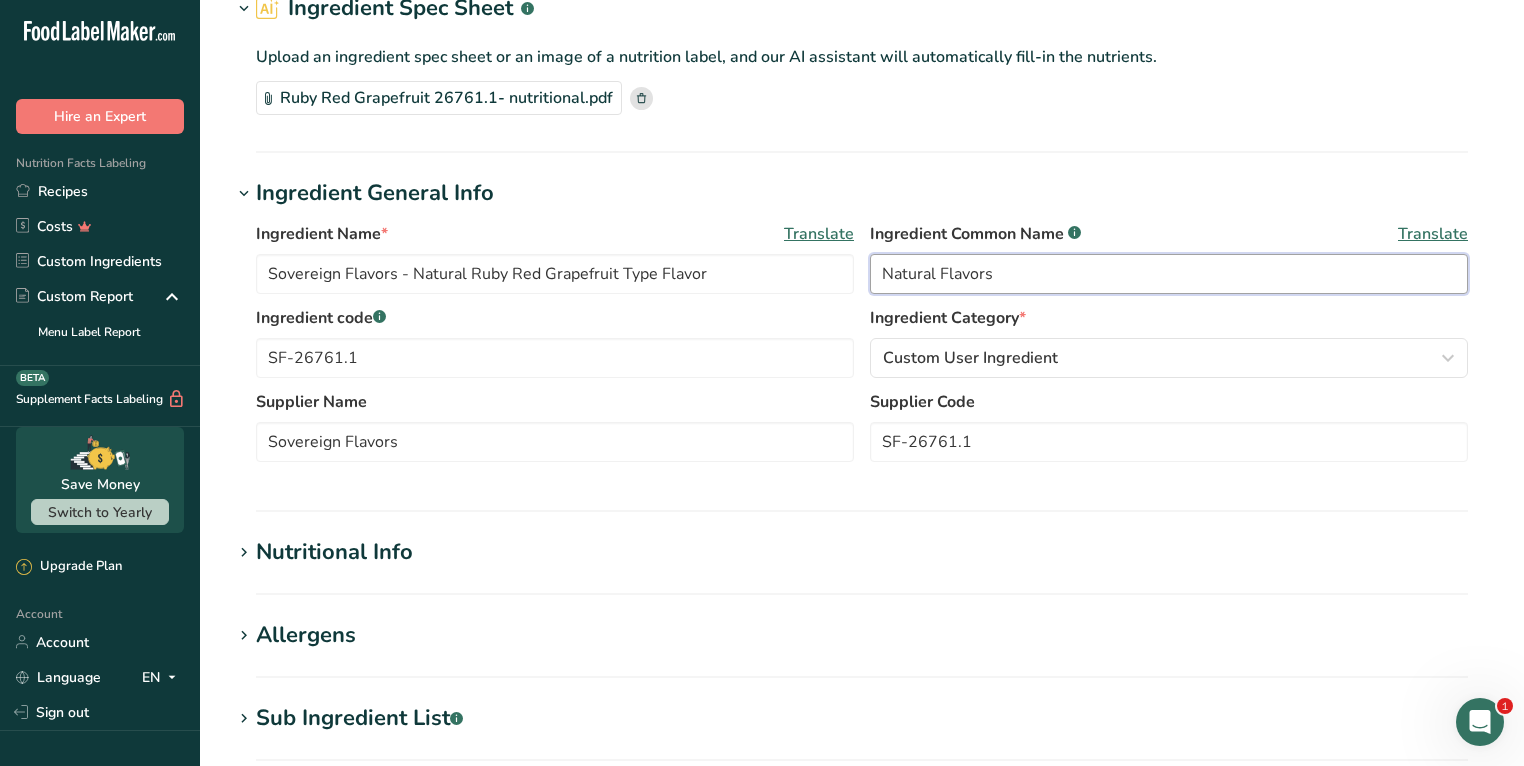 scroll, scrollTop: 542, scrollLeft: 0, axis: vertical 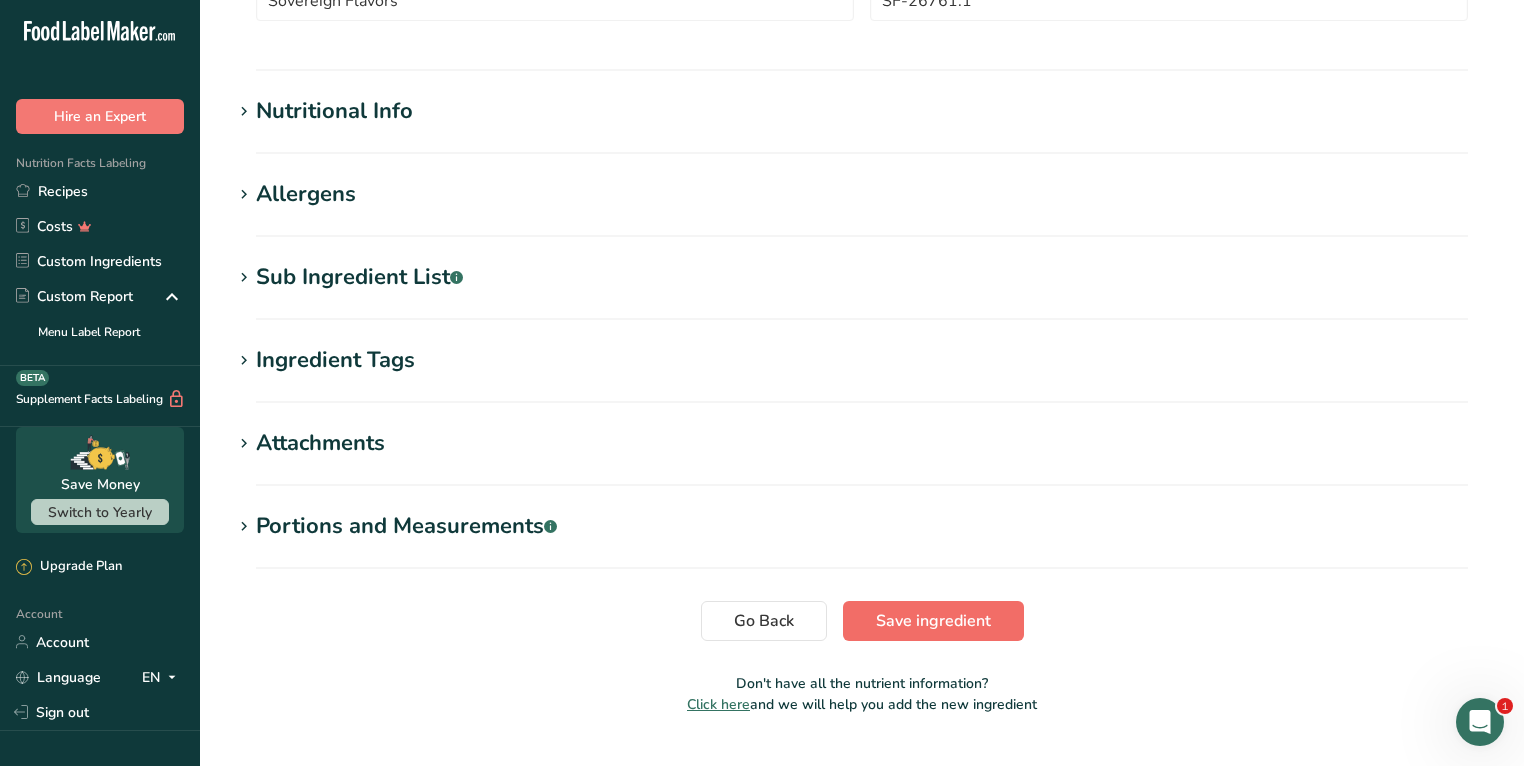 type on "Natural Flavors" 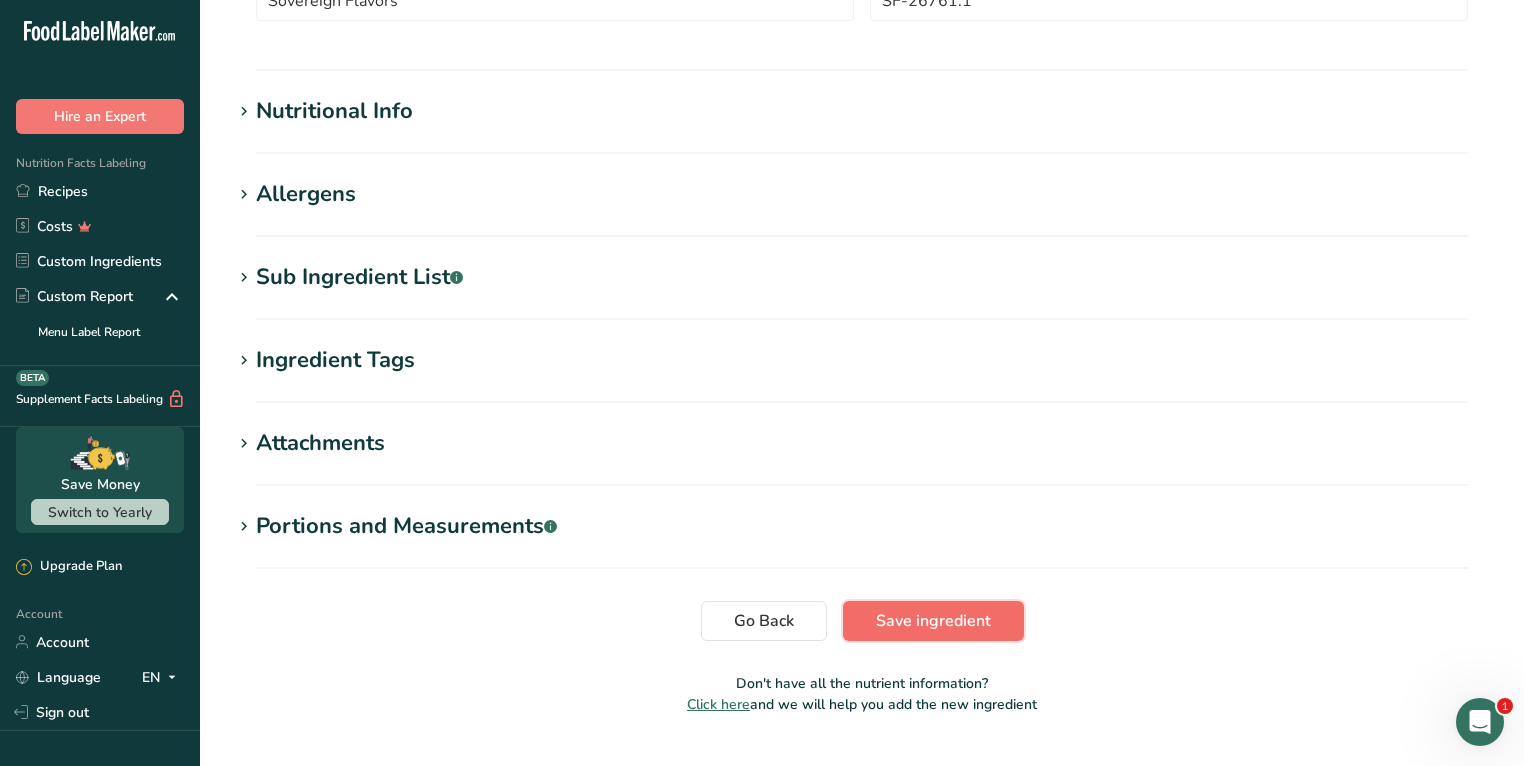 click on "Save ingredient" at bounding box center [933, 621] 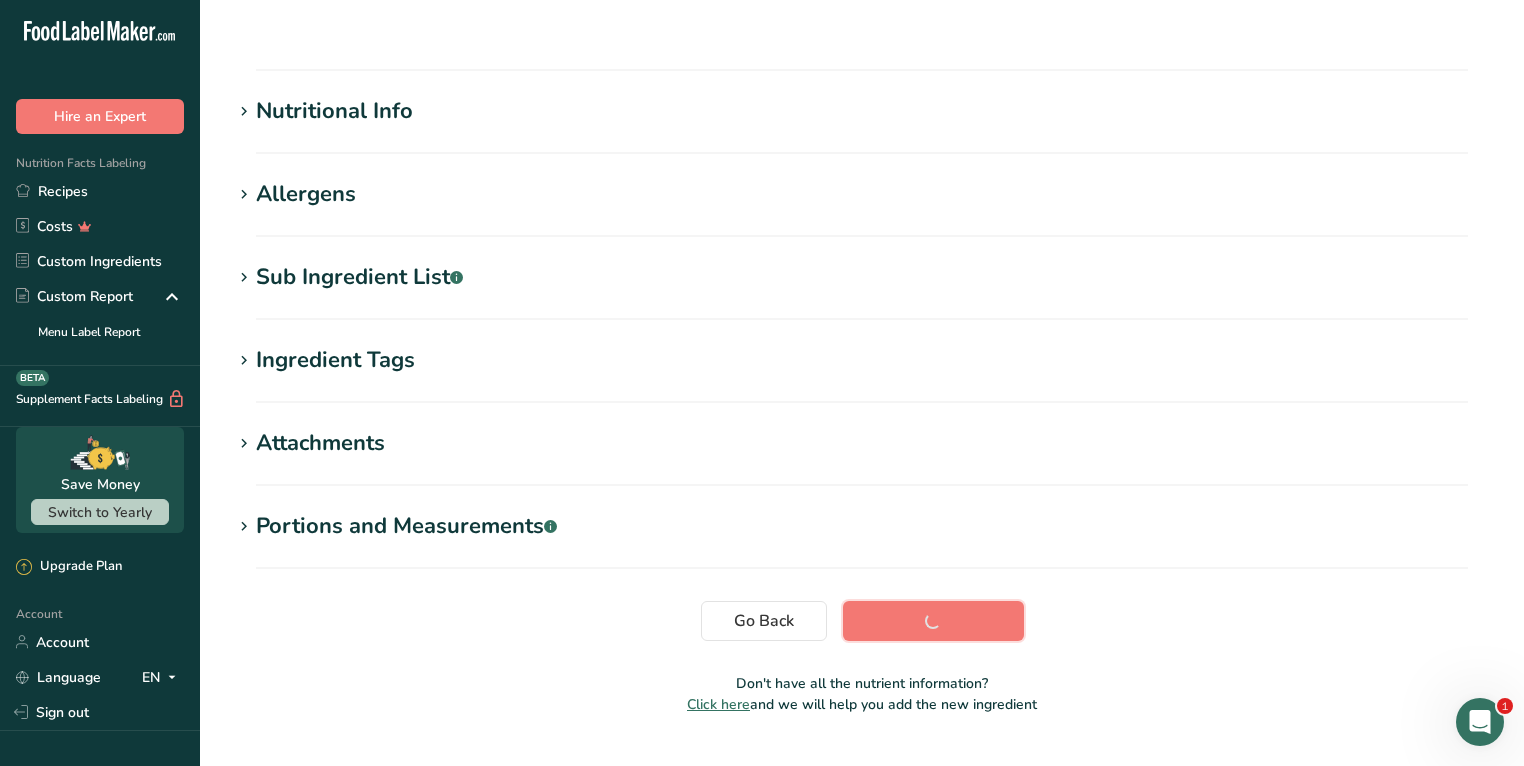 scroll, scrollTop: 208, scrollLeft: 0, axis: vertical 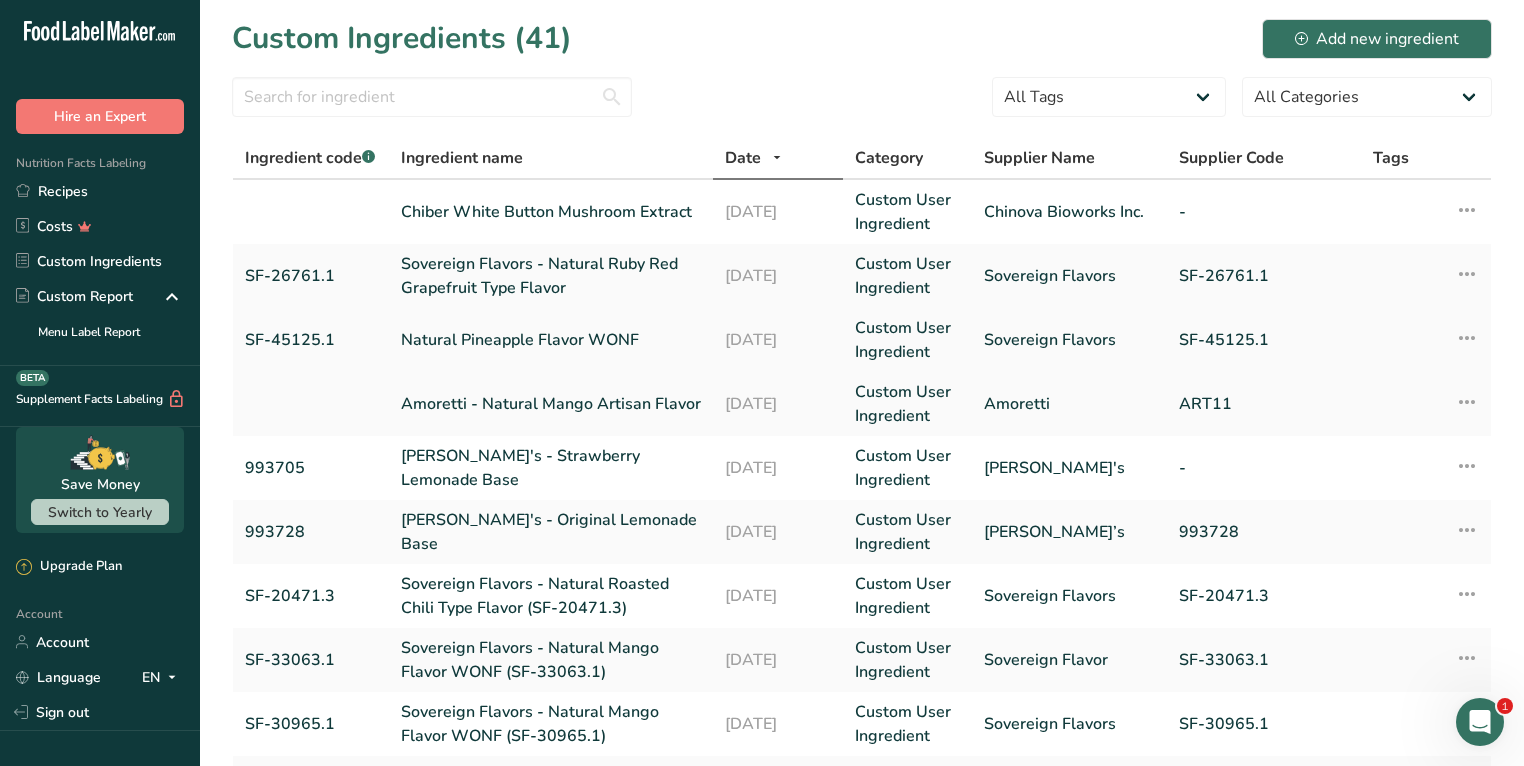 click on "Natural Pineapple Flavor WONF" at bounding box center [551, 340] 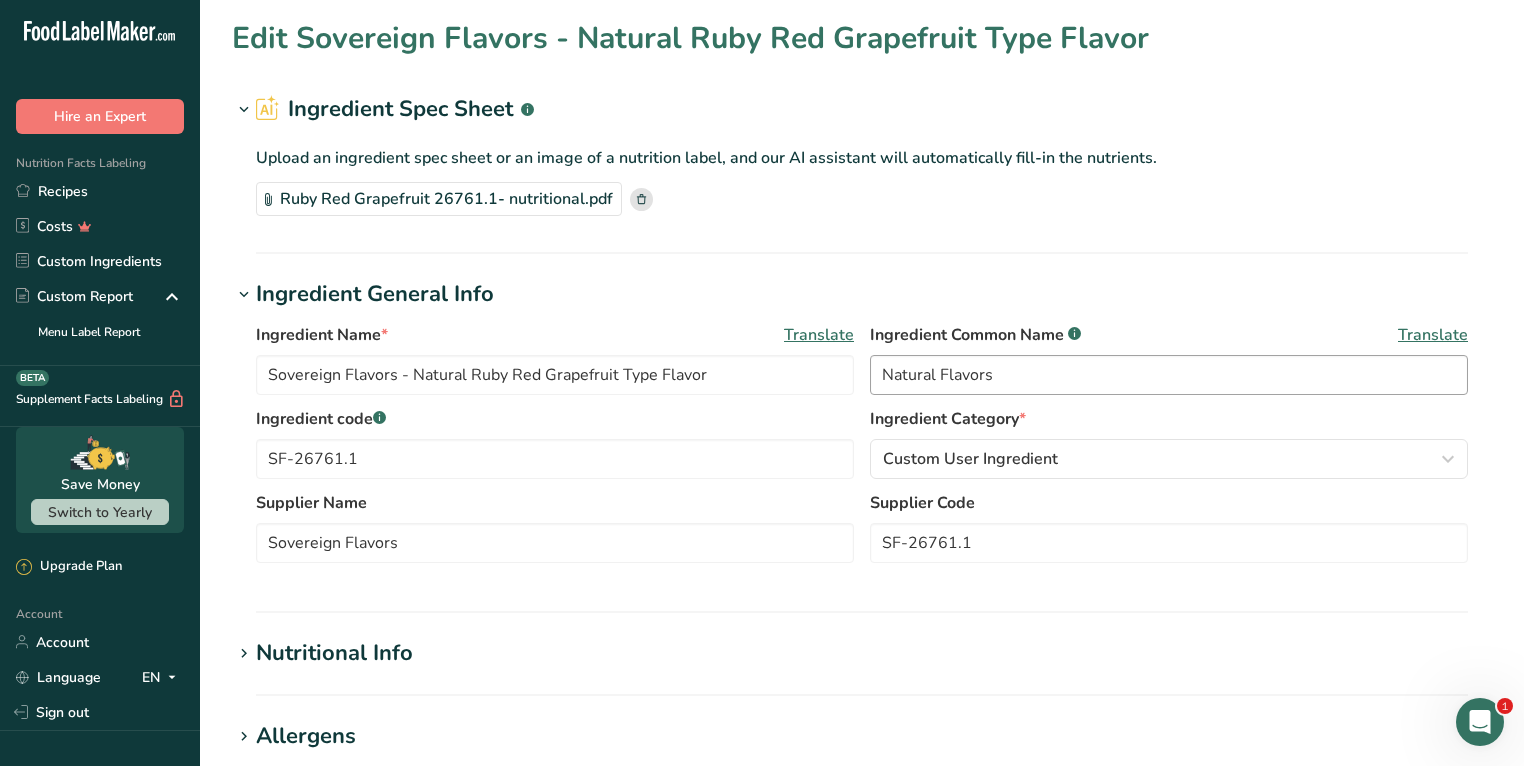 type on "Natural Pineapple Flavor WONF" 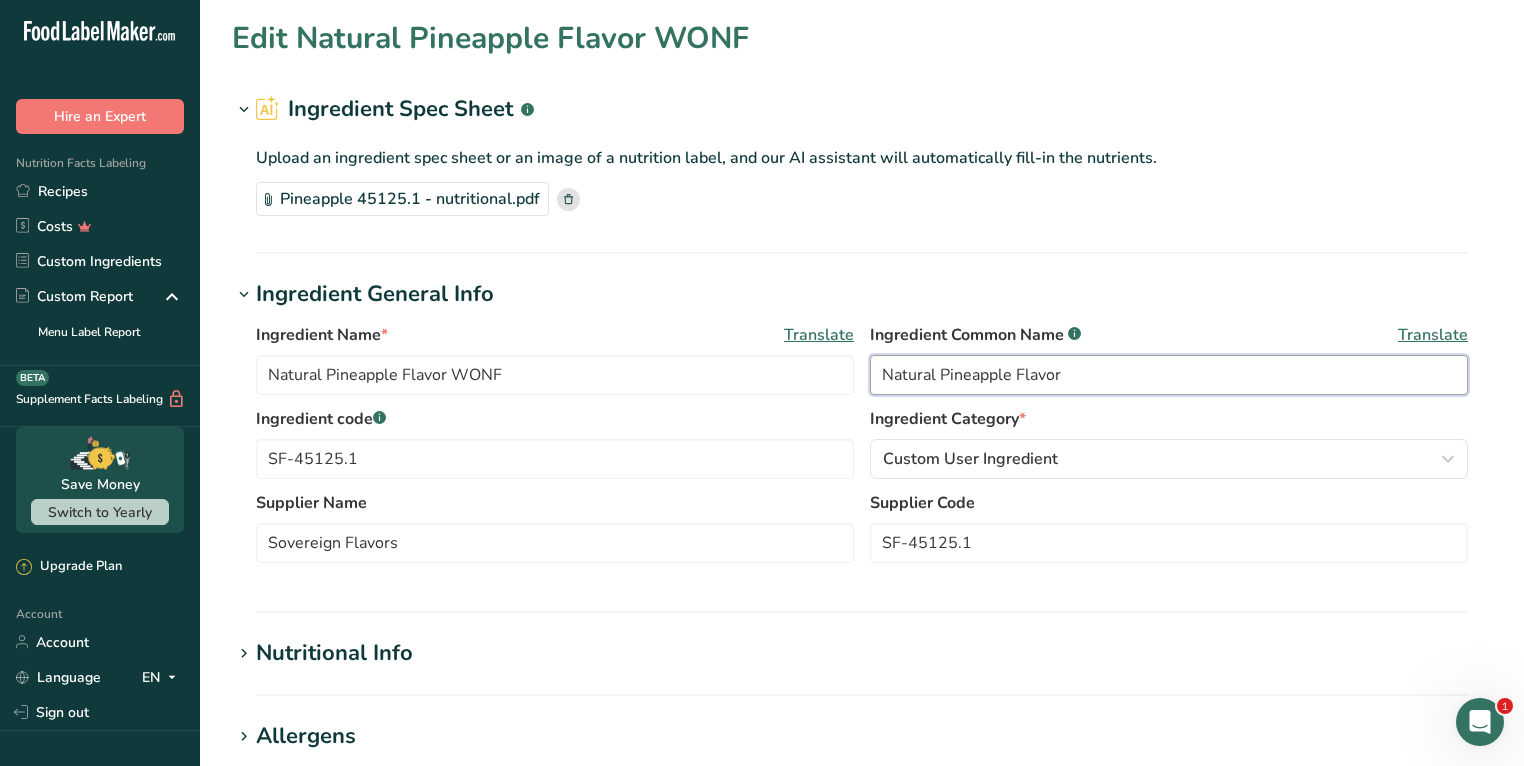 click on "Natural Pineapple Flavor" at bounding box center (1169, 375) 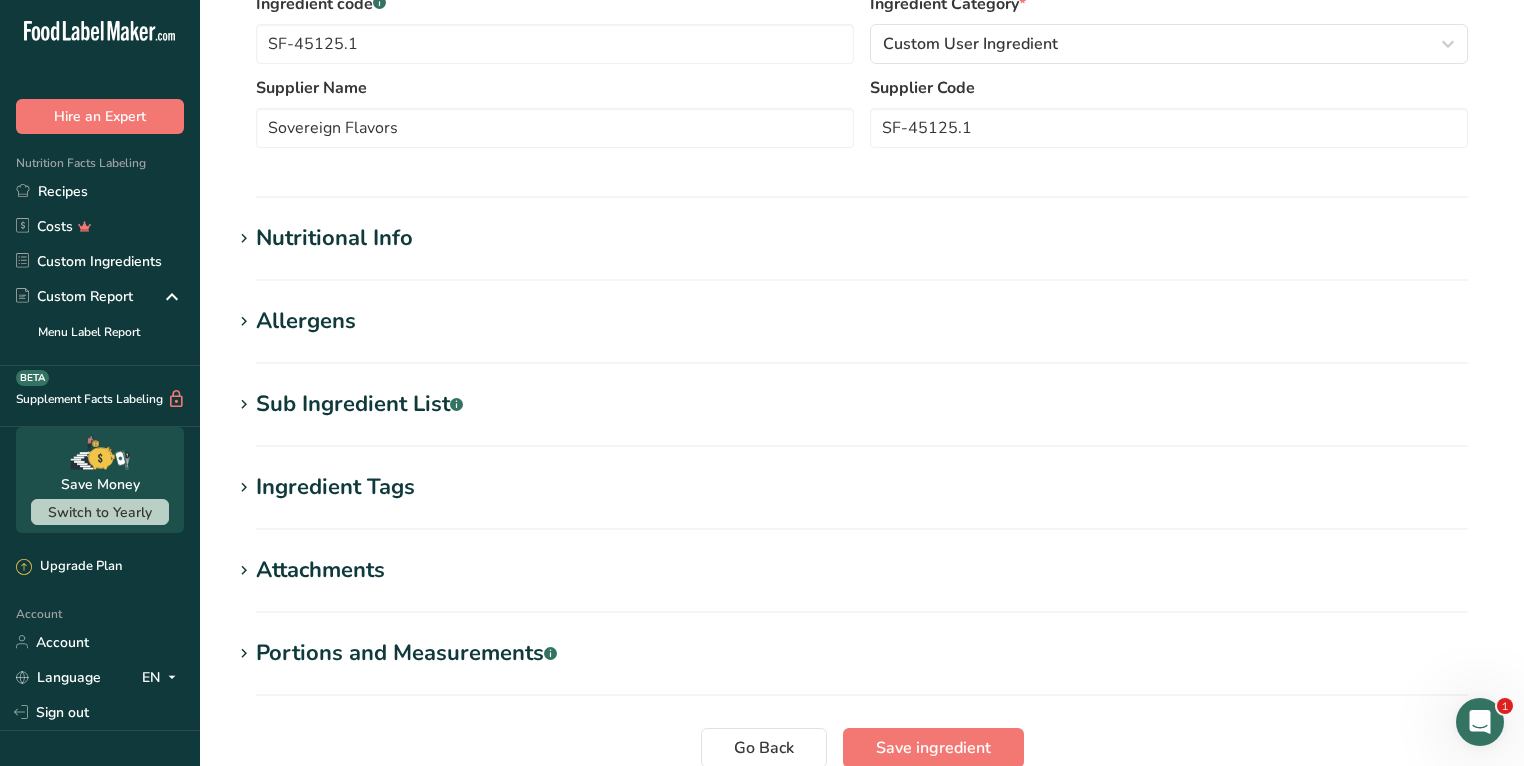scroll, scrollTop: 586, scrollLeft: 0, axis: vertical 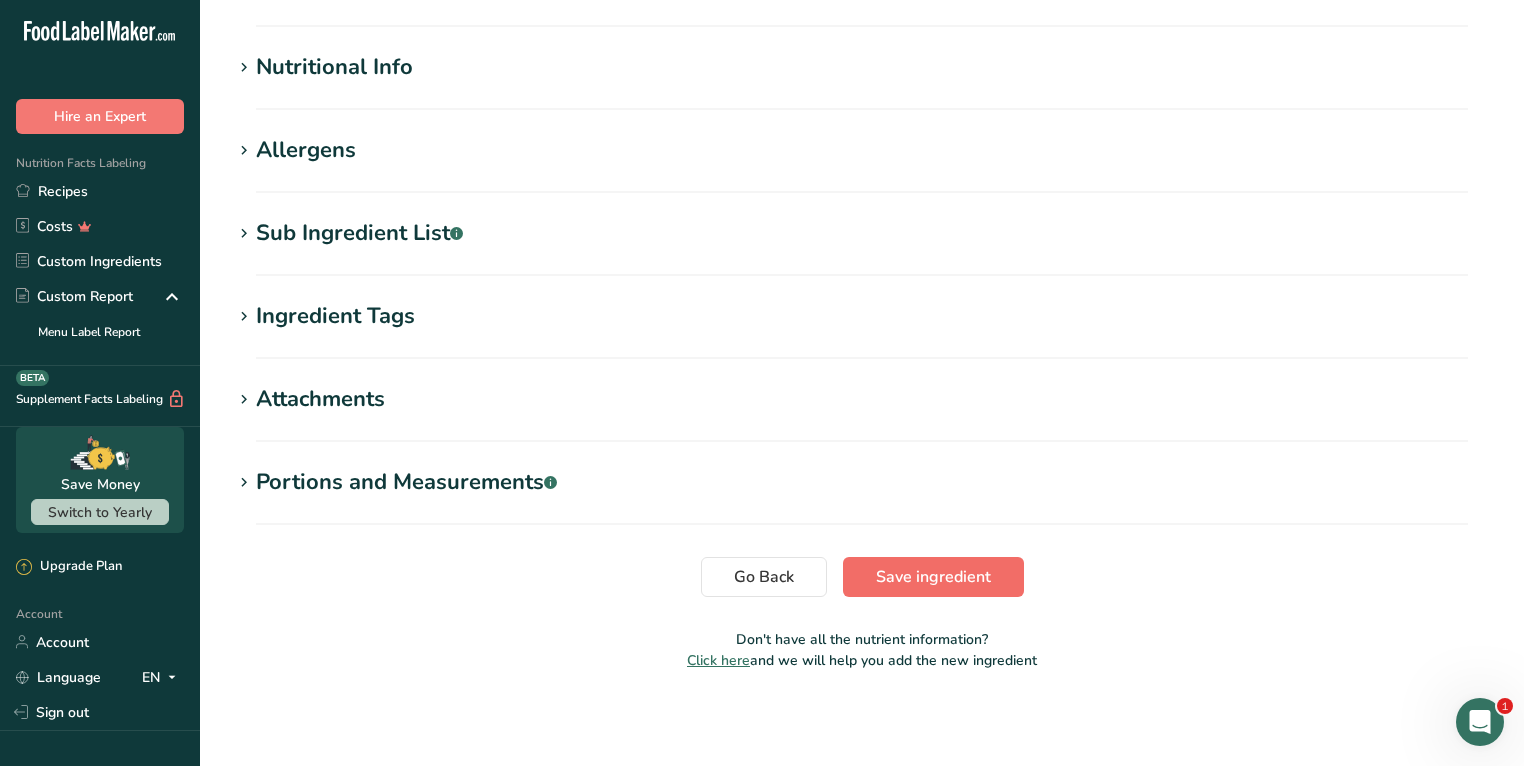 type on "Natural Flavors" 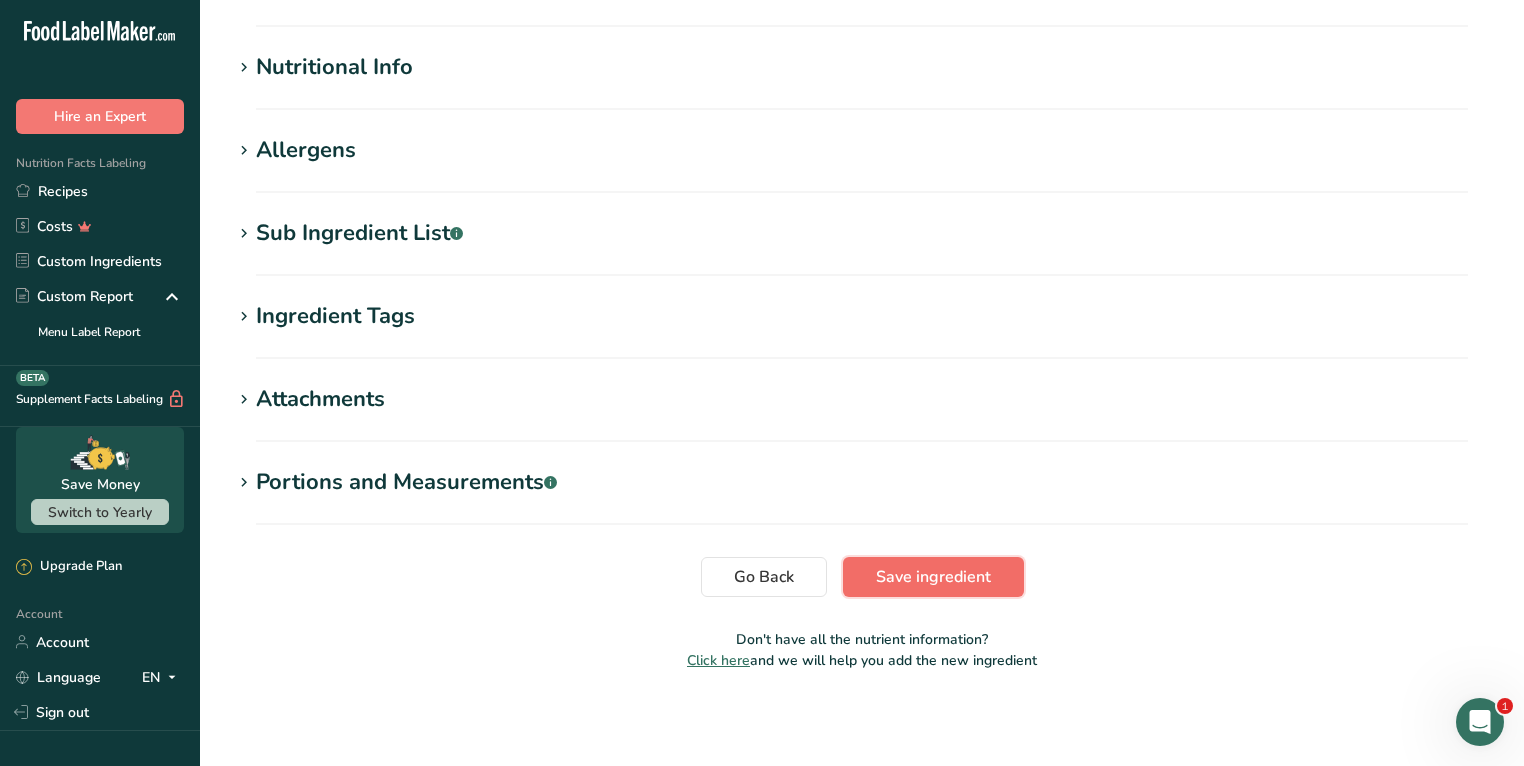 click on "Save ingredient" at bounding box center [933, 577] 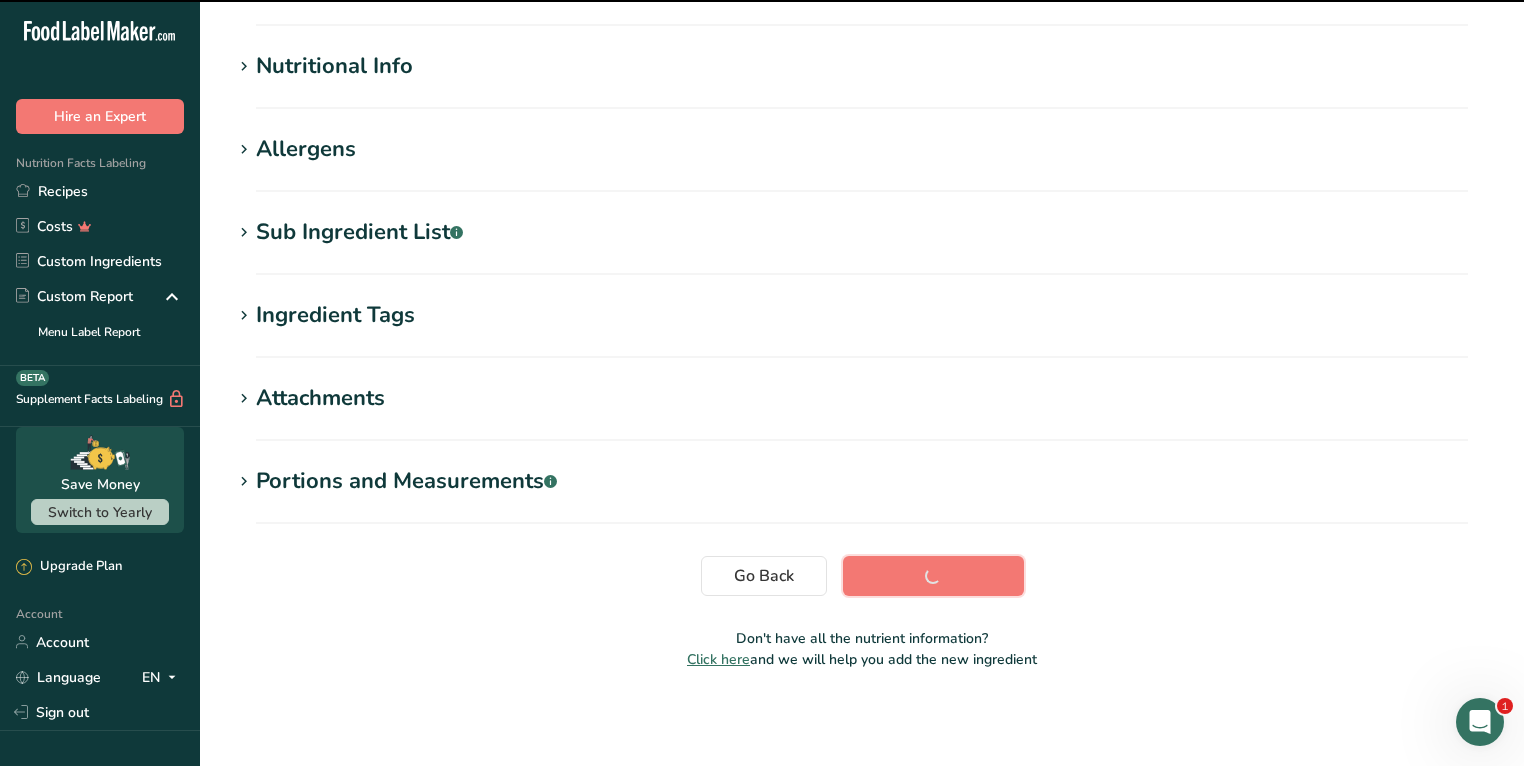scroll, scrollTop: 208, scrollLeft: 0, axis: vertical 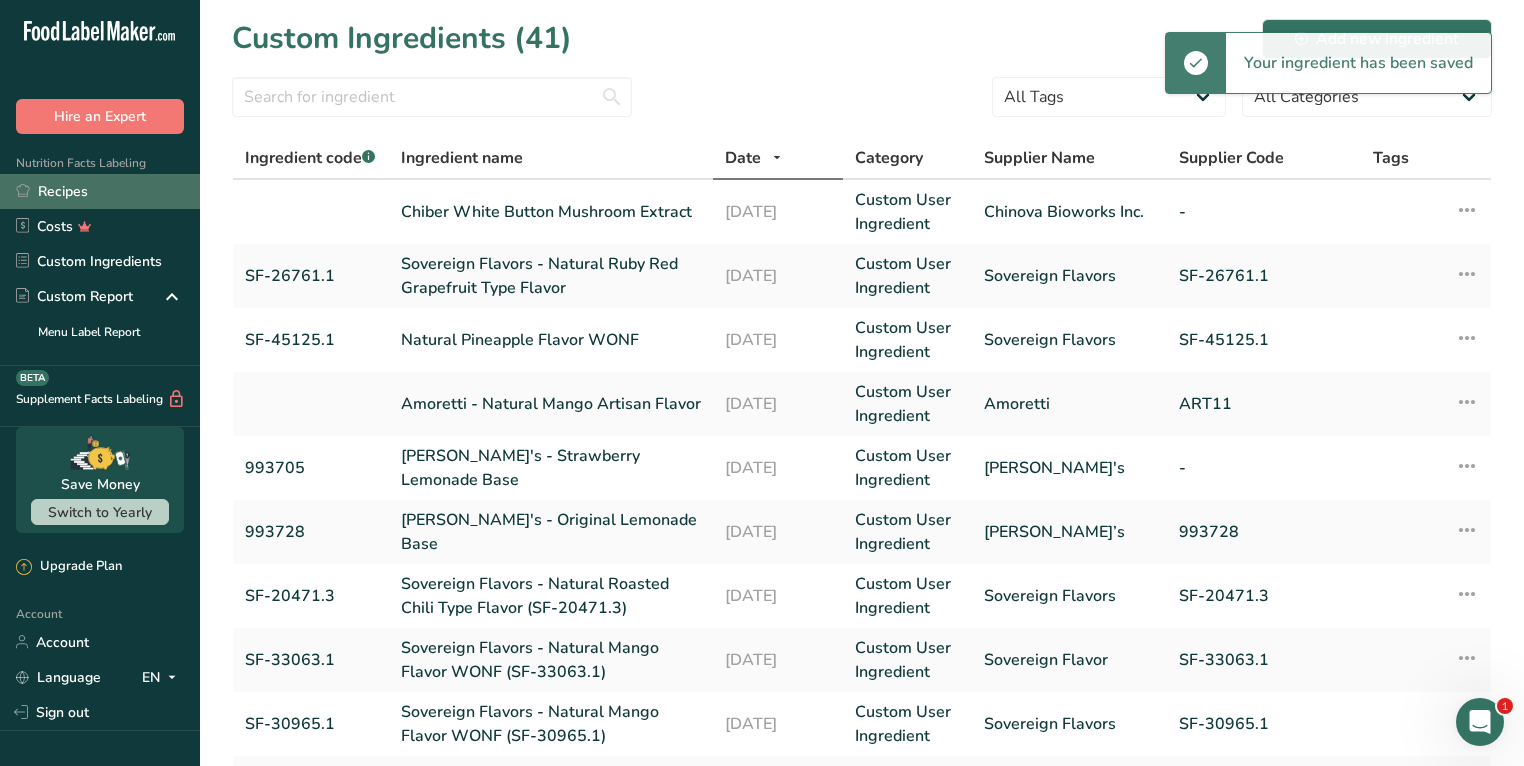 click on "Recipes" at bounding box center (100, 191) 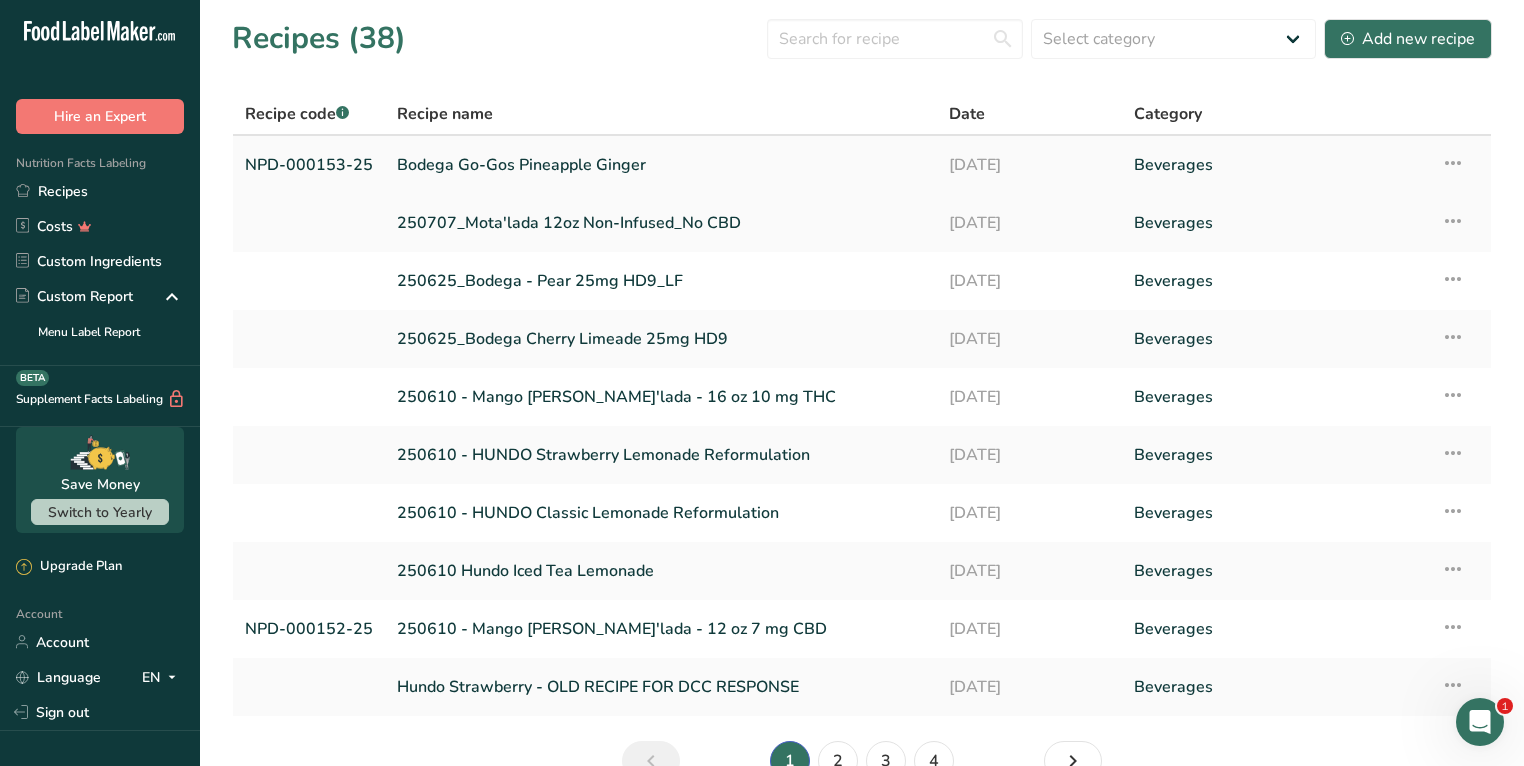 click on "Bodega Go-Gos Pineapple Ginger" at bounding box center [661, 165] 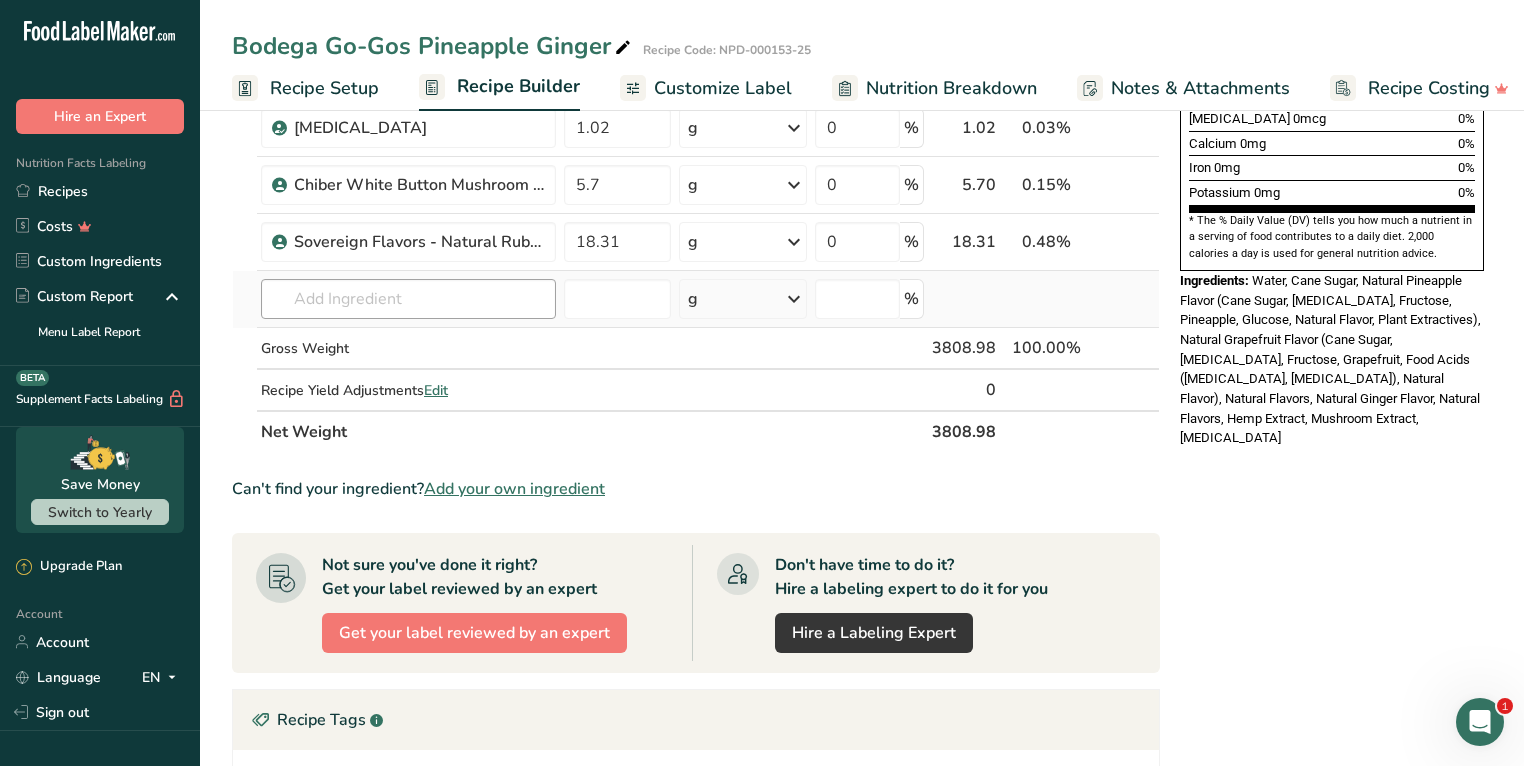 scroll, scrollTop: 514, scrollLeft: 0, axis: vertical 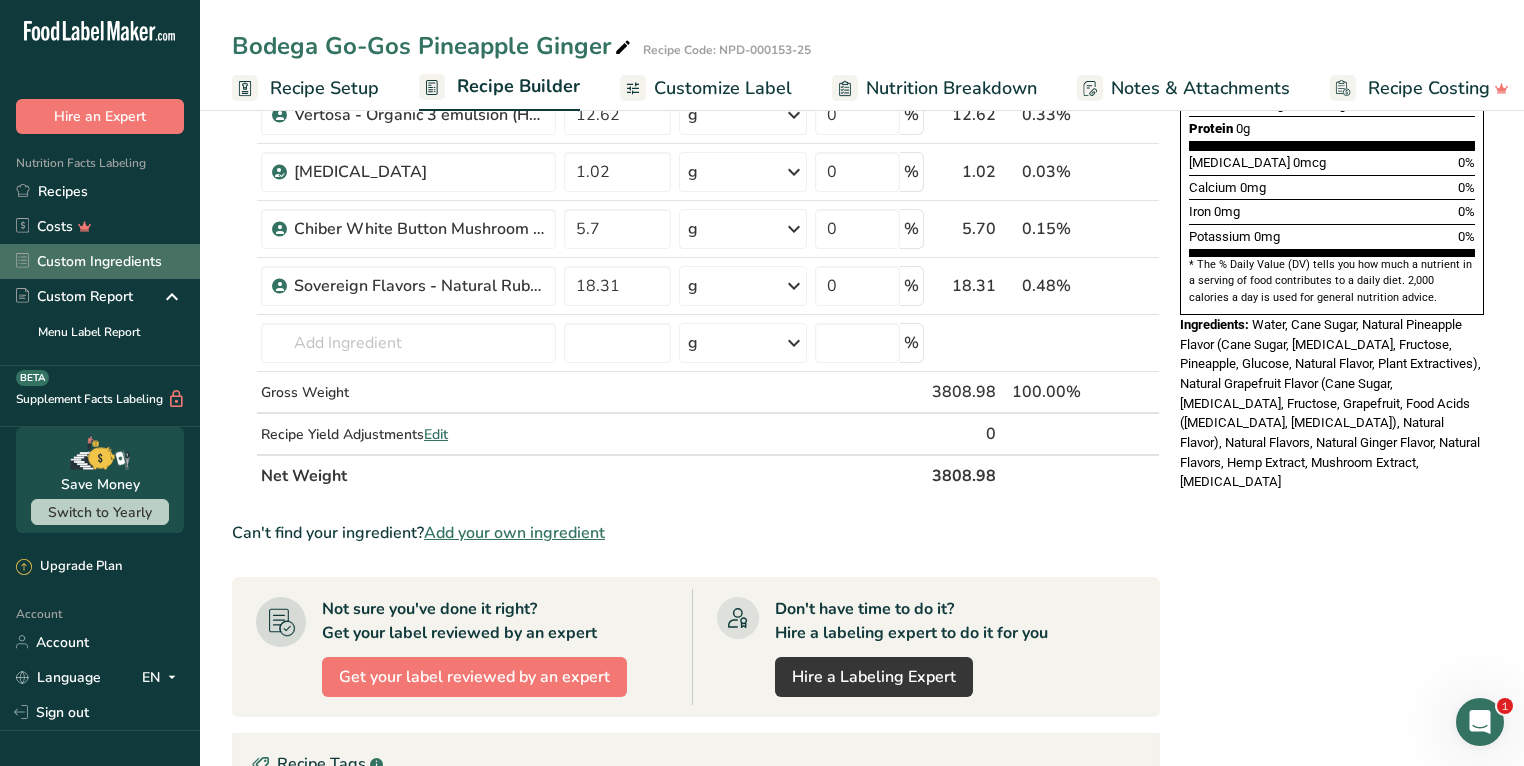click on "Custom Ingredients" at bounding box center (100, 261) 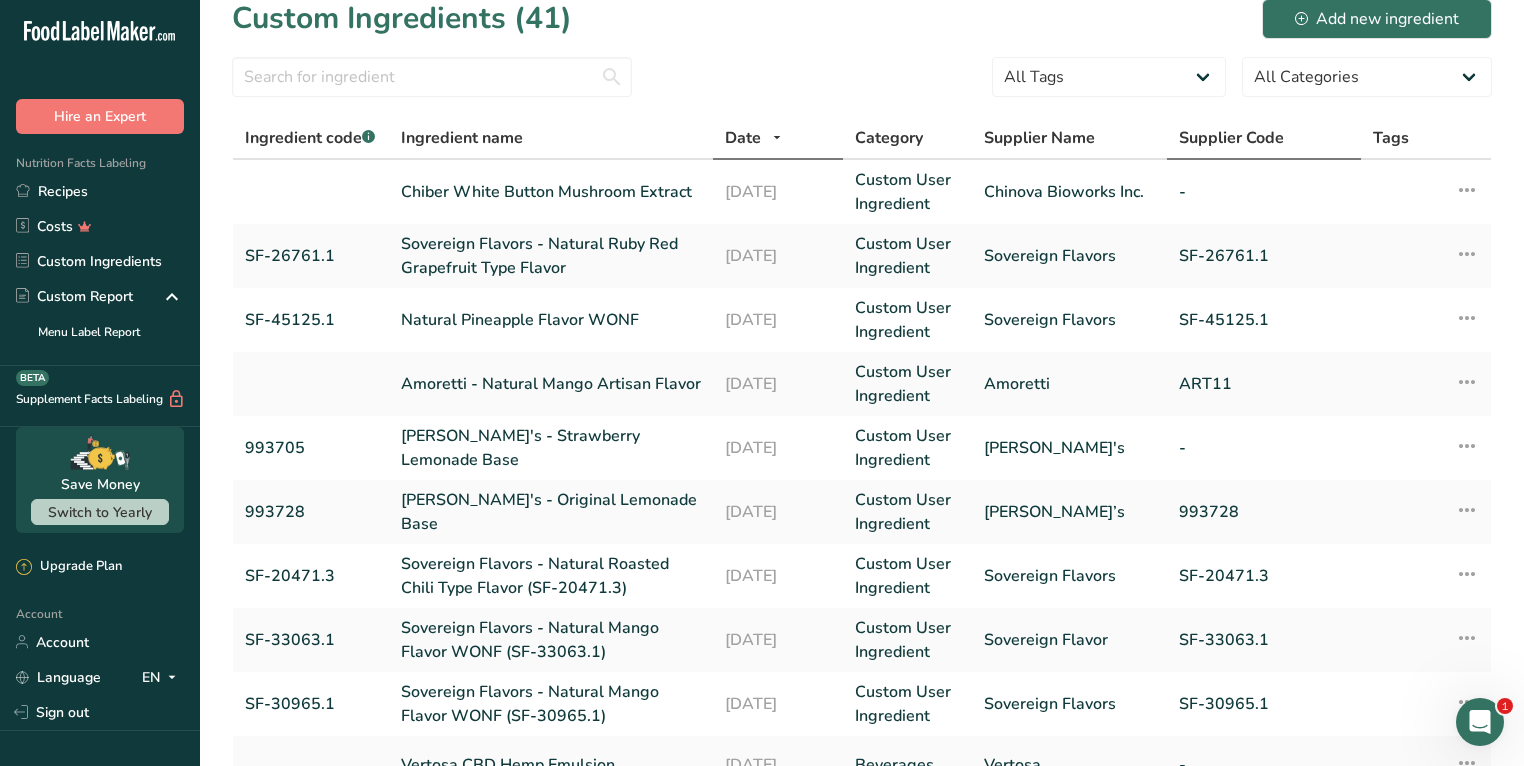 scroll, scrollTop: 0, scrollLeft: 0, axis: both 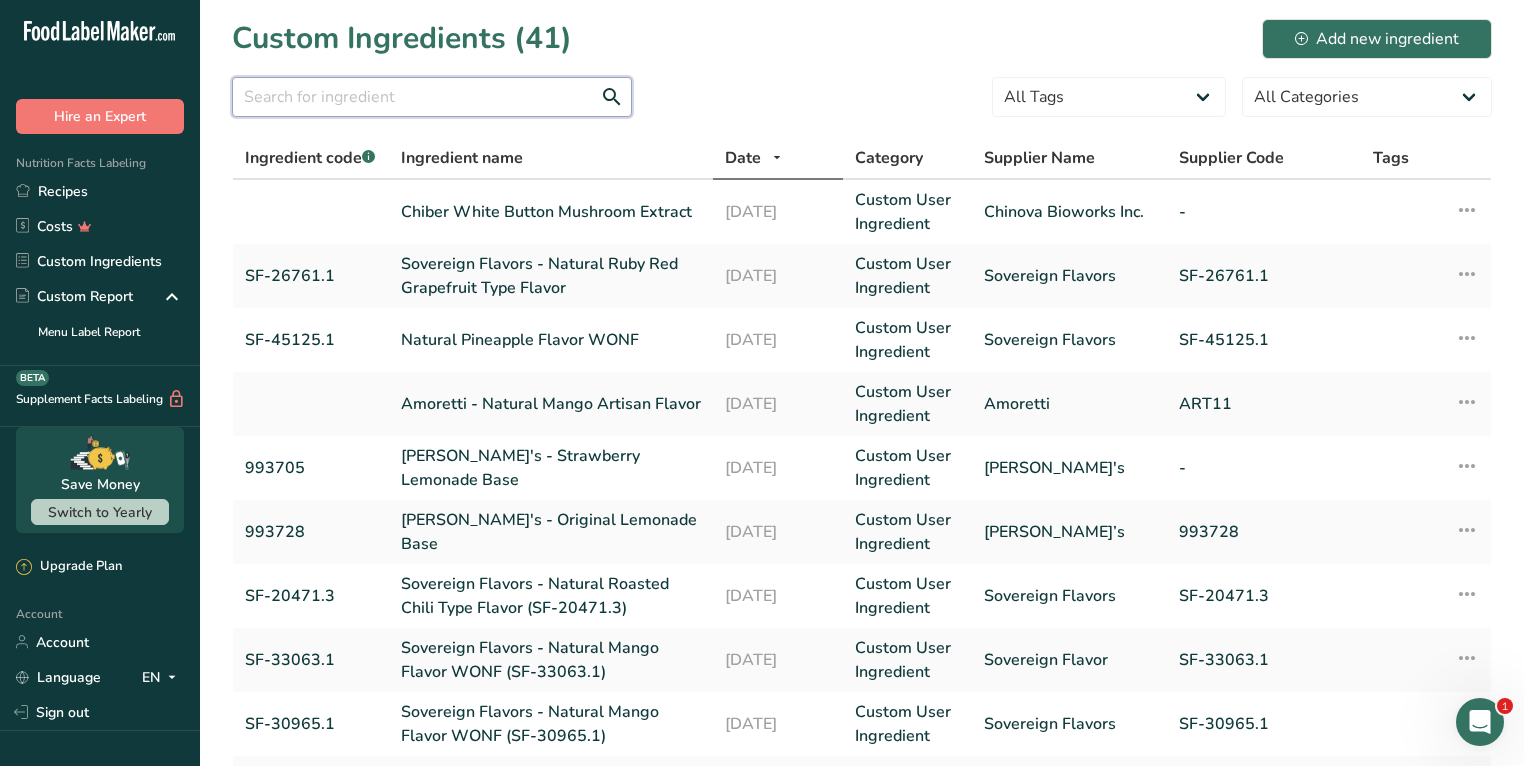 click at bounding box center [432, 97] 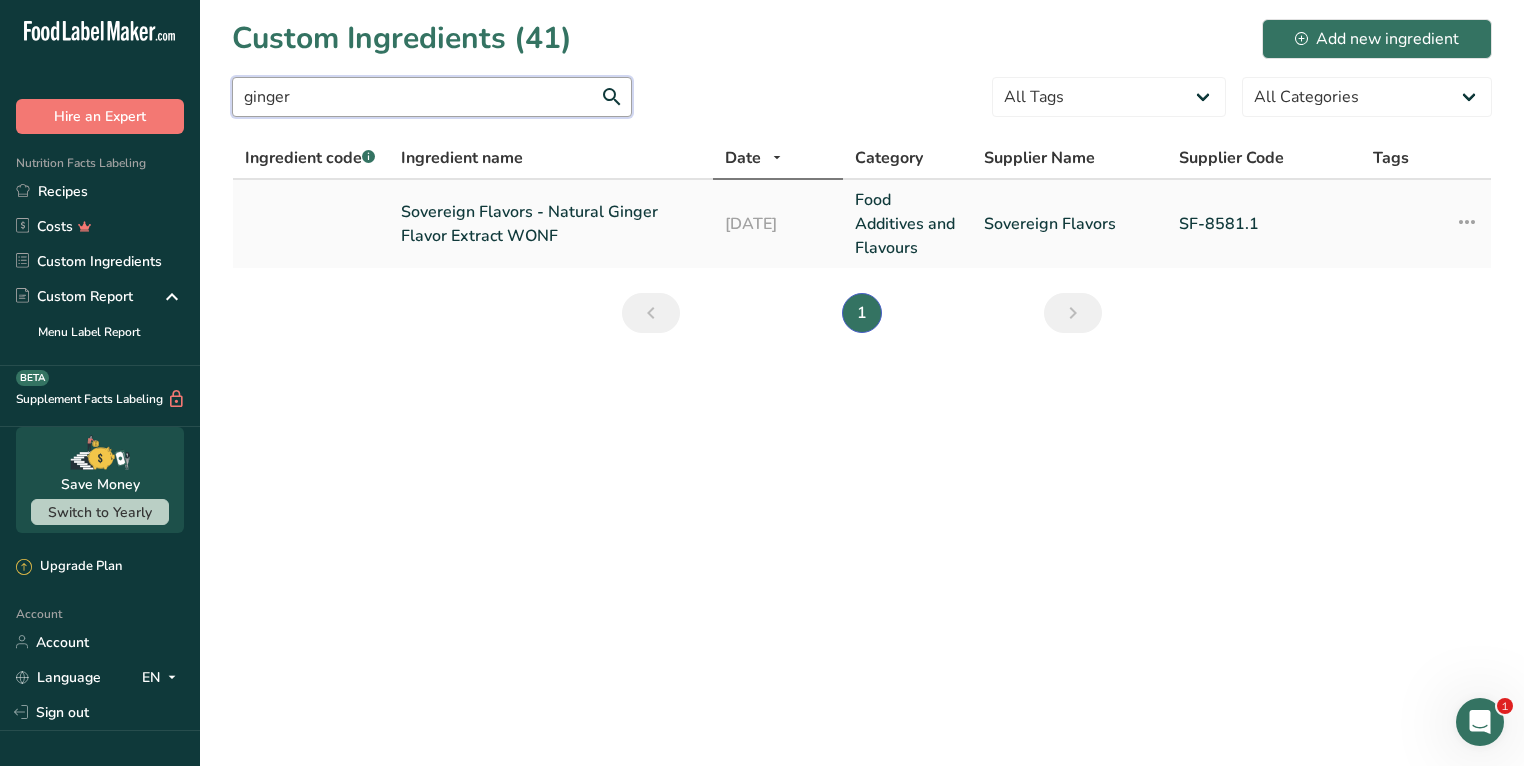 type on "ginger" 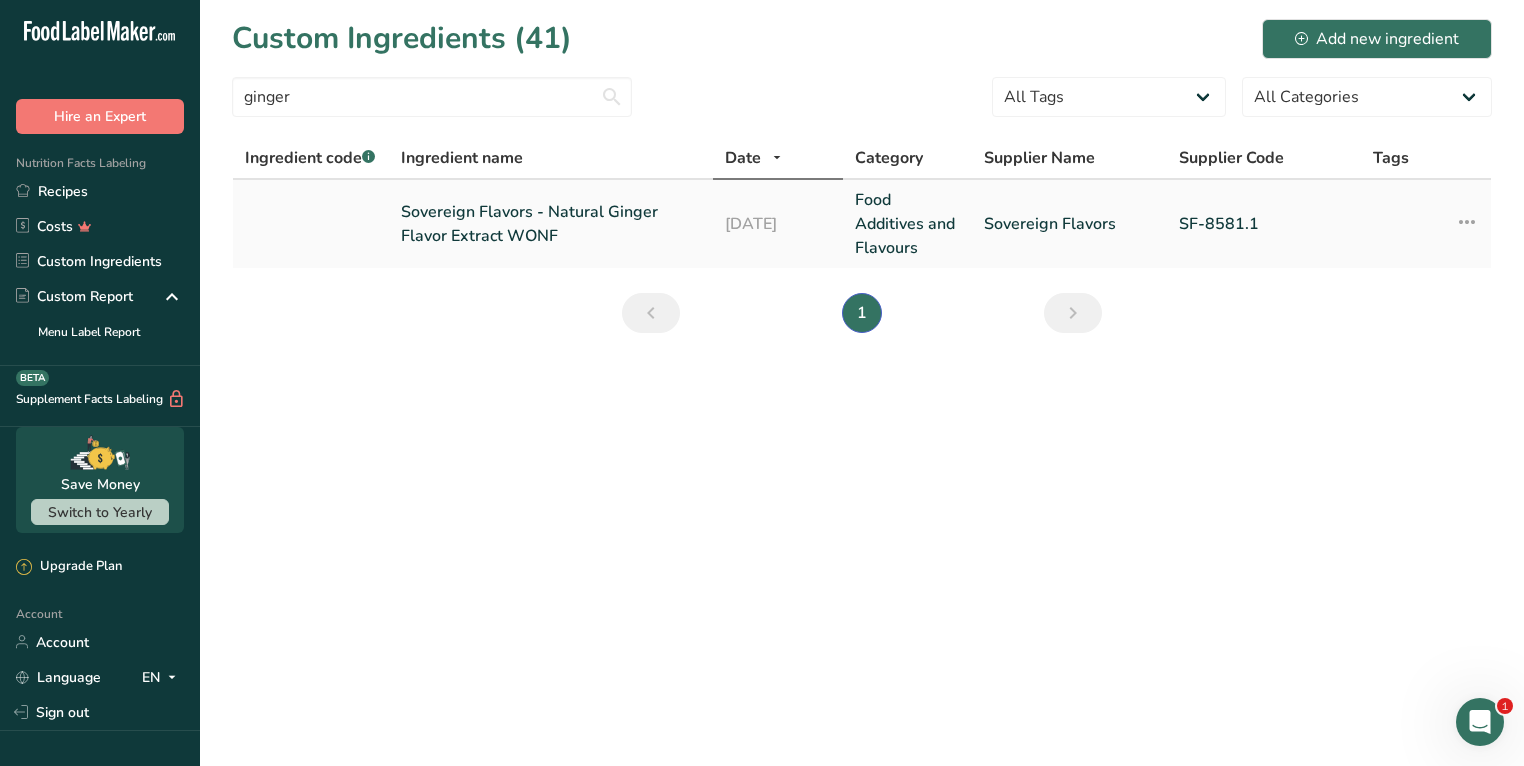click on "Sovereign Flavors - Natural Ginger Flavor Extract WONF" at bounding box center [551, 224] 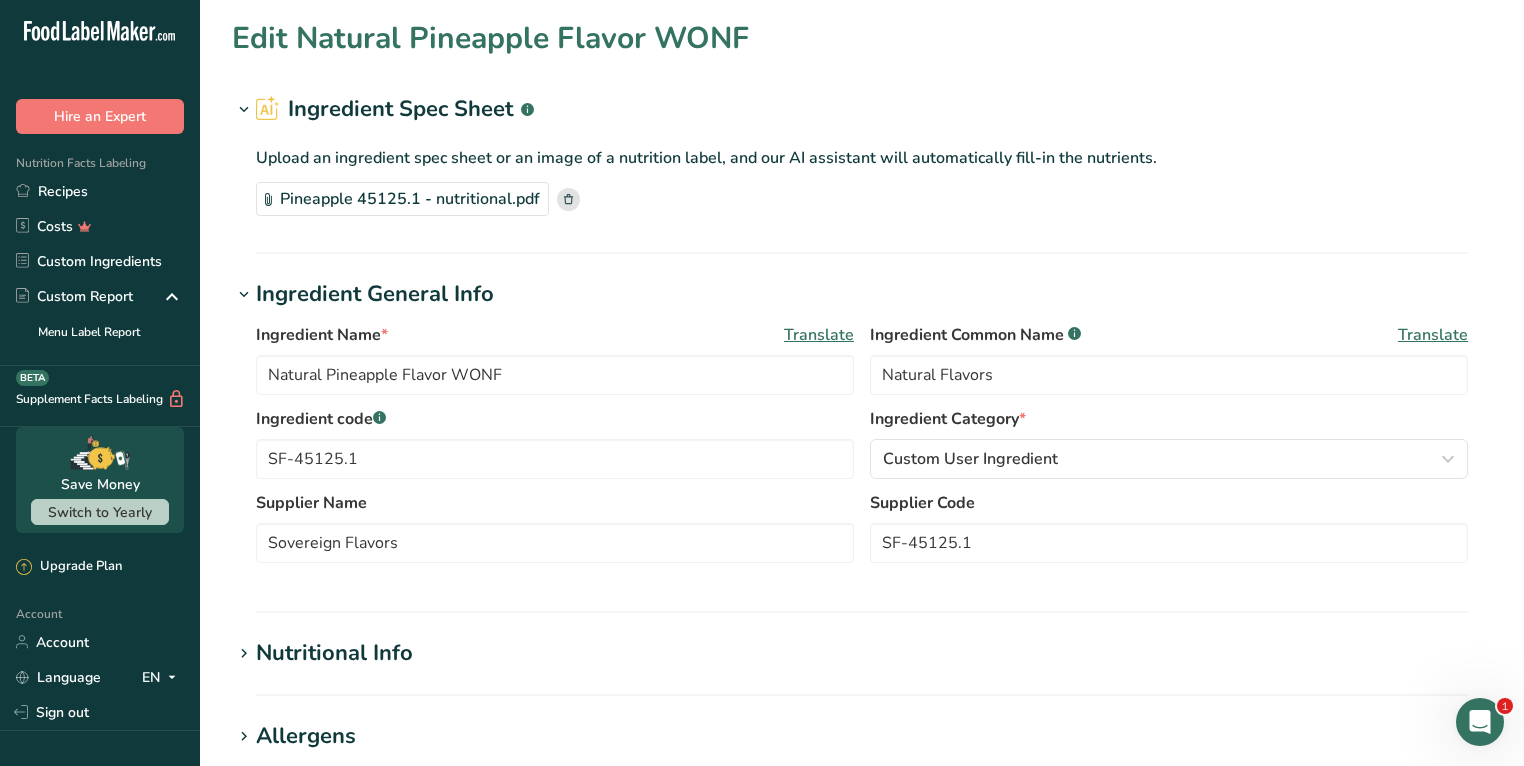 type on "Sovereign Flavors - Natural Ginger Flavor Extract WONF" 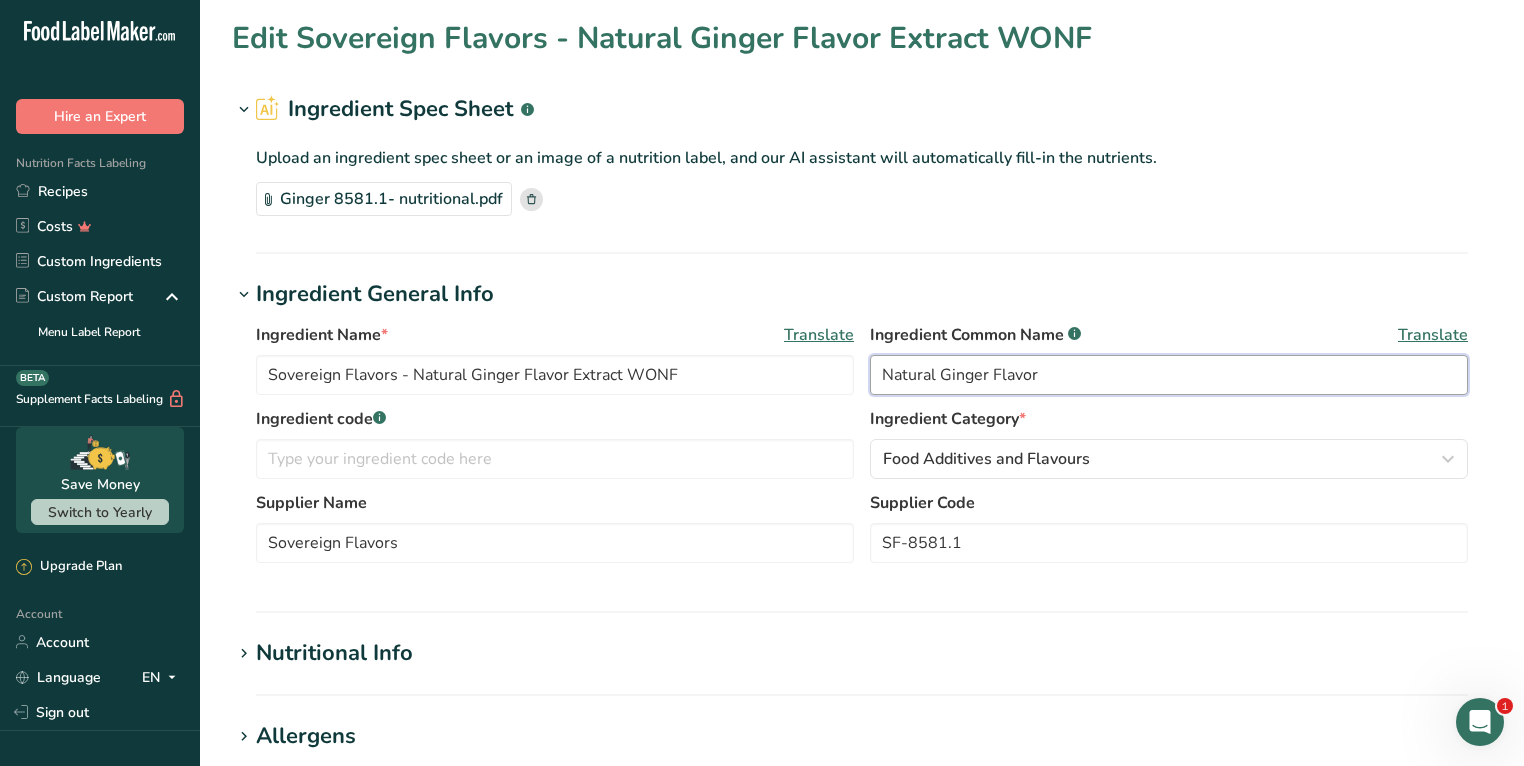 click on "Natural Ginger Flavor" at bounding box center [1169, 375] 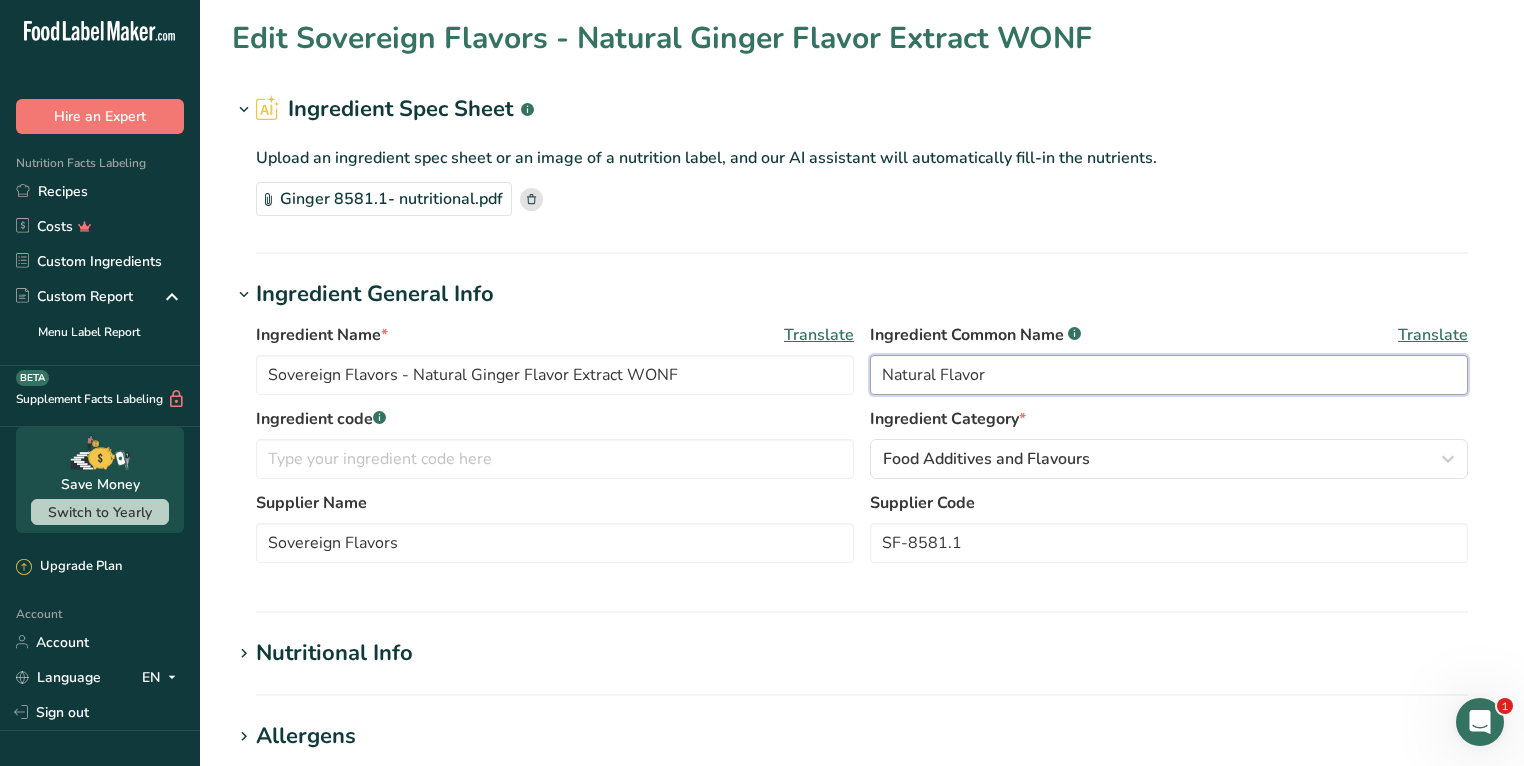 type on "Natural Flavor" 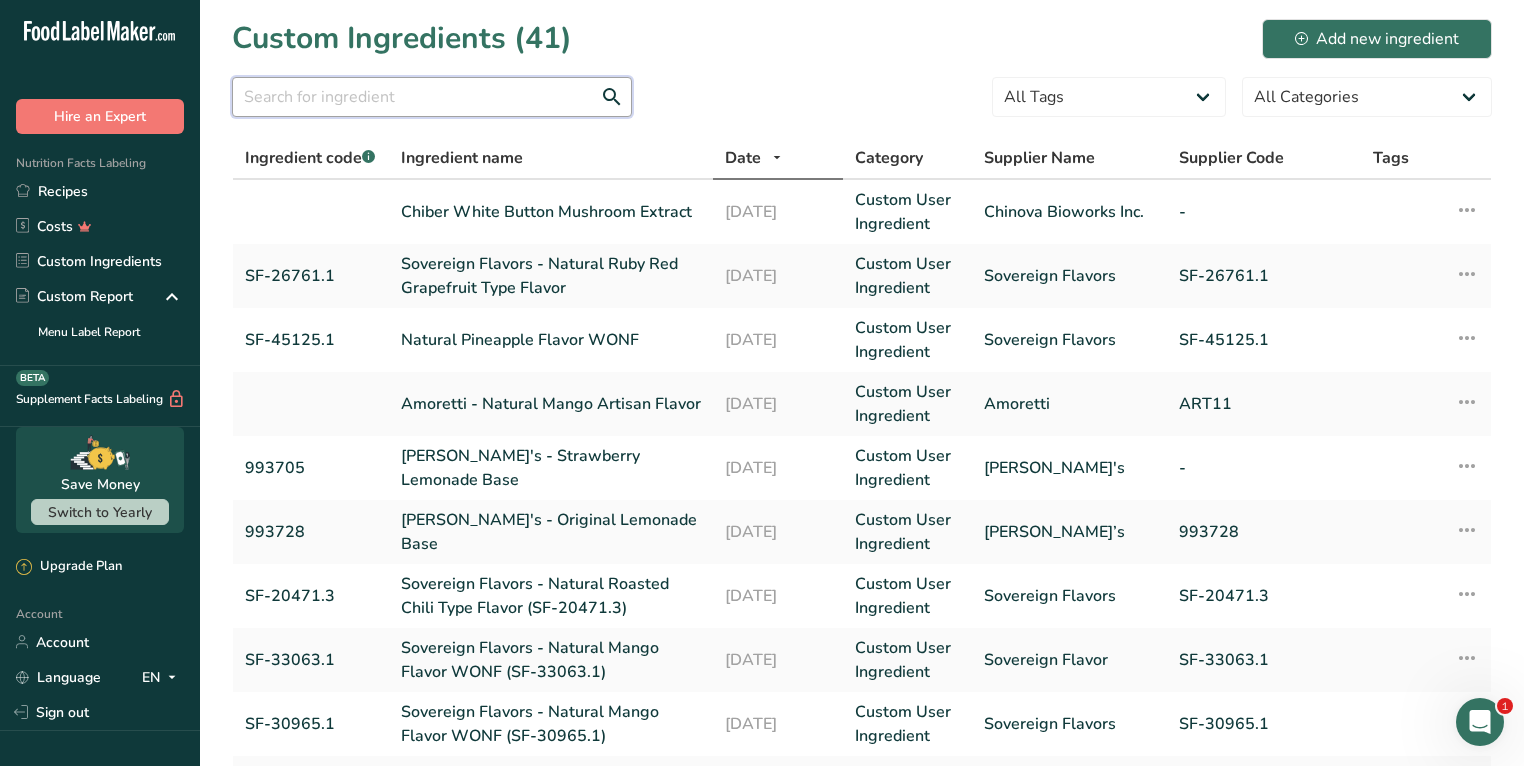 click at bounding box center [432, 97] 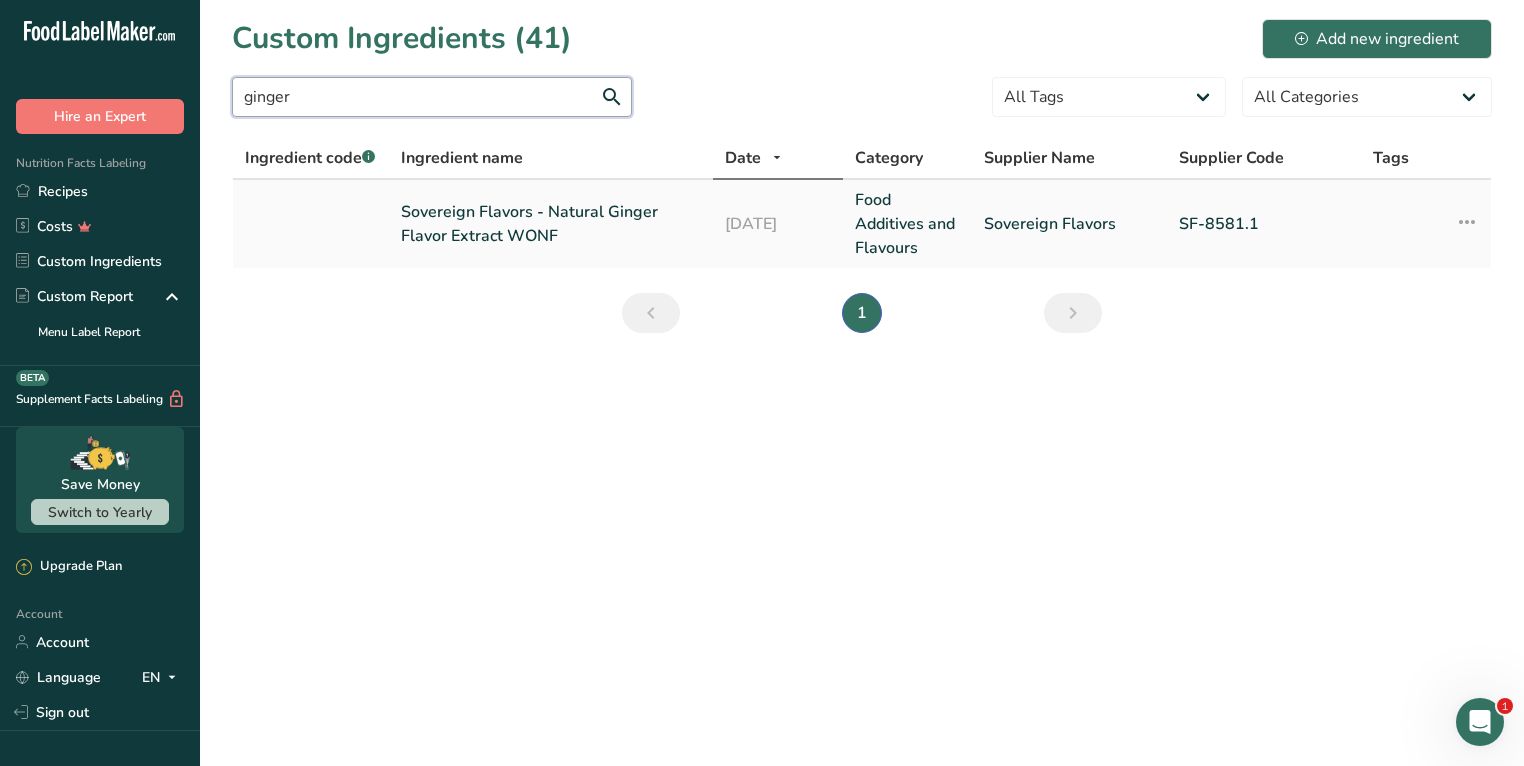 type on "ginger" 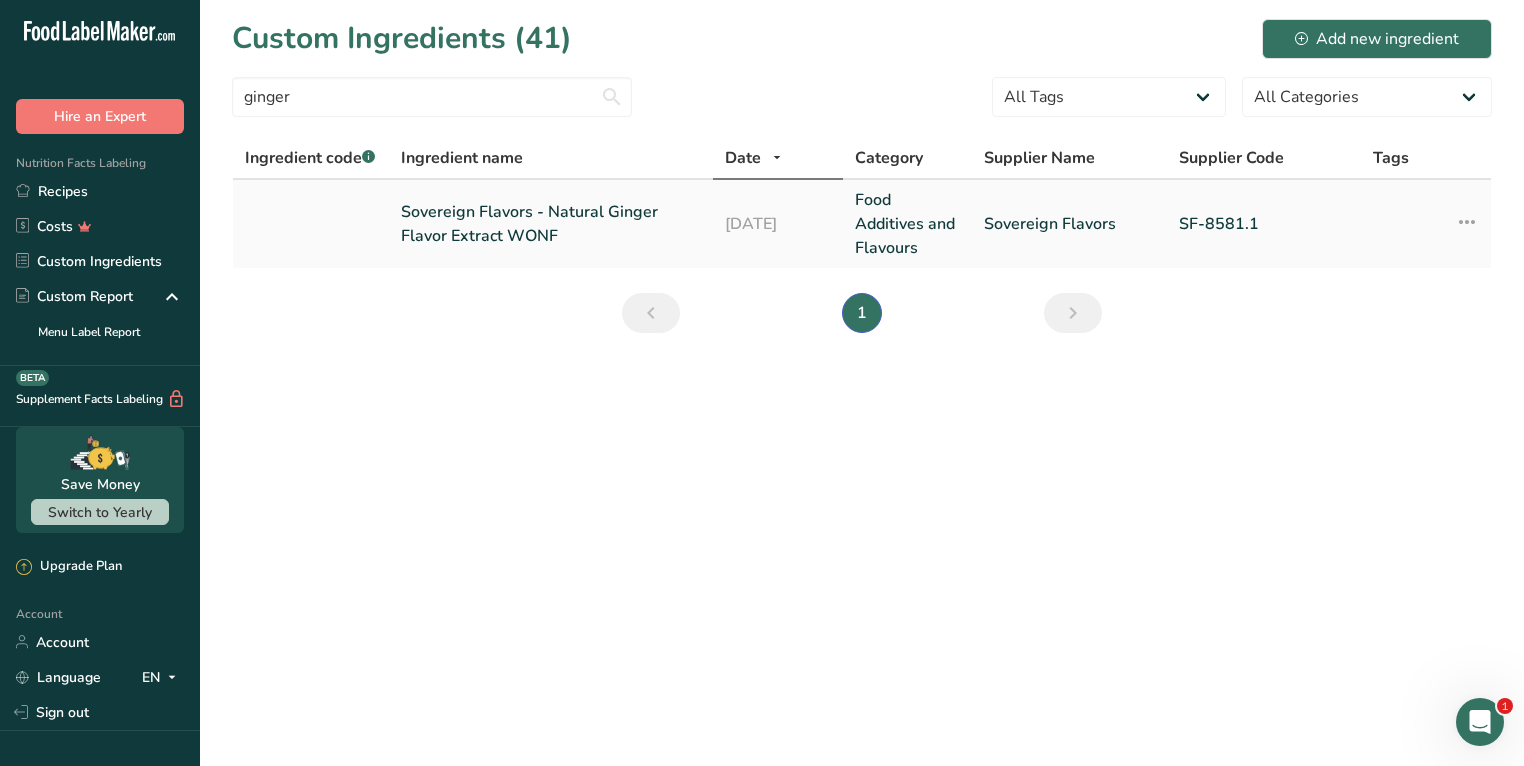 click on "Sovereign Flavors - Natural Ginger Flavor Extract WONF" at bounding box center (551, 224) 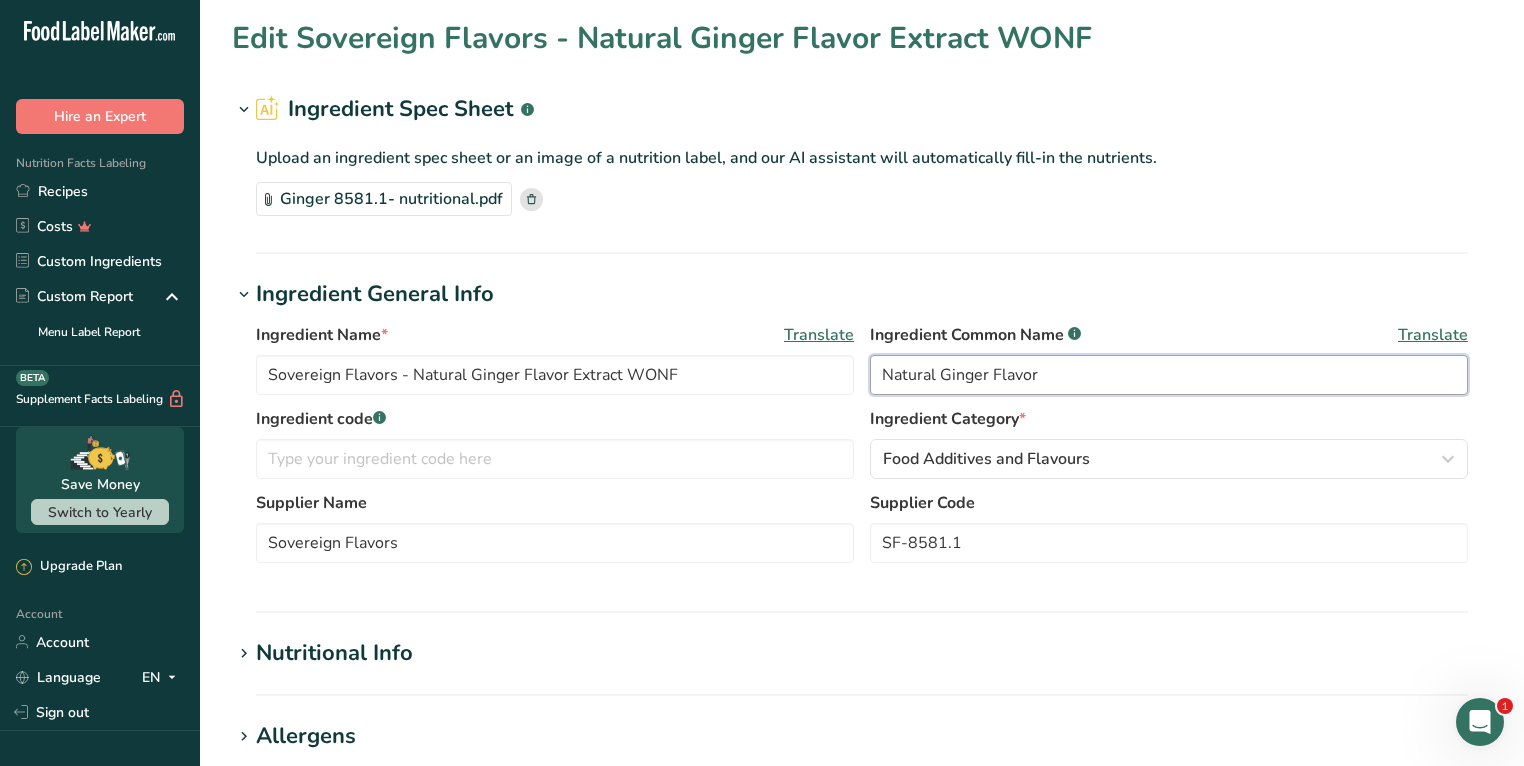 click on "Natural Ginger Flavor" at bounding box center (1169, 375) 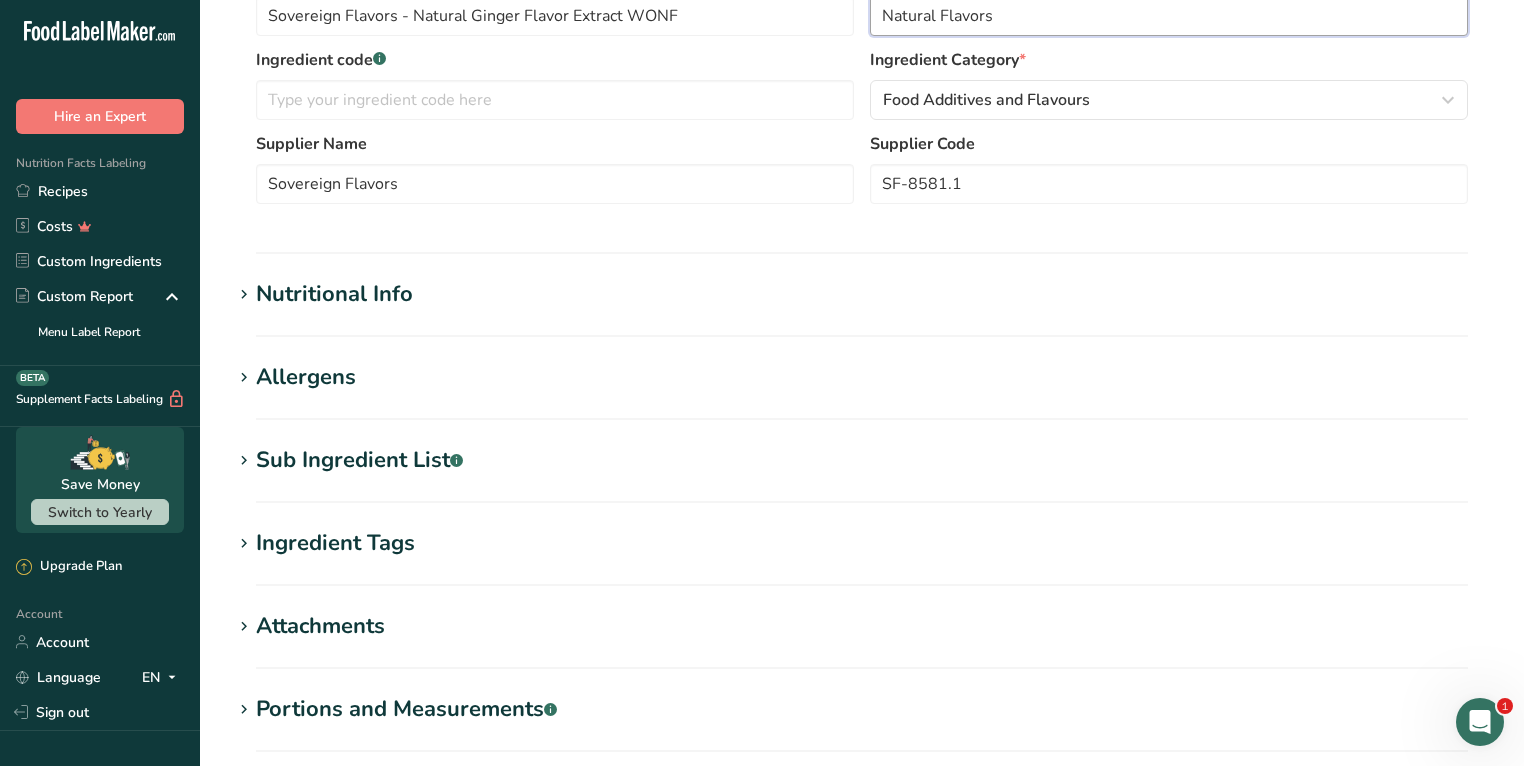 scroll, scrollTop: 586, scrollLeft: 0, axis: vertical 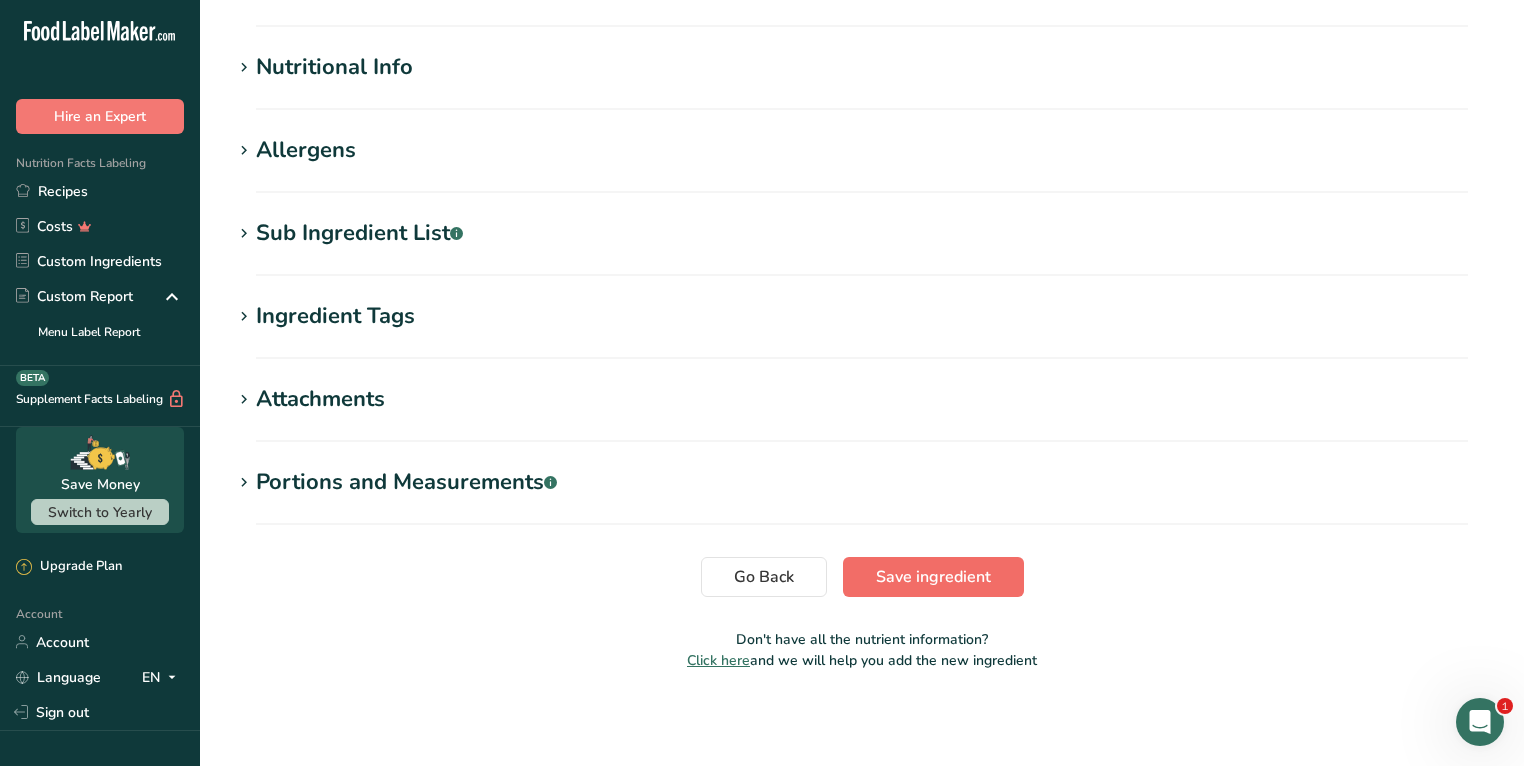 type on "Natural Flavors" 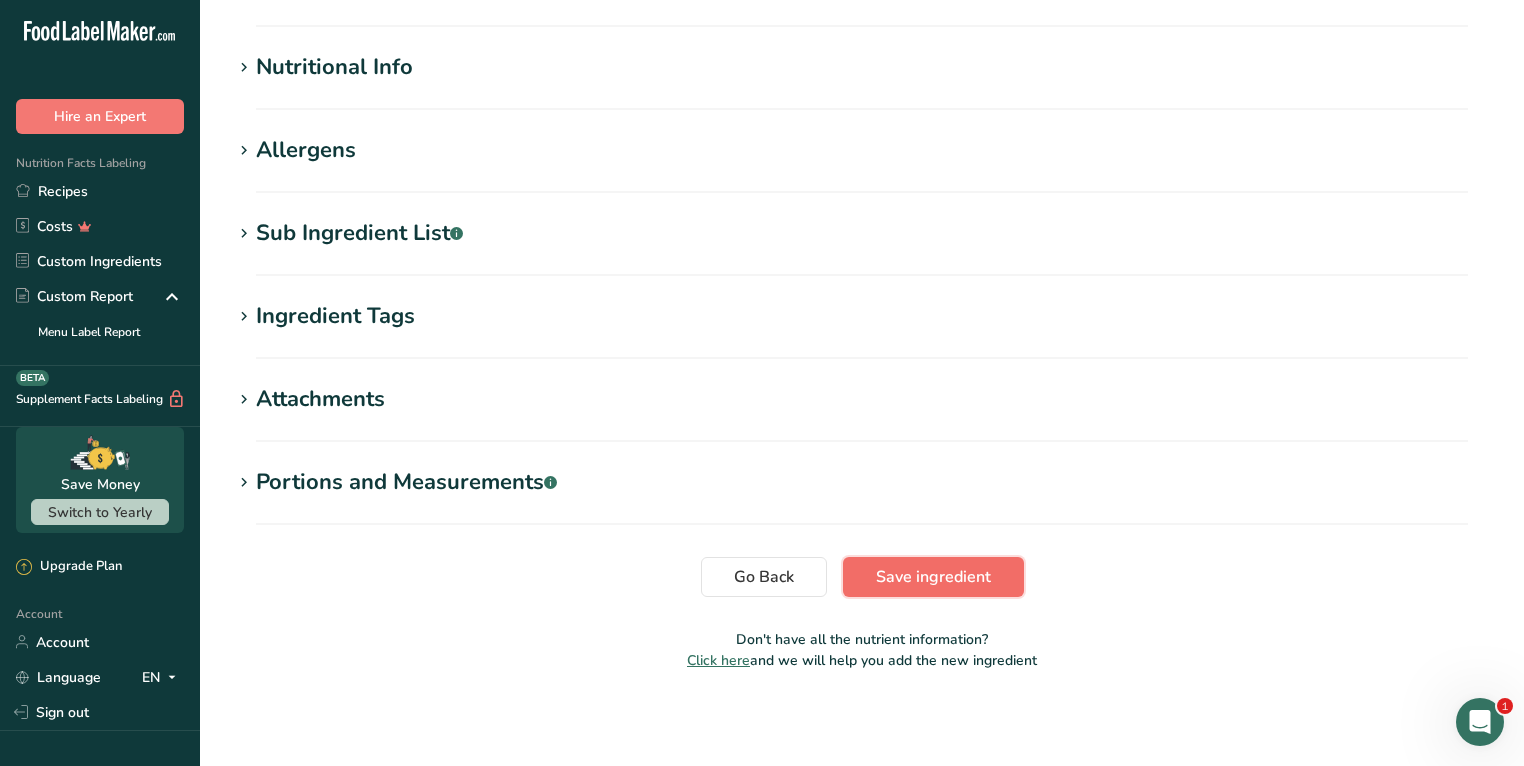 click on "Save ingredient" at bounding box center [933, 577] 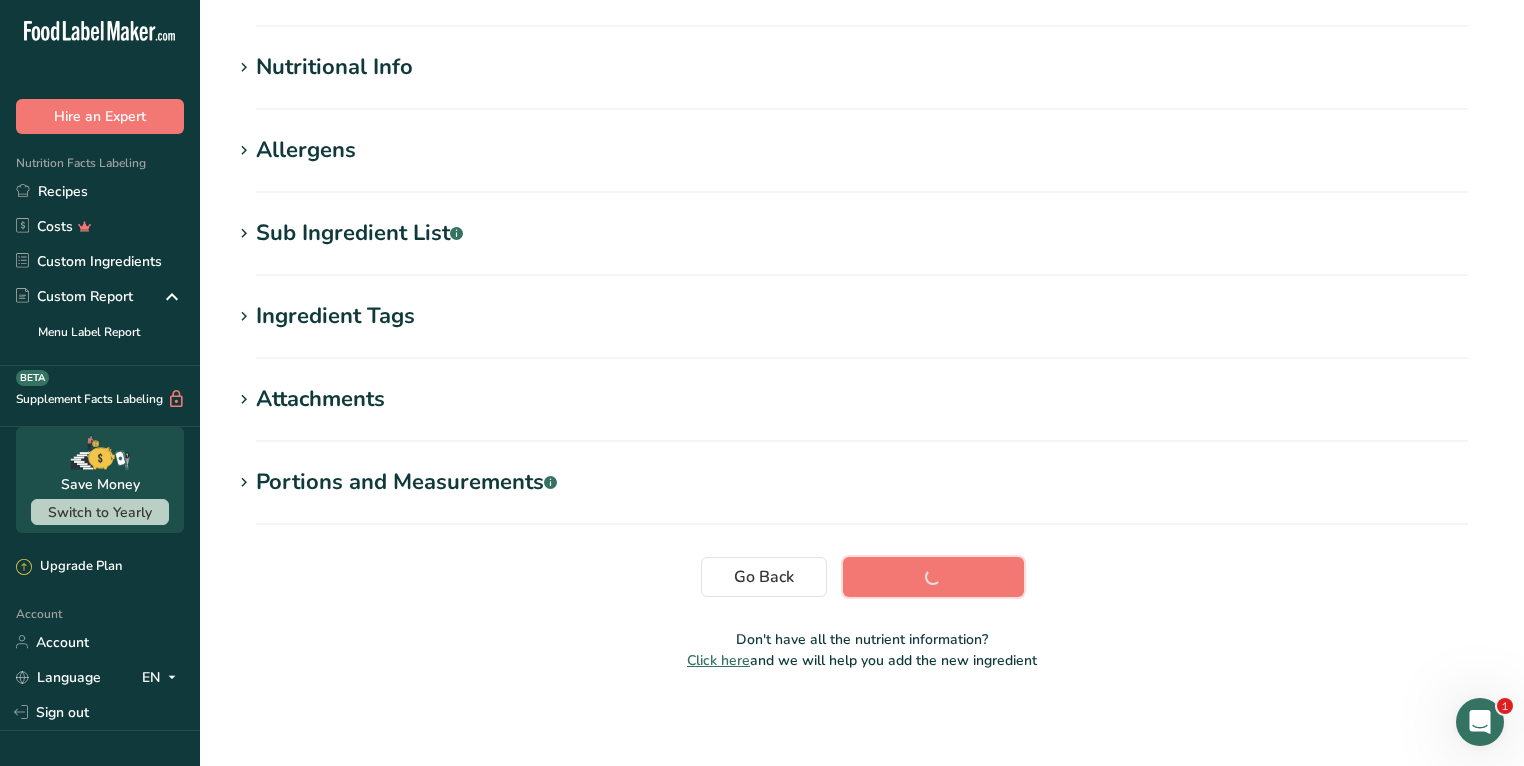 scroll, scrollTop: 208, scrollLeft: 0, axis: vertical 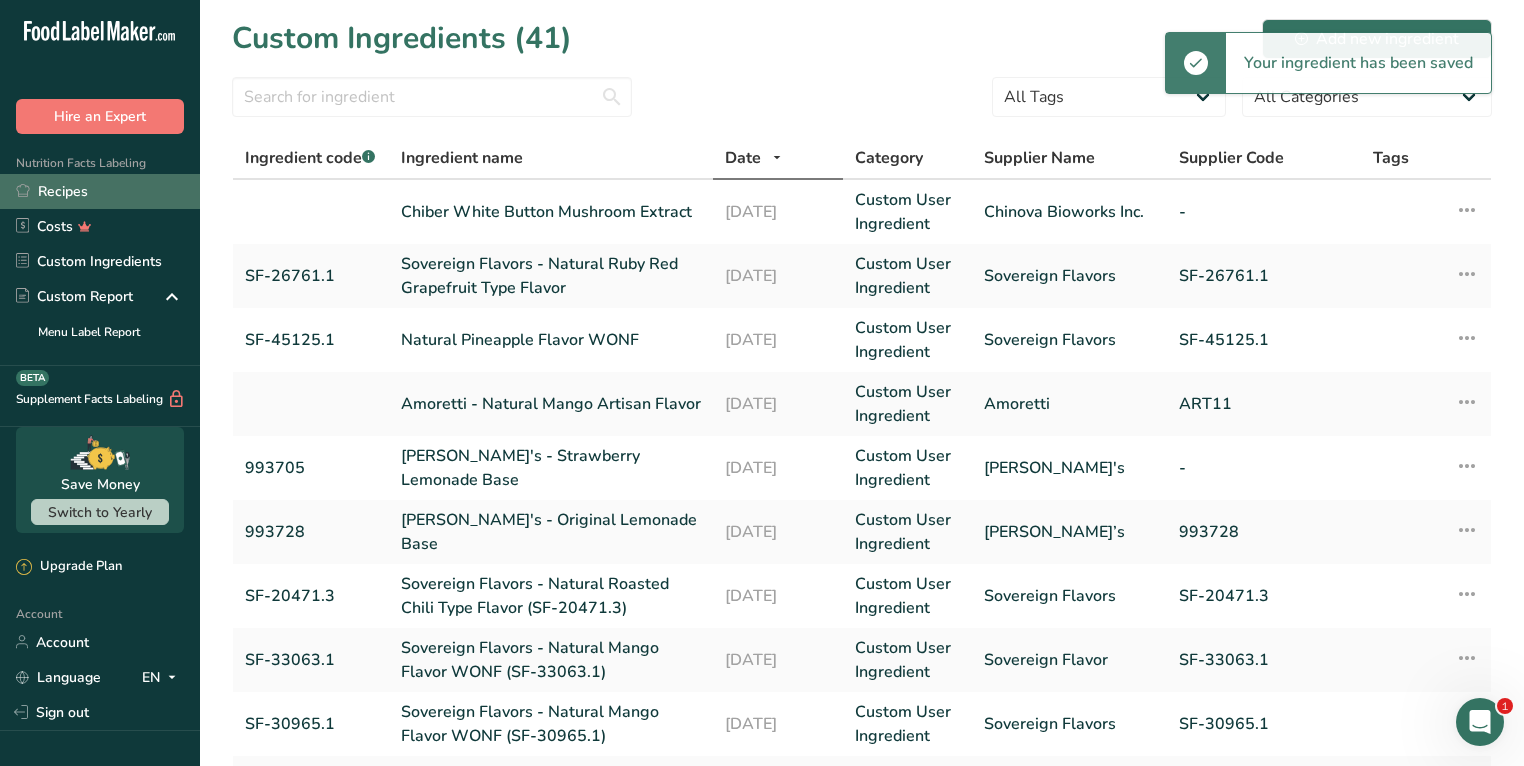 click on "Recipes" at bounding box center (100, 191) 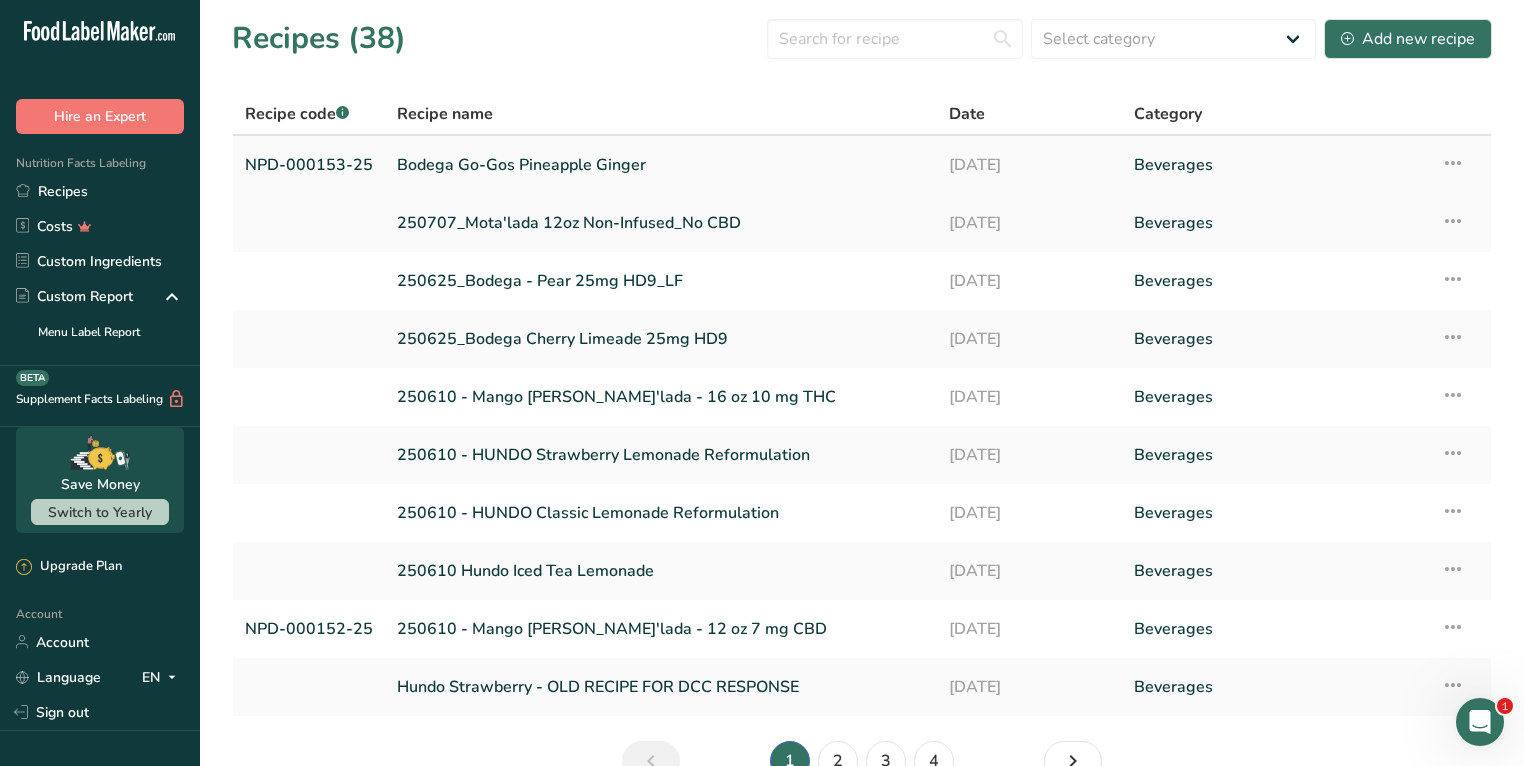 click on "Bodega Go-Gos Pineapple Ginger" at bounding box center [661, 165] 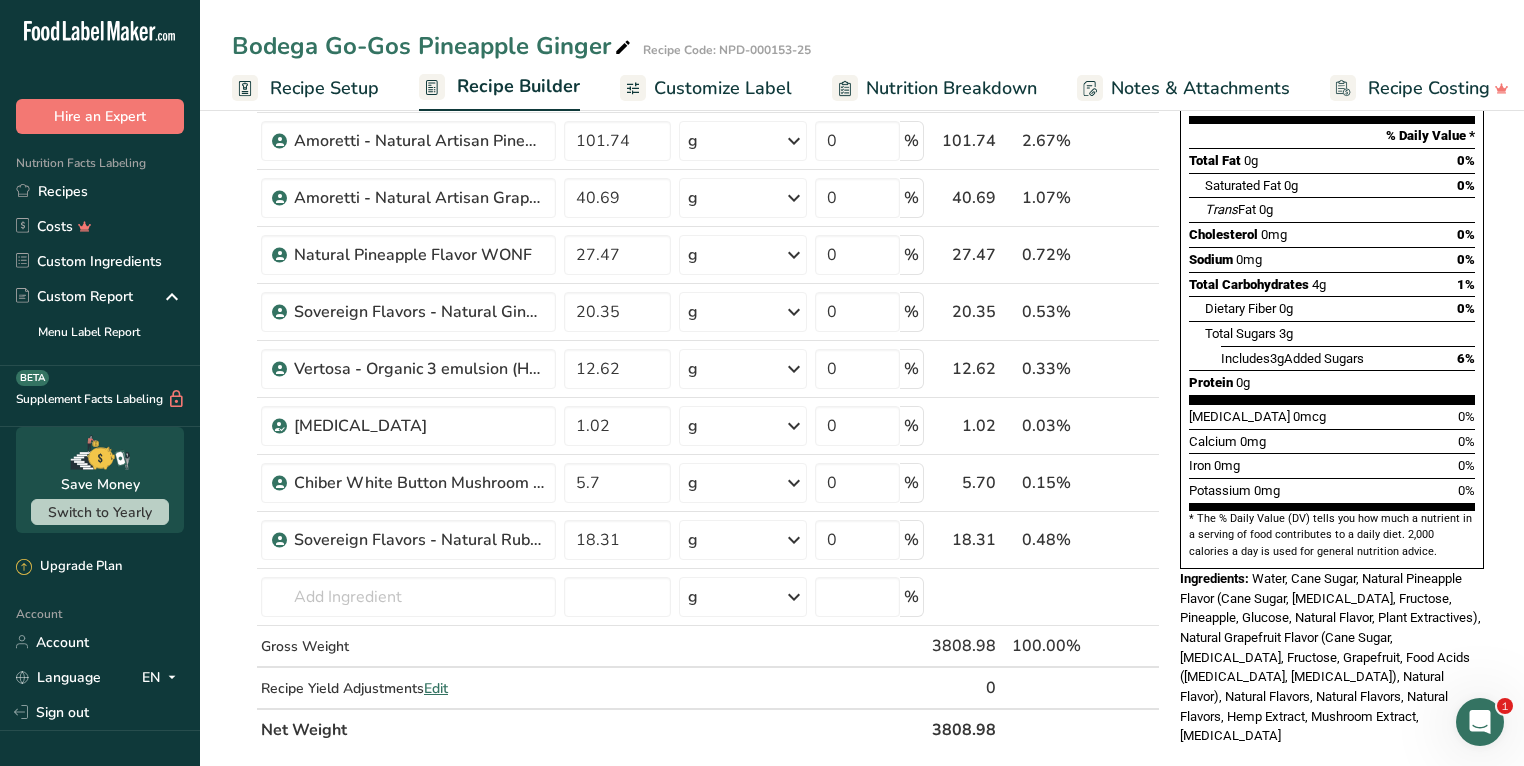 scroll, scrollTop: 0, scrollLeft: 0, axis: both 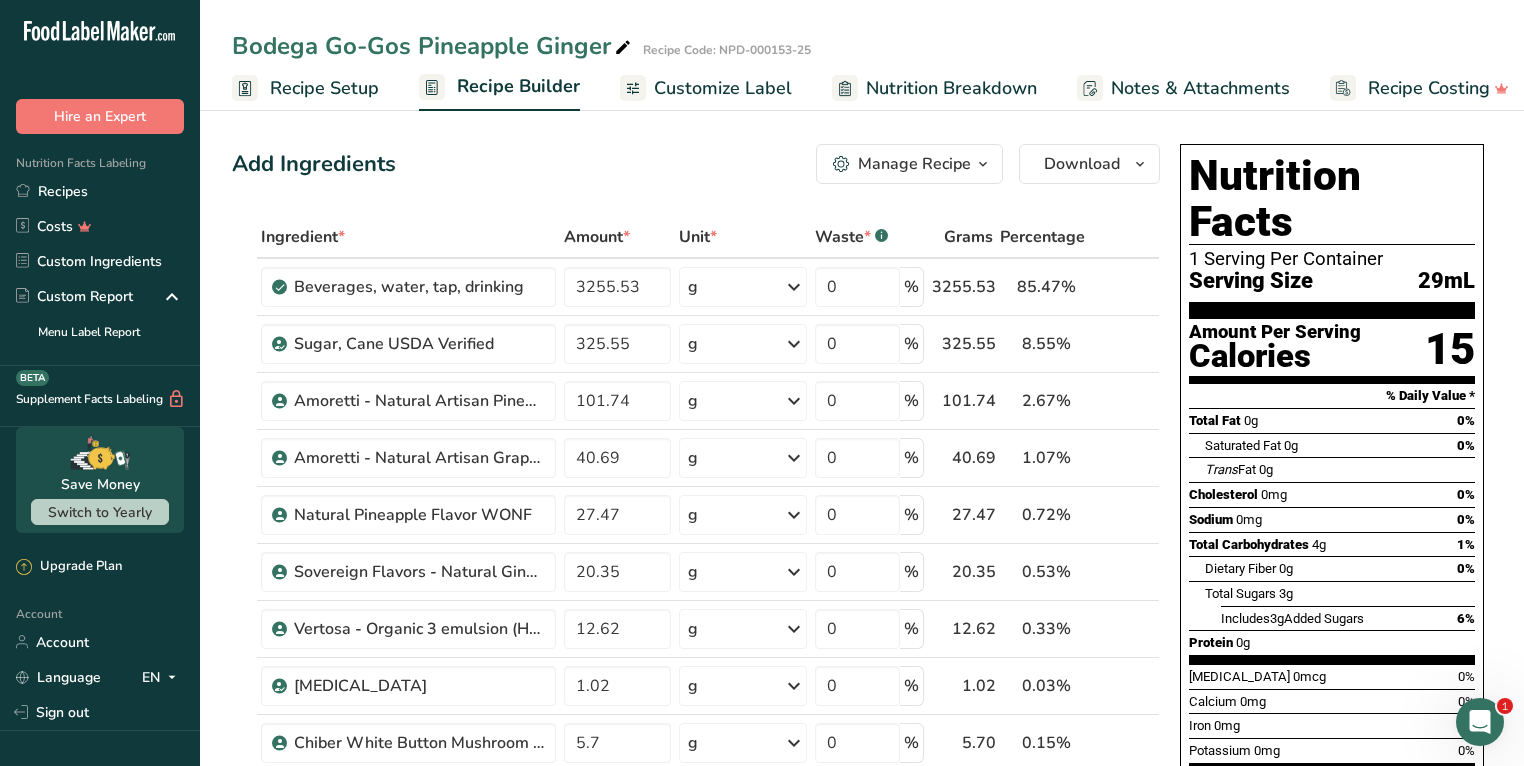 click on "Customize Label" at bounding box center [723, 88] 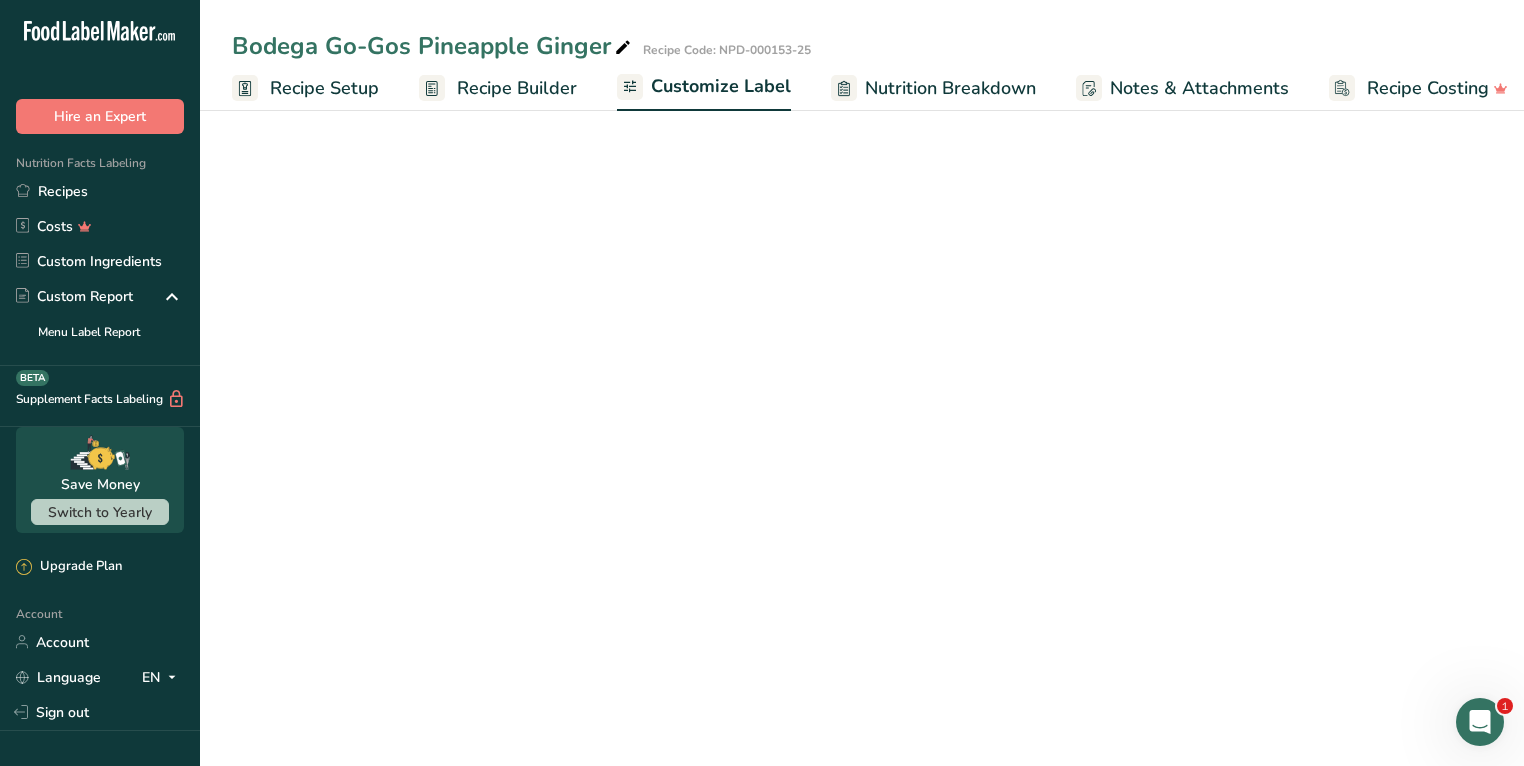 scroll, scrollTop: 0, scrollLeft: 16, axis: horizontal 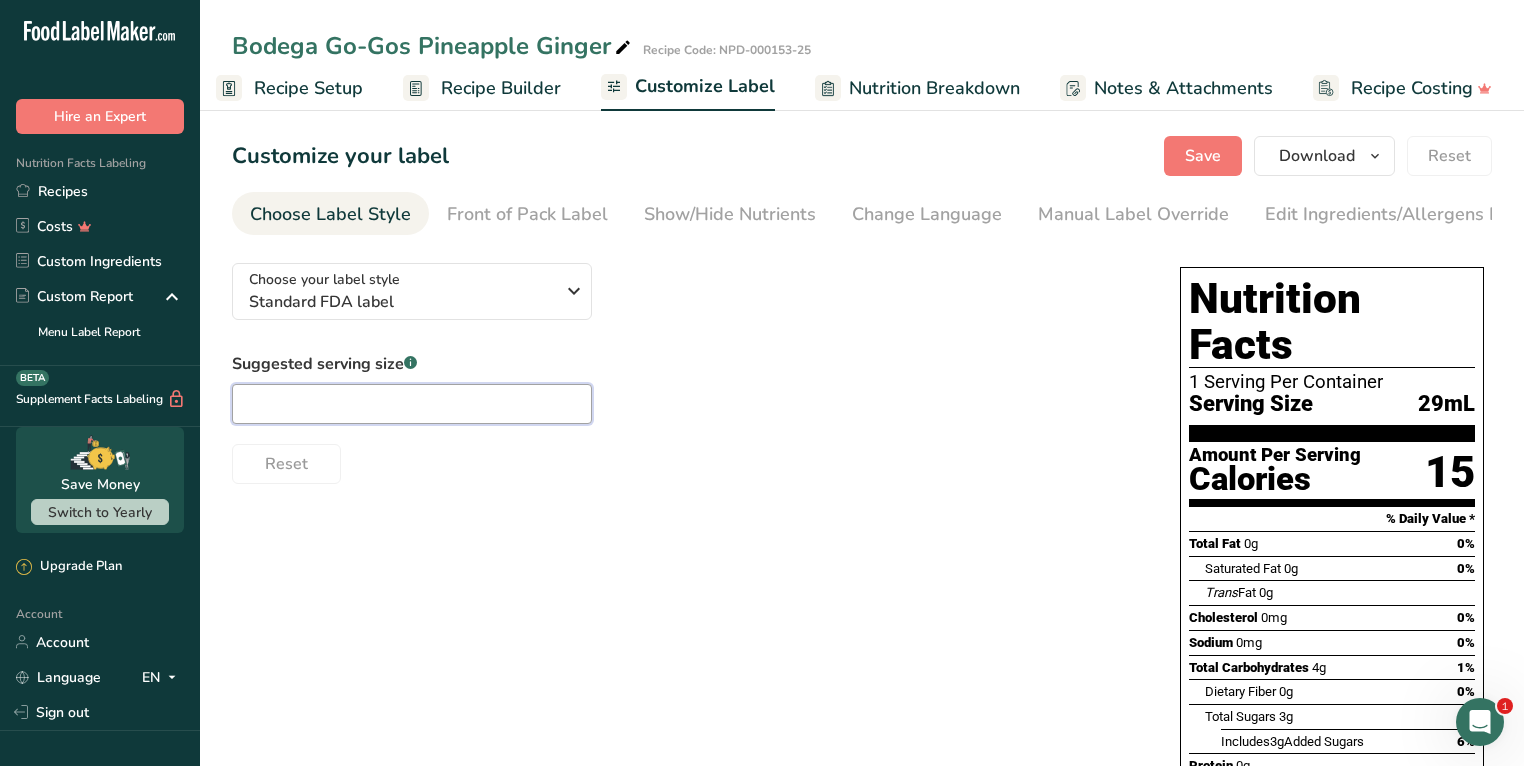 click at bounding box center [412, 404] 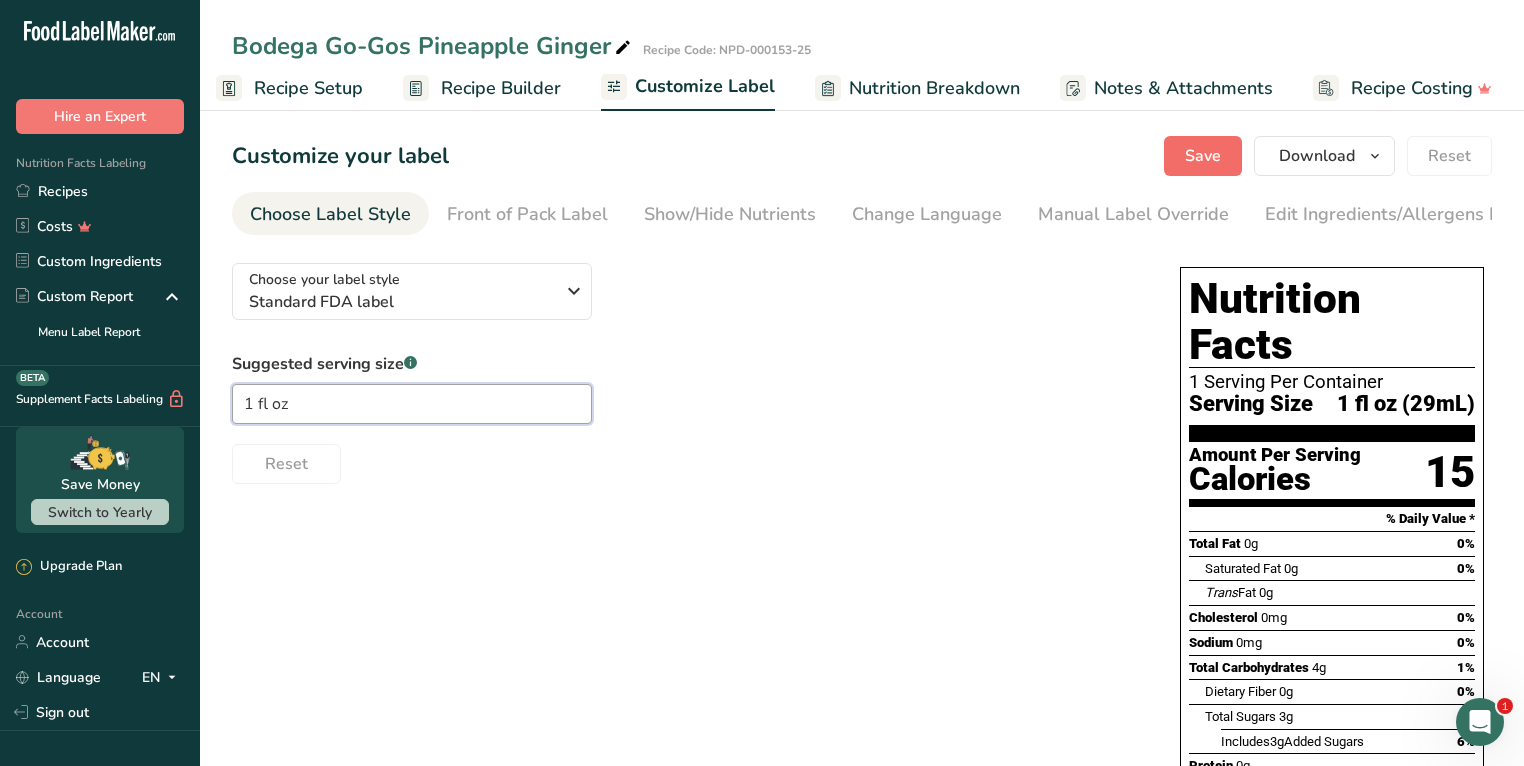 type on "1 fl oz" 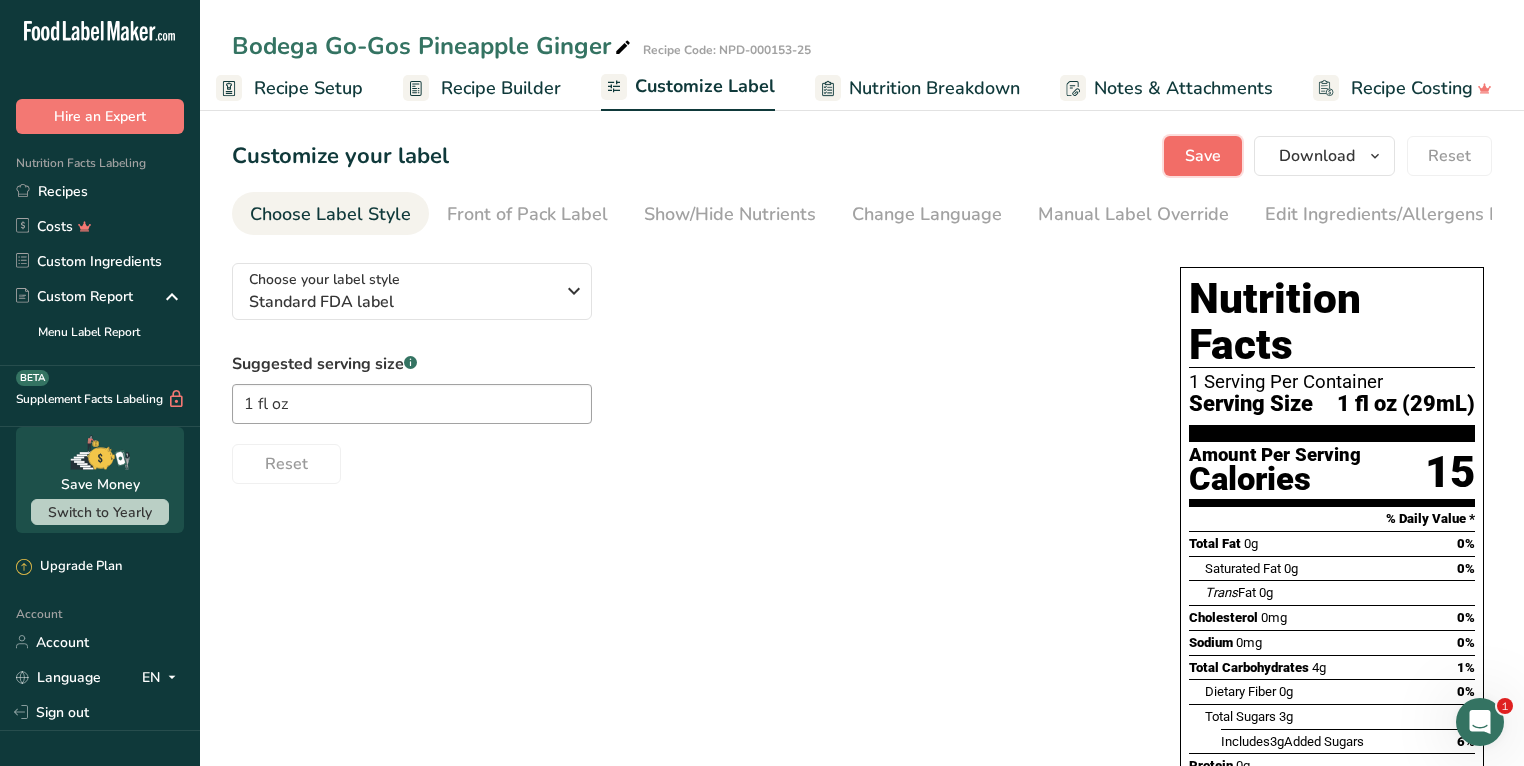 click on "Save" at bounding box center (1203, 156) 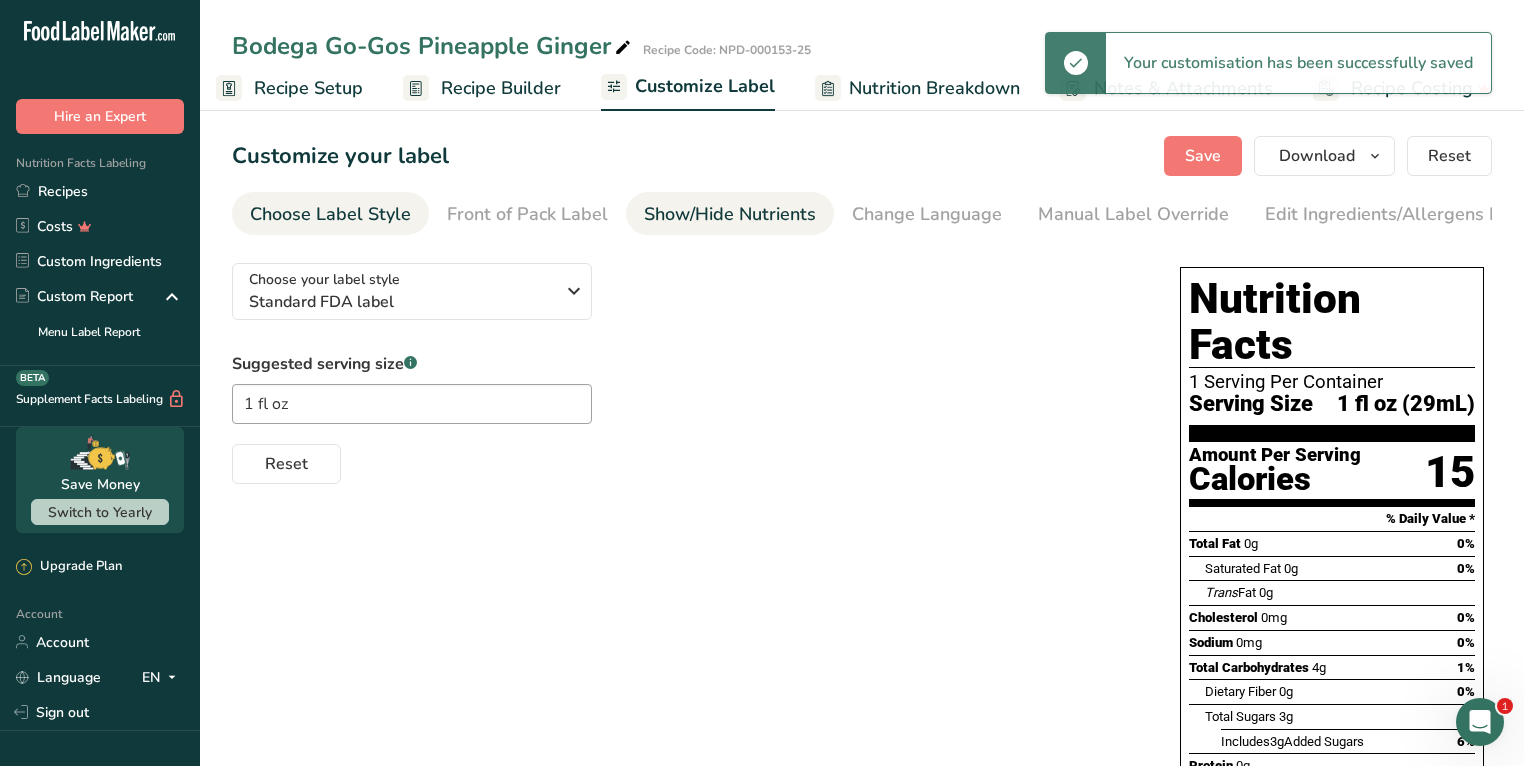 click on "Show/Hide Nutrients" at bounding box center (730, 213) 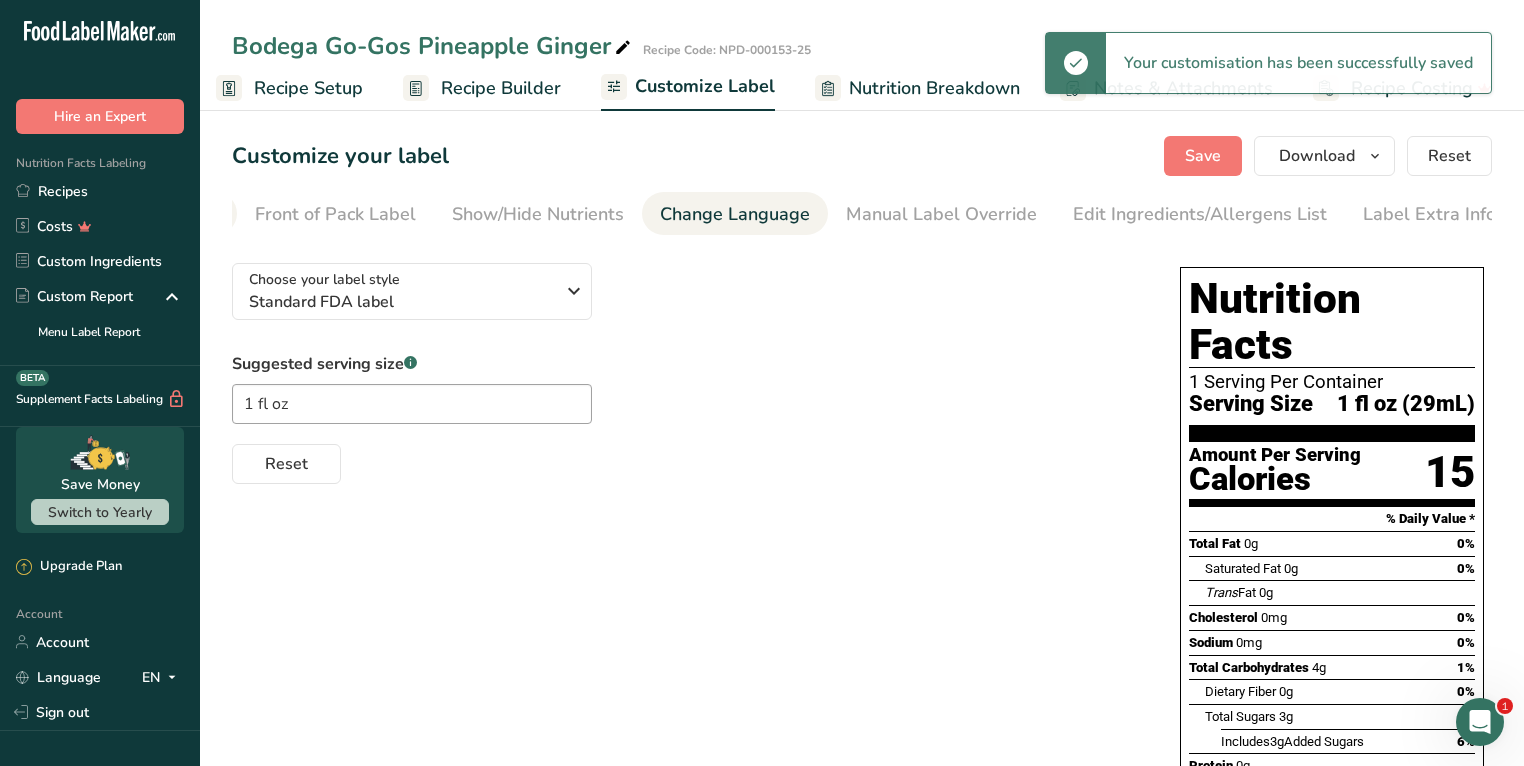 scroll, scrollTop: 0, scrollLeft: 193, axis: horizontal 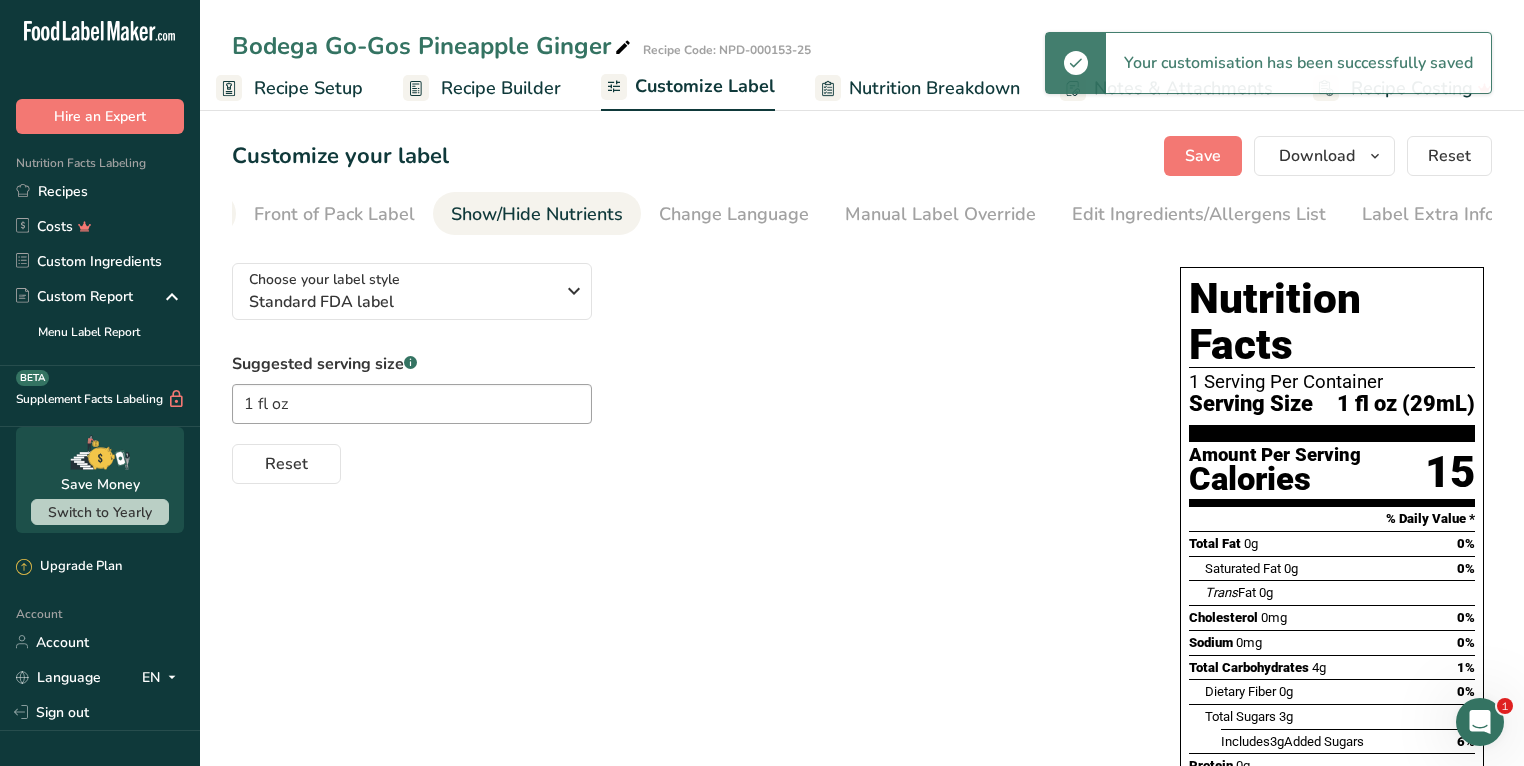 click on "Show/Hide Nutrients" at bounding box center [537, 214] 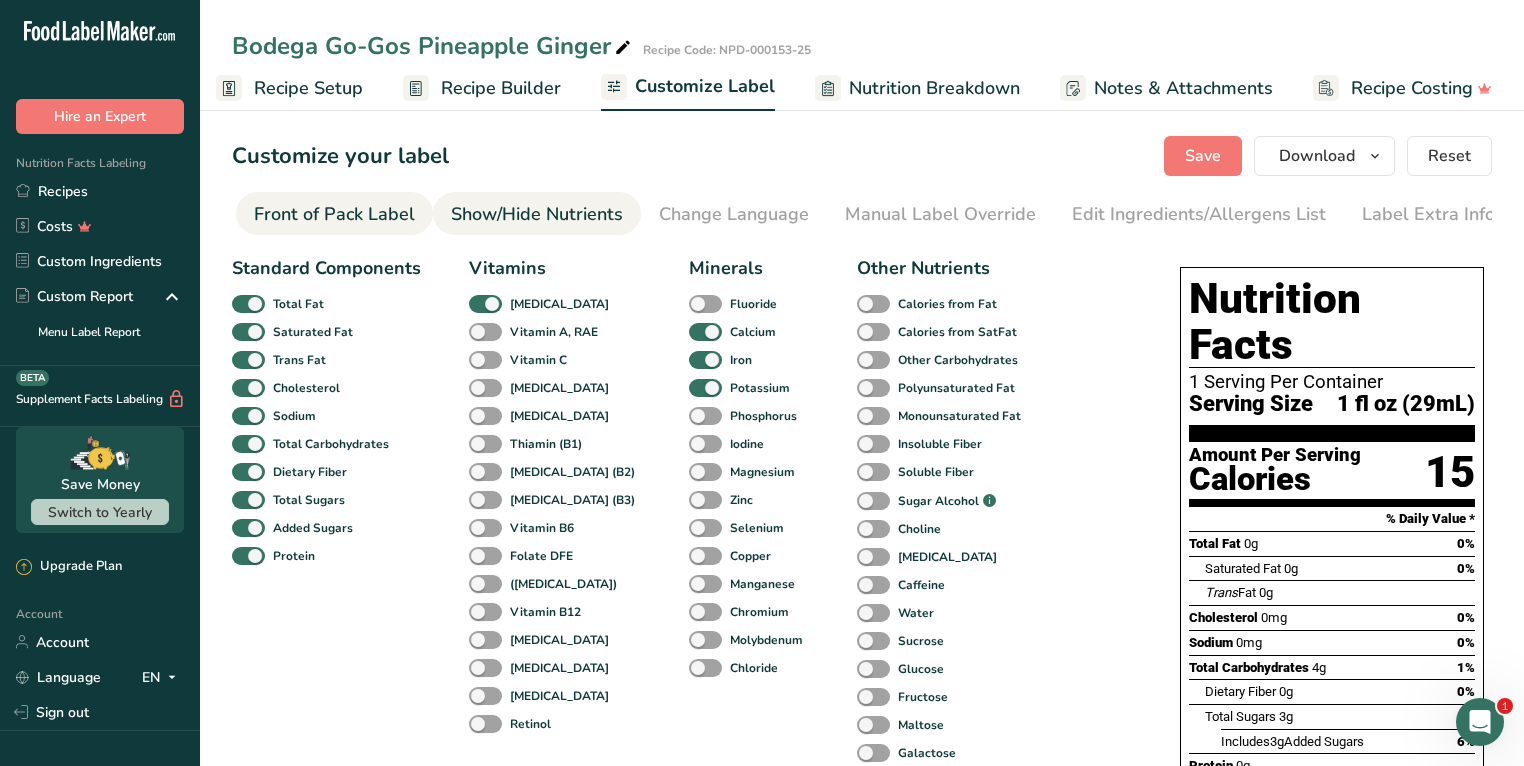click on "Front of Pack Label" at bounding box center [334, 214] 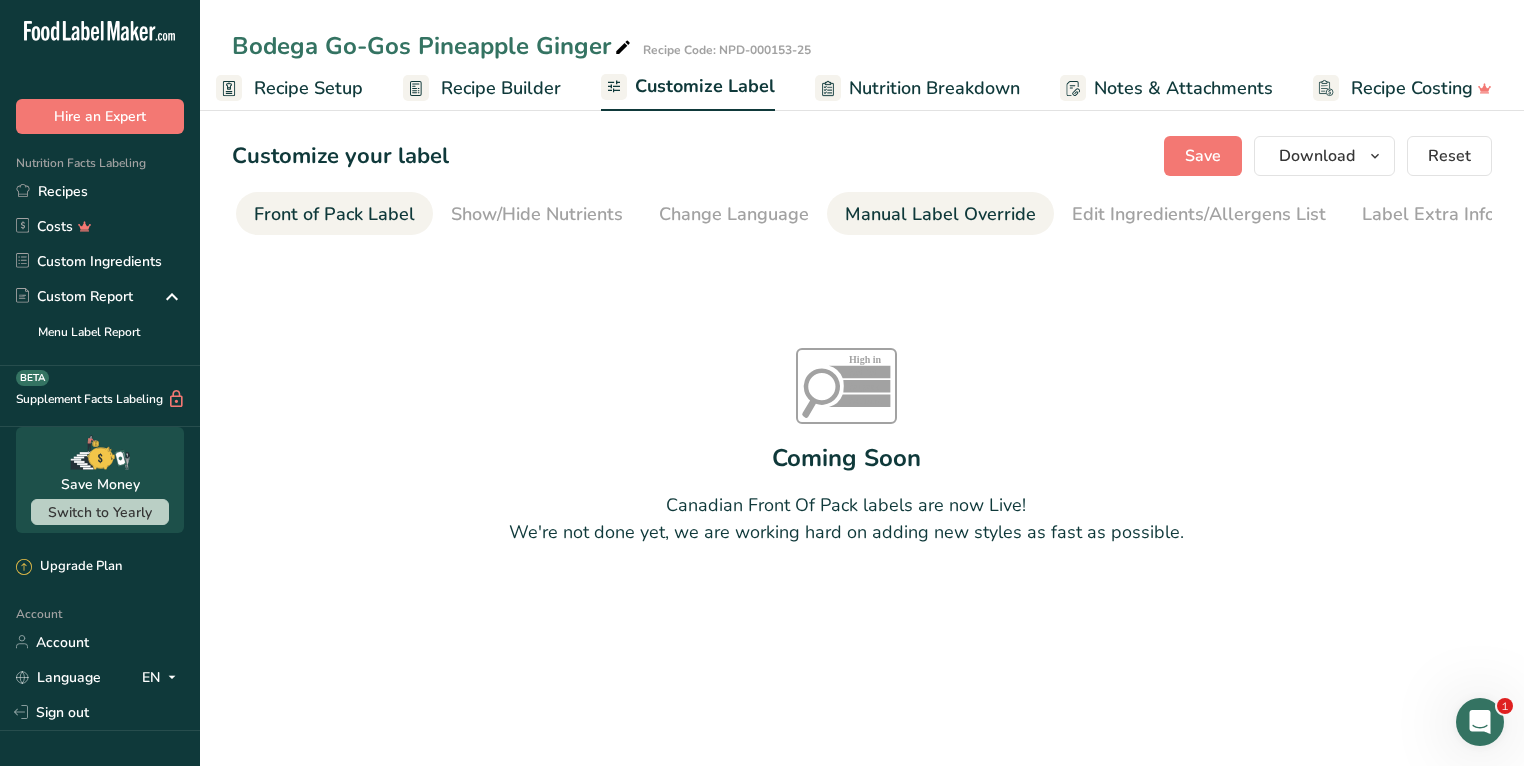 click on "Manual Label Override" at bounding box center (940, 214) 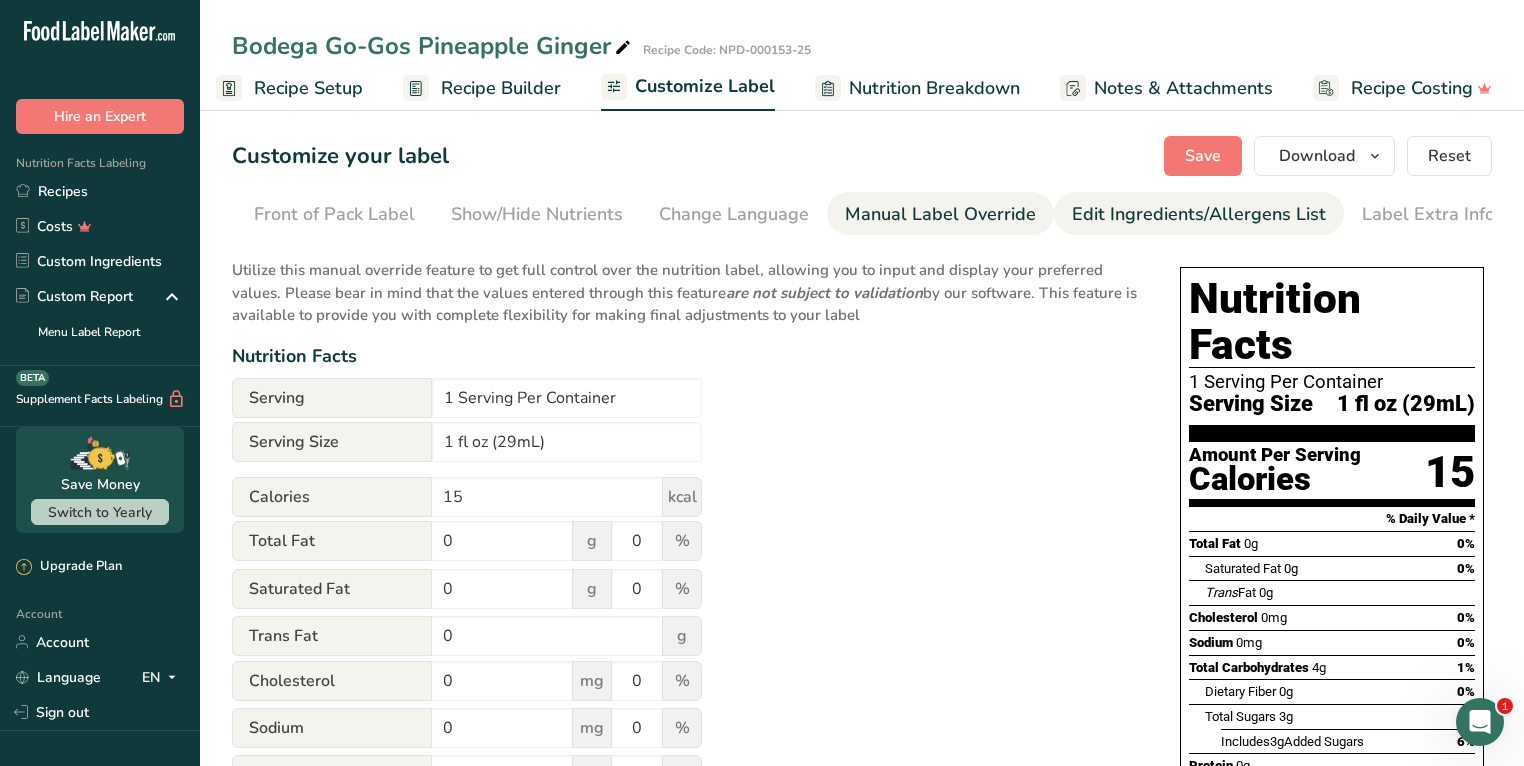 click on "Edit Ingredients/Allergens List" at bounding box center (1199, 214) 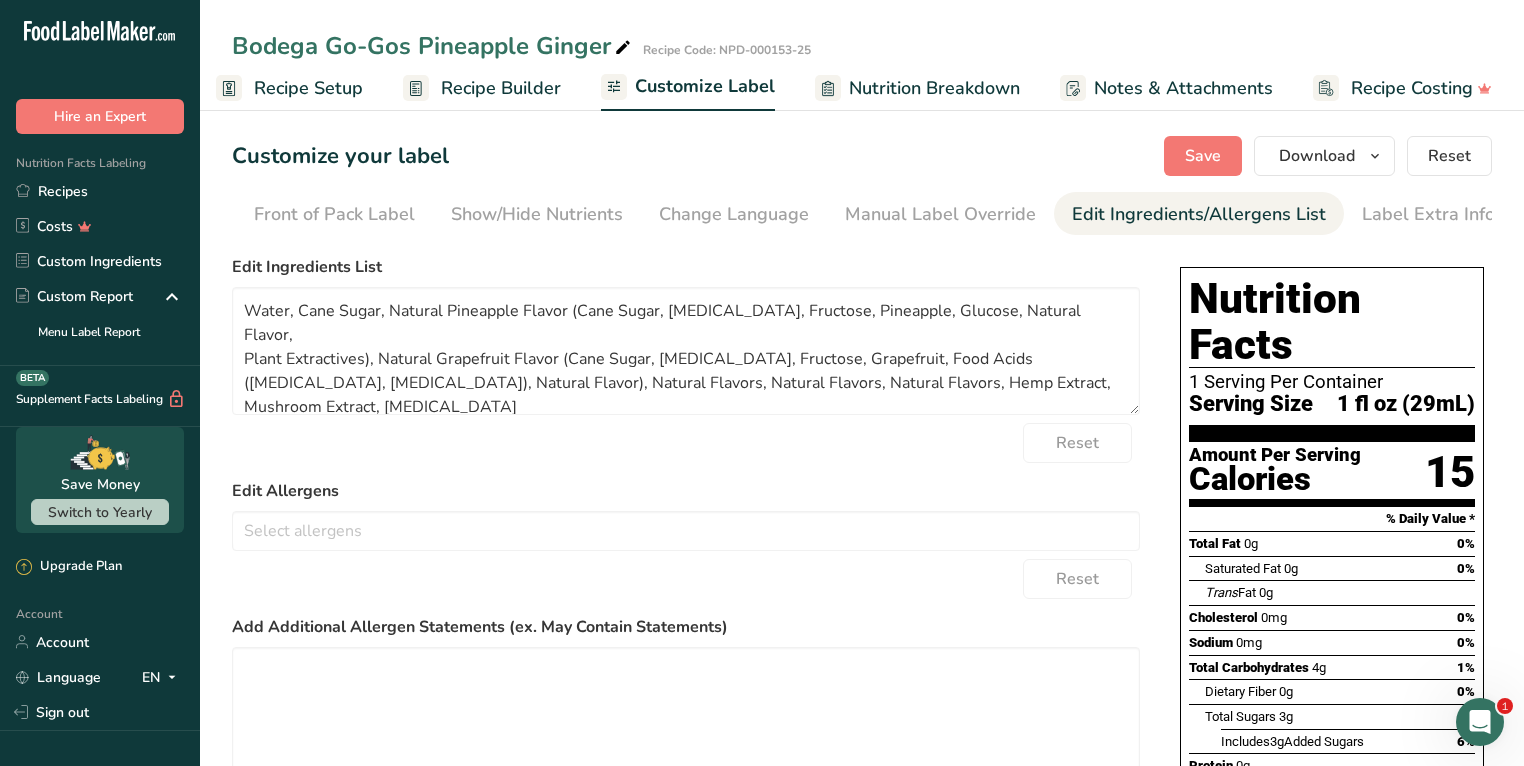 scroll, scrollTop: 356, scrollLeft: 0, axis: vertical 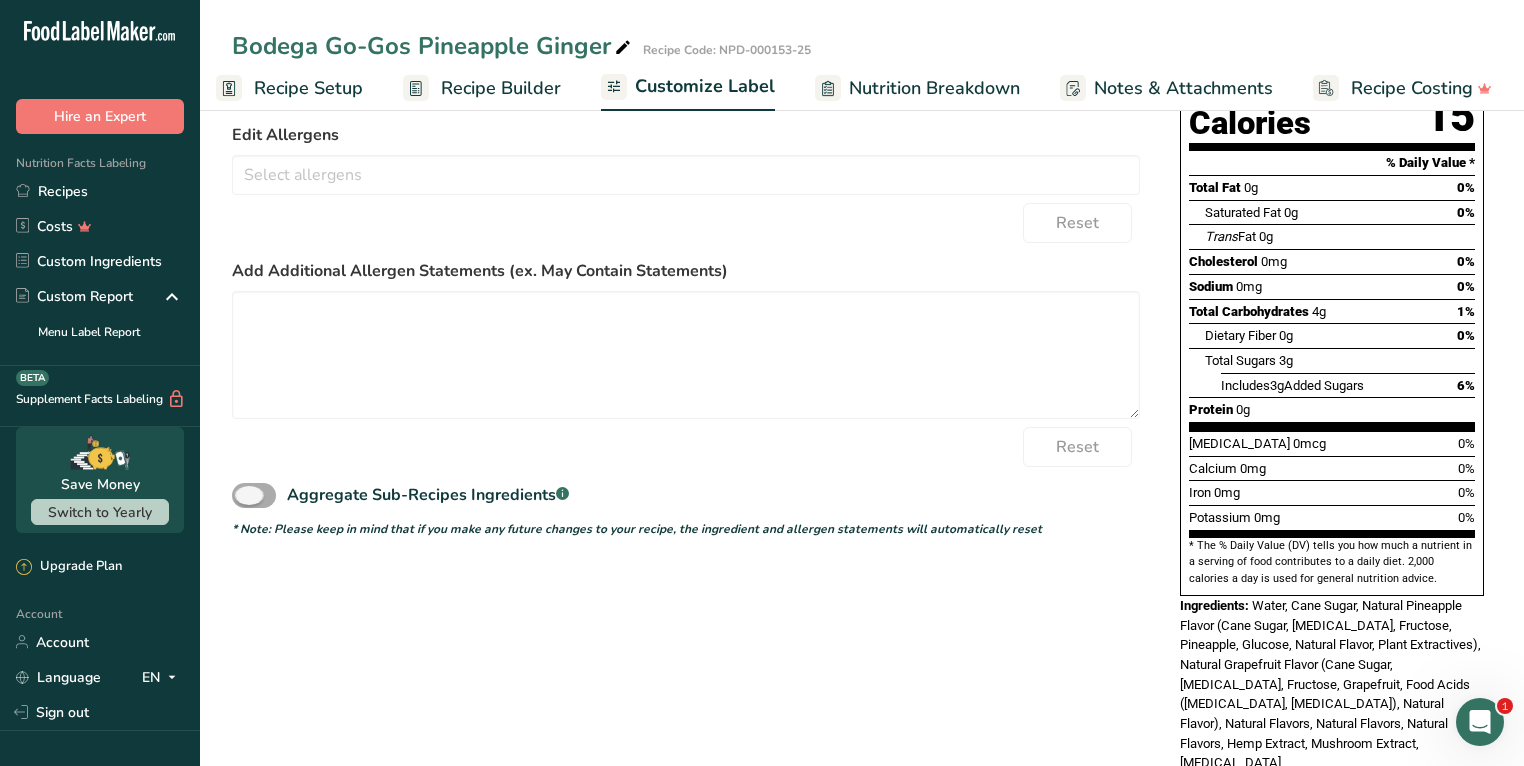 click at bounding box center [254, 495] 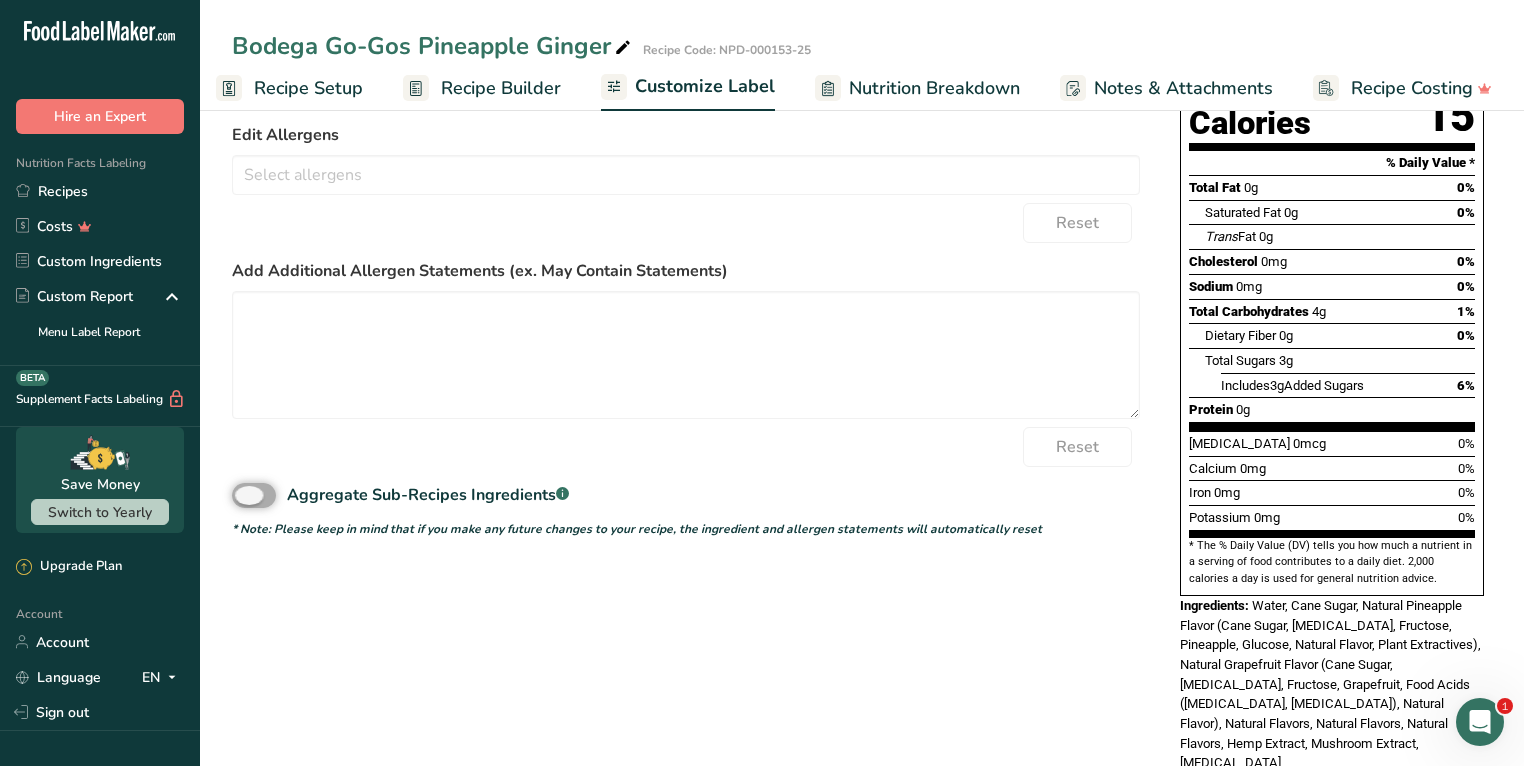 click on "Aggregate Sub-Recipes Ingredients
.a-a{fill:#347362;}.b-a{fill:#fff;}" at bounding box center [238, 495] 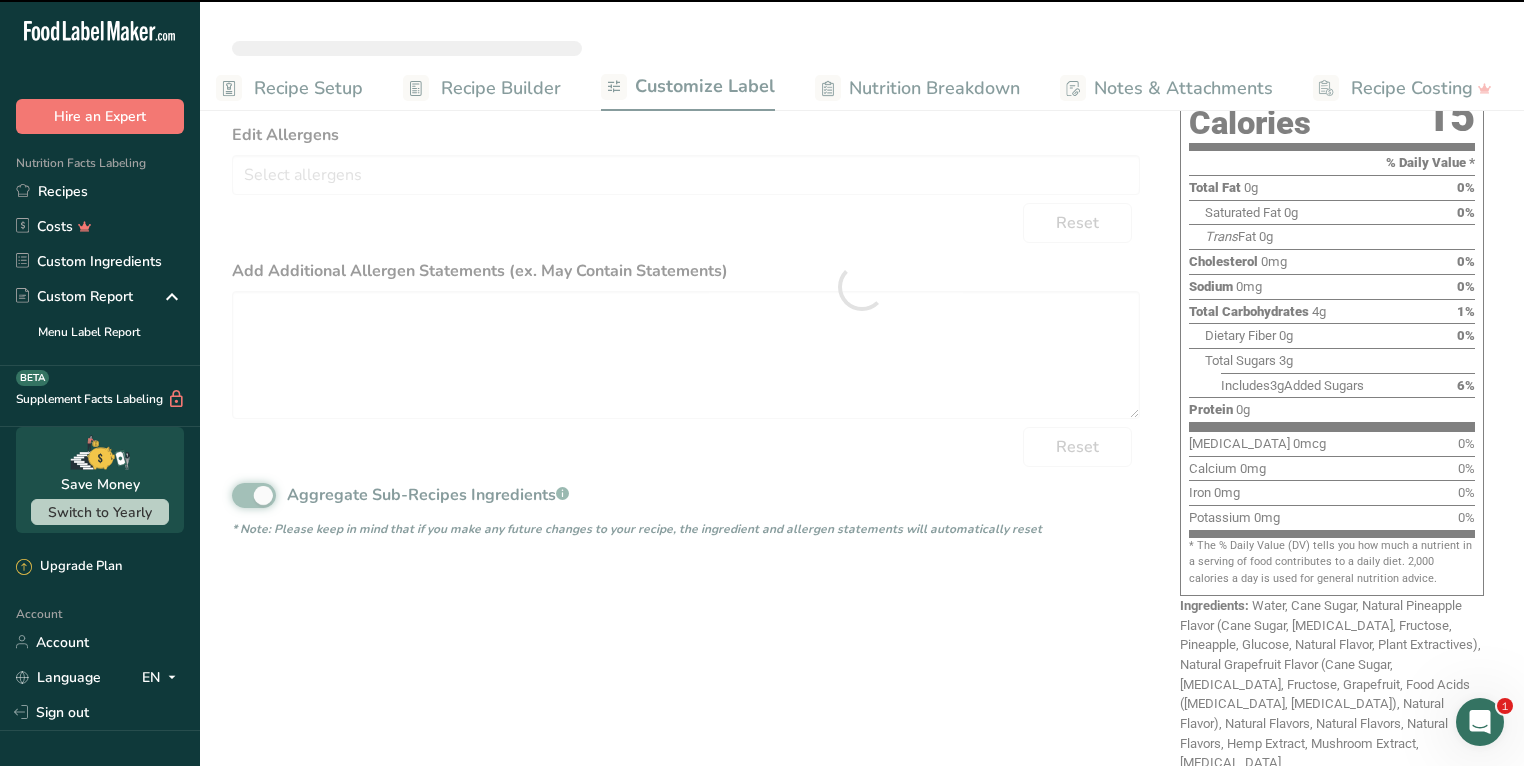 type on "Water, Cane Sugar, Natural Pineapple Flavor (Cane Sugar, Dextrose, Fructose, Pineapple, Glucose, Natural Flavor,
Plant Extractives), Natural Grapefruit Flavor (Cane Sugar, Dextrose, Fructose, Grapefruit, Food Acids (citric acid, ascorbic acid), Natural Flavor), Natural Flavors, Natural Flavors, Natural Flavors, Hemp Extract, Mushroom Extract, Ascorbic Acid" 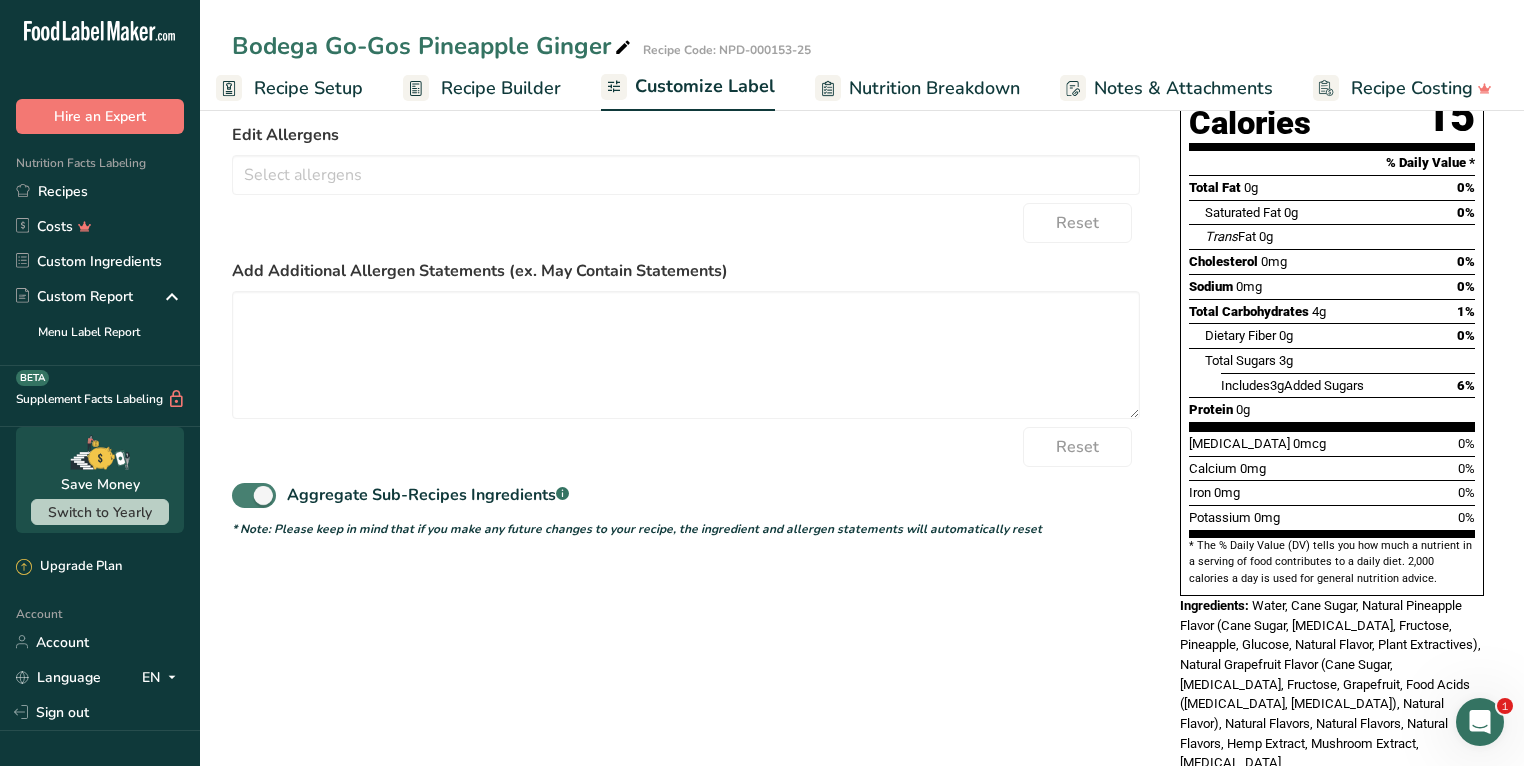 click at bounding box center [254, 495] 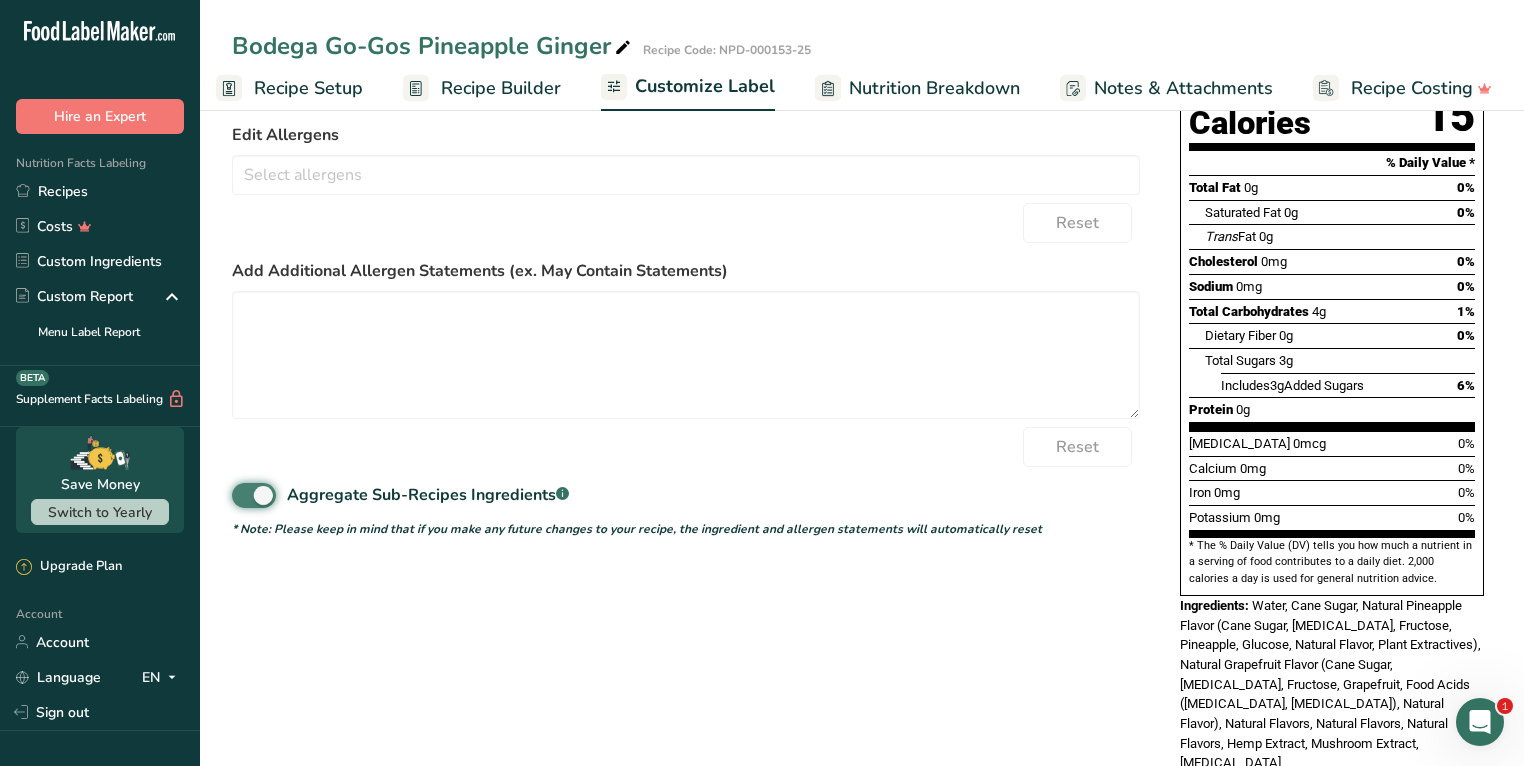 click on "Aggregate Sub-Recipes Ingredients
.a-a{fill:#347362;}.b-a{fill:#fff;}" at bounding box center [238, 495] 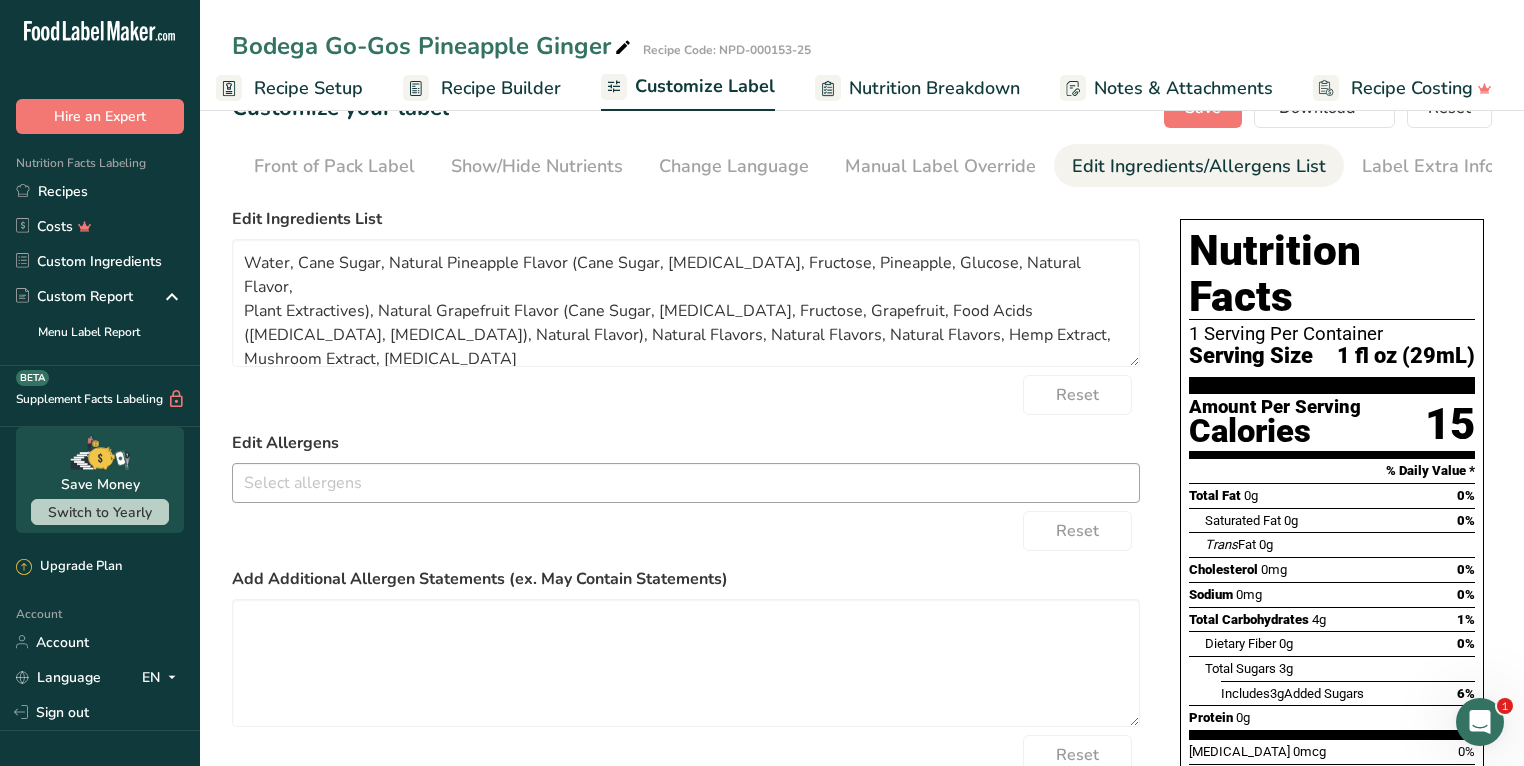 scroll, scrollTop: 0, scrollLeft: 0, axis: both 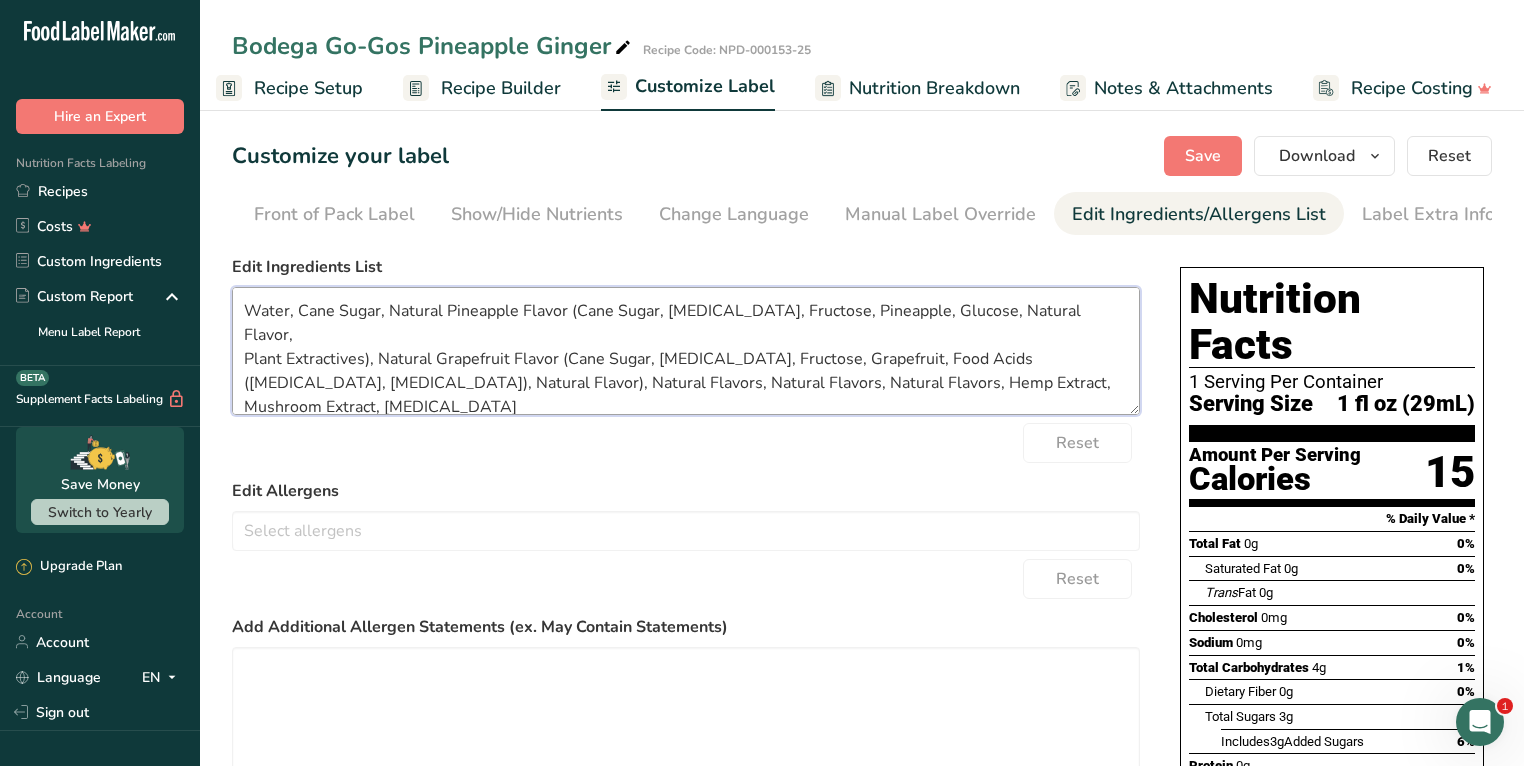 drag, startPoint x: 676, startPoint y: 341, endPoint x: 685, endPoint y: 346, distance: 10.29563 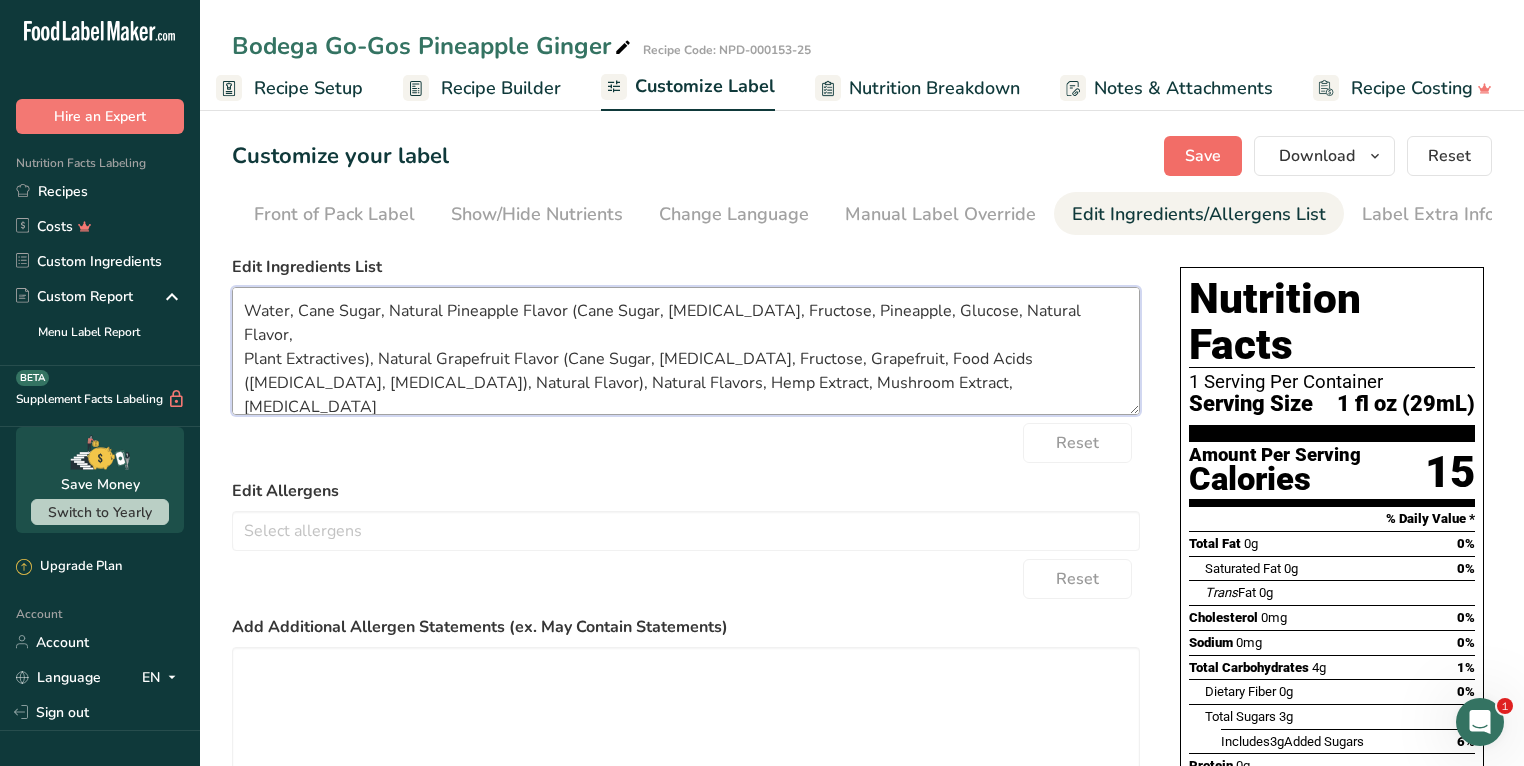 type on "Water, Cane Sugar, Natural Pineapple Flavor (Cane Sugar, Dextrose, Fructose, Pineapple, Glucose, Natural Flavor,
Plant Extractives), Natural Grapefruit Flavor (Cane Sugar, Dextrose, Fructose, Grapefruit, Food Acids (citric acid, ascorbic acid), Natural Flavor), Natural Flavors, Hemp Extract, Mushroom Extract, Ascorbic Acid" 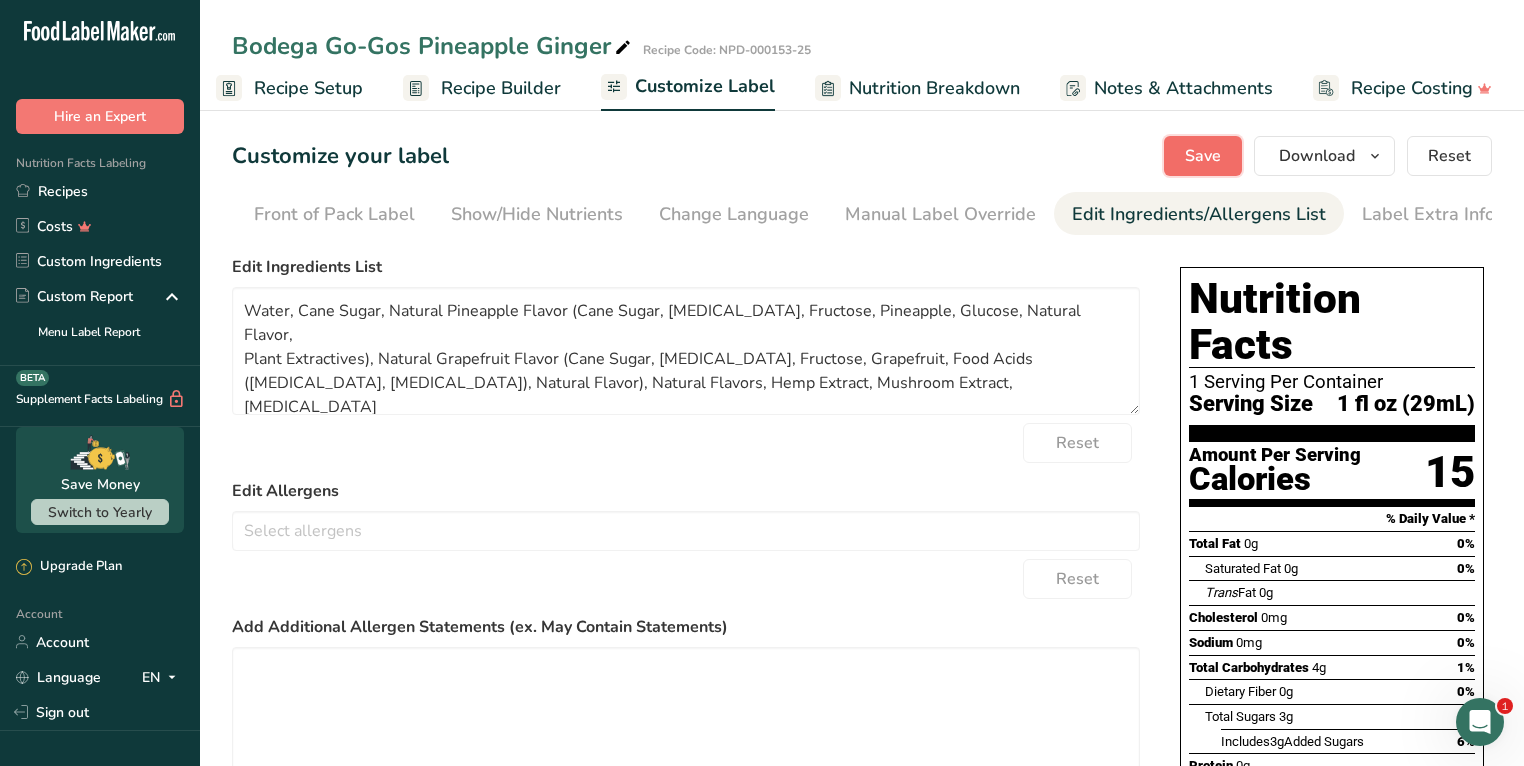 click on "Save" at bounding box center (1203, 156) 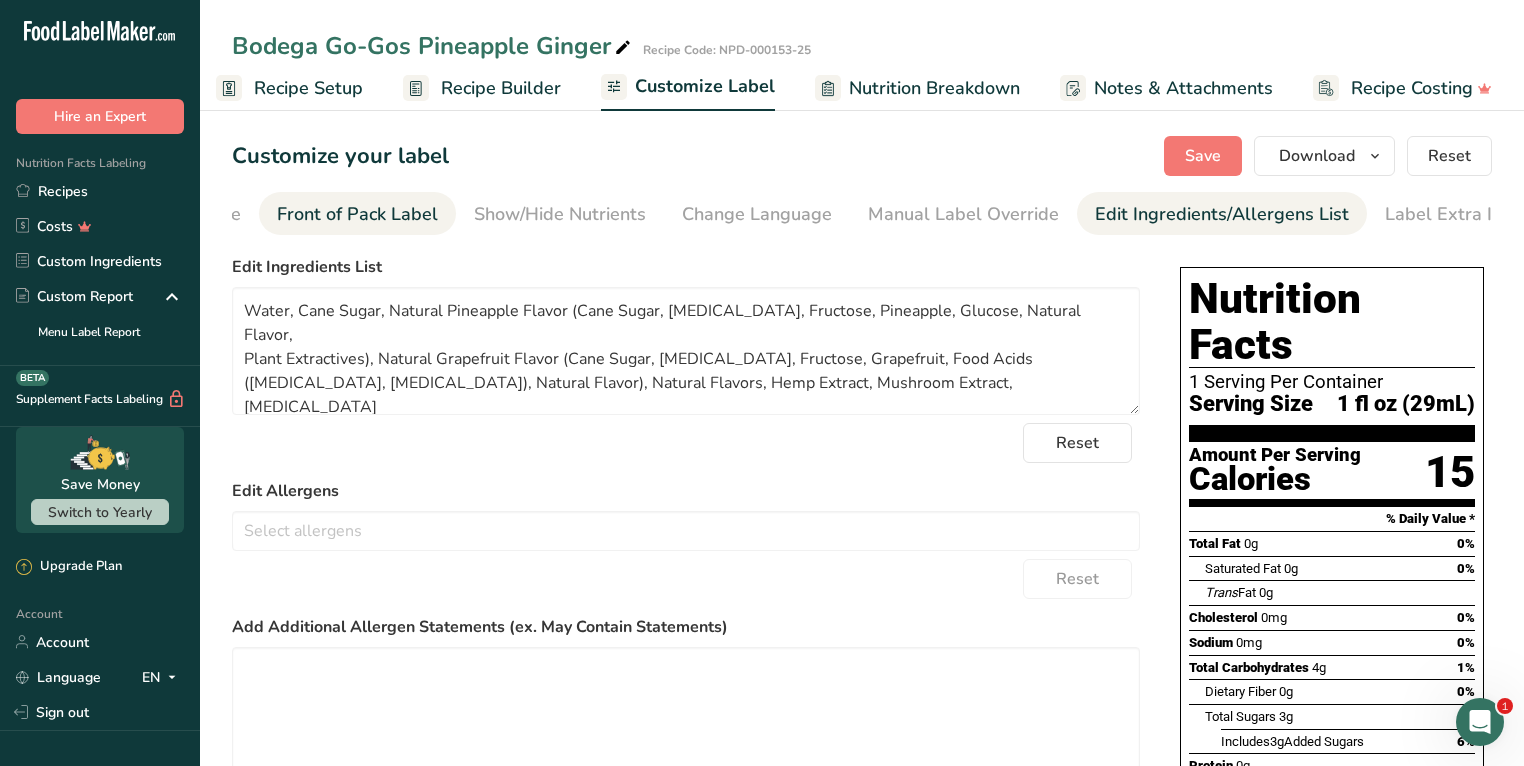 drag, startPoint x: 437, startPoint y: 235, endPoint x: 417, endPoint y: 234, distance: 20.024984 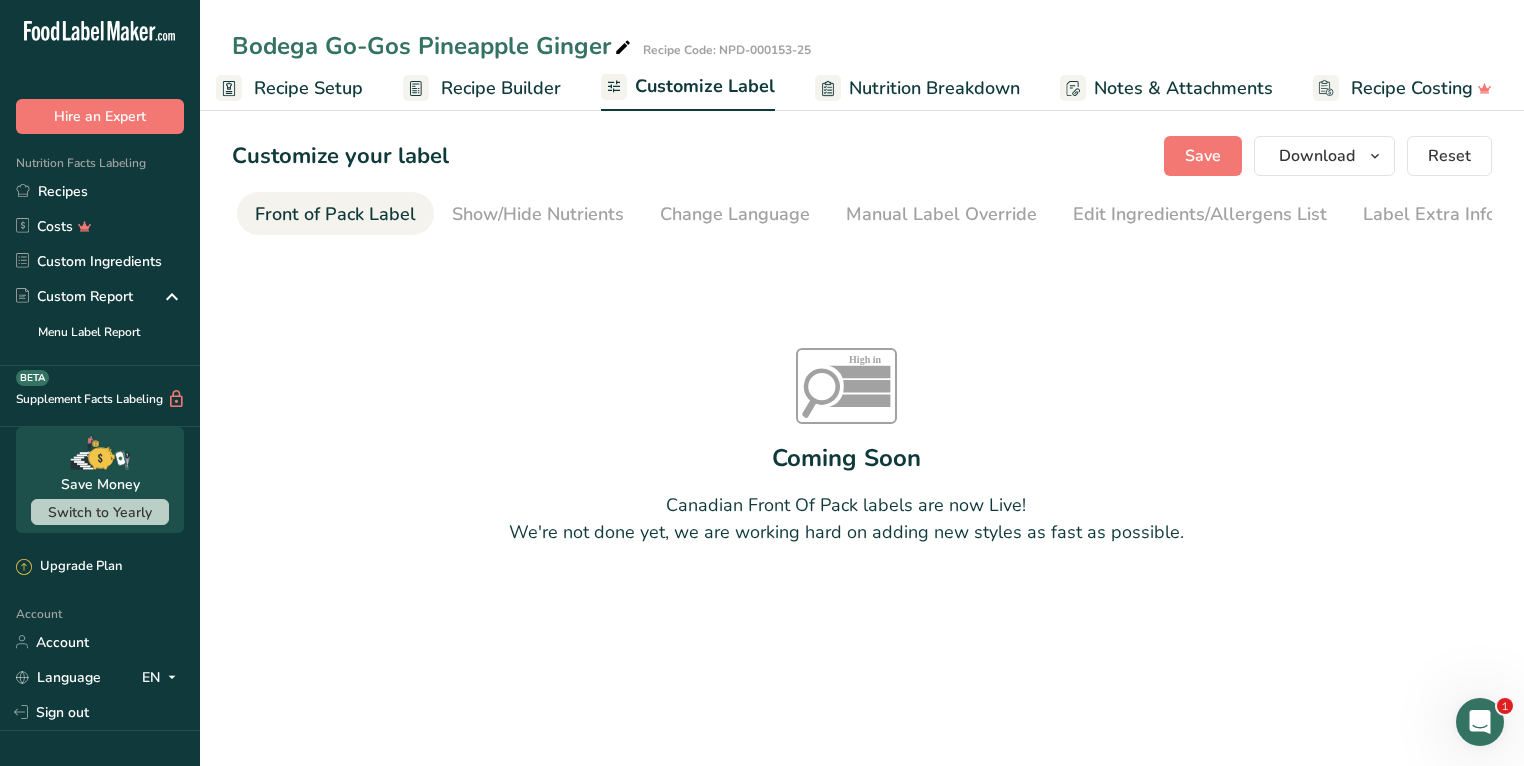 scroll, scrollTop: 0, scrollLeft: 193, axis: horizontal 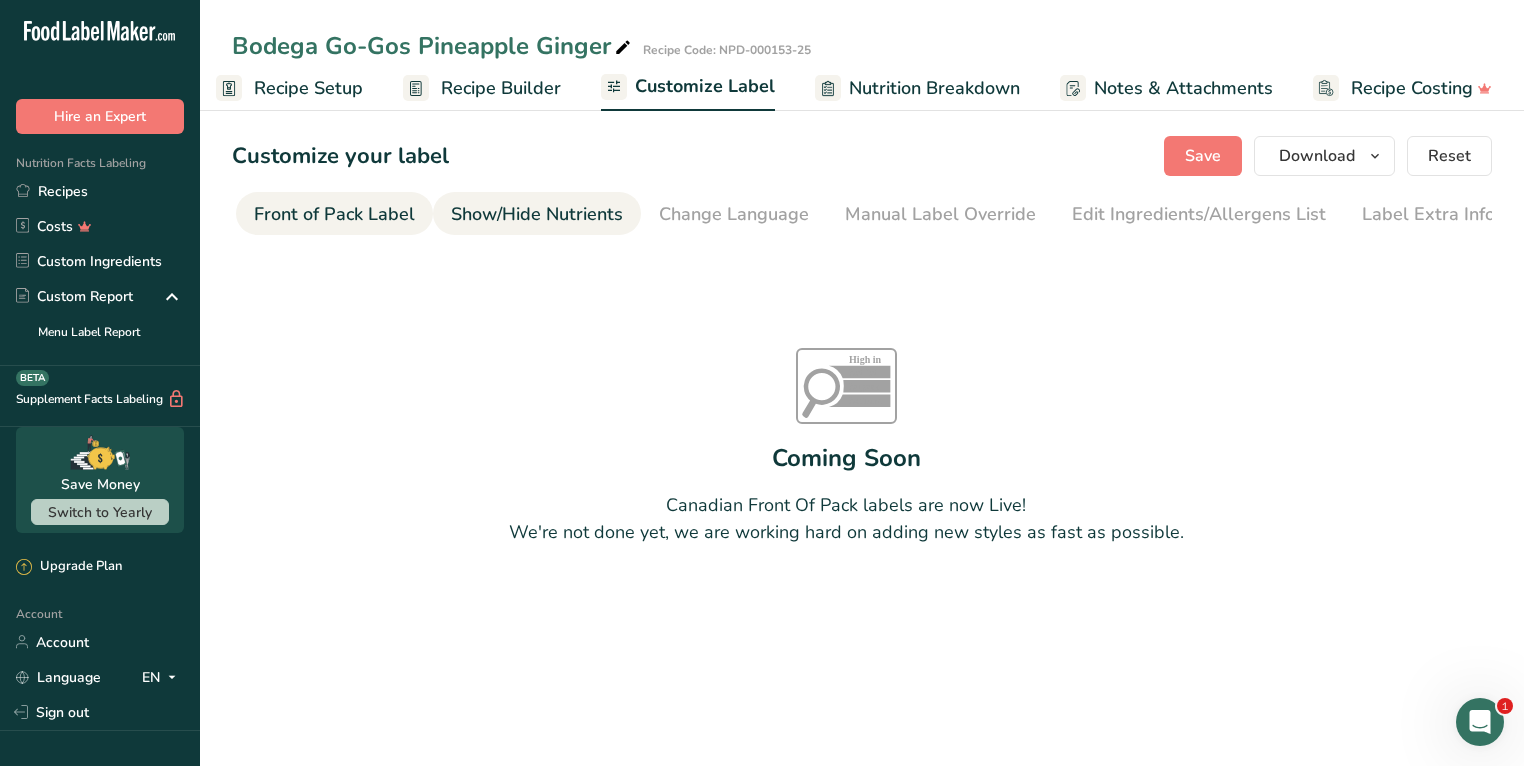 click on "Show/Hide Nutrients" at bounding box center (537, 214) 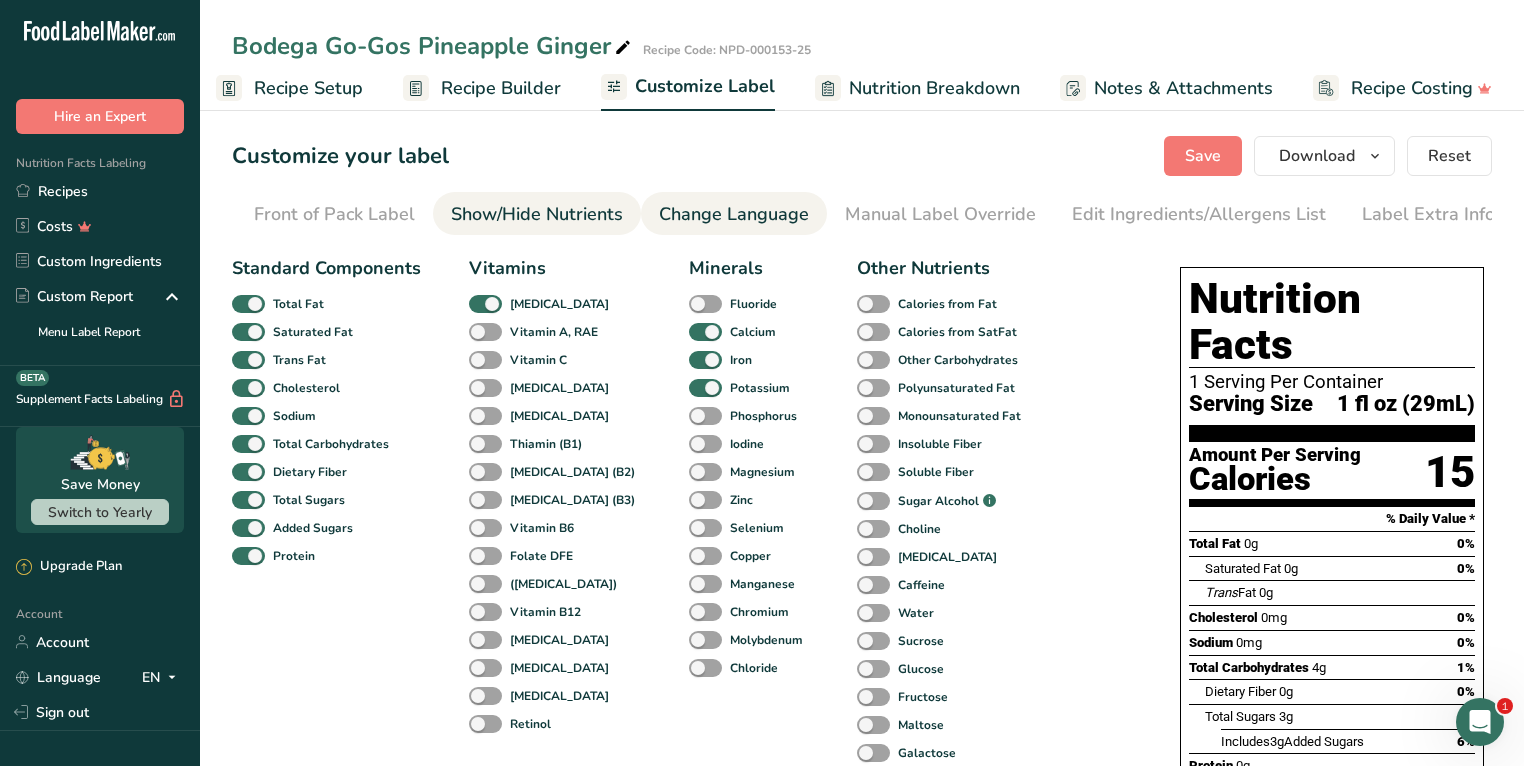 click on "Change Language" at bounding box center (734, 214) 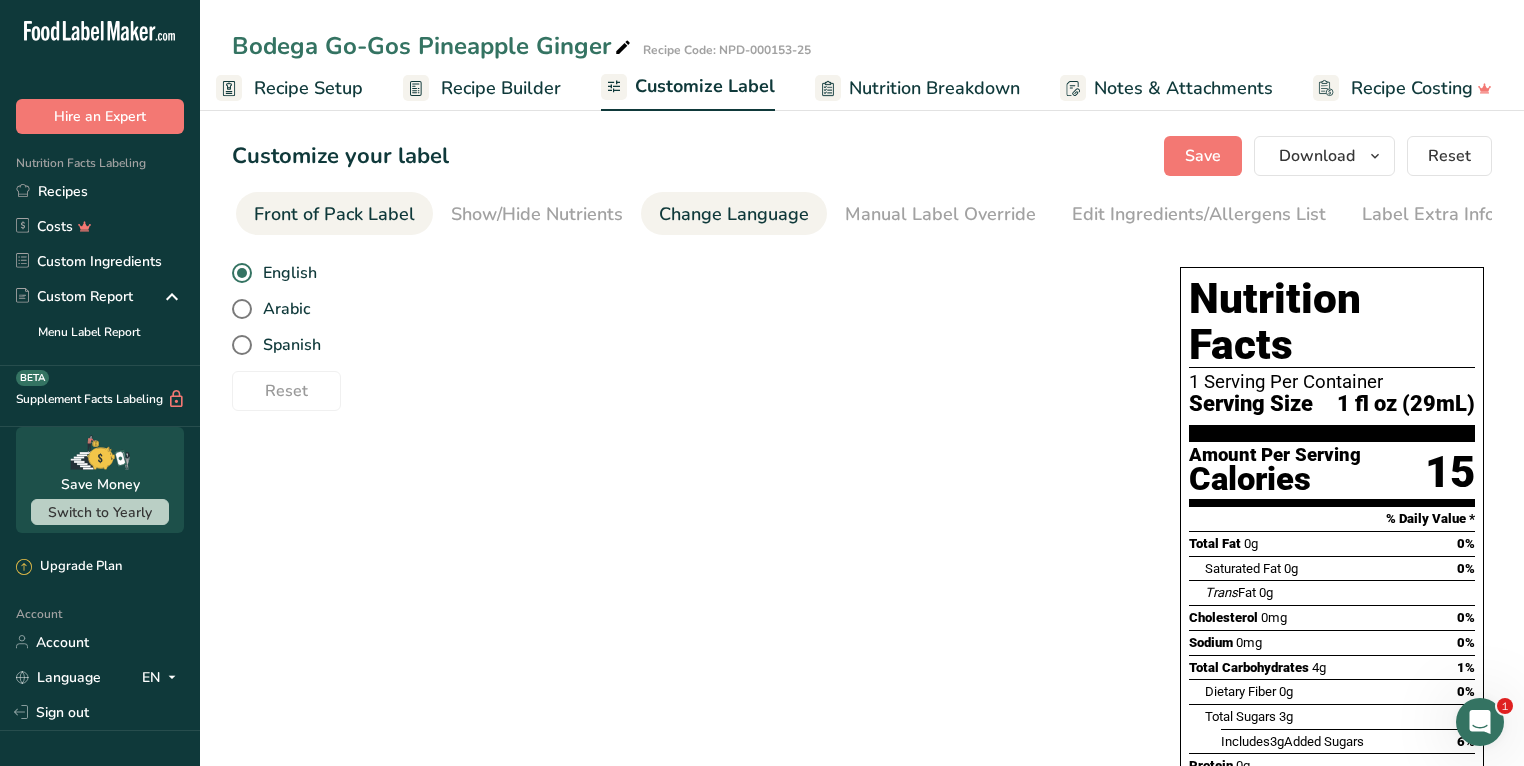 click on "Front of Pack Label" at bounding box center (334, 214) 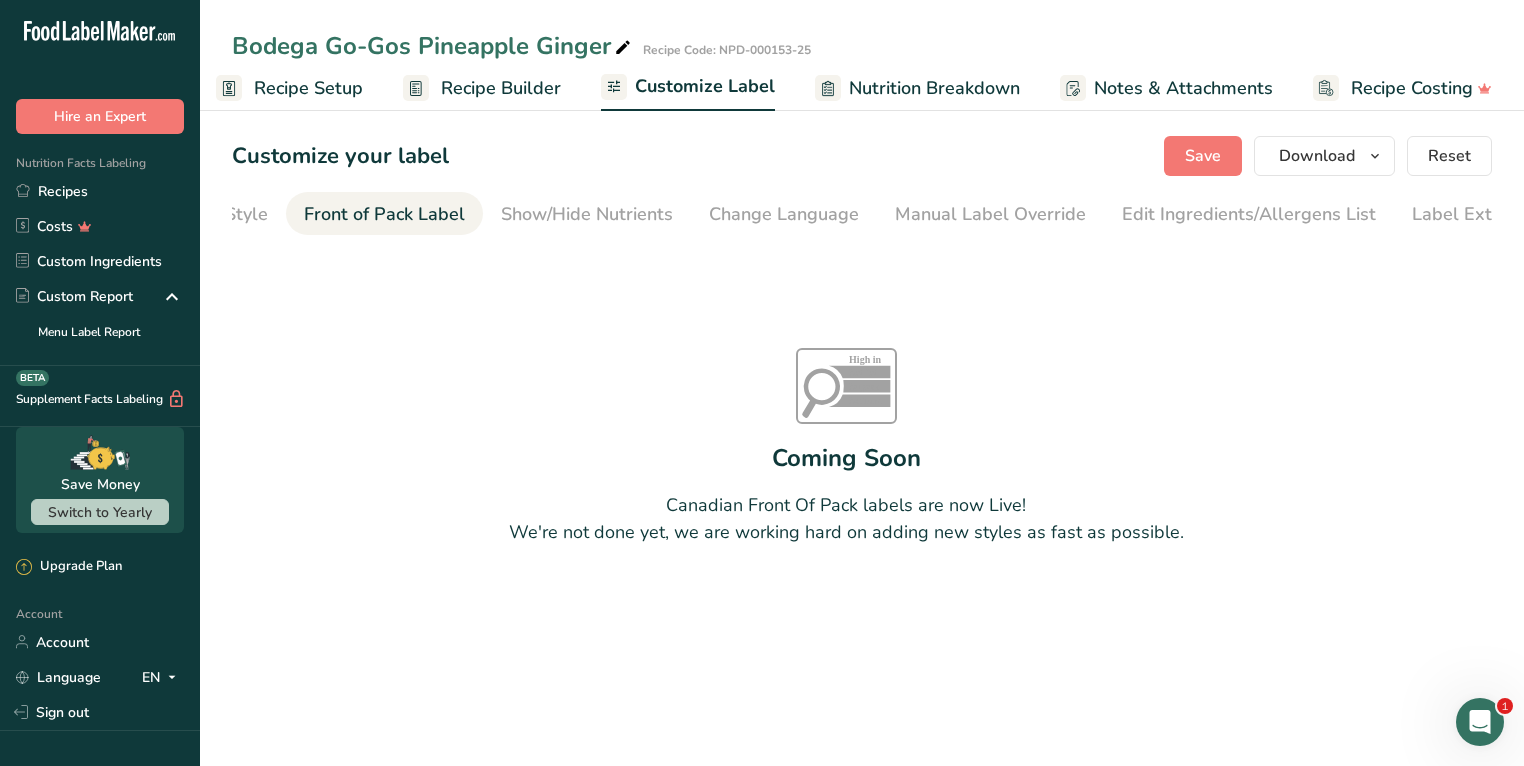 scroll, scrollTop: 0, scrollLeft: 0, axis: both 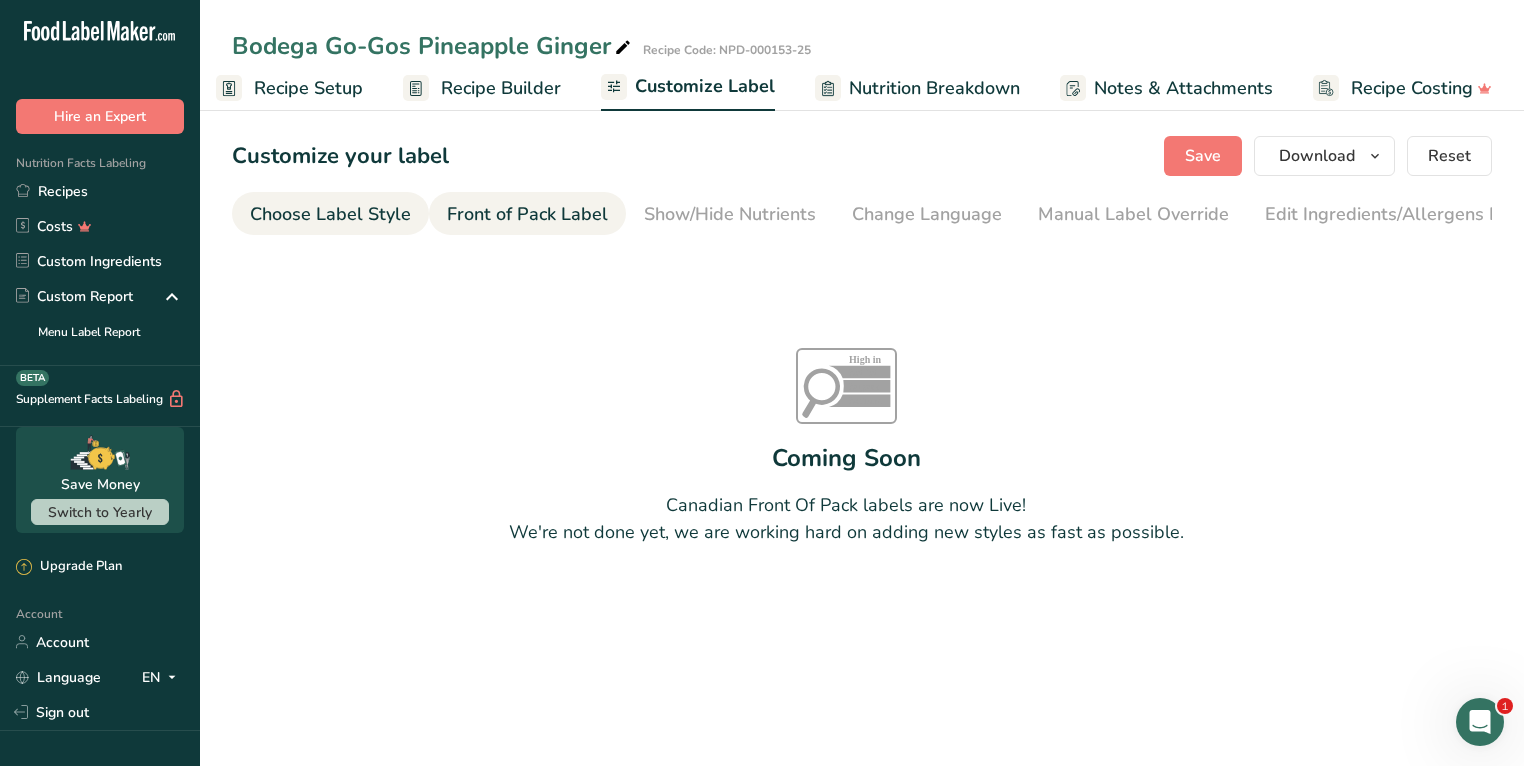 click on "Choose Label Style" at bounding box center (330, 214) 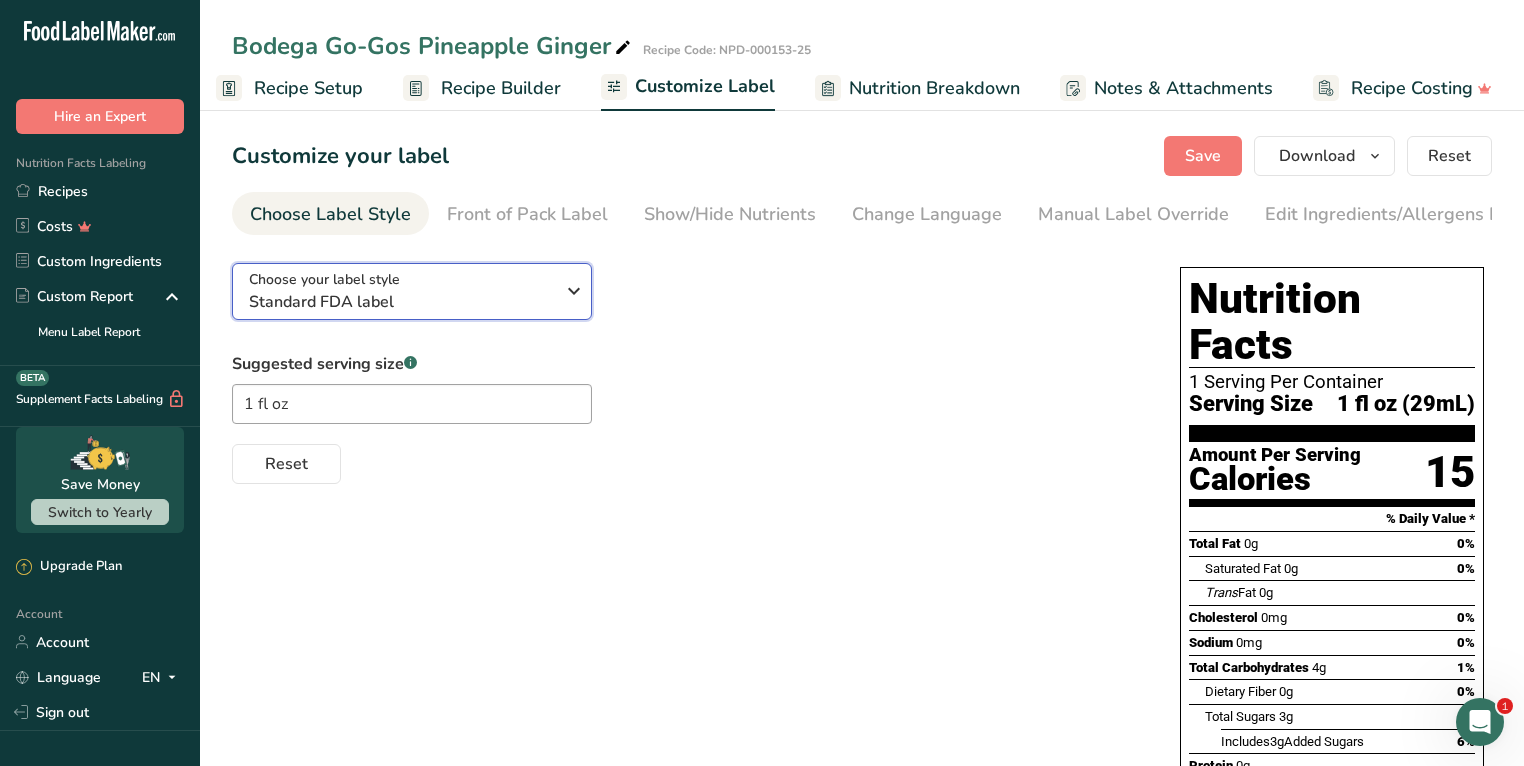 click on "Choose your label style
Standard FDA label" at bounding box center (401, 291) 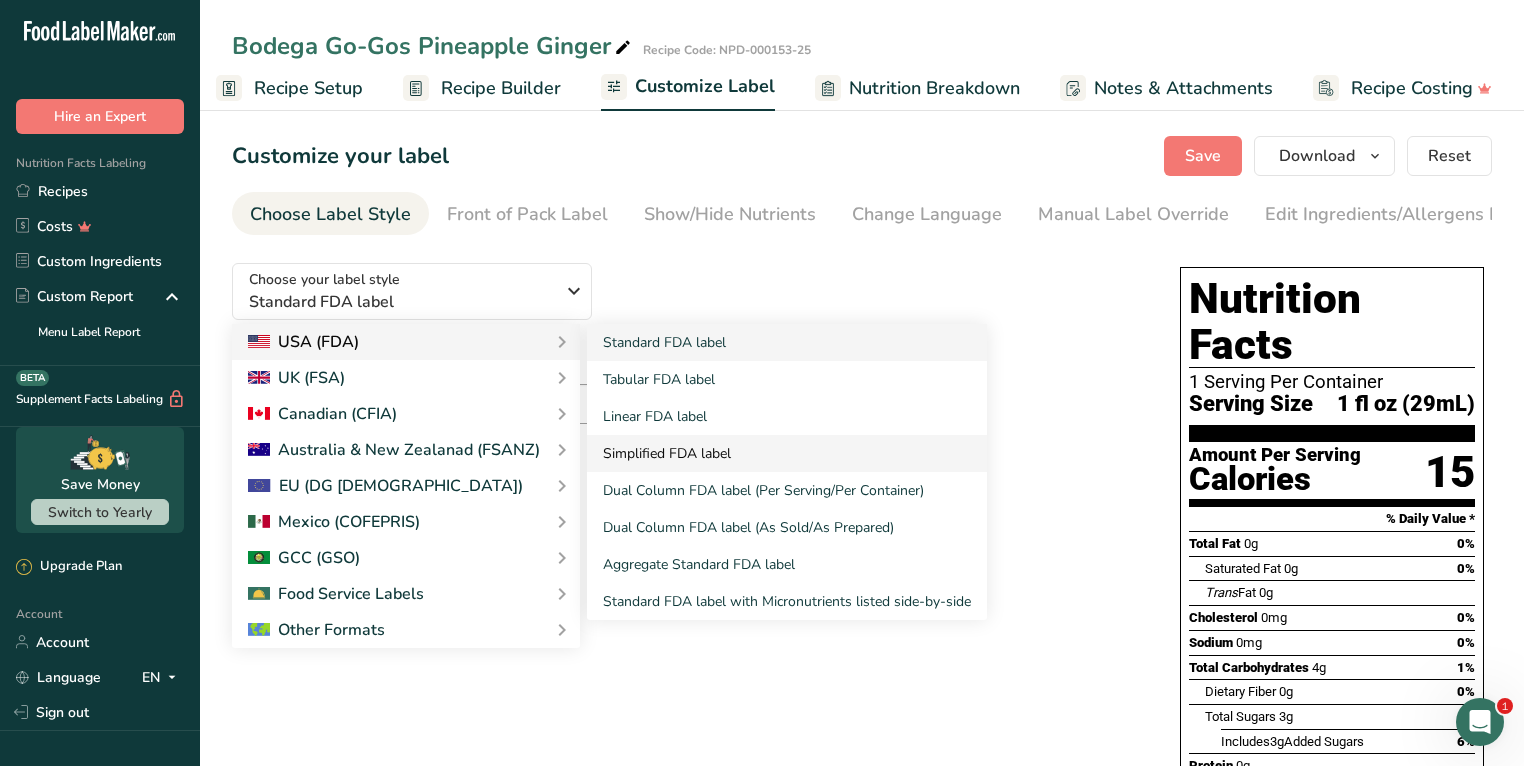 click on "Simplified FDA label" at bounding box center [787, 453] 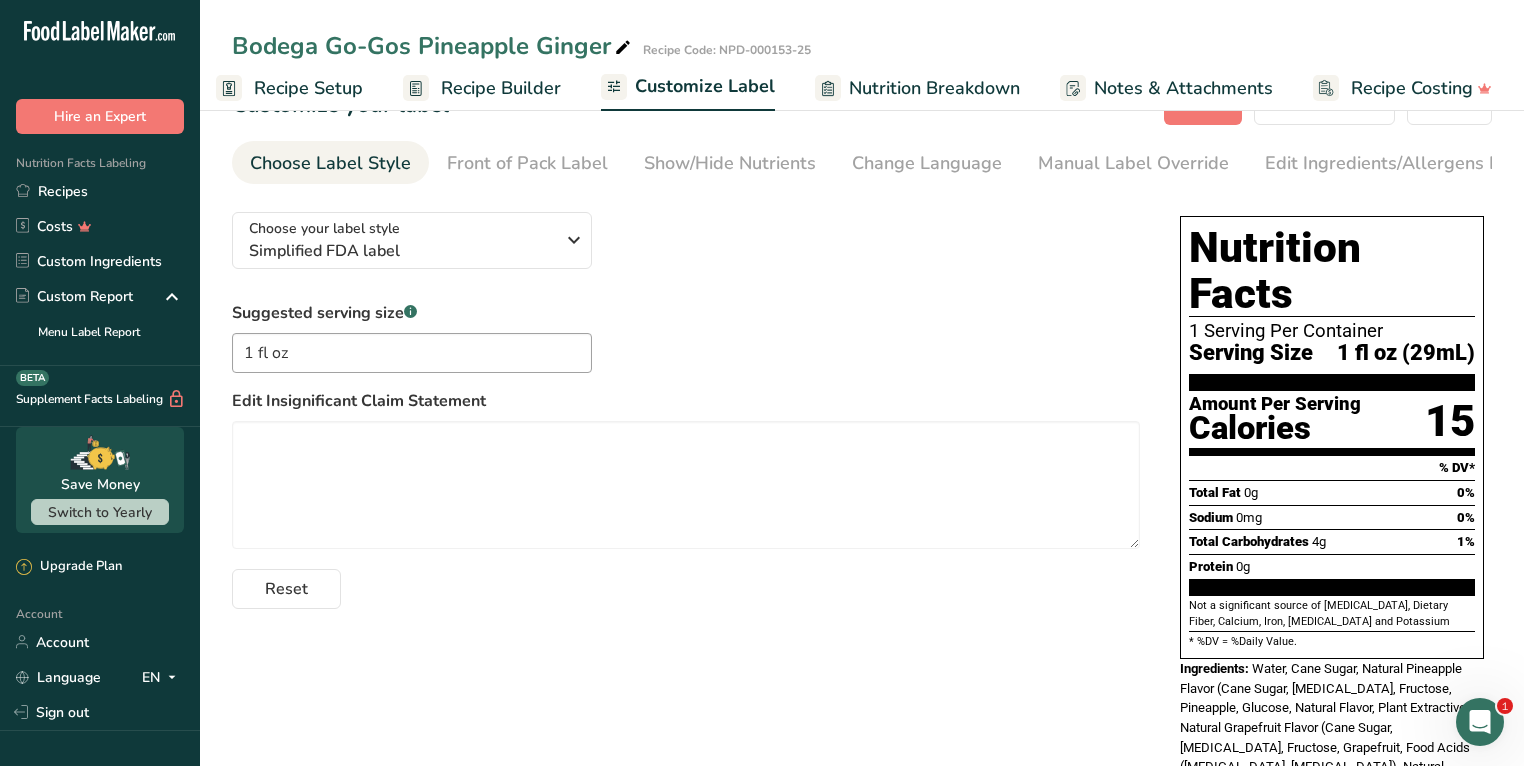 scroll, scrollTop: 0, scrollLeft: 0, axis: both 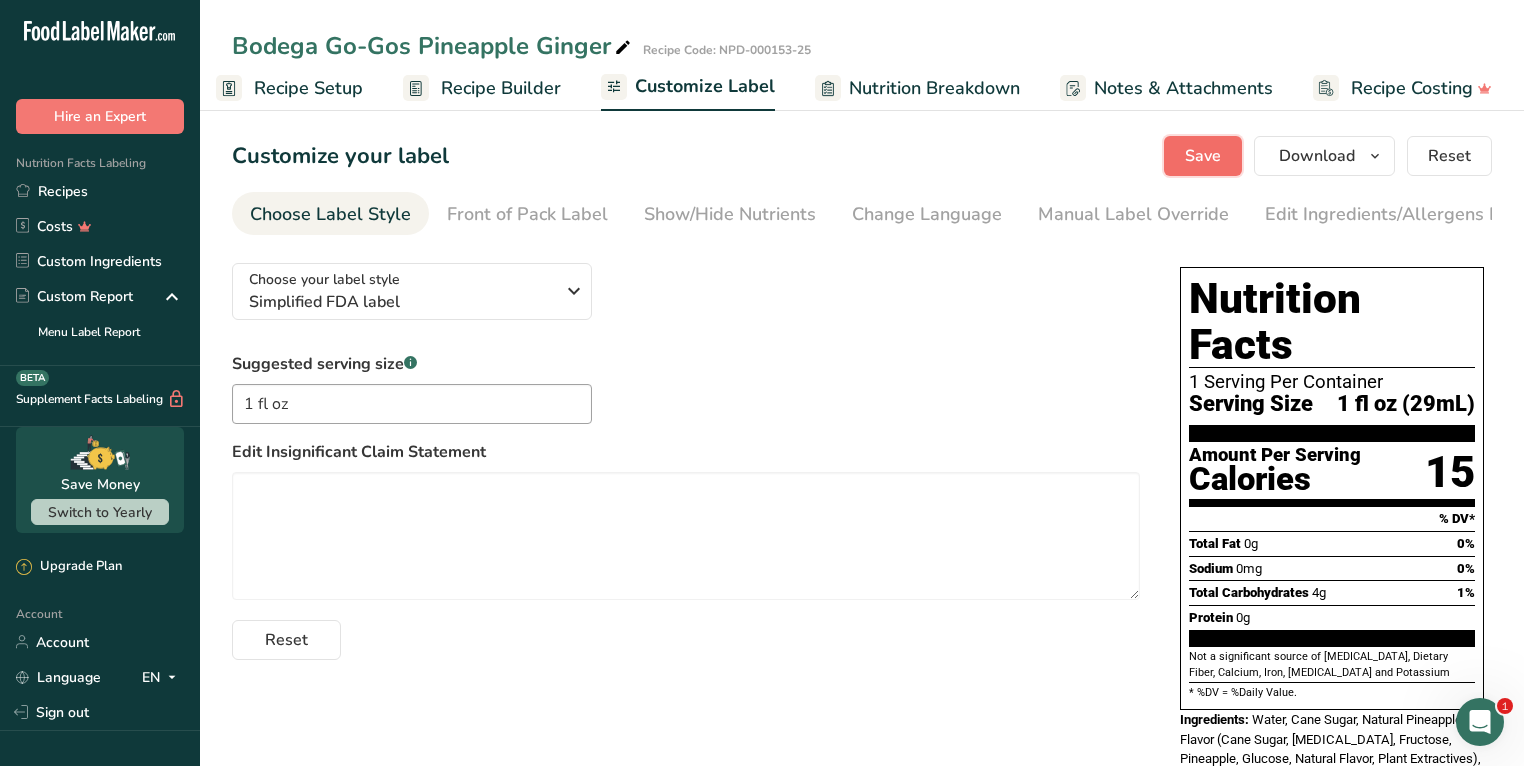 click on "Save" at bounding box center [1203, 156] 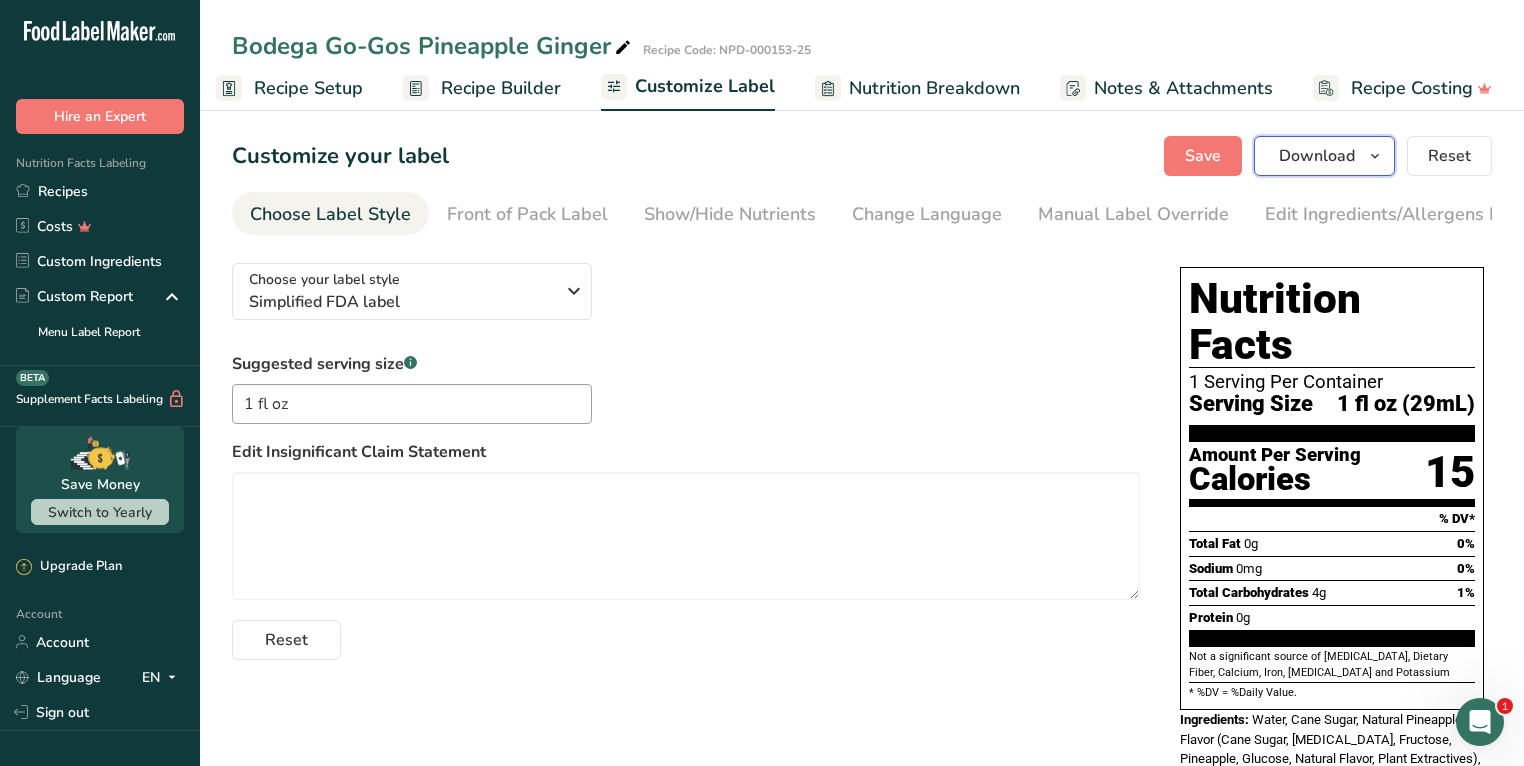 click on "Download" at bounding box center (1324, 156) 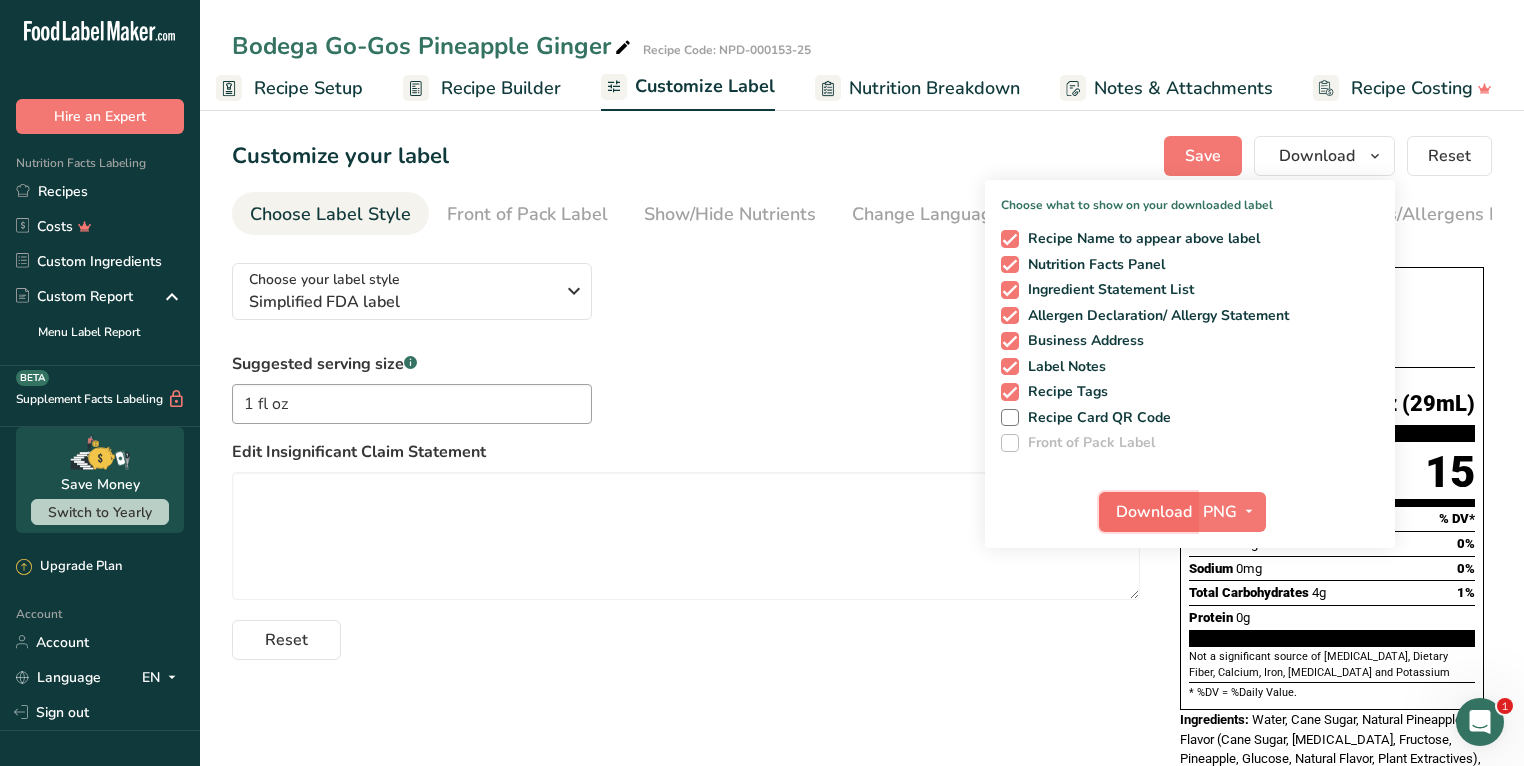click on "Download" at bounding box center [1154, 512] 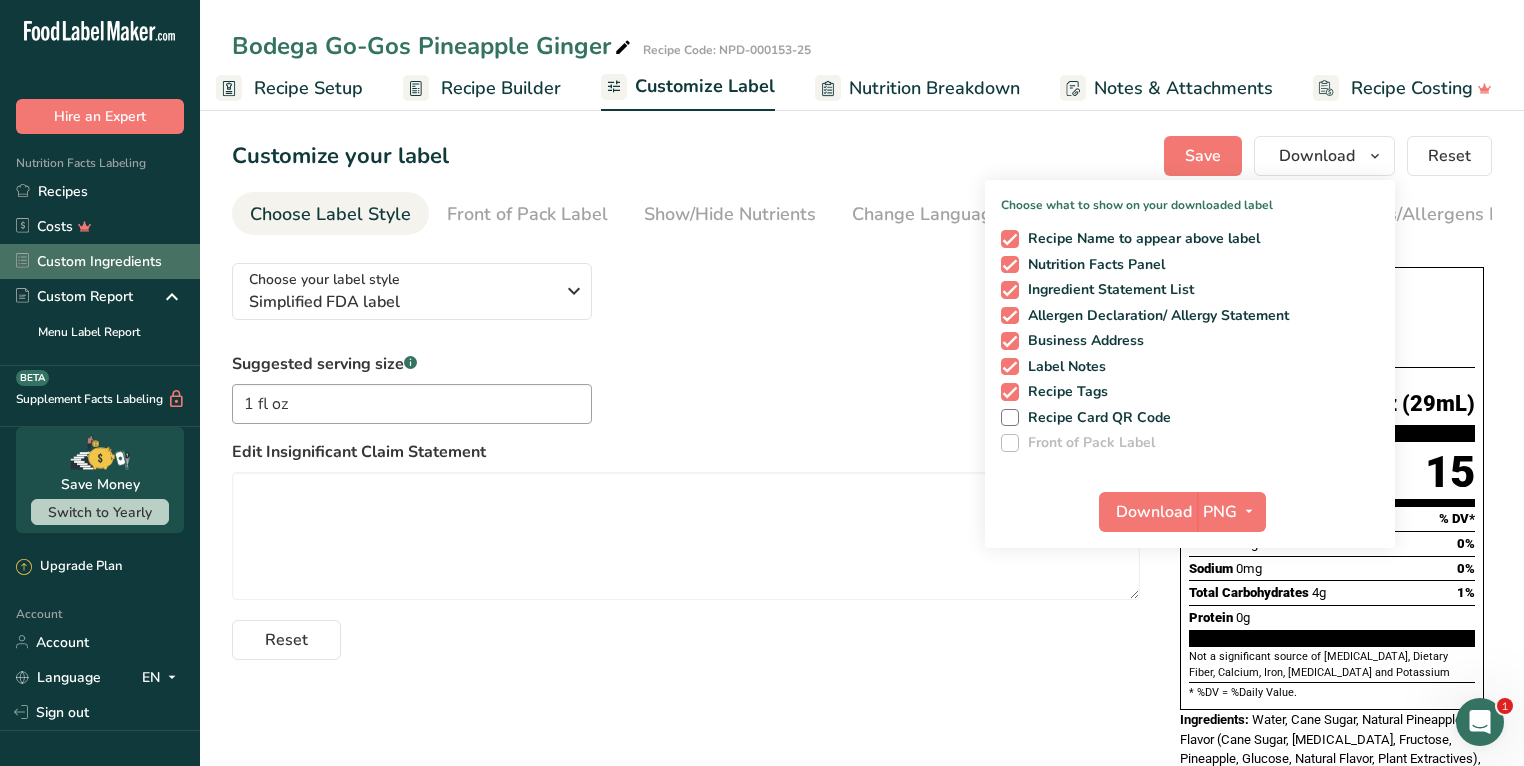 click on "Custom Ingredients" at bounding box center [100, 261] 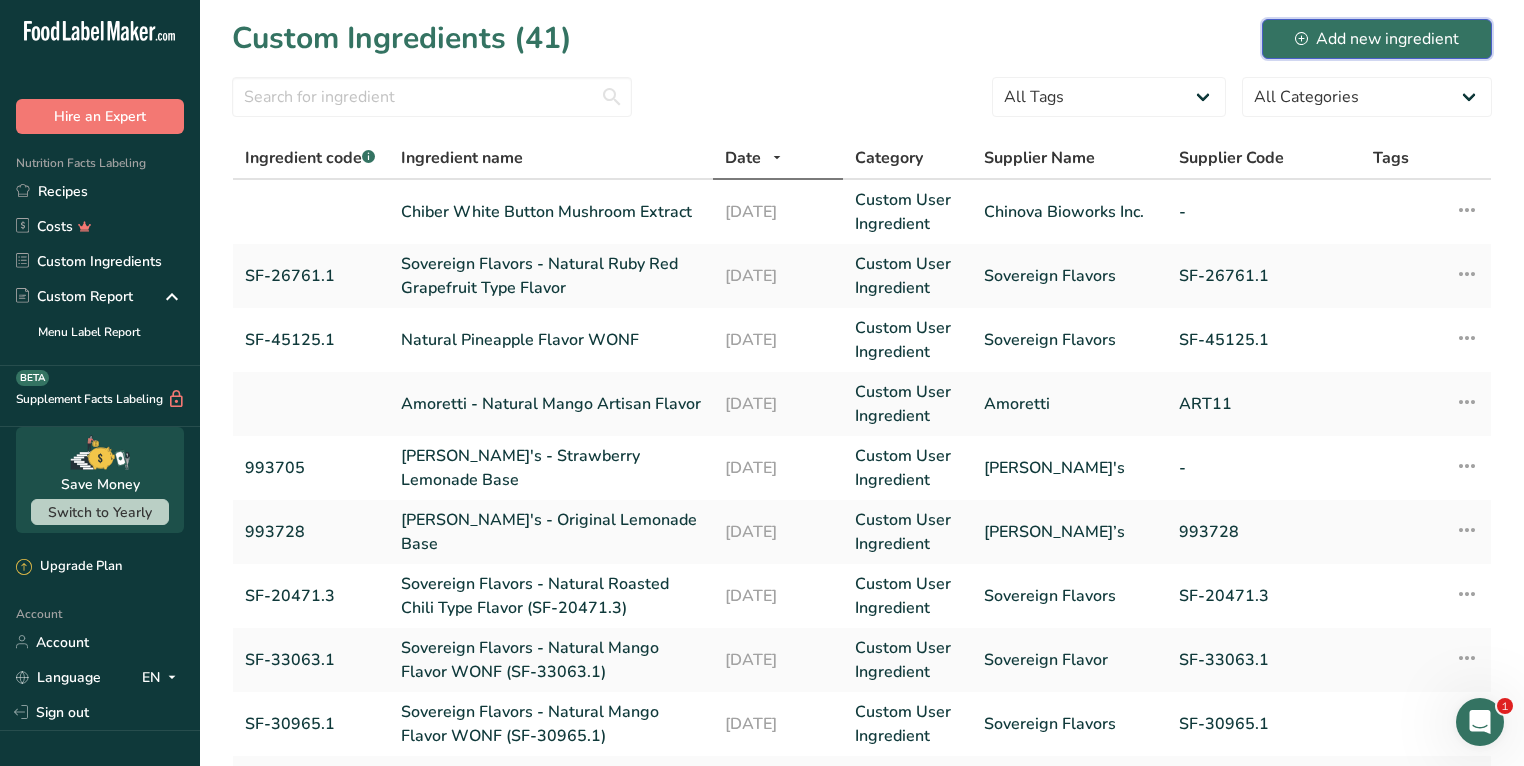 click on "Add new ingredient" at bounding box center (1377, 39) 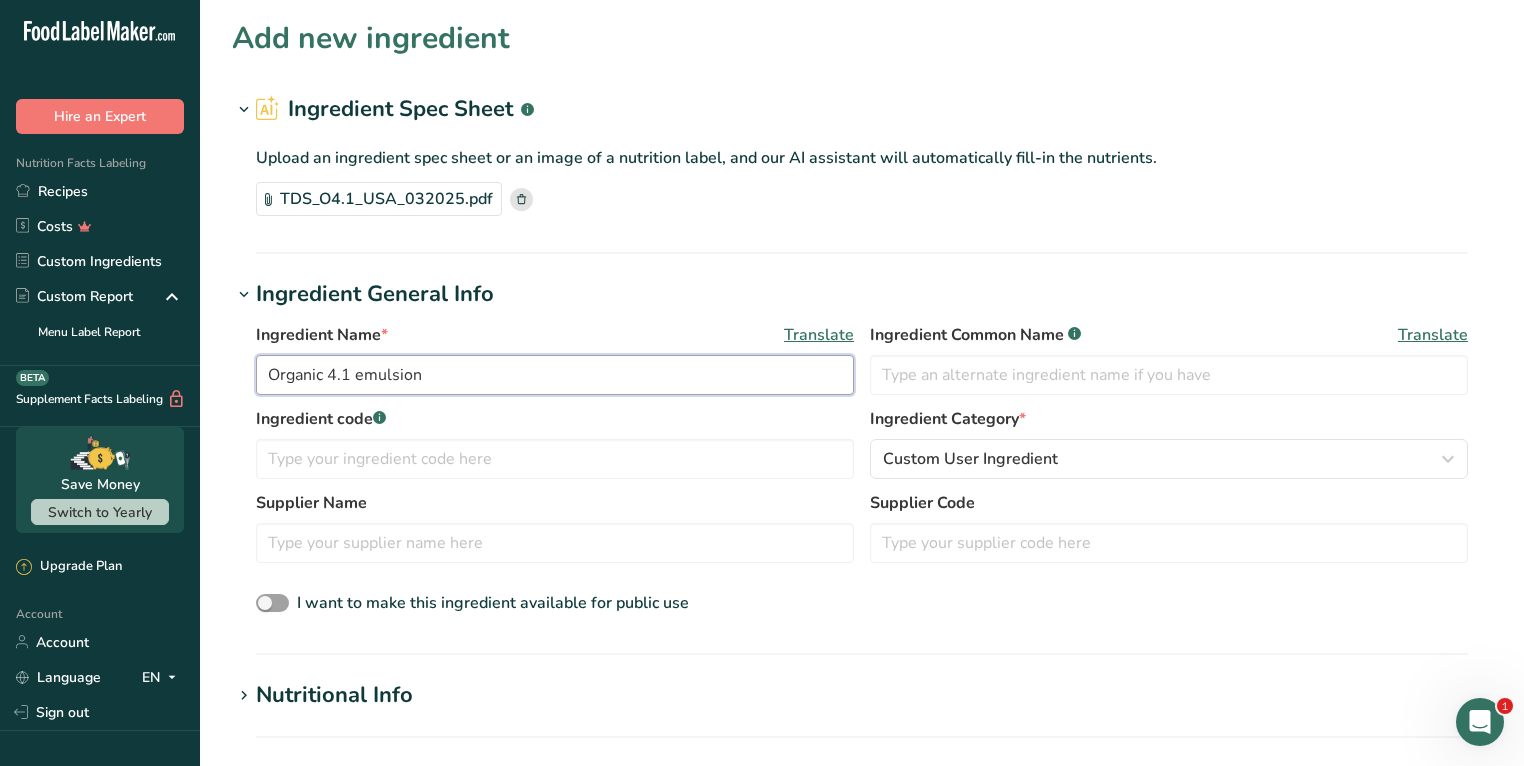 click on "Organic 4.1 emulsion" at bounding box center (555, 375) 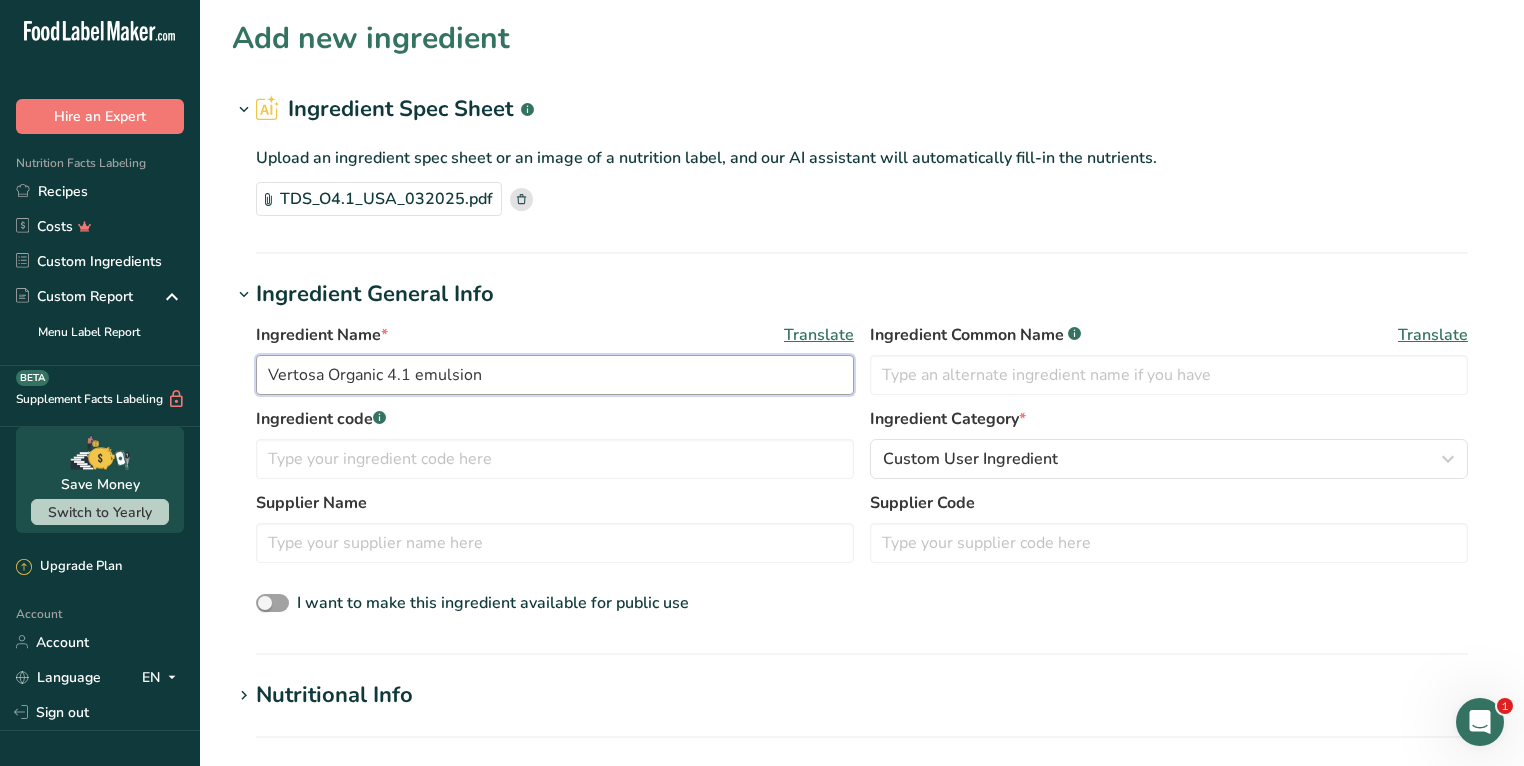 click on "Vertosa Organic 4.1 emulsion" at bounding box center (555, 375) 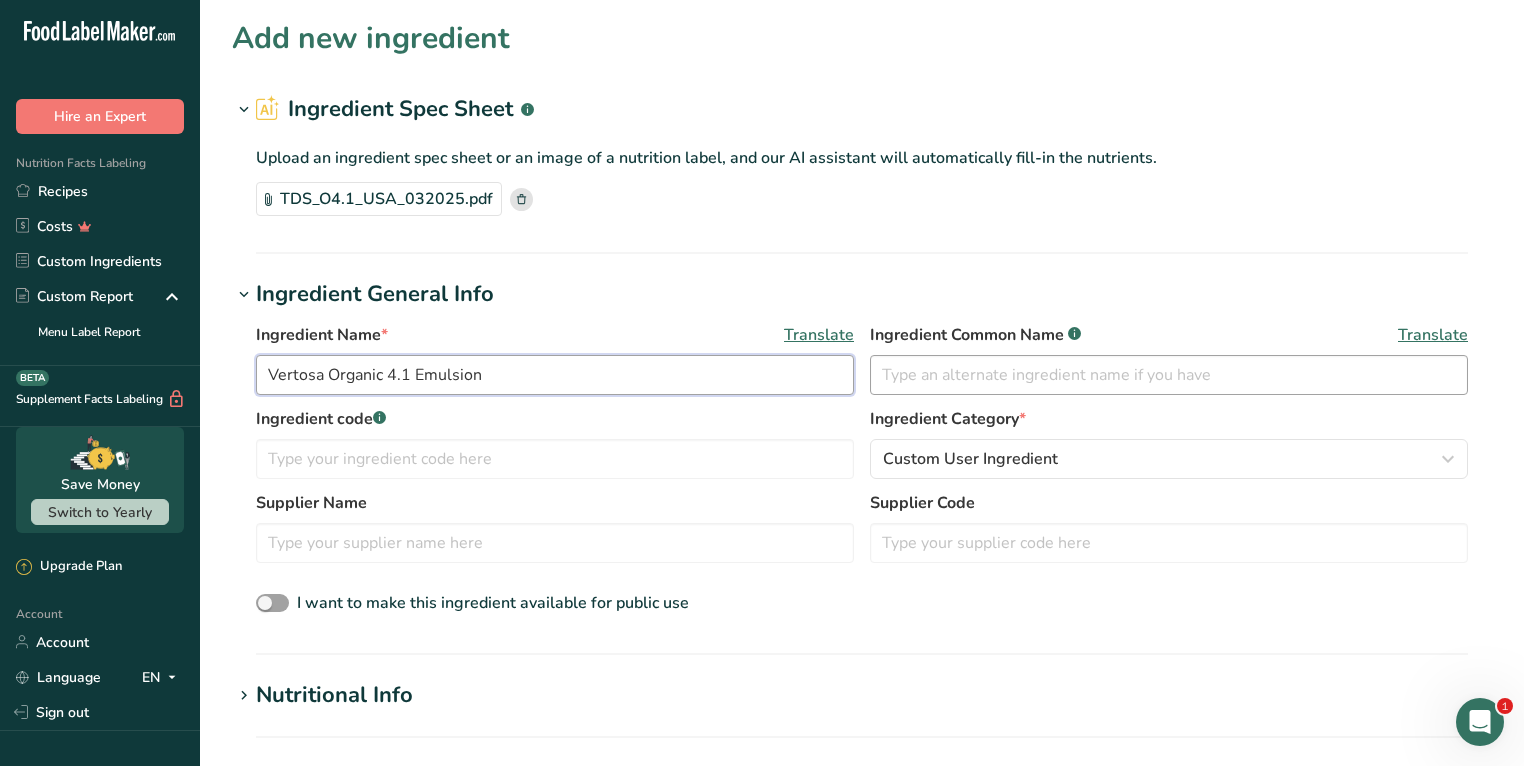 type on "Vertosa Organic 4.1 Emulsion" 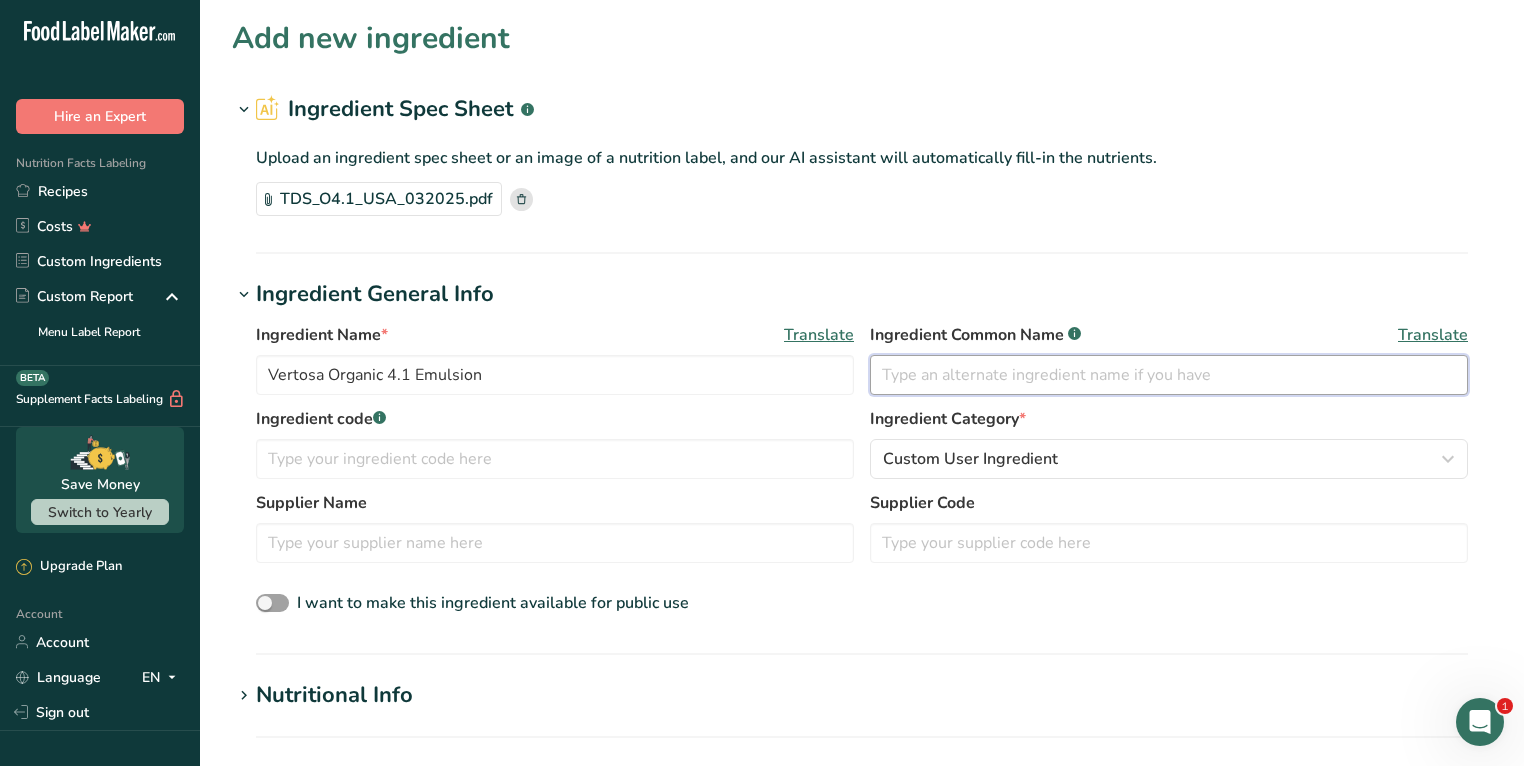 click at bounding box center [1169, 375] 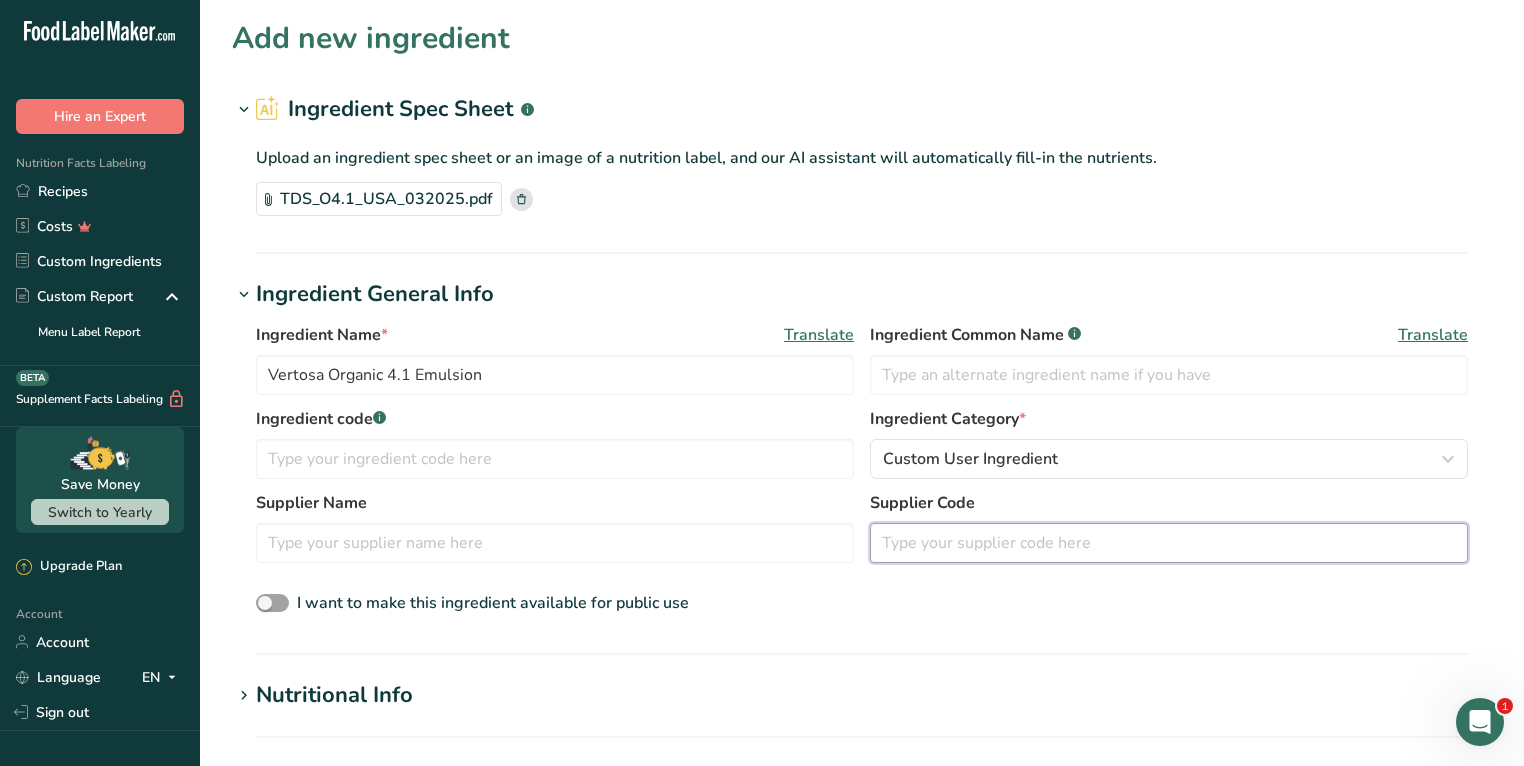 click at bounding box center (1169, 543) 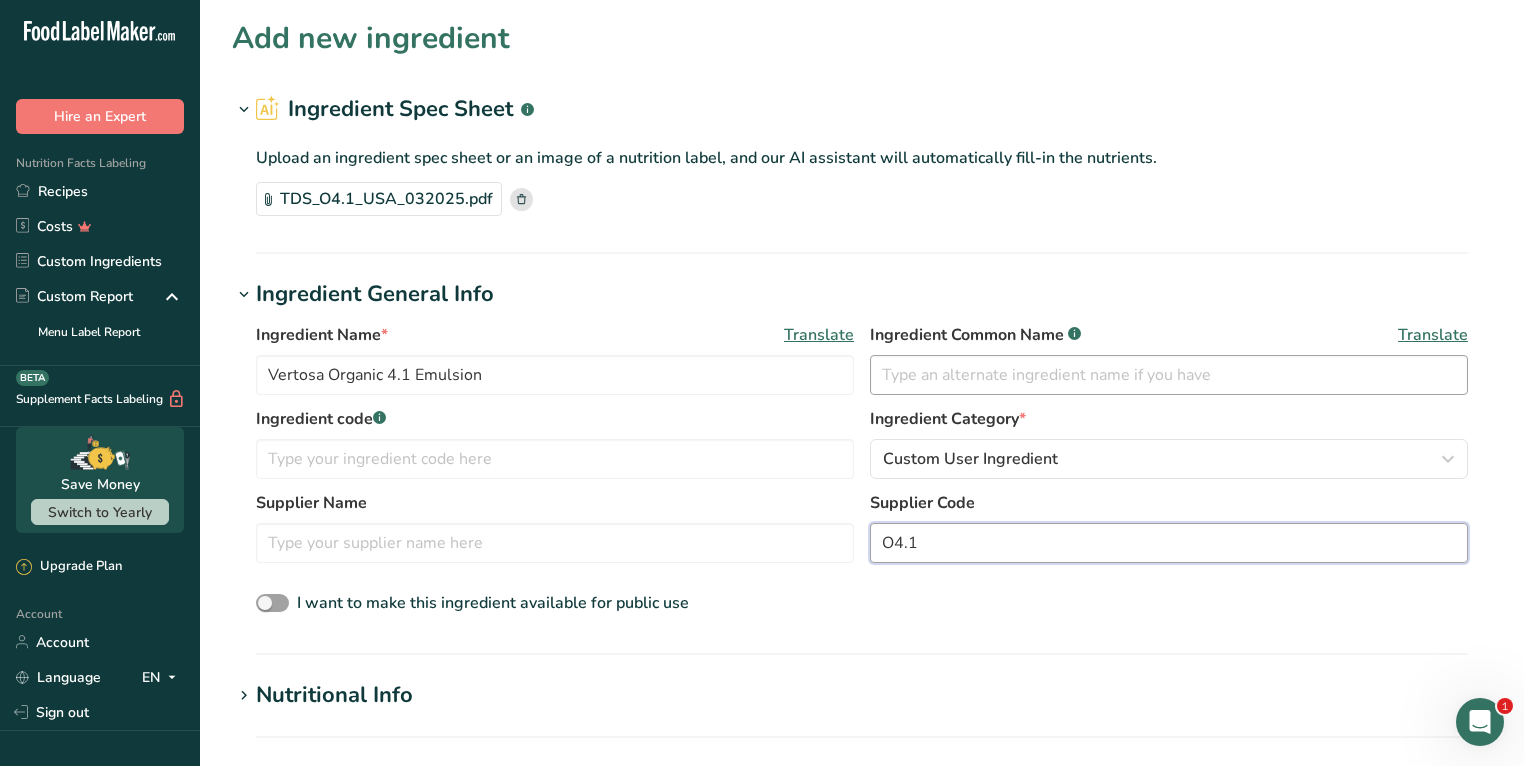 type on "O4.1" 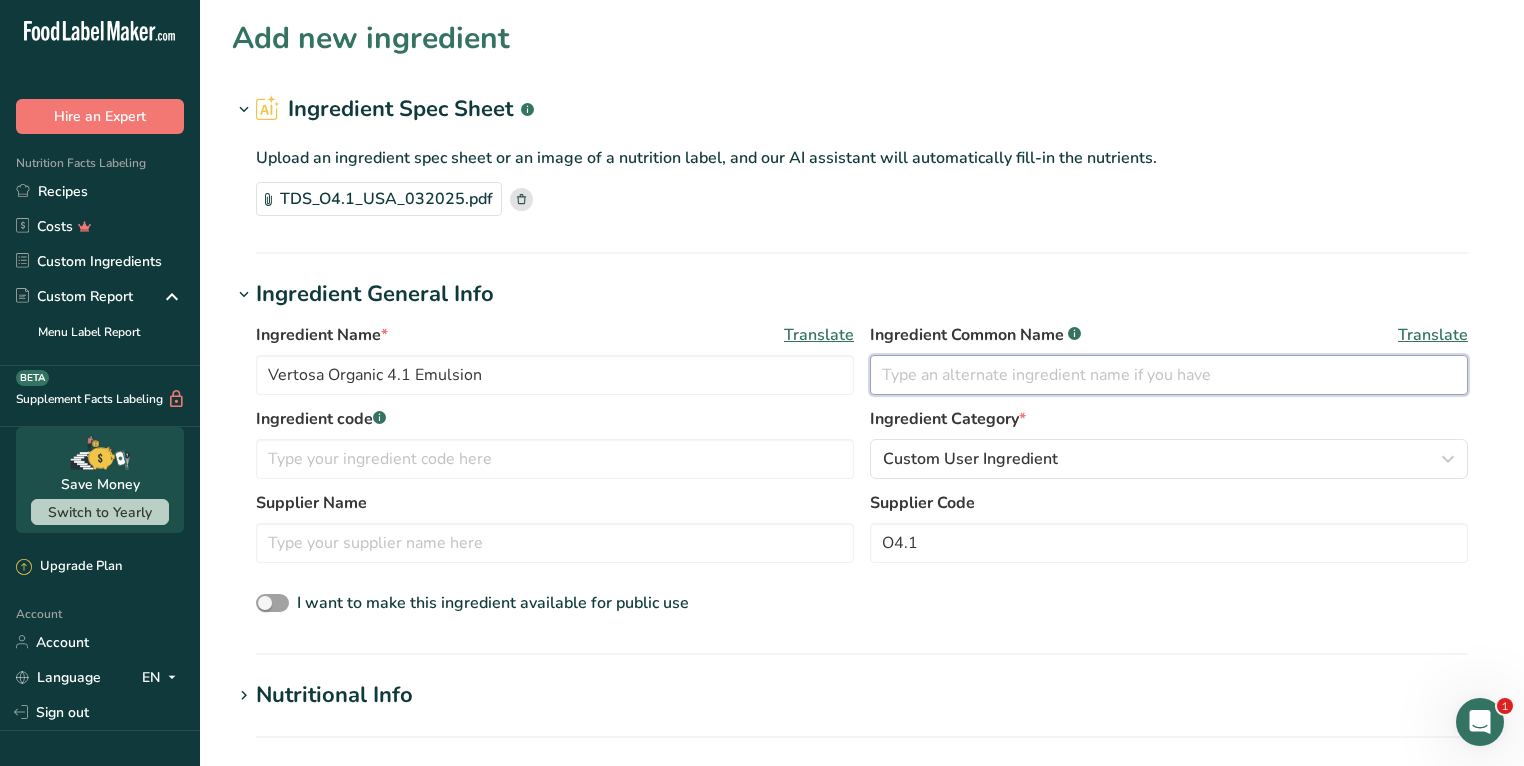 click at bounding box center [1169, 375] 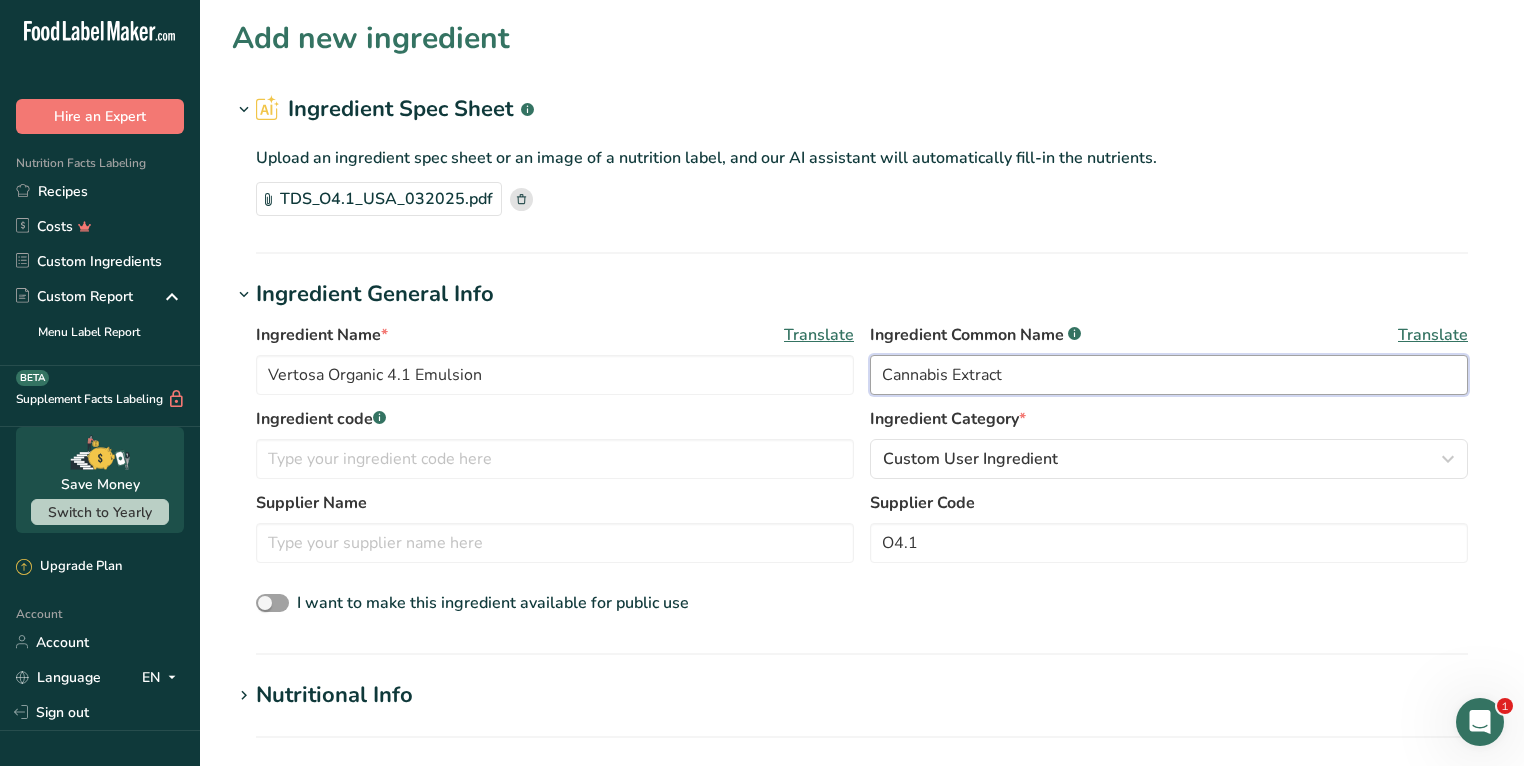type on "Cannabis Extract" 